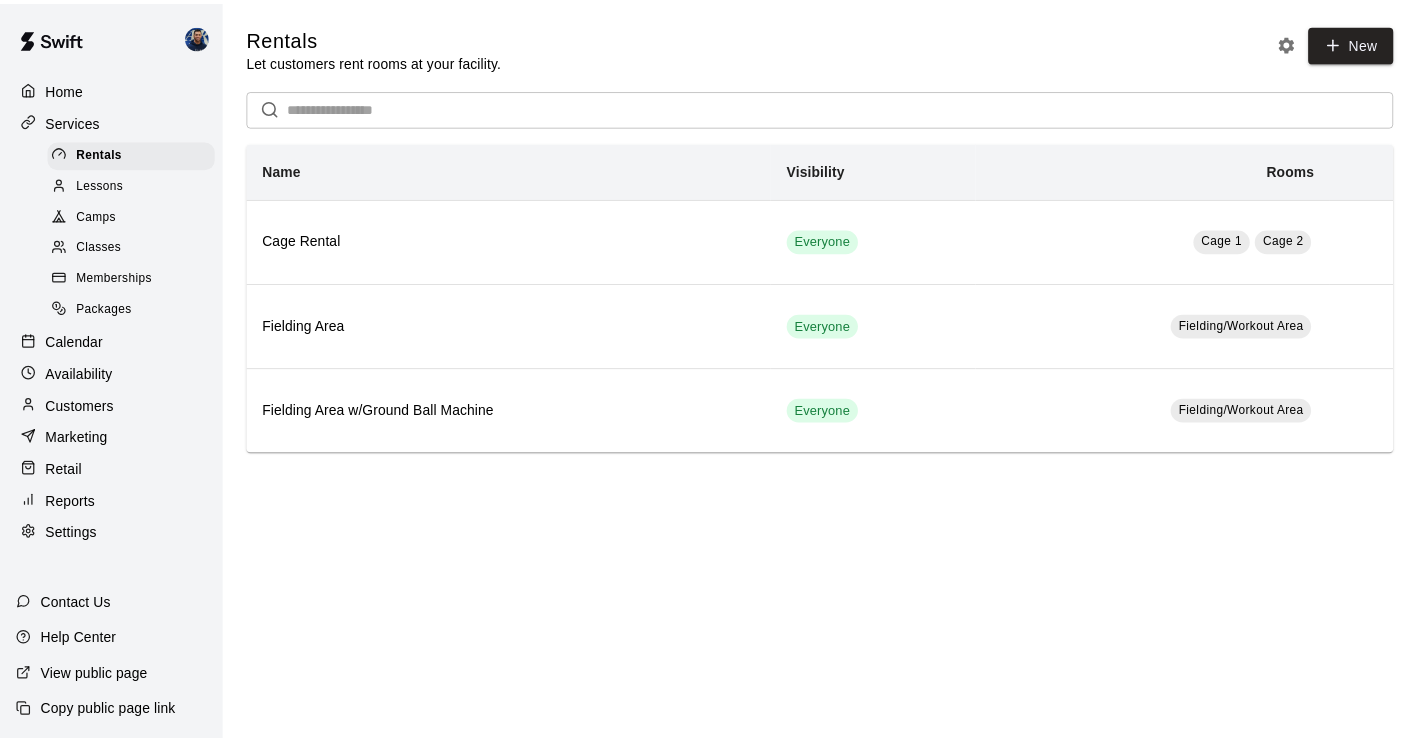 scroll, scrollTop: 0, scrollLeft: 0, axis: both 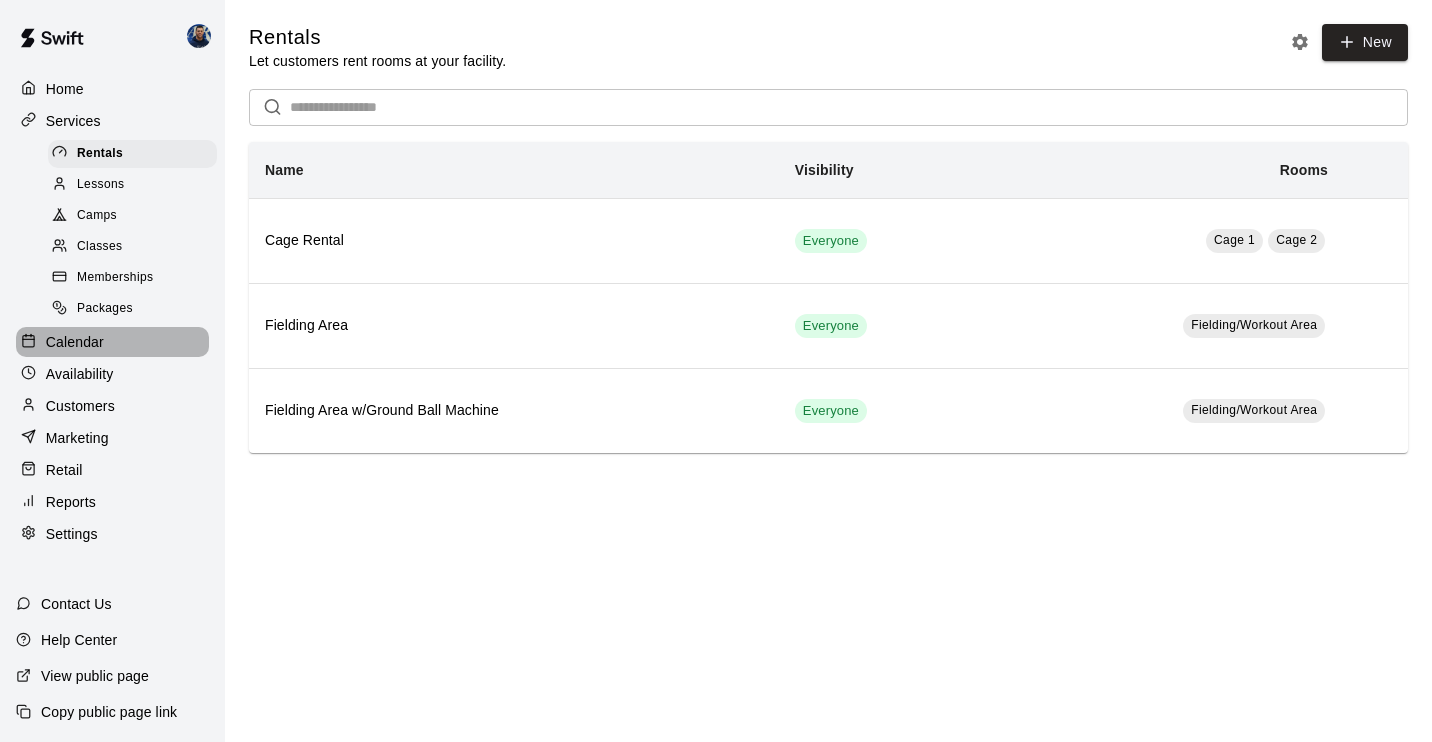 click on "Calendar" at bounding box center (75, 342) 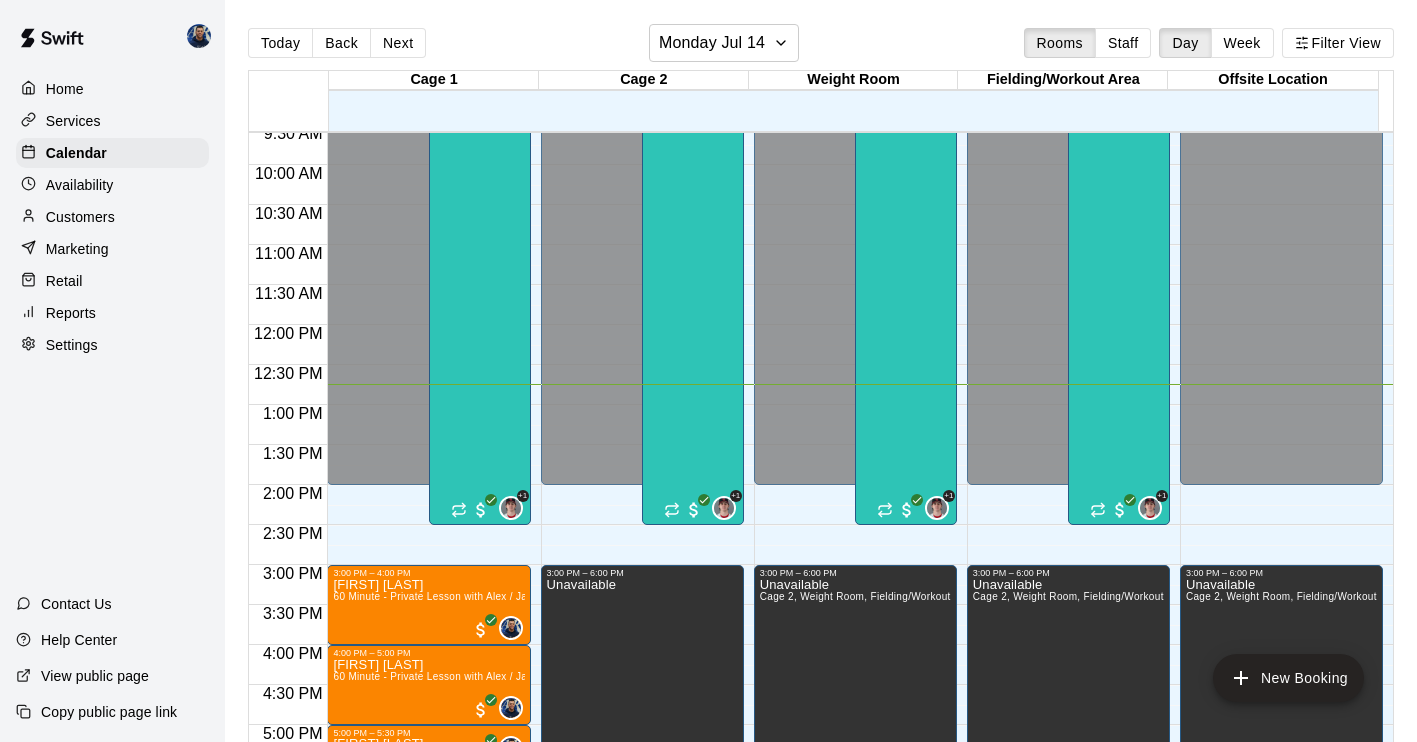 scroll, scrollTop: 678, scrollLeft: 0, axis: vertical 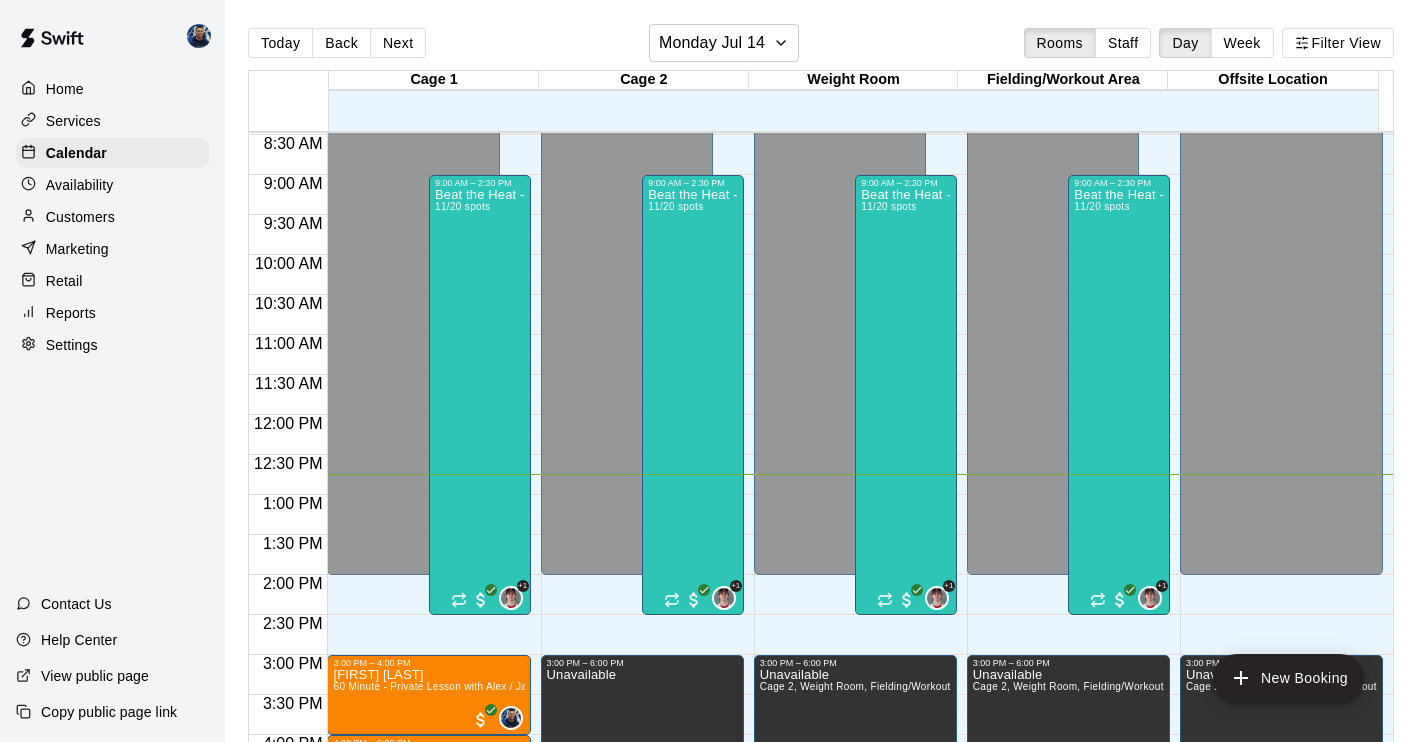 click on "Services" at bounding box center (73, 121) 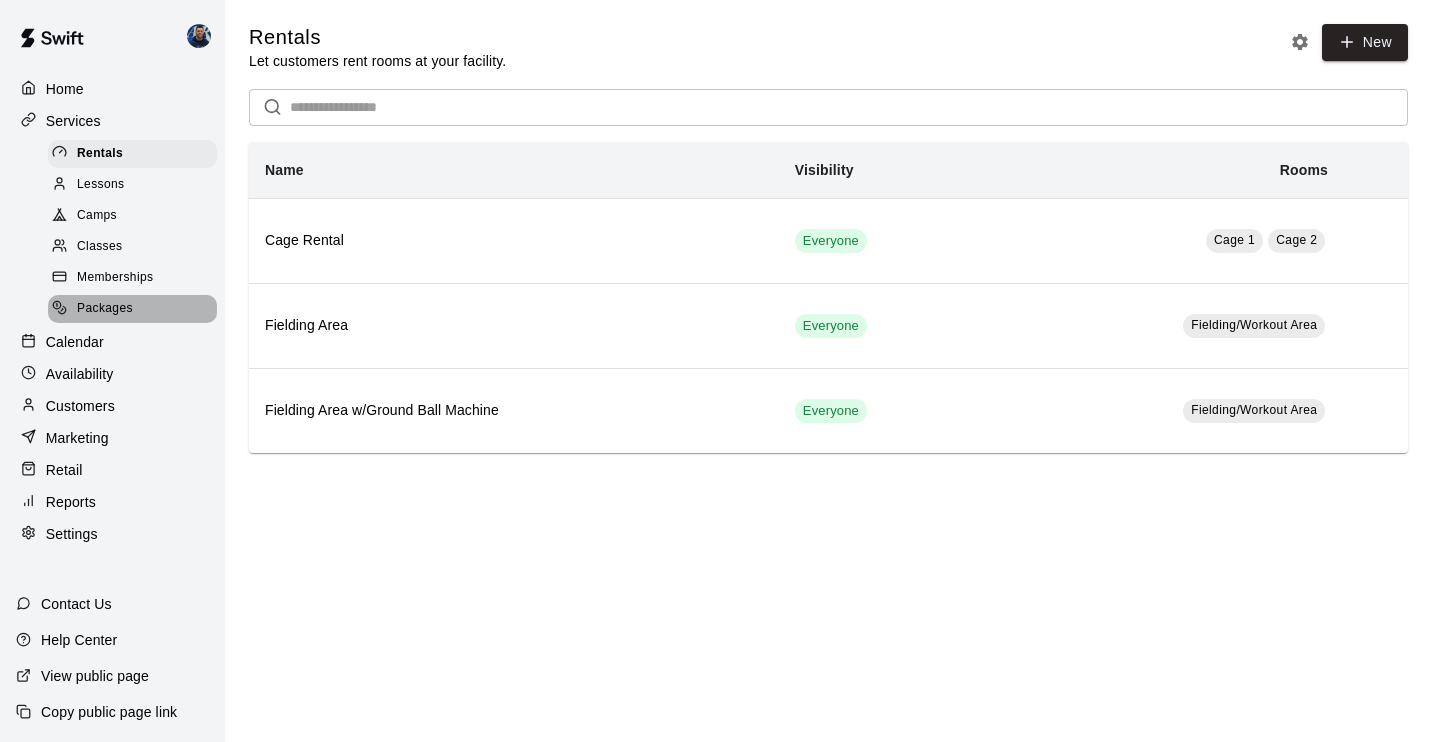 click on "Packages" at bounding box center (105, 309) 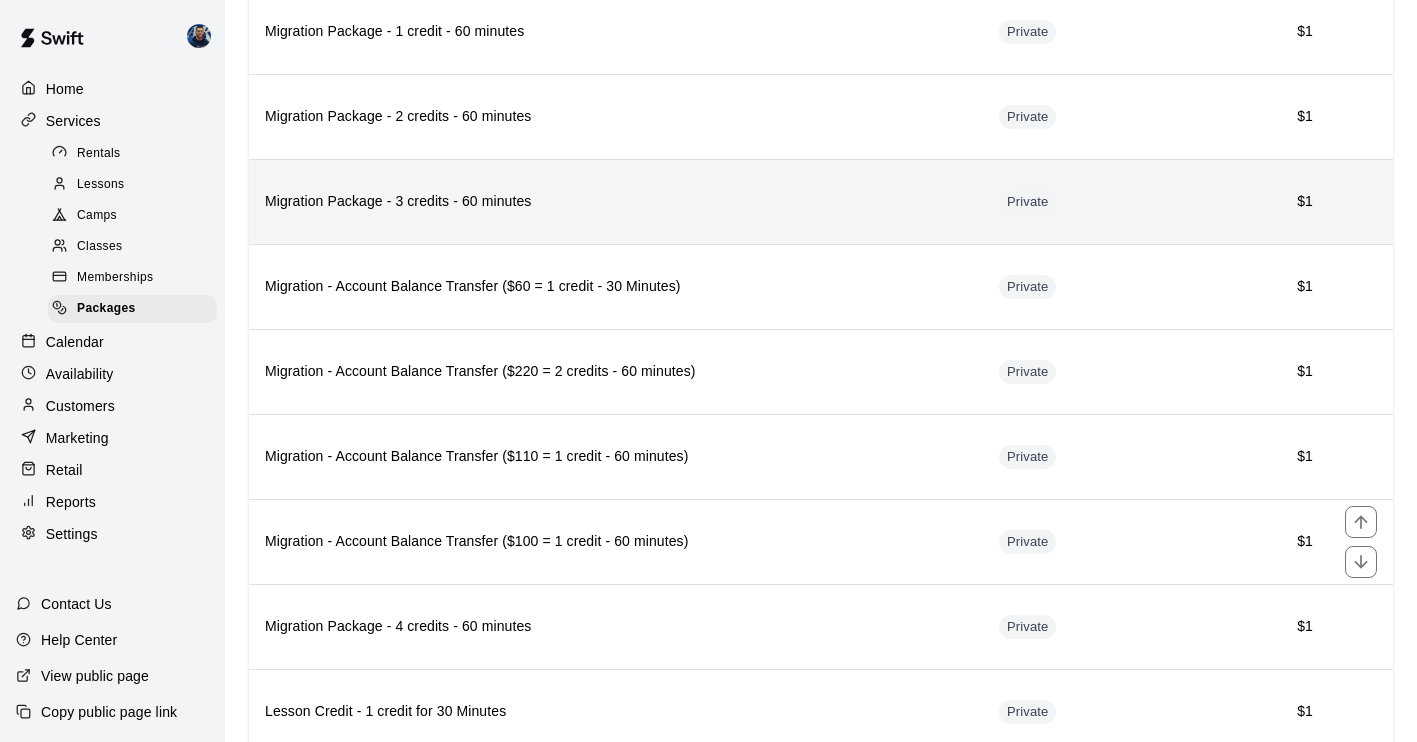 scroll, scrollTop: 872, scrollLeft: 0, axis: vertical 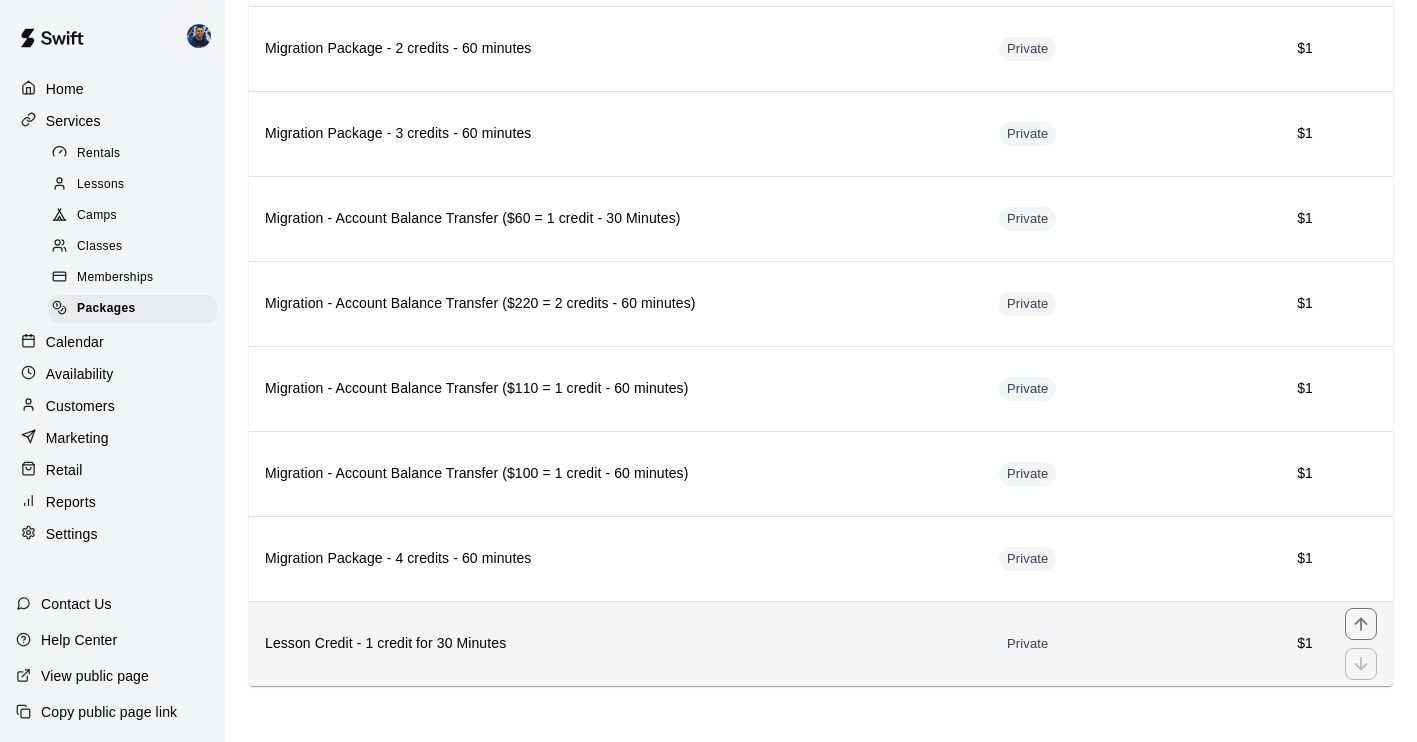 click on "Lesson Credit - 1 credit for 30 Minutes" at bounding box center (616, 644) 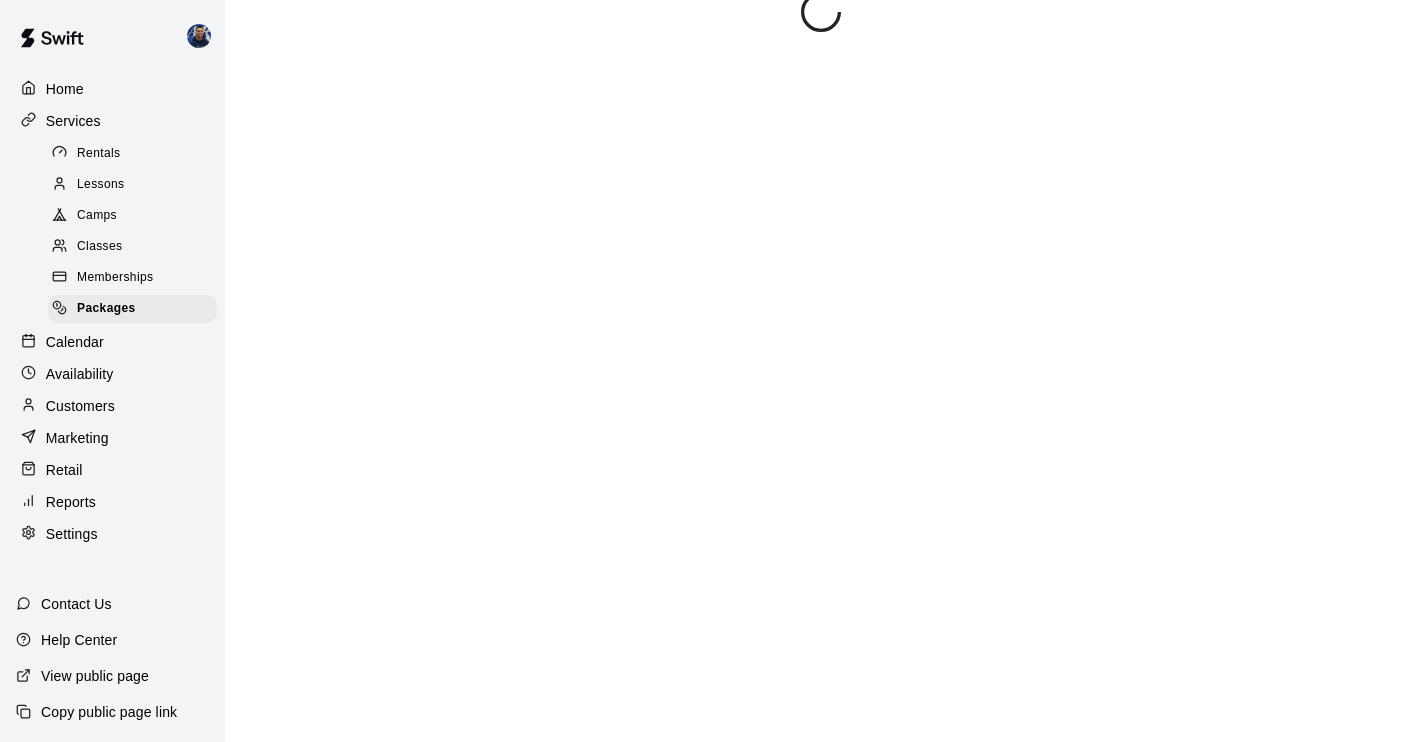 scroll, scrollTop: 0, scrollLeft: 0, axis: both 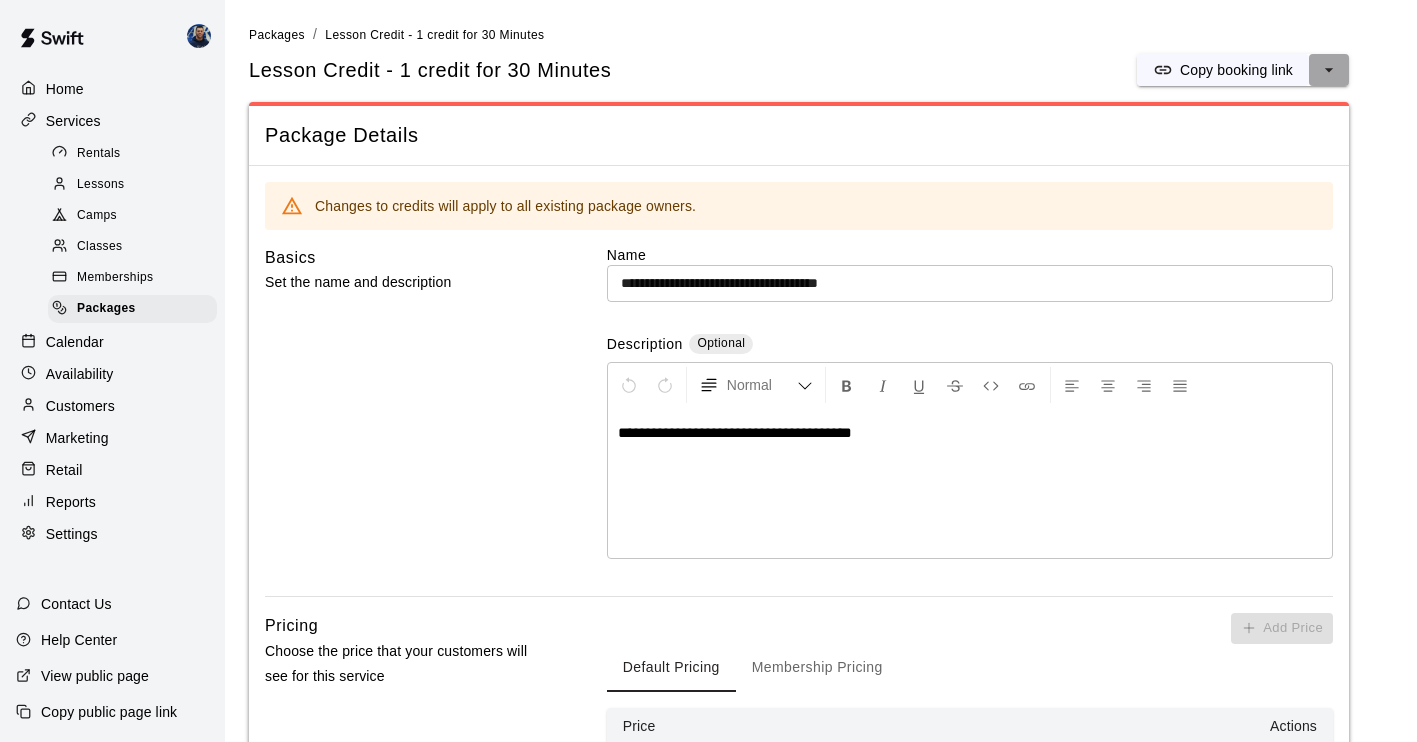 click 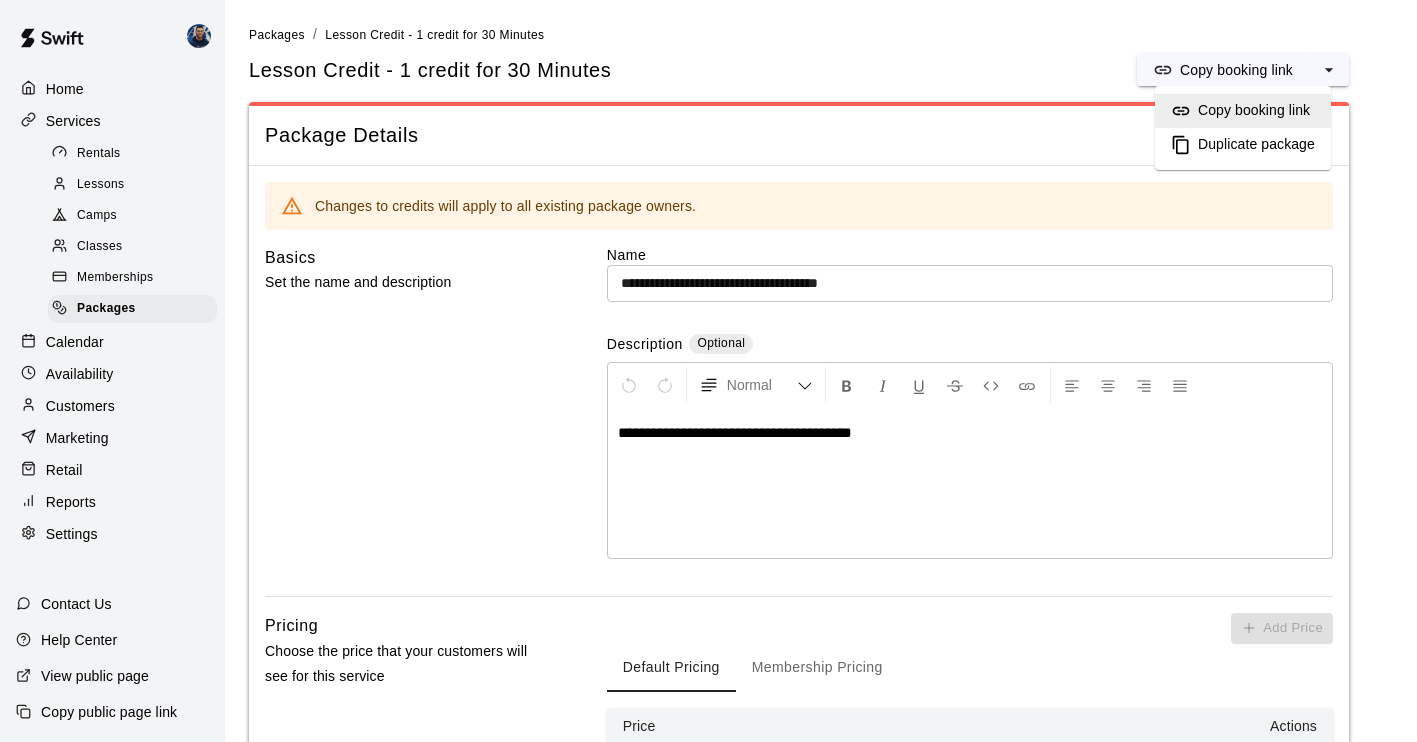 click on "Duplicate package" at bounding box center (1256, 145) 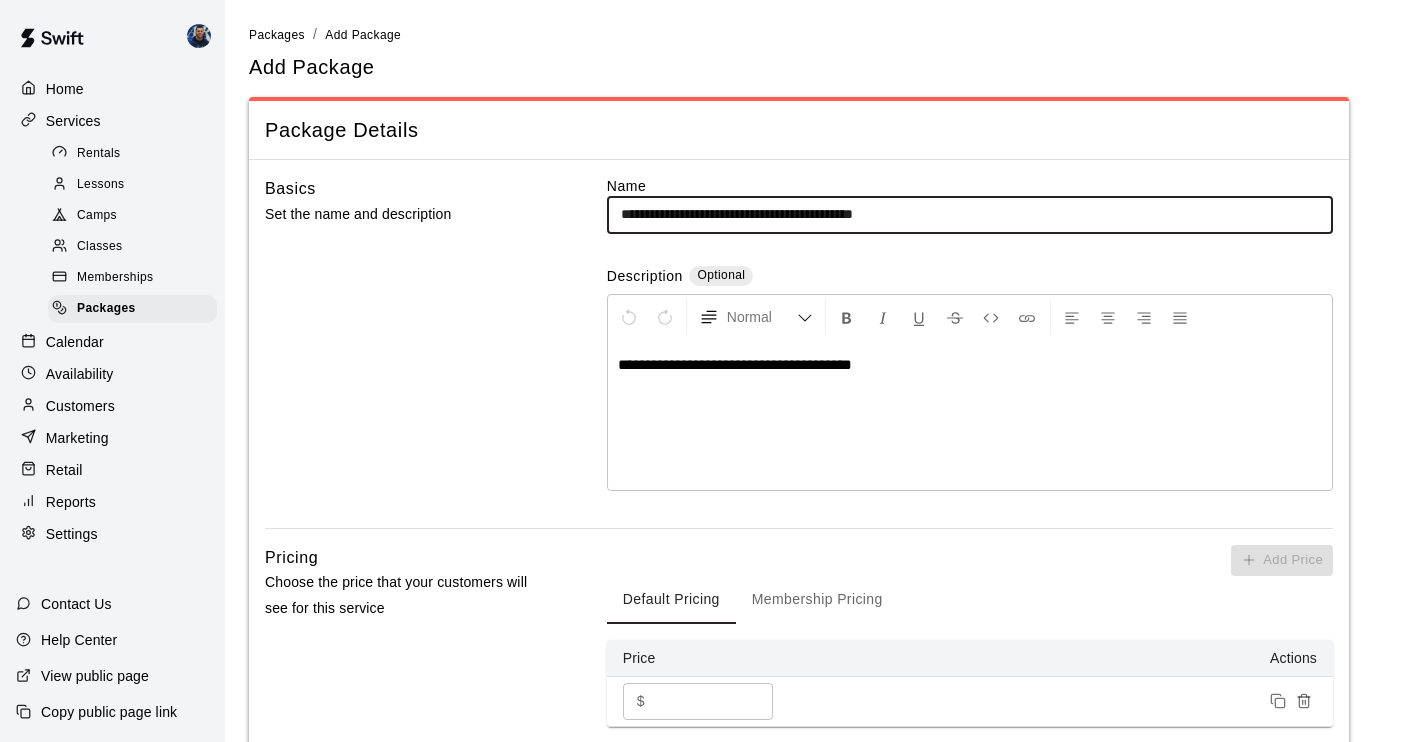 click on "**********" at bounding box center (970, 214) 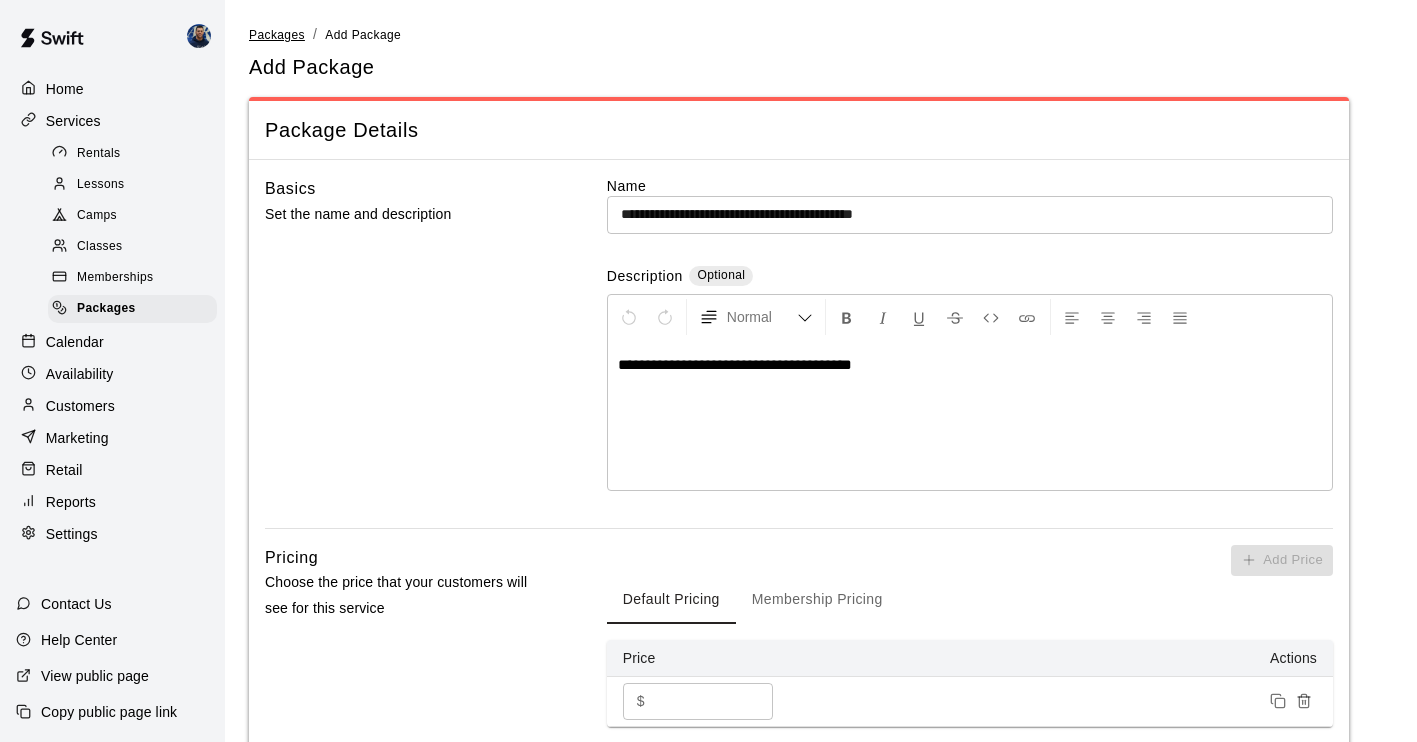 click on "Packages" at bounding box center (277, 35) 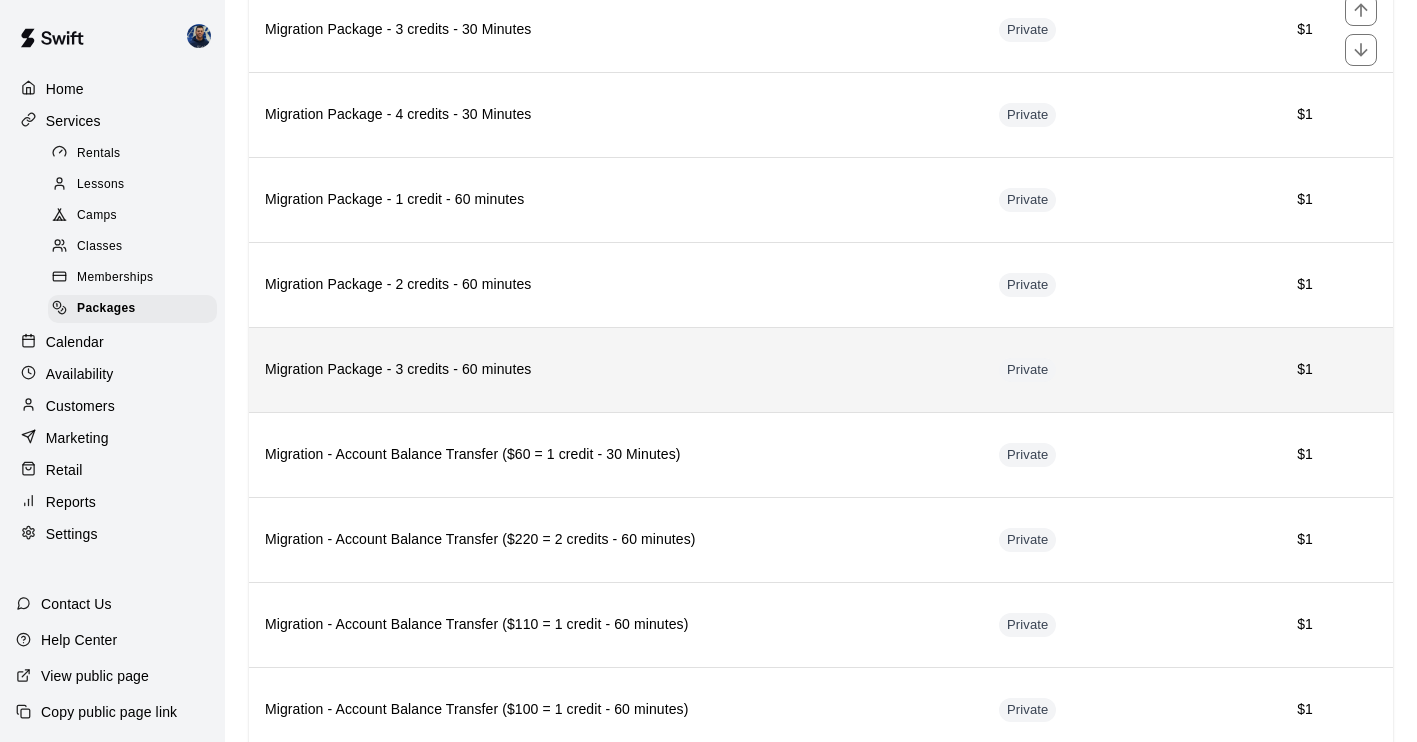 scroll, scrollTop: 872, scrollLeft: 0, axis: vertical 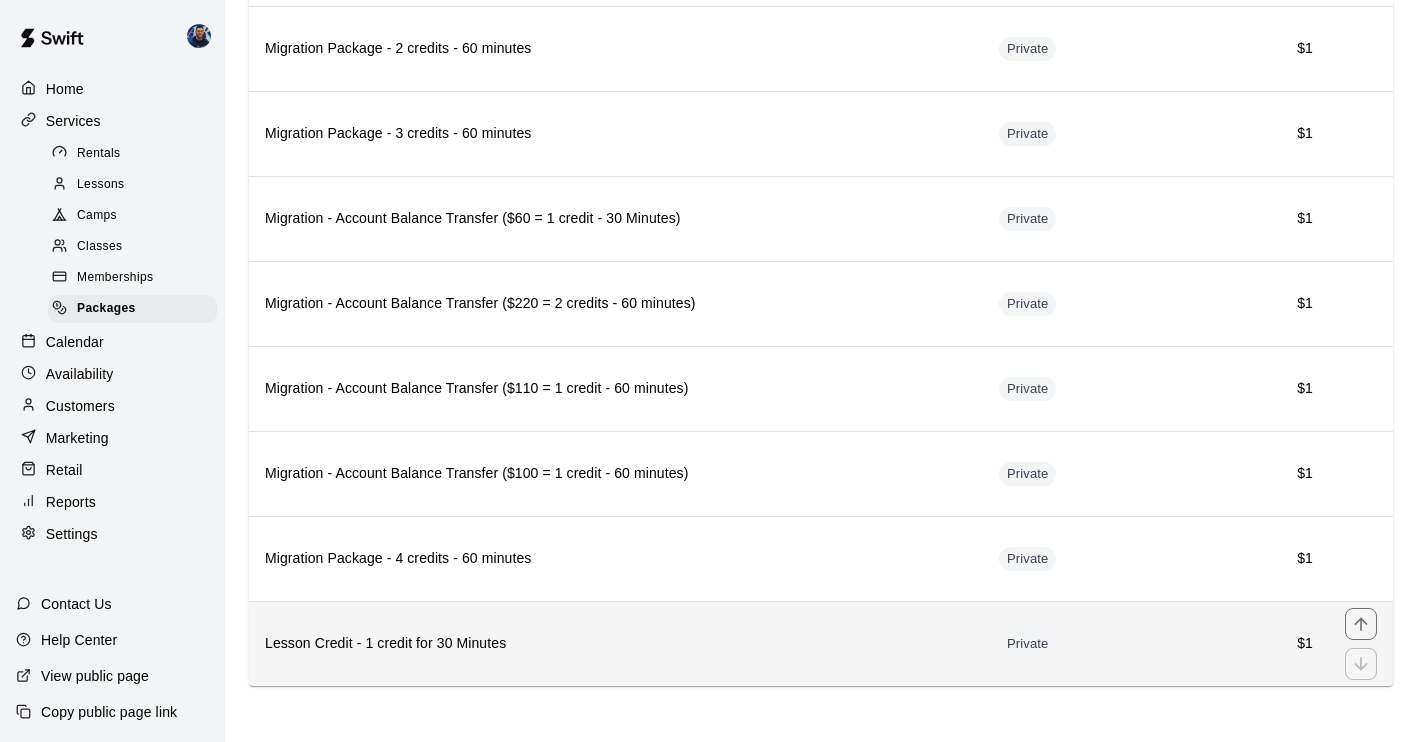 click on "Lesson Credit - 1 credit for 30 Minutes" at bounding box center [616, 643] 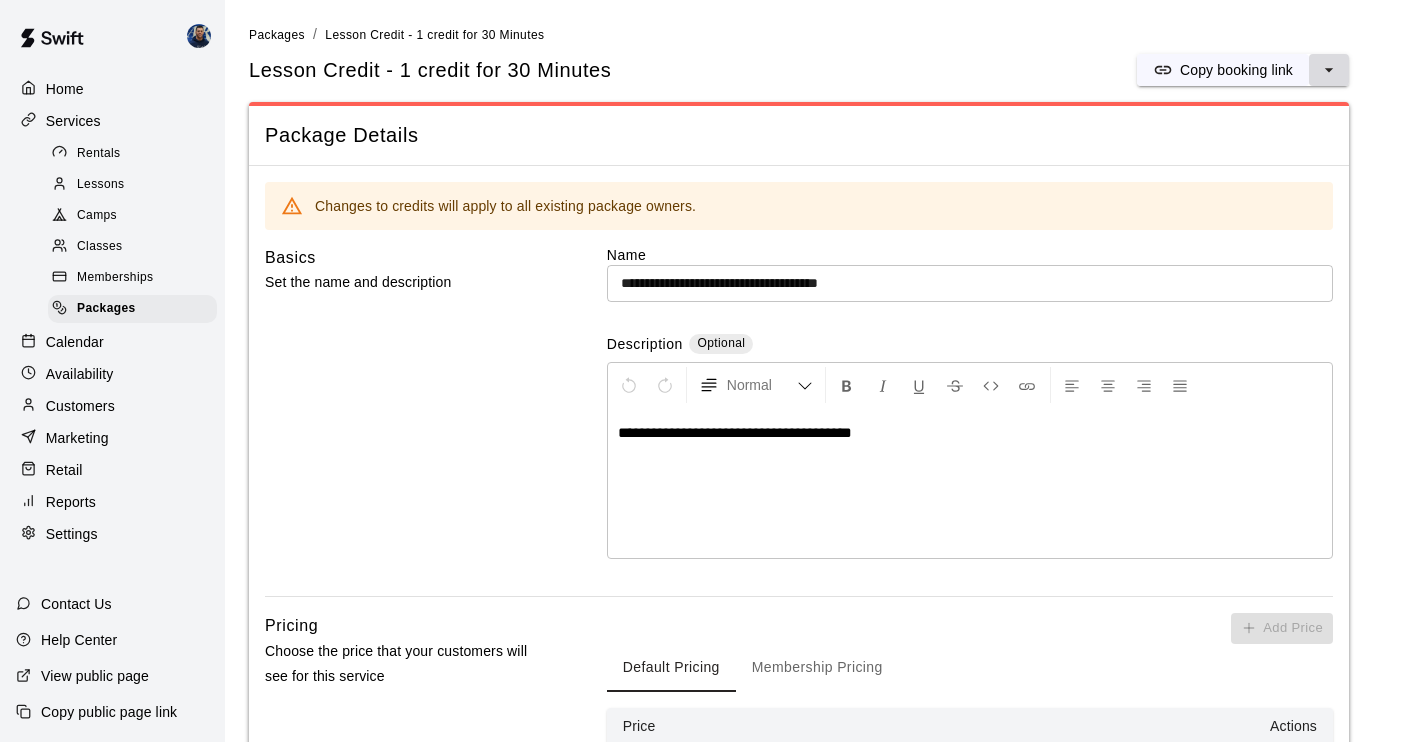 click 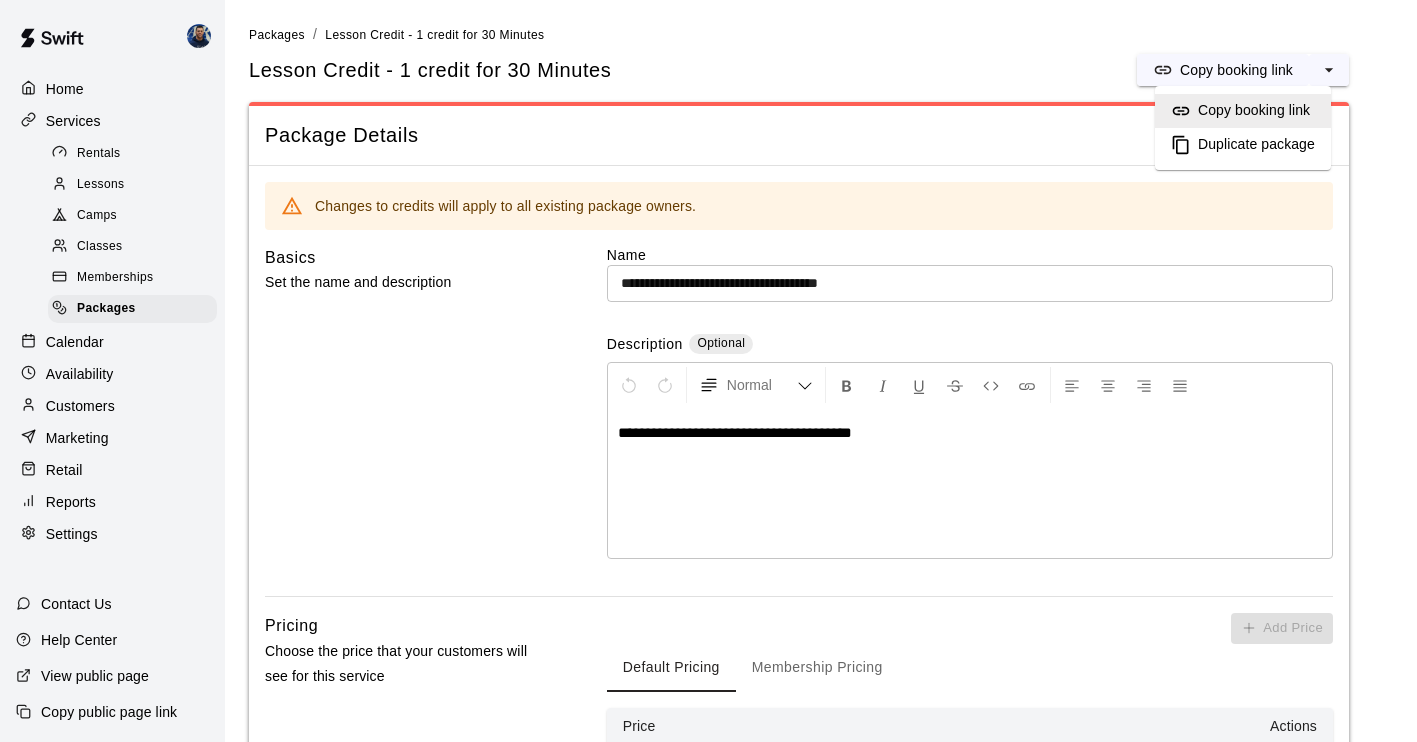click on "Duplicate package" at bounding box center (1243, 145) 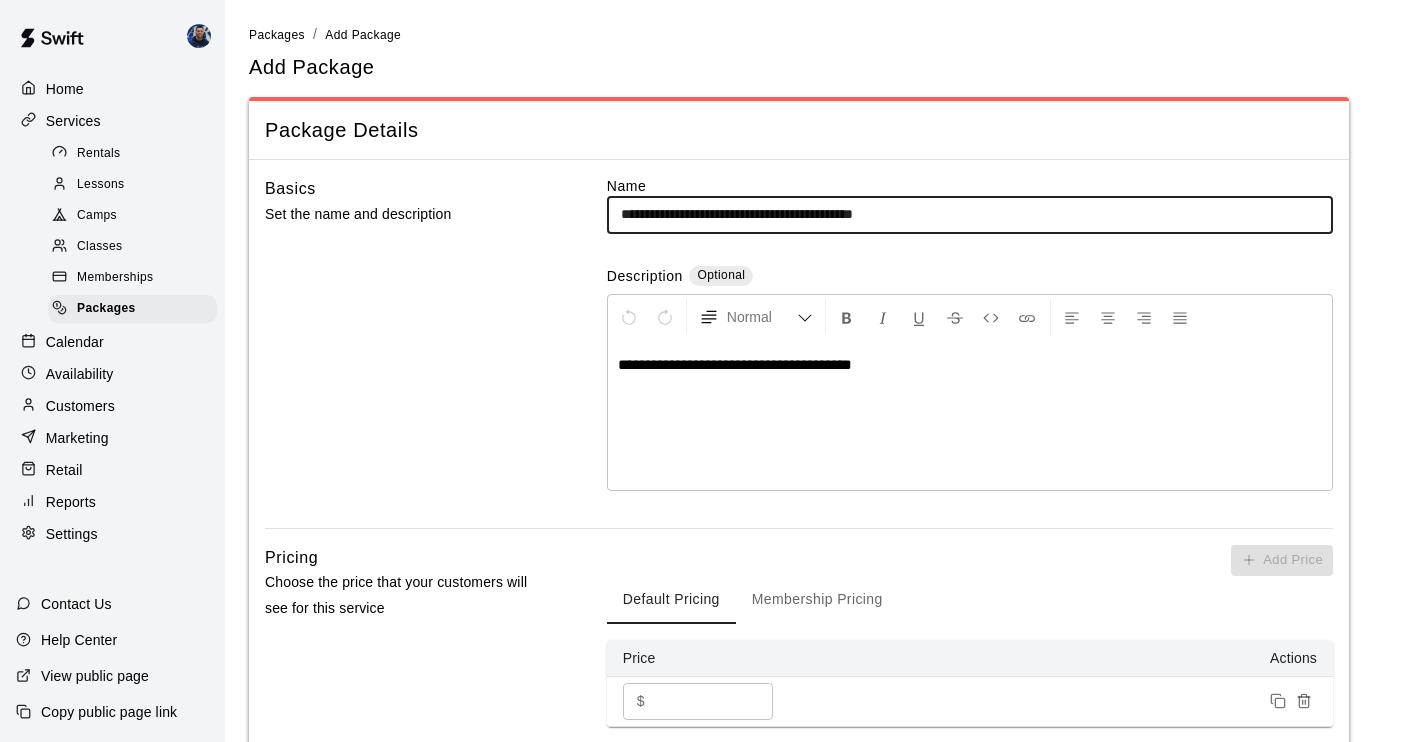 drag, startPoint x: 808, startPoint y: 214, endPoint x: 816, endPoint y: 207, distance: 10.630146 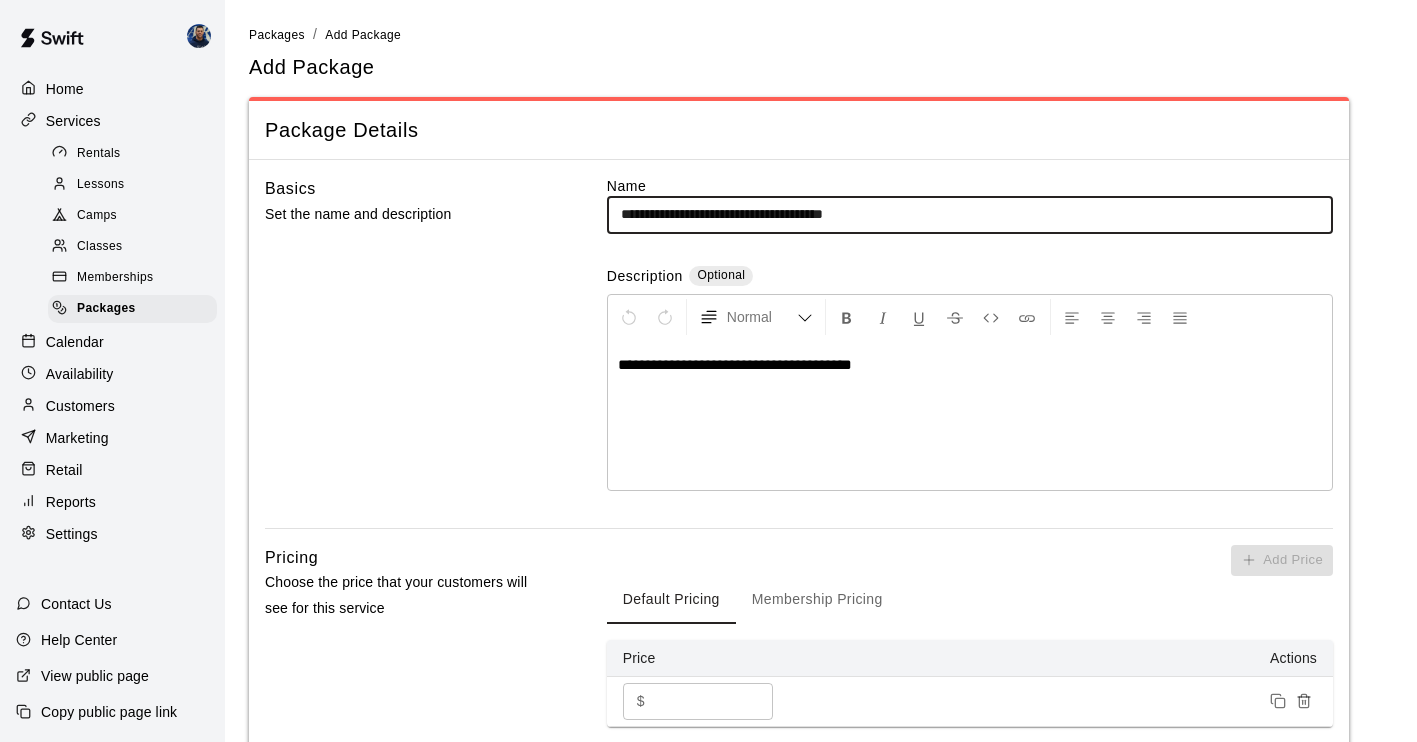 type on "**********" 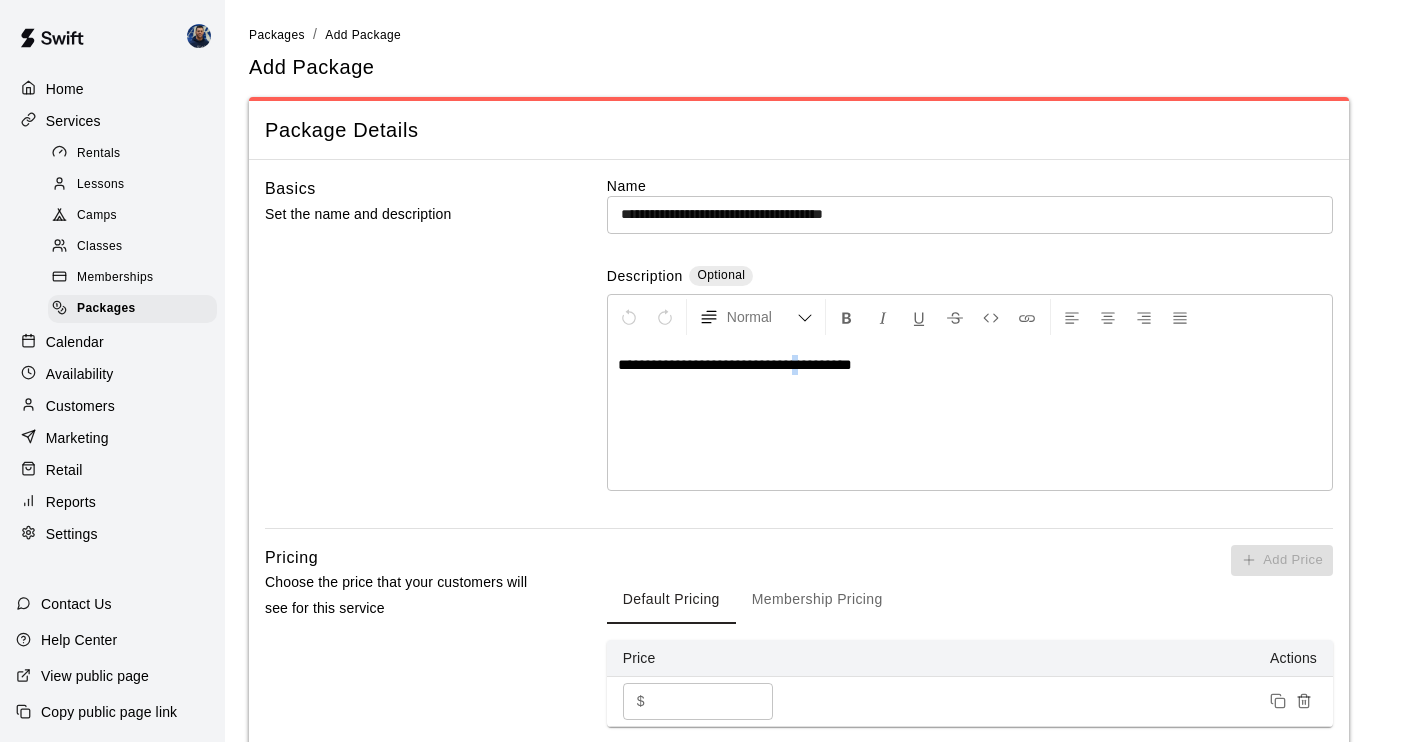 click on "**********" at bounding box center (735, 364) 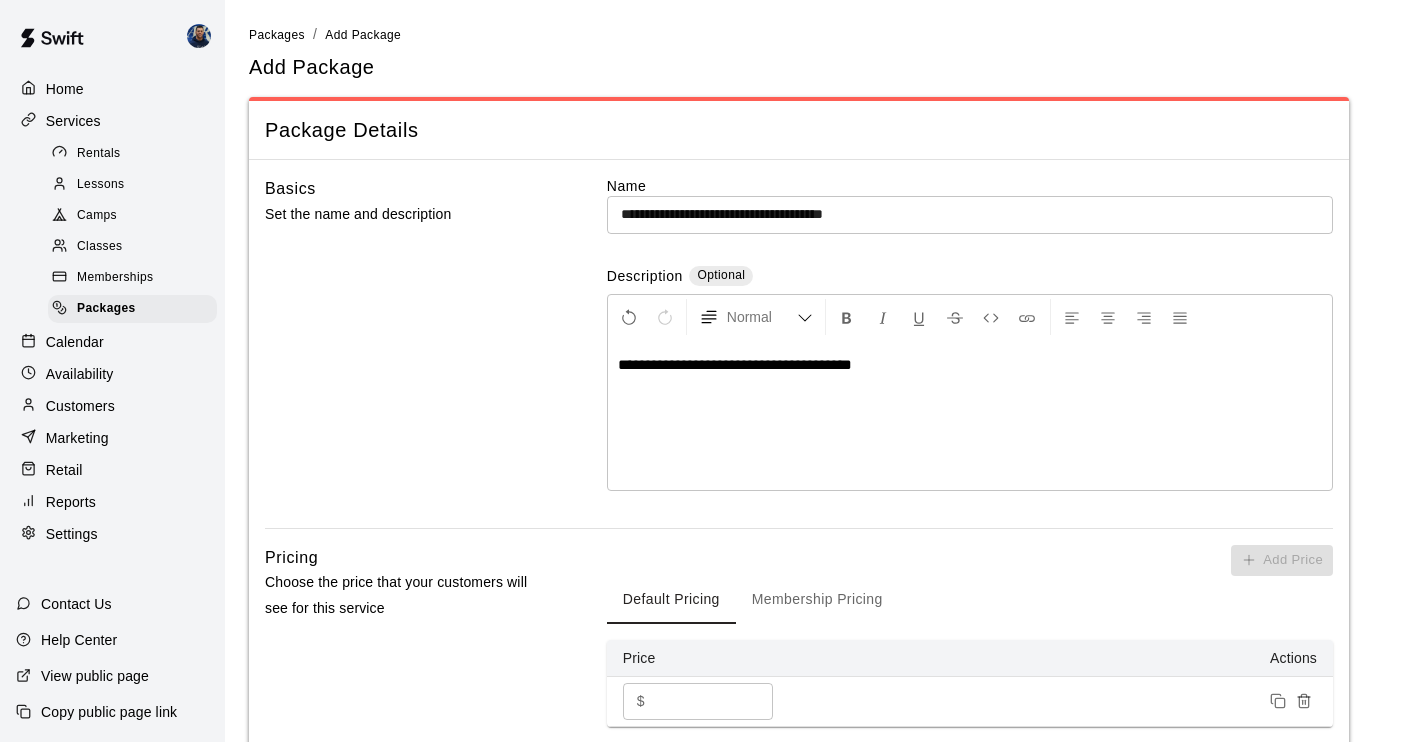scroll, scrollTop: 218, scrollLeft: 0, axis: vertical 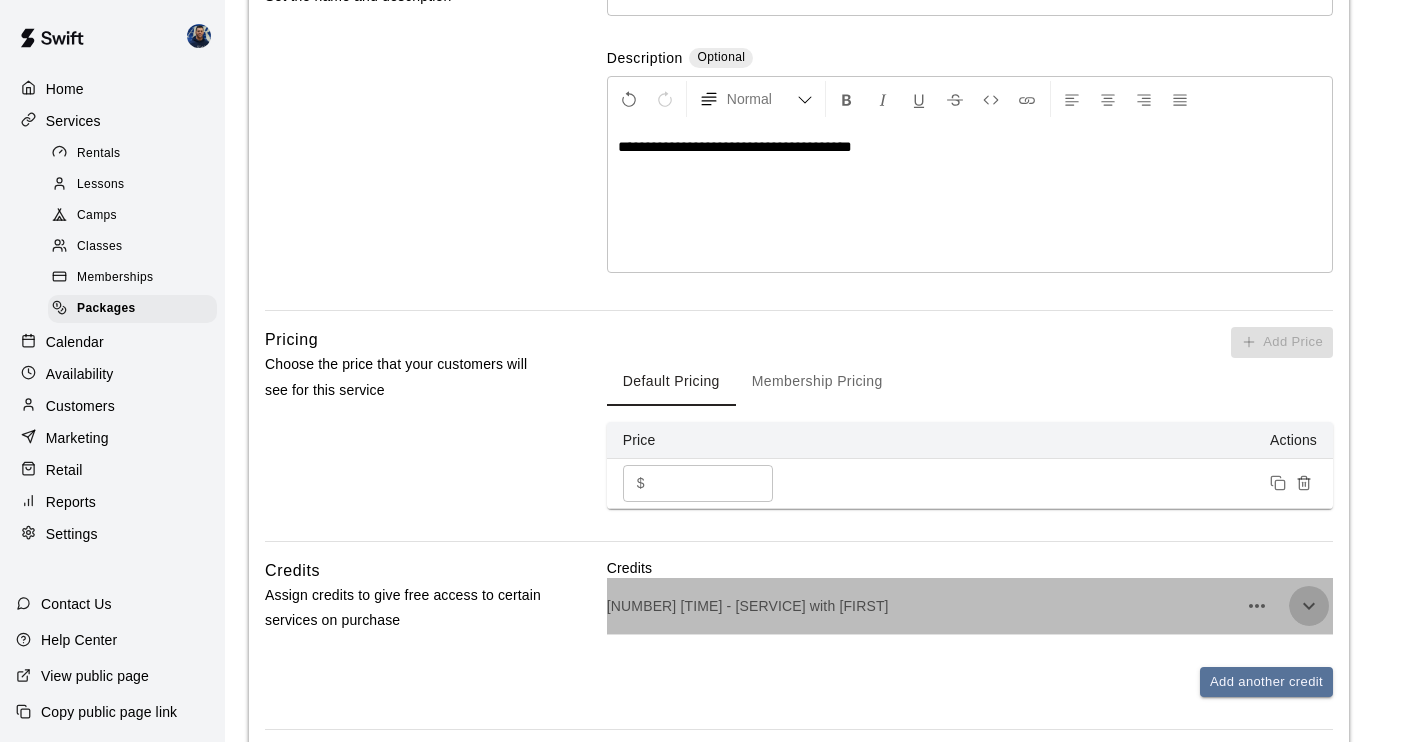 click 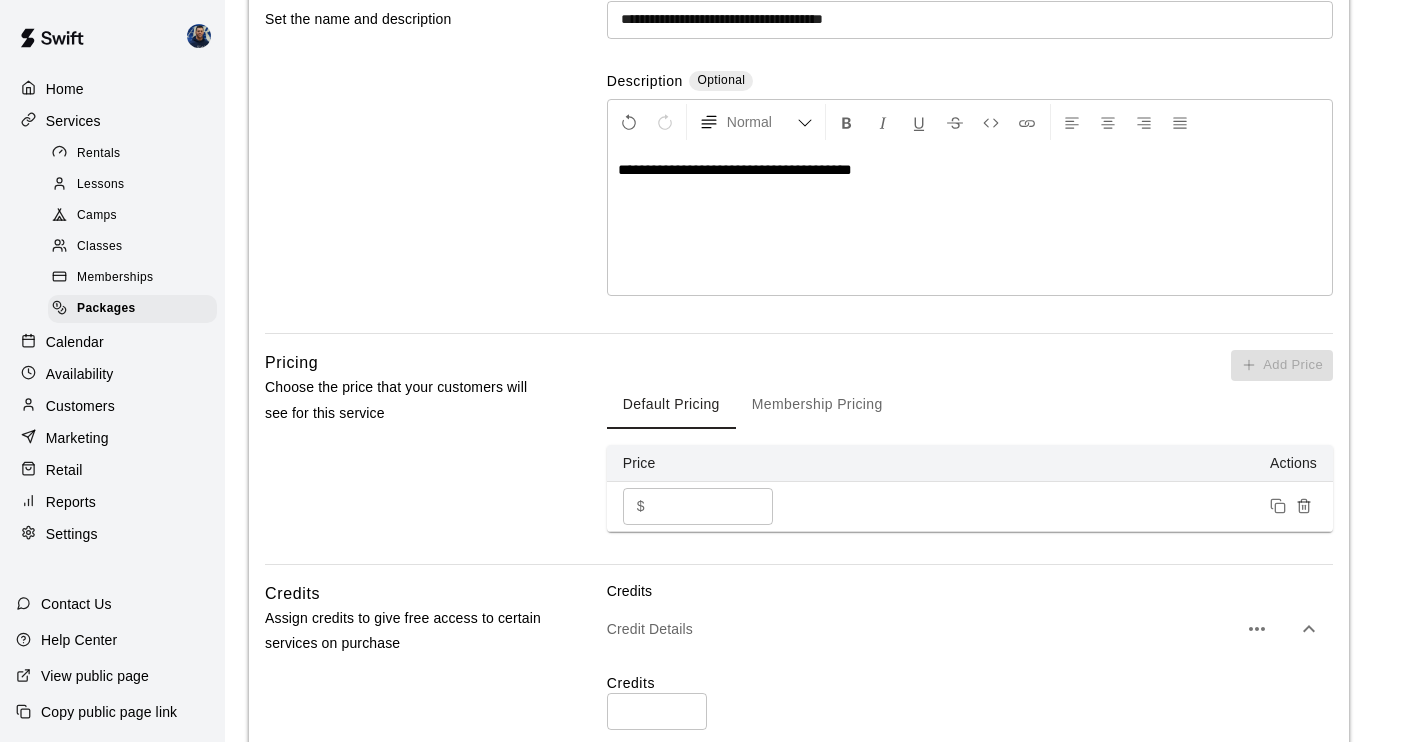 scroll, scrollTop: 276, scrollLeft: 0, axis: vertical 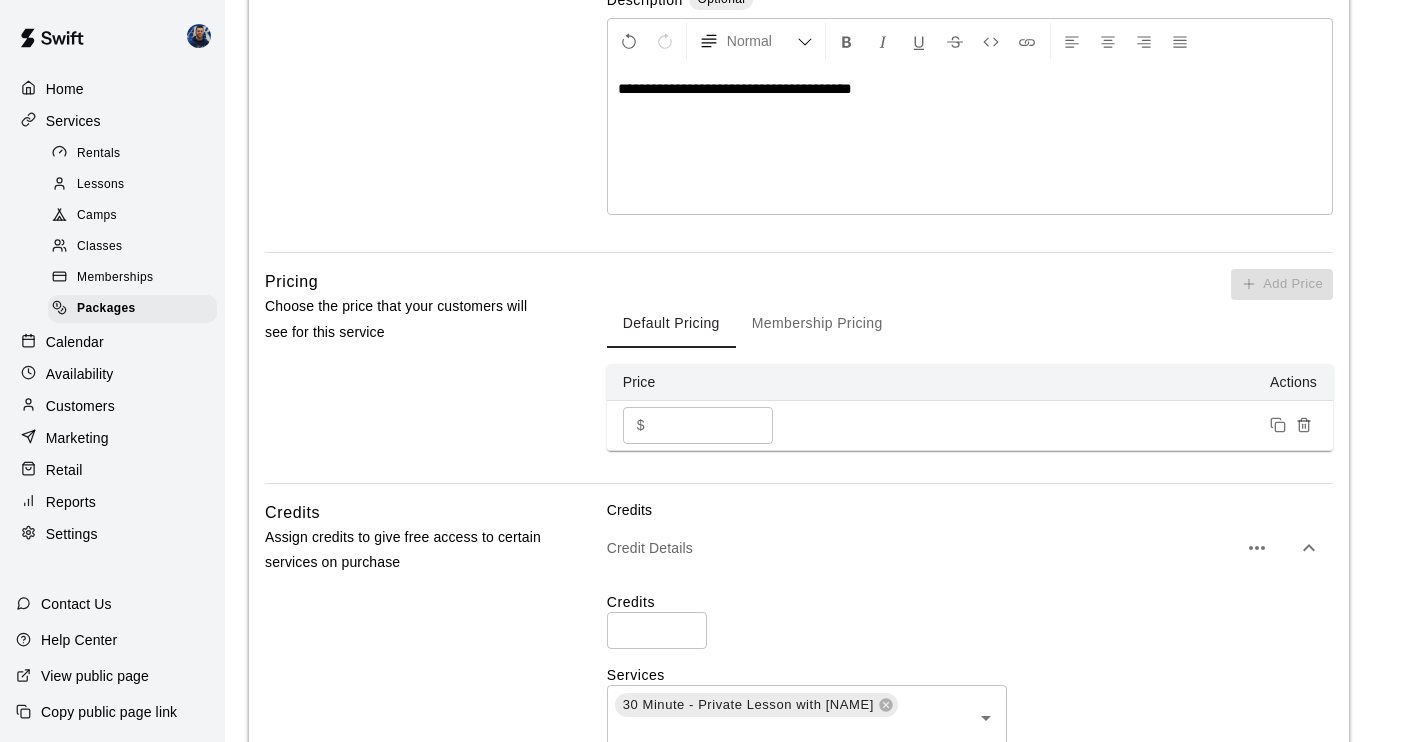 click 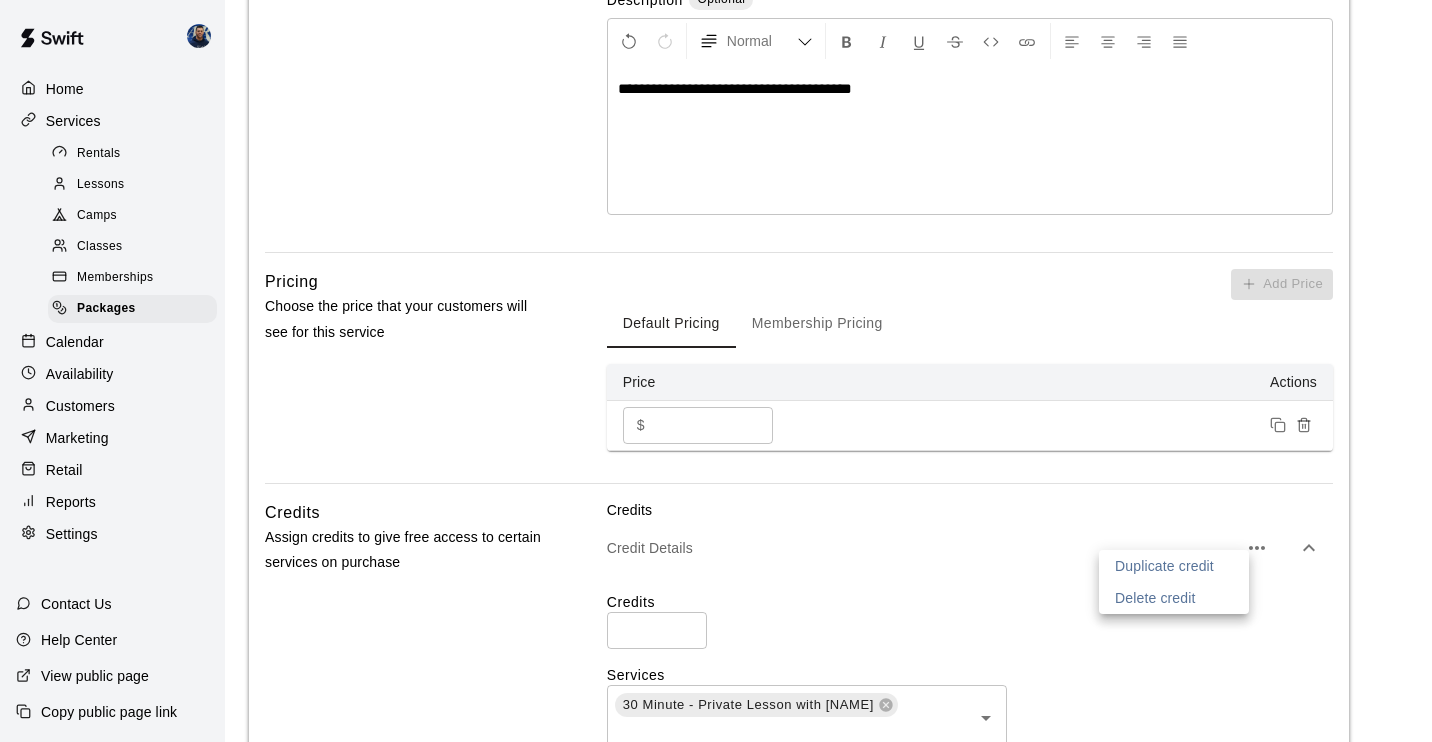 click at bounding box center (716, 371) 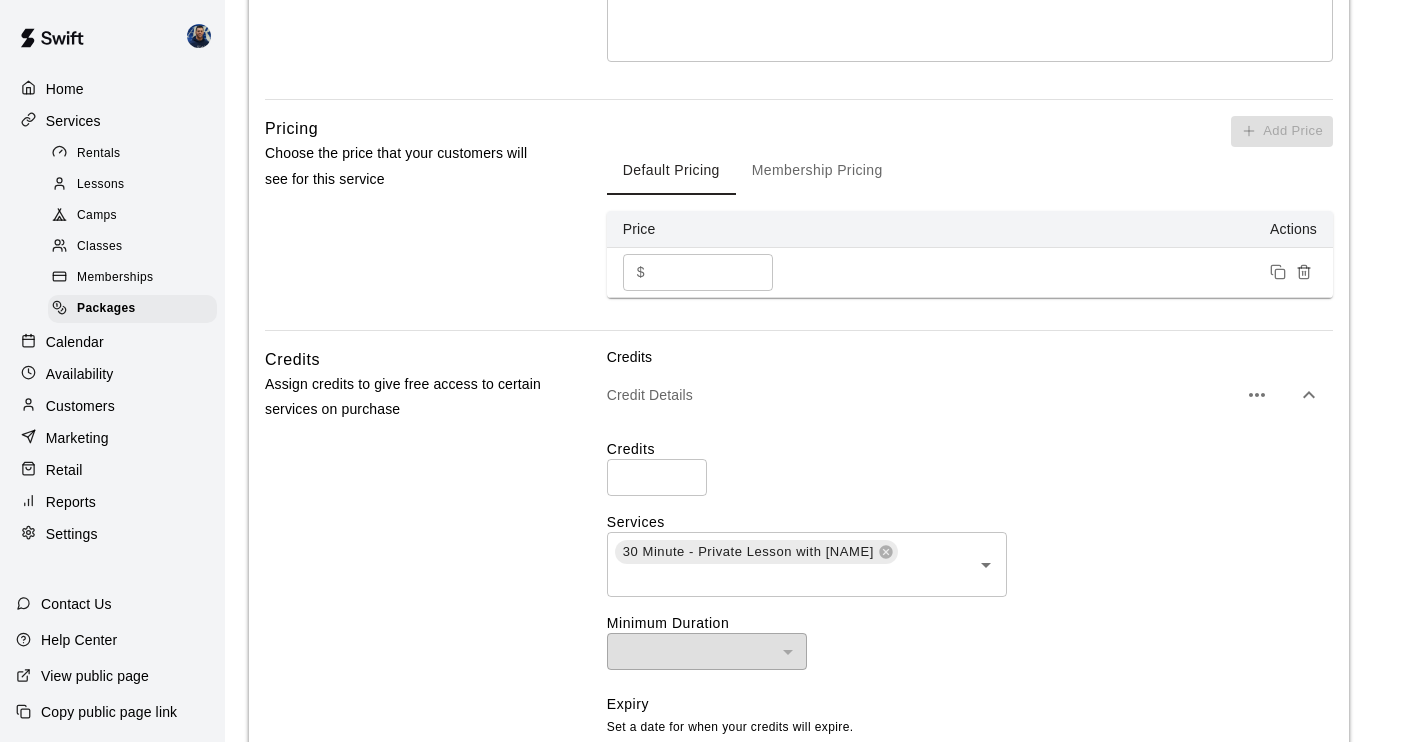 scroll, scrollTop: 750, scrollLeft: 0, axis: vertical 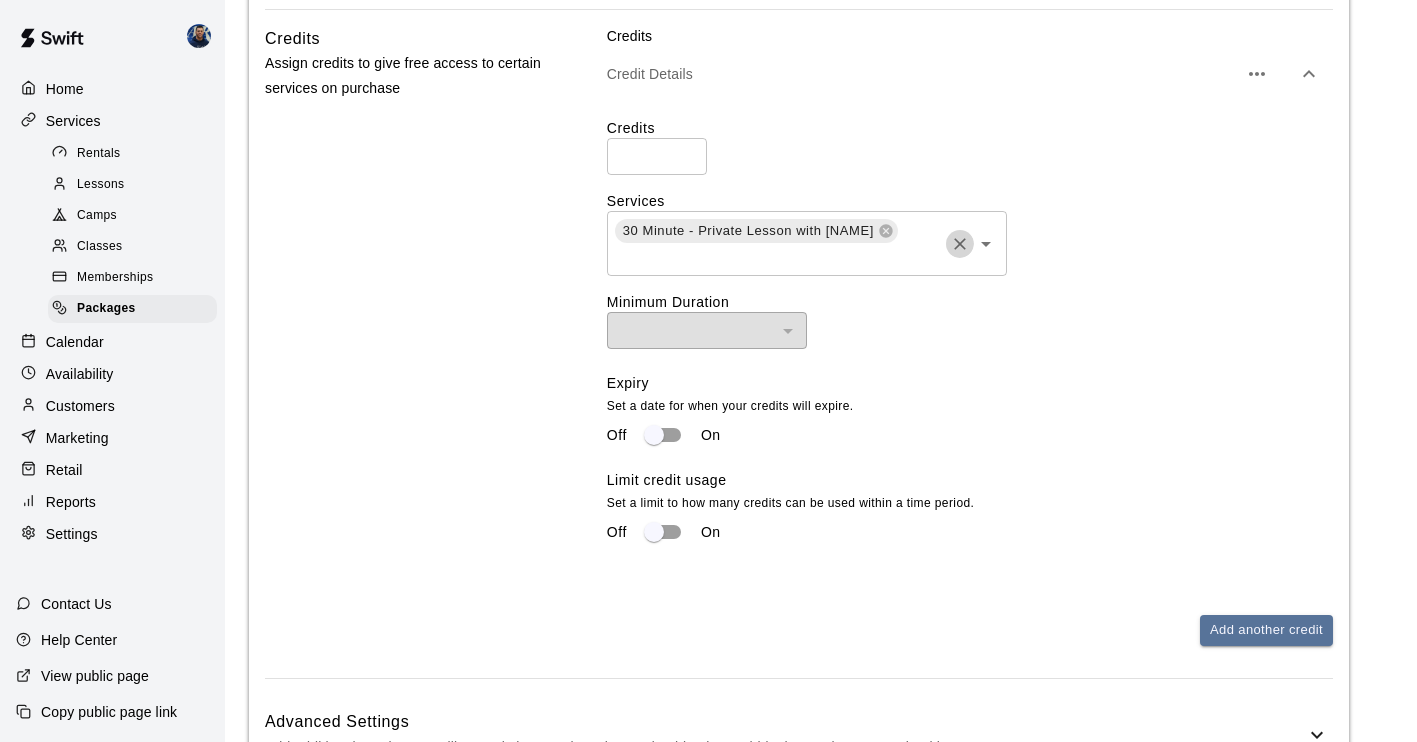 click 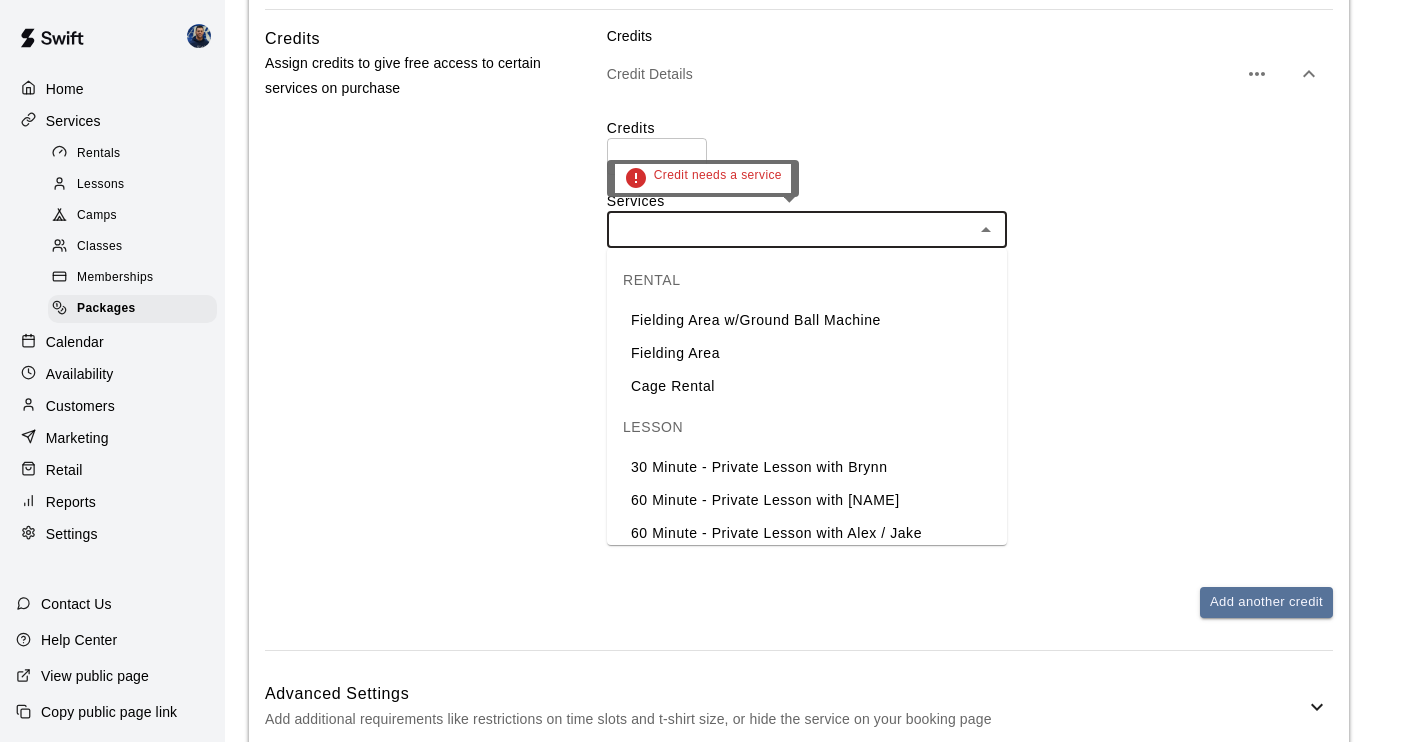 click at bounding box center [790, 229] 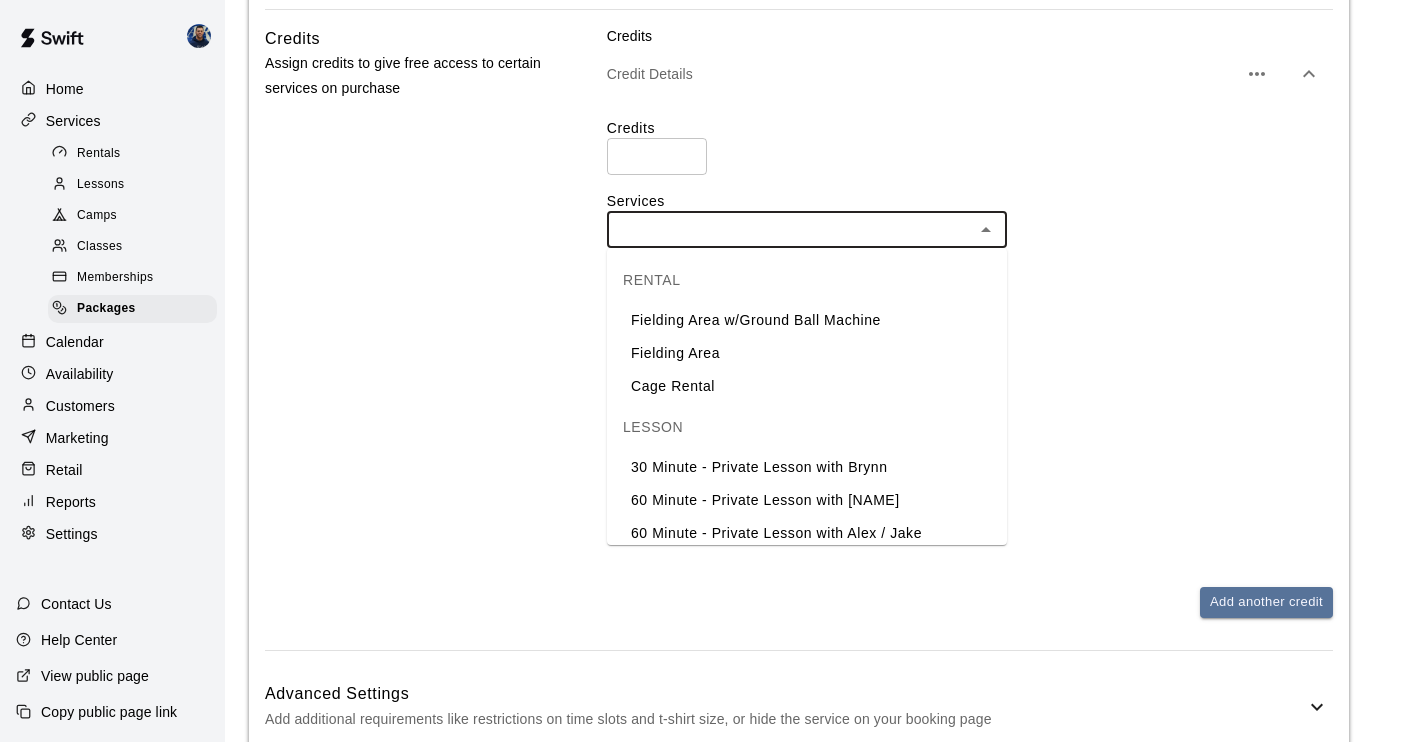 scroll, scrollTop: 635, scrollLeft: 0, axis: vertical 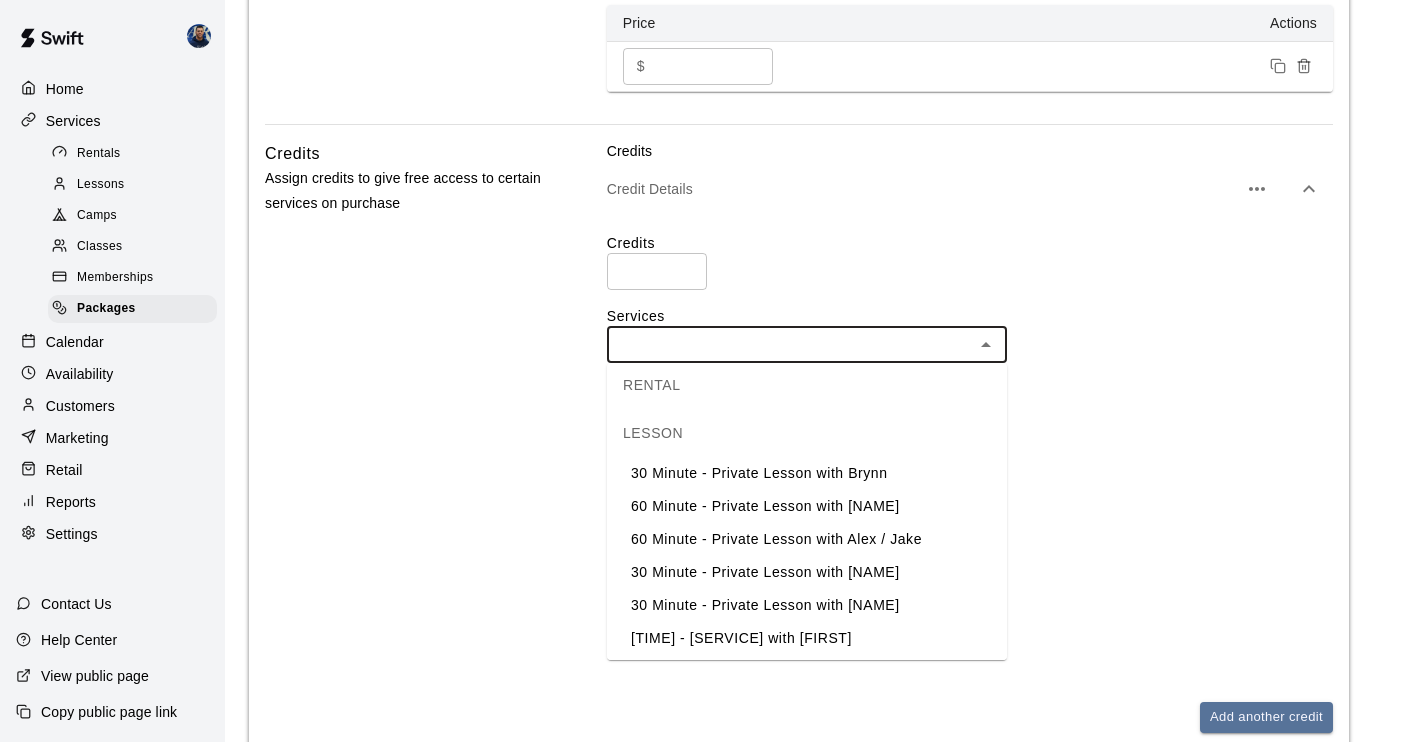 click on "60 Minute - Private Lesson with Alex / Jake" at bounding box center [807, 539] 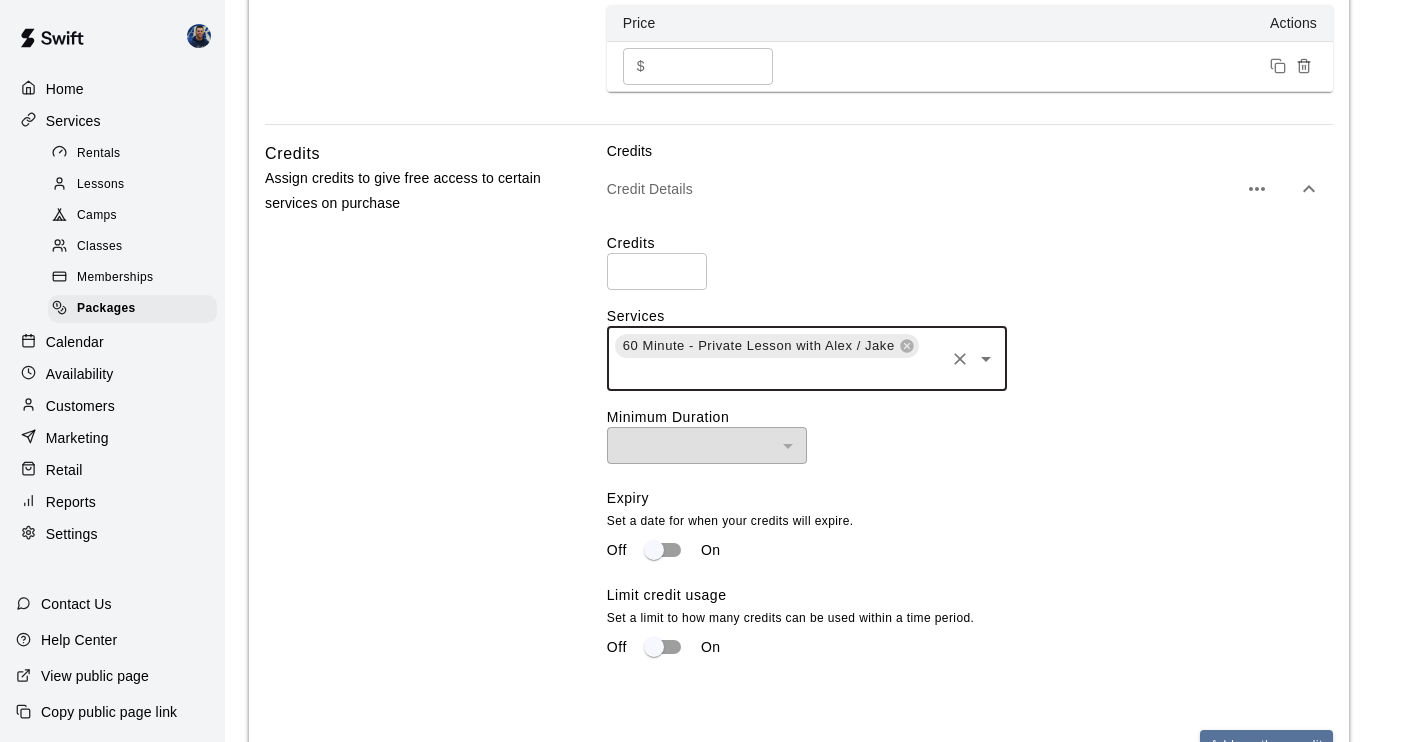 click on "Credits * ​ Services 60 Minute - Private Lesson with [NAME] ​ Minimum Duration ​ ​ Expiry   Set a date for when your credits will expire. Off On Limit credit usage   Set a limit to how many credits can be used within a time period. Off On" at bounding box center [970, 458] 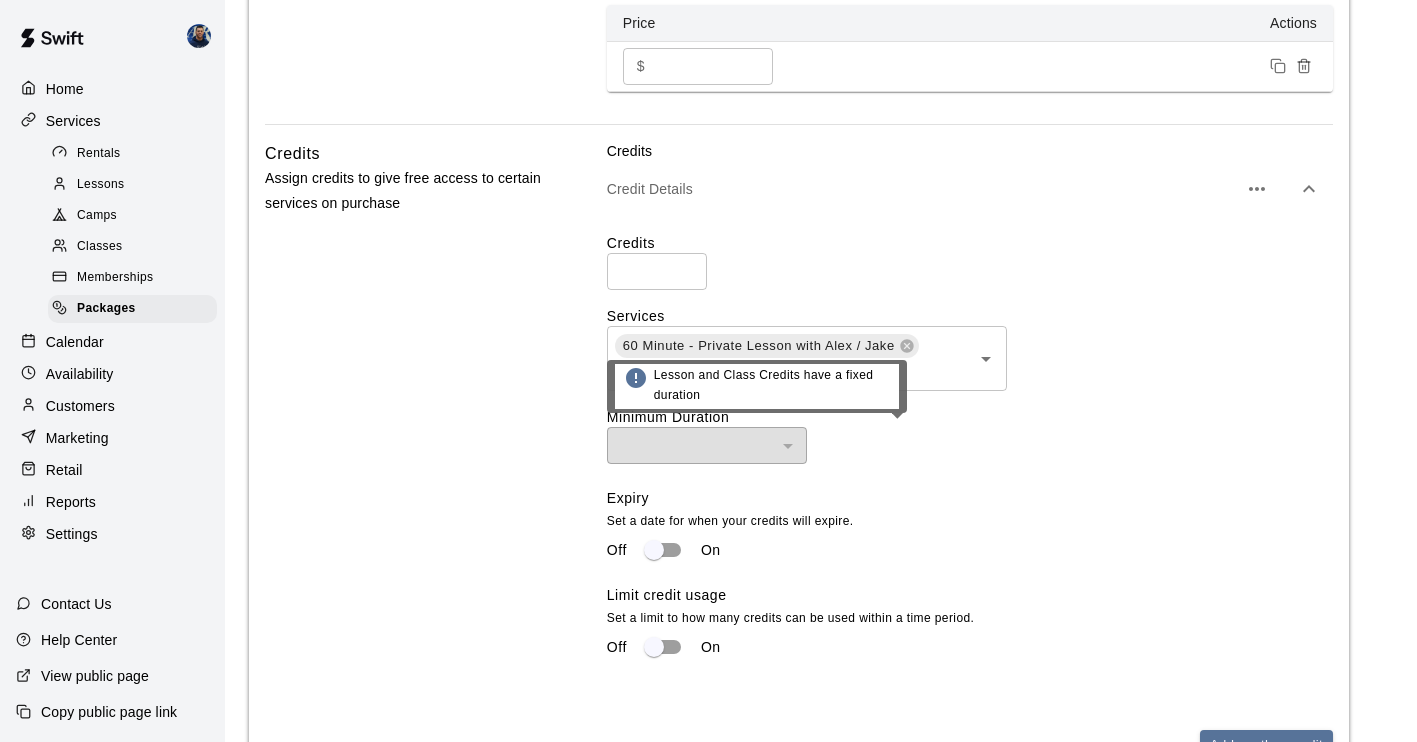 click on "​" at bounding box center [707, 445] 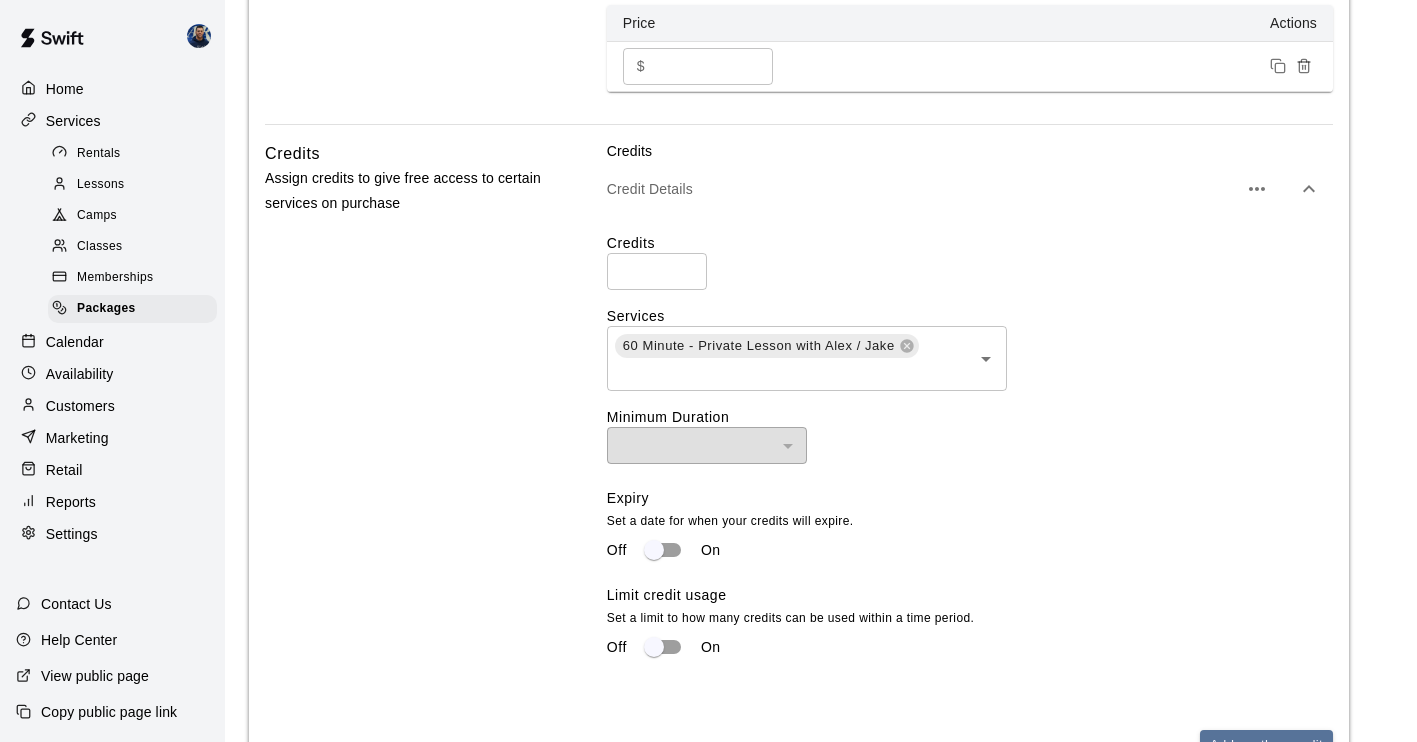 click on "Credits * ​ Services 60 Minute - Private Lesson with [NAME] ​ Minimum Duration ​ ​ Expiry   Set a date for when your credits will expire. Off On Limit credit usage   Set a limit to how many credits can be used within a time period. Off On" at bounding box center [970, 458] 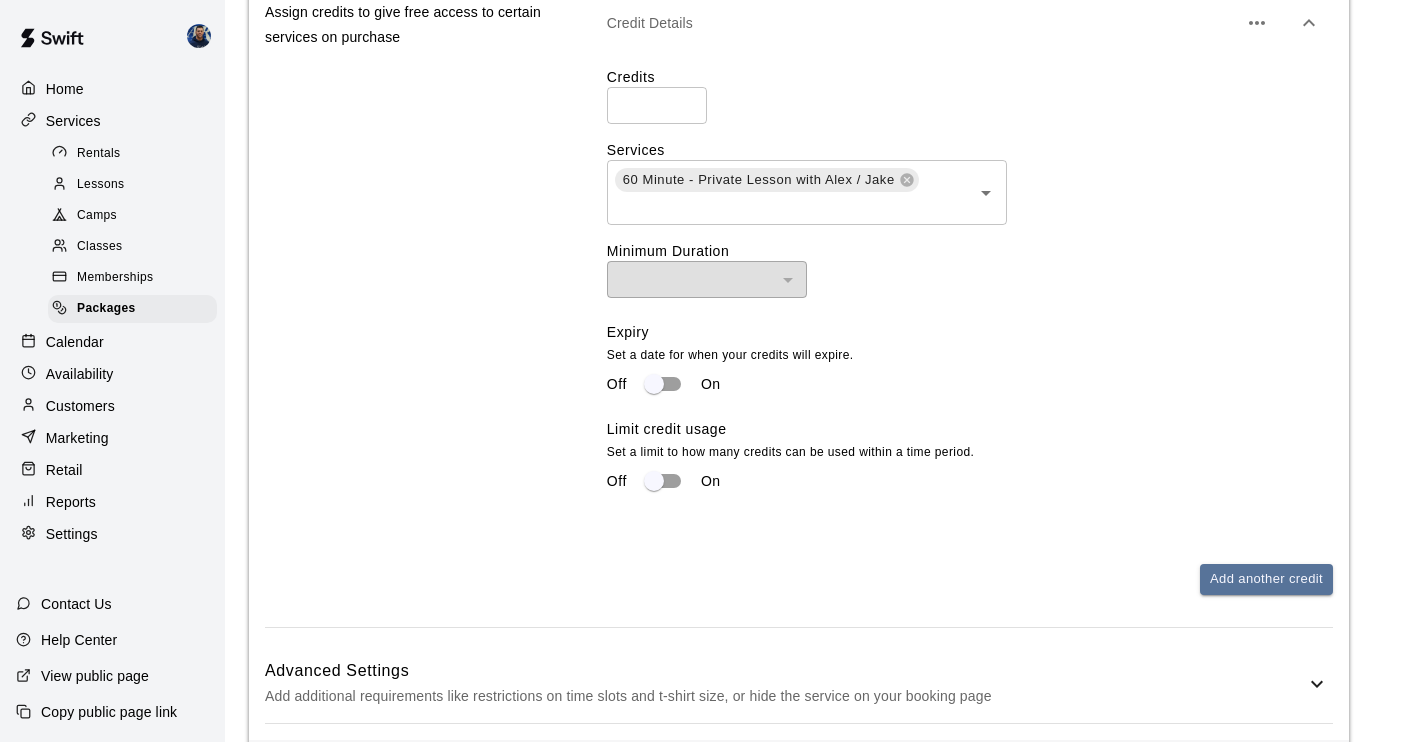 scroll, scrollTop: 869, scrollLeft: 0, axis: vertical 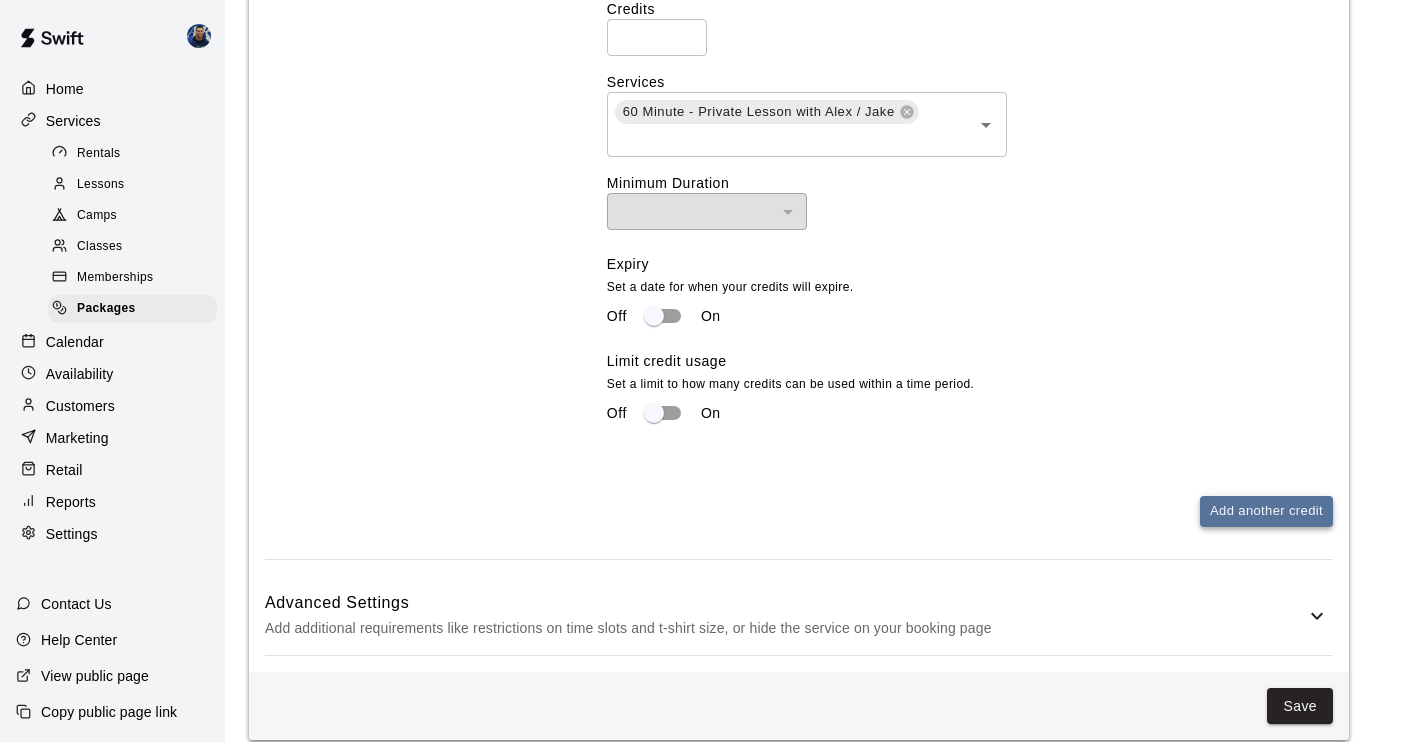 click on "Add another credit" at bounding box center (1266, 511) 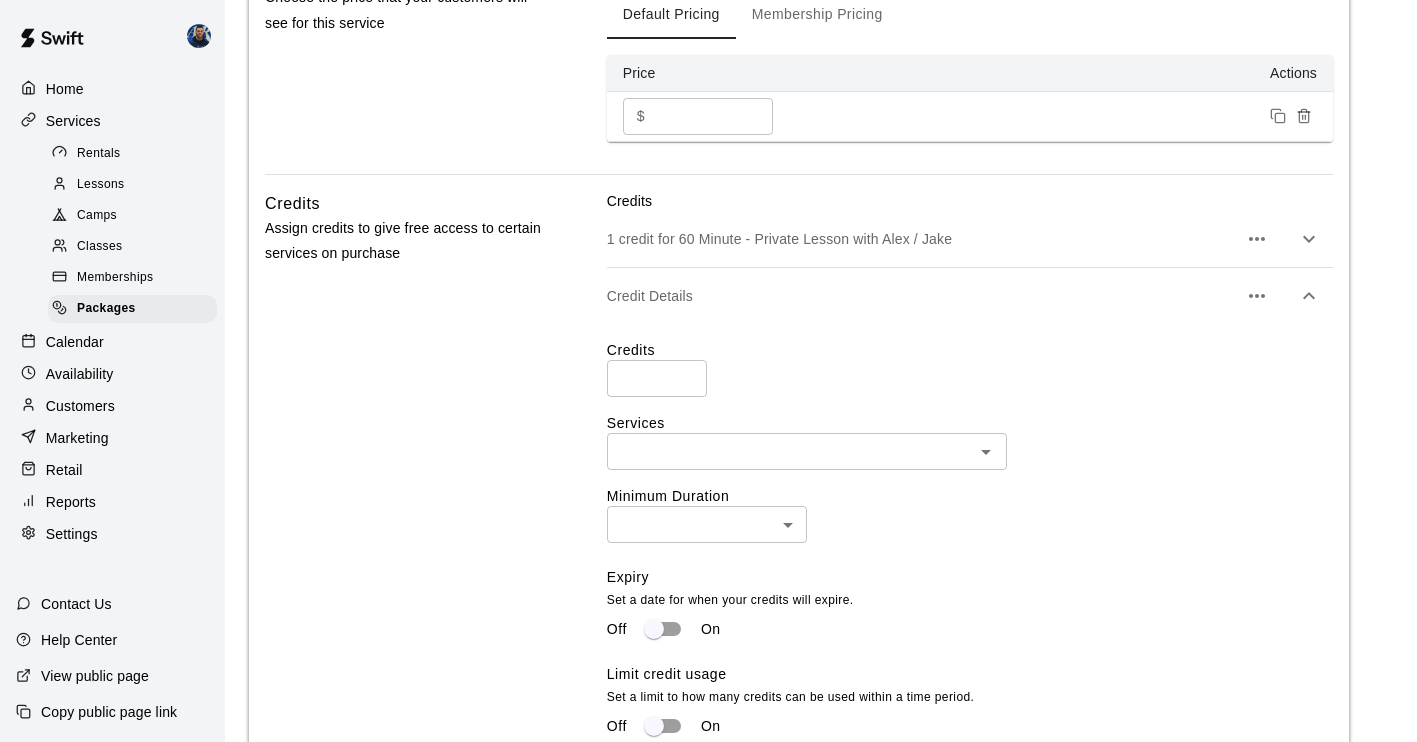 scroll, scrollTop: 482, scrollLeft: 0, axis: vertical 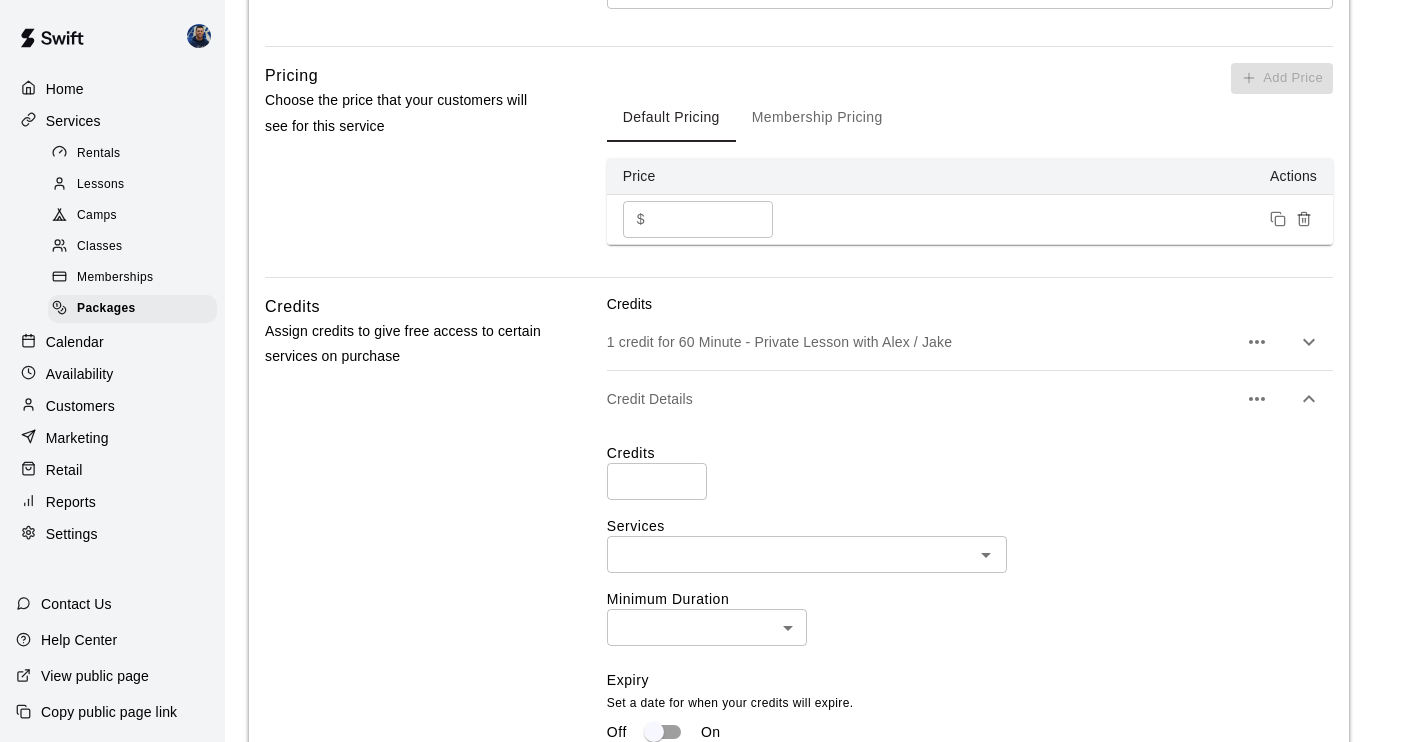 click 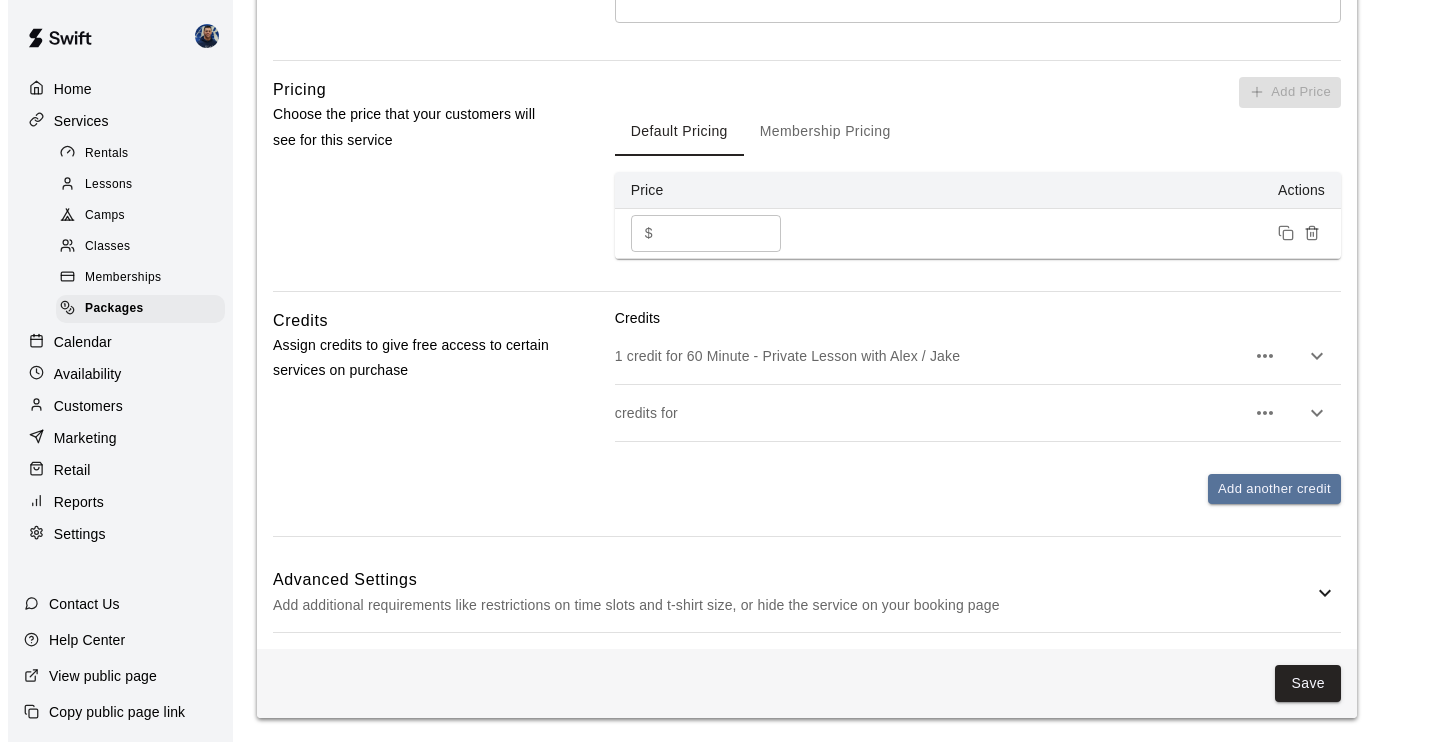 scroll, scrollTop: 468, scrollLeft: 0, axis: vertical 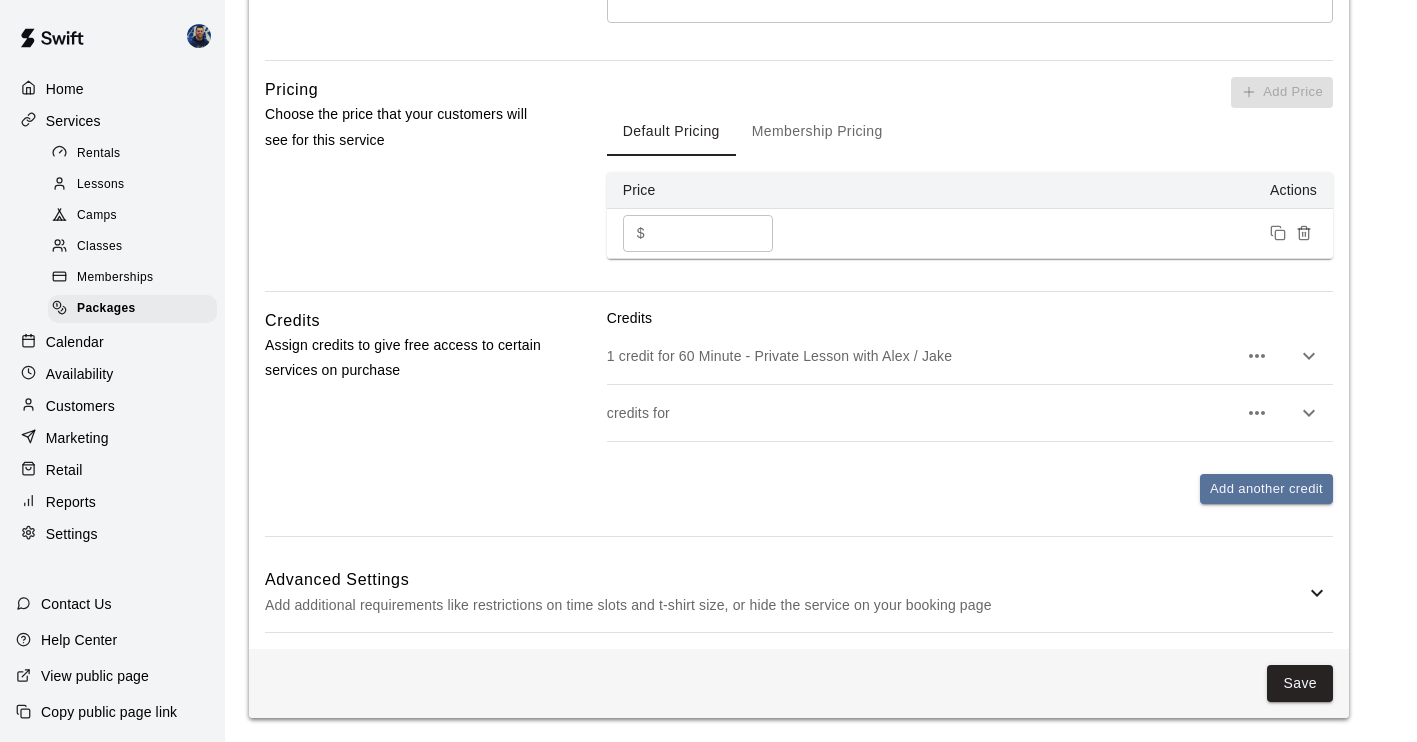 click 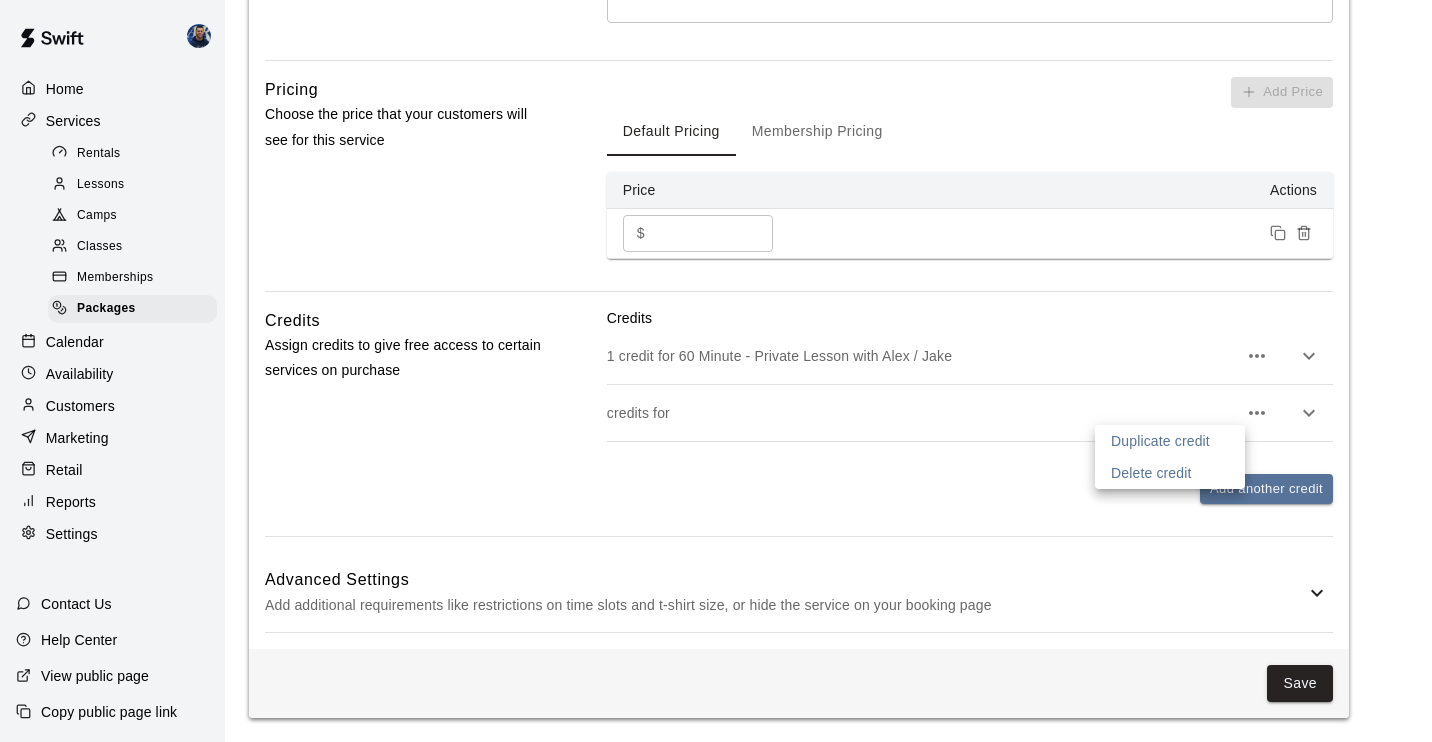 click on "Delete credit" at bounding box center [1151, 473] 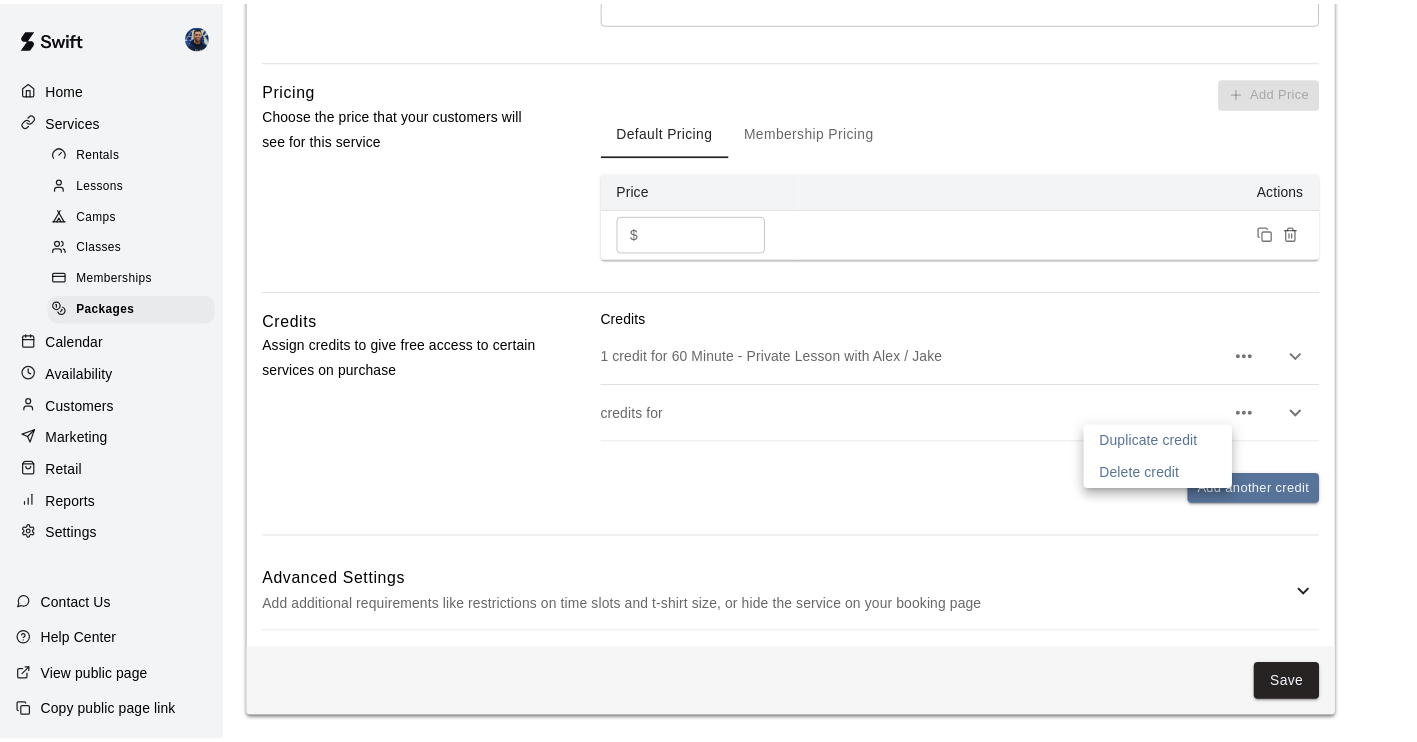 scroll, scrollTop: 411, scrollLeft: 0, axis: vertical 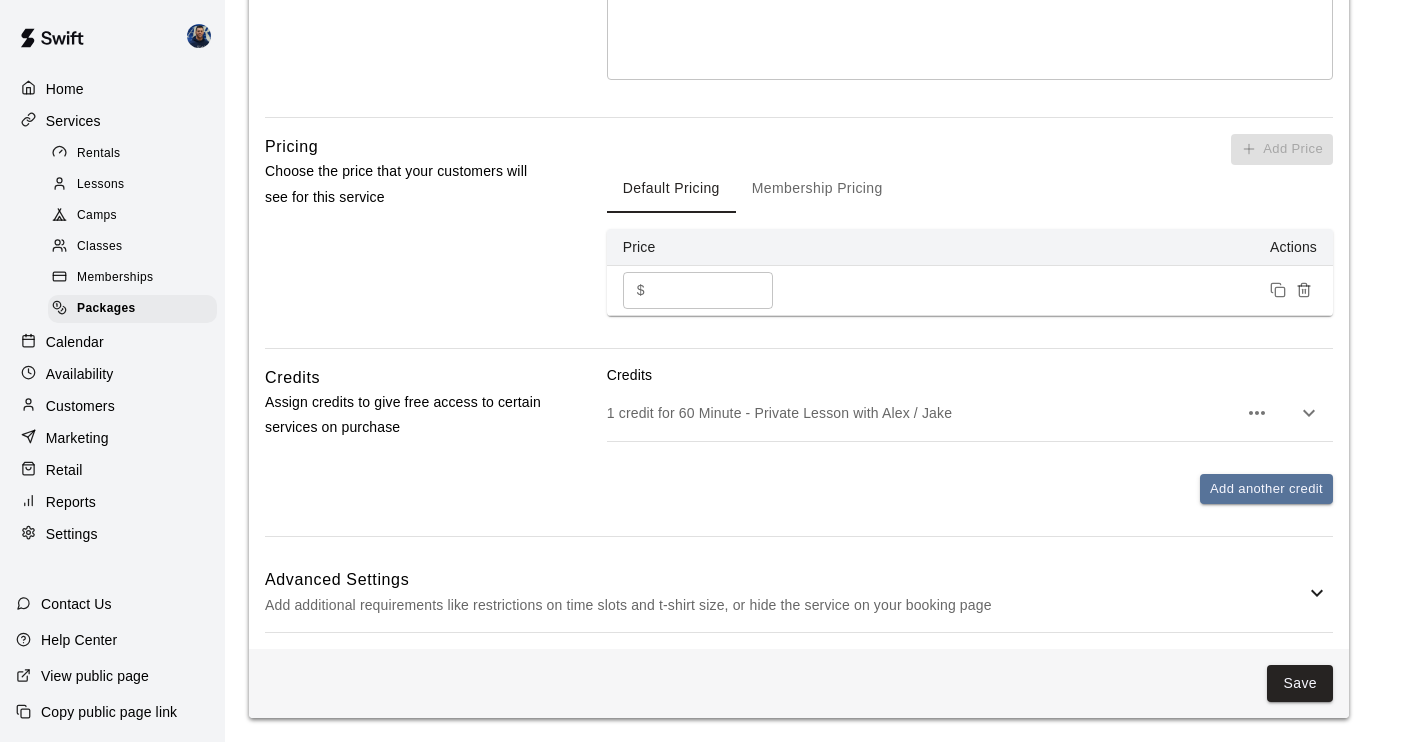 click 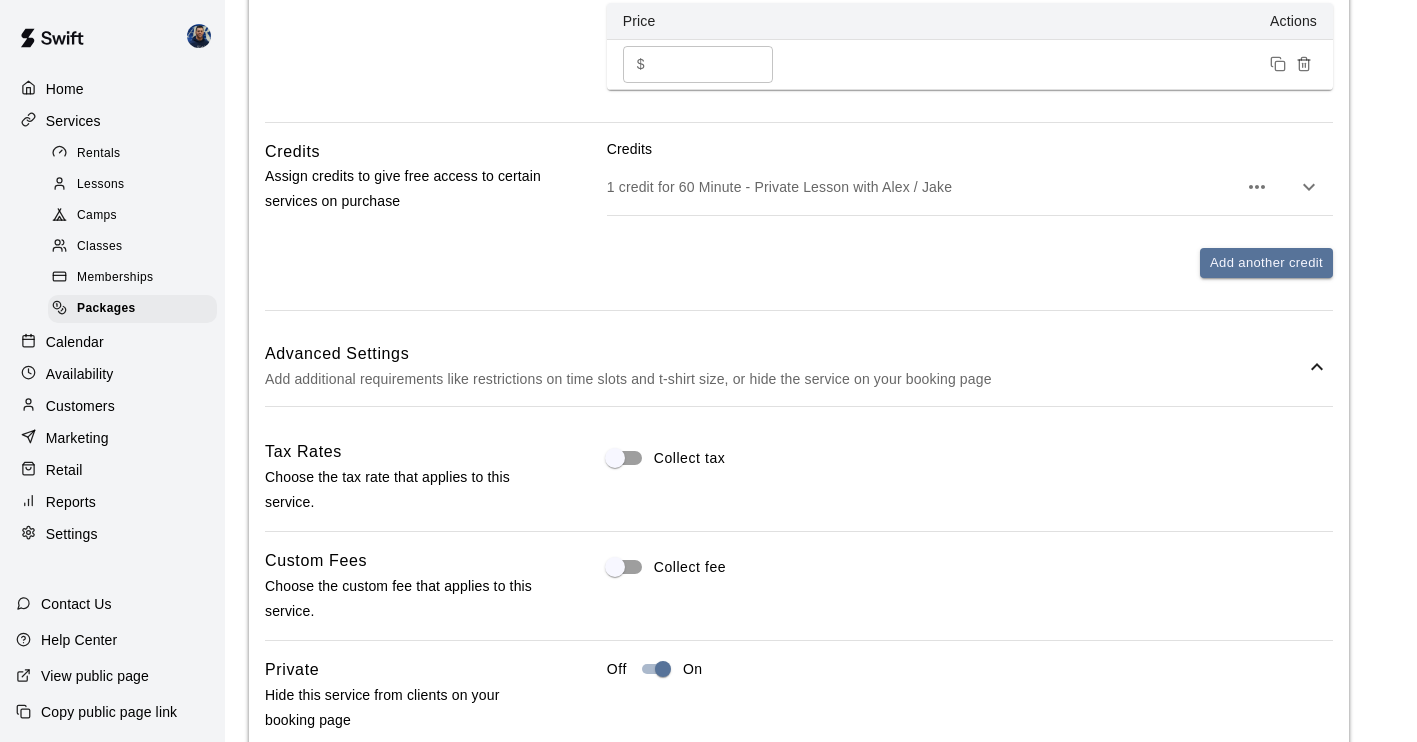 scroll, scrollTop: 769, scrollLeft: 0, axis: vertical 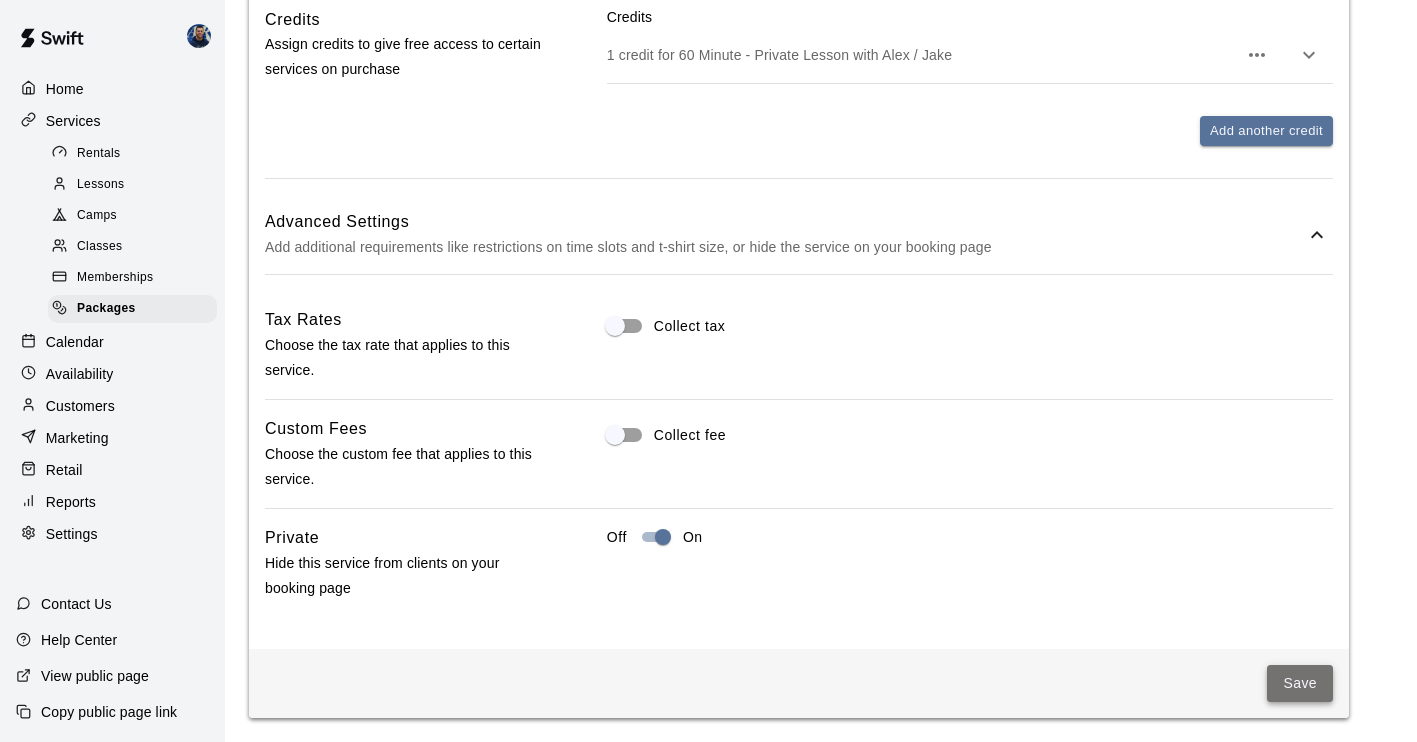 click on "Save" at bounding box center (1300, 683) 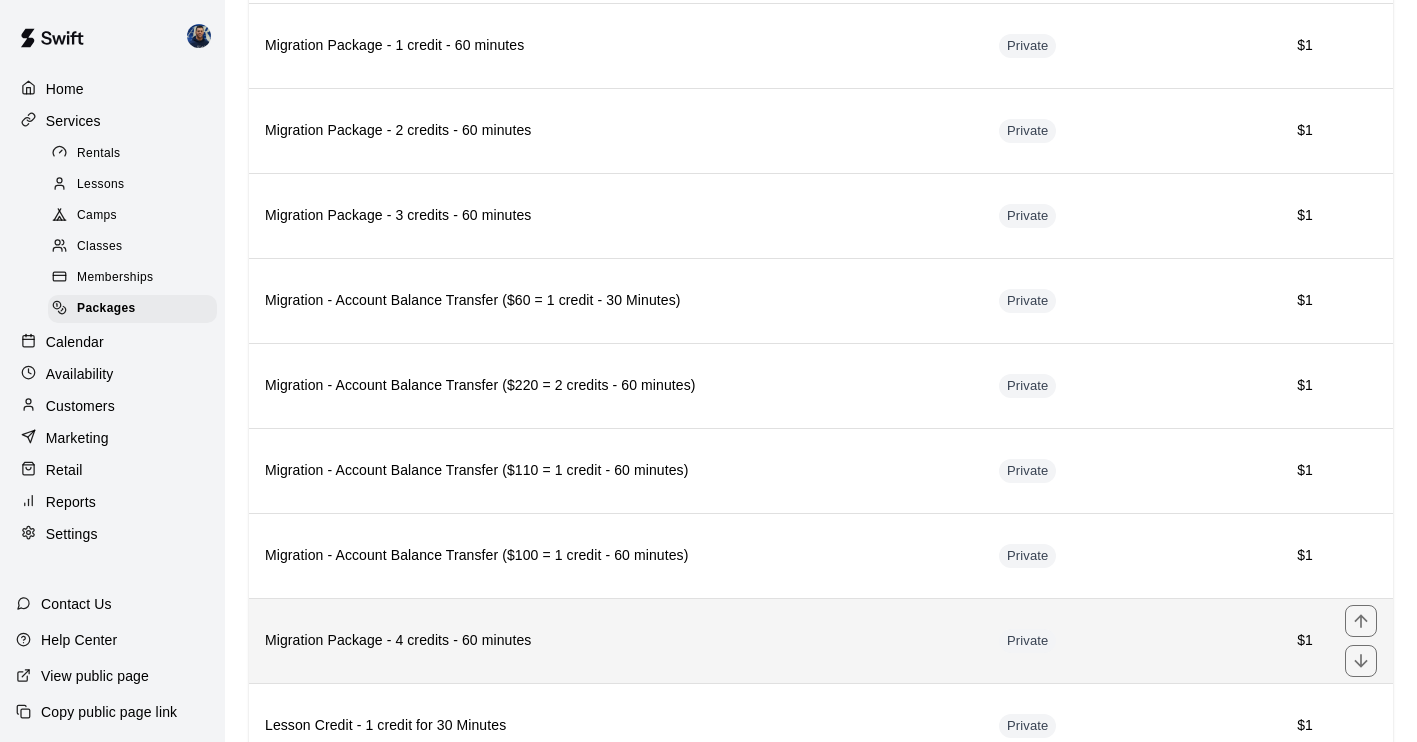 scroll, scrollTop: 957, scrollLeft: 0, axis: vertical 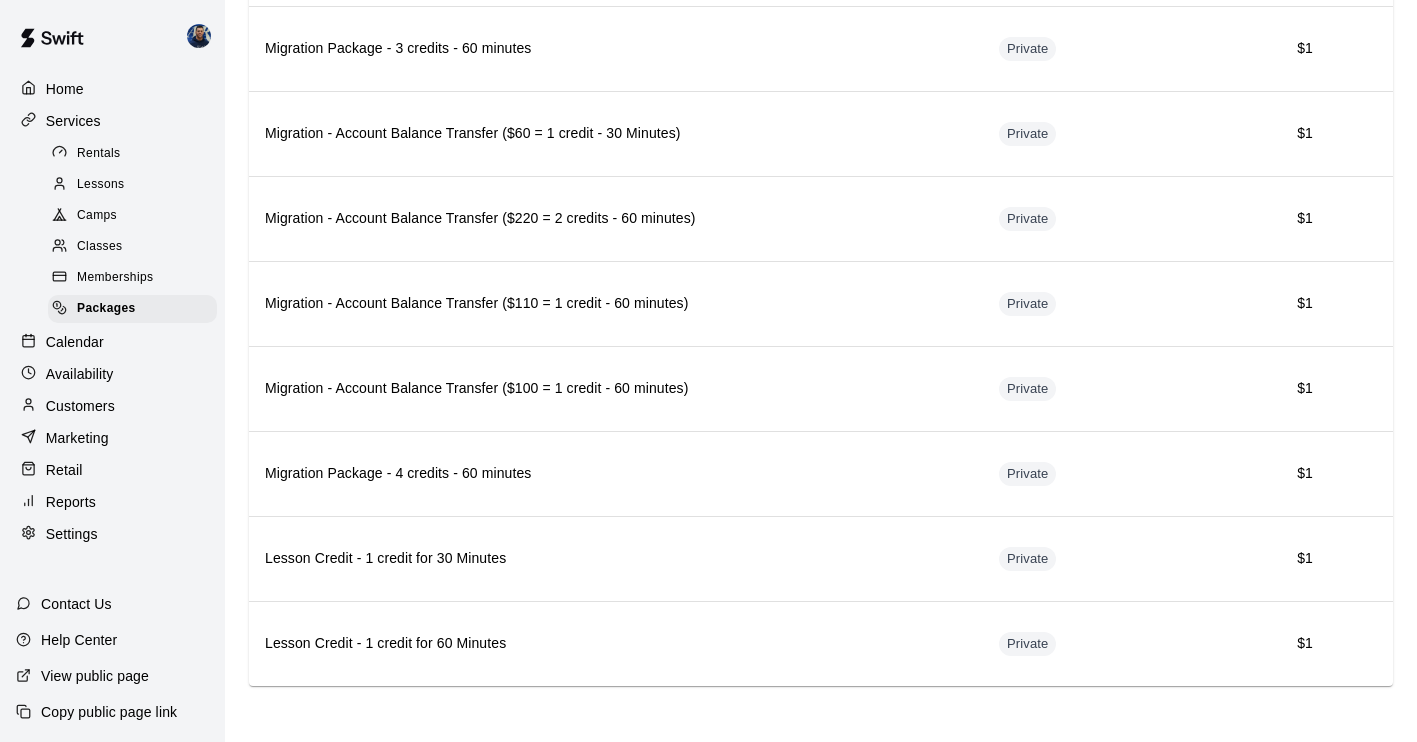 click on "Customers" at bounding box center (112, 406) 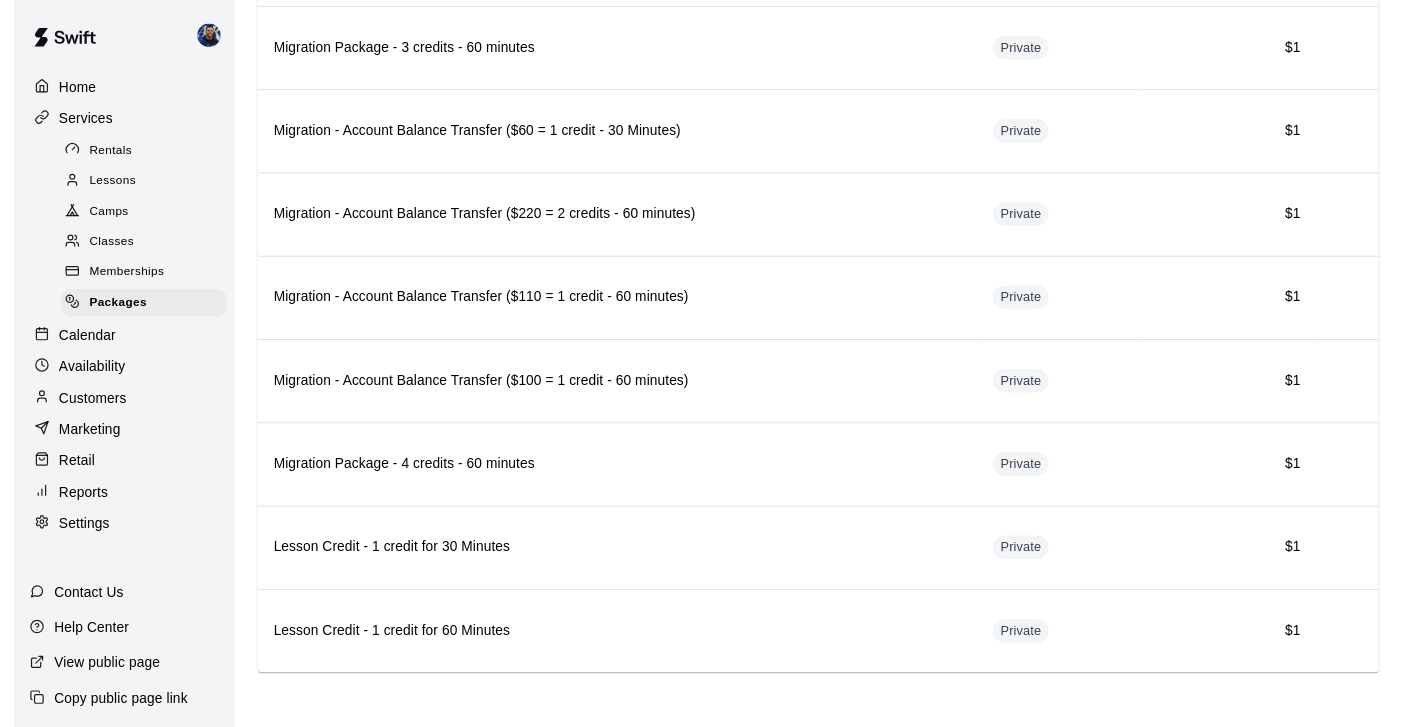 scroll, scrollTop: 0, scrollLeft: 0, axis: both 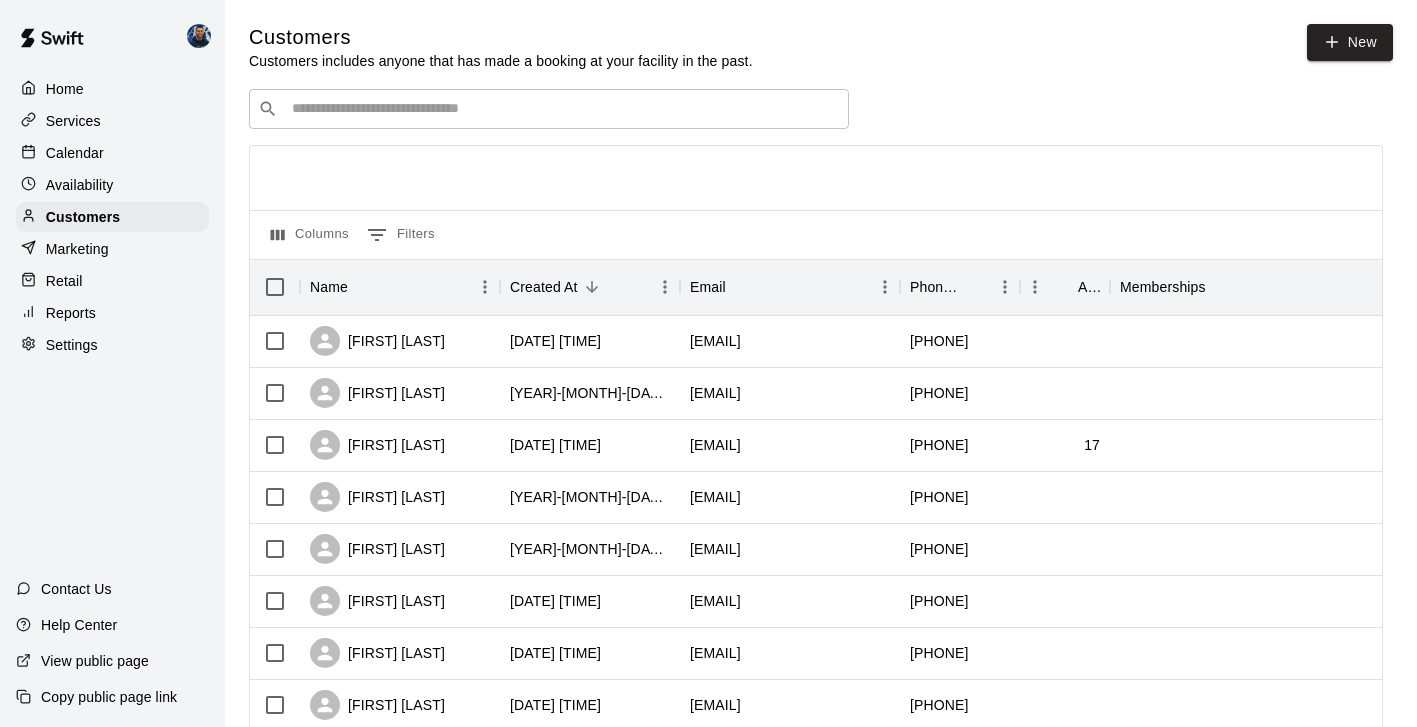click on "​ ​" at bounding box center [549, 109] 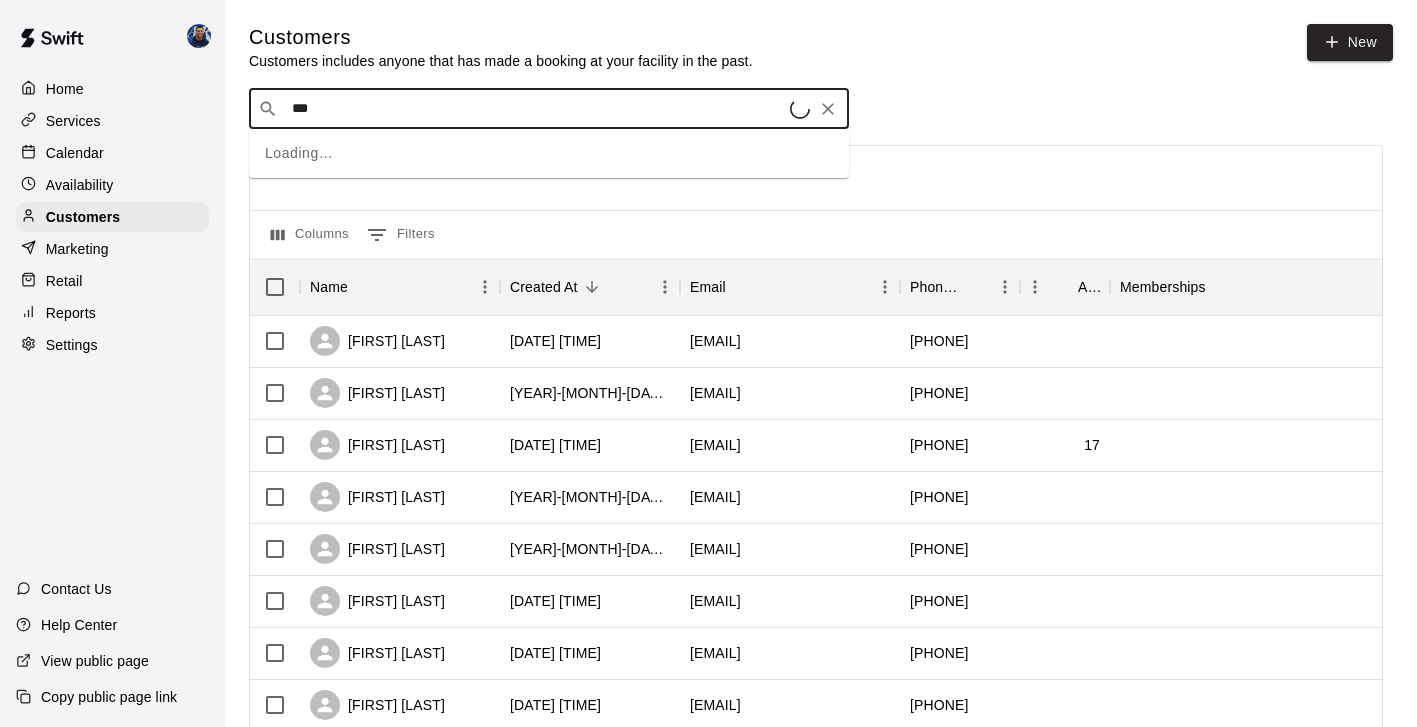 type on "****" 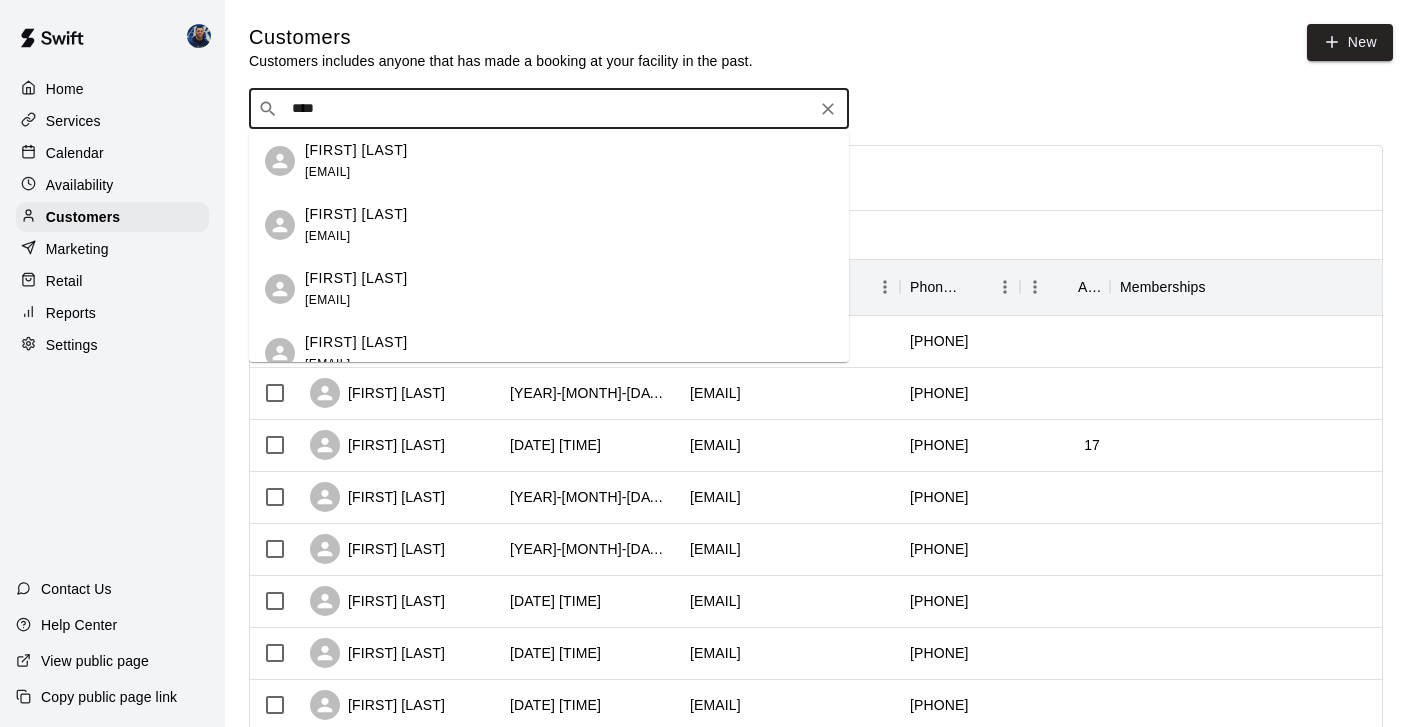 scroll, scrollTop: 66, scrollLeft: 0, axis: vertical 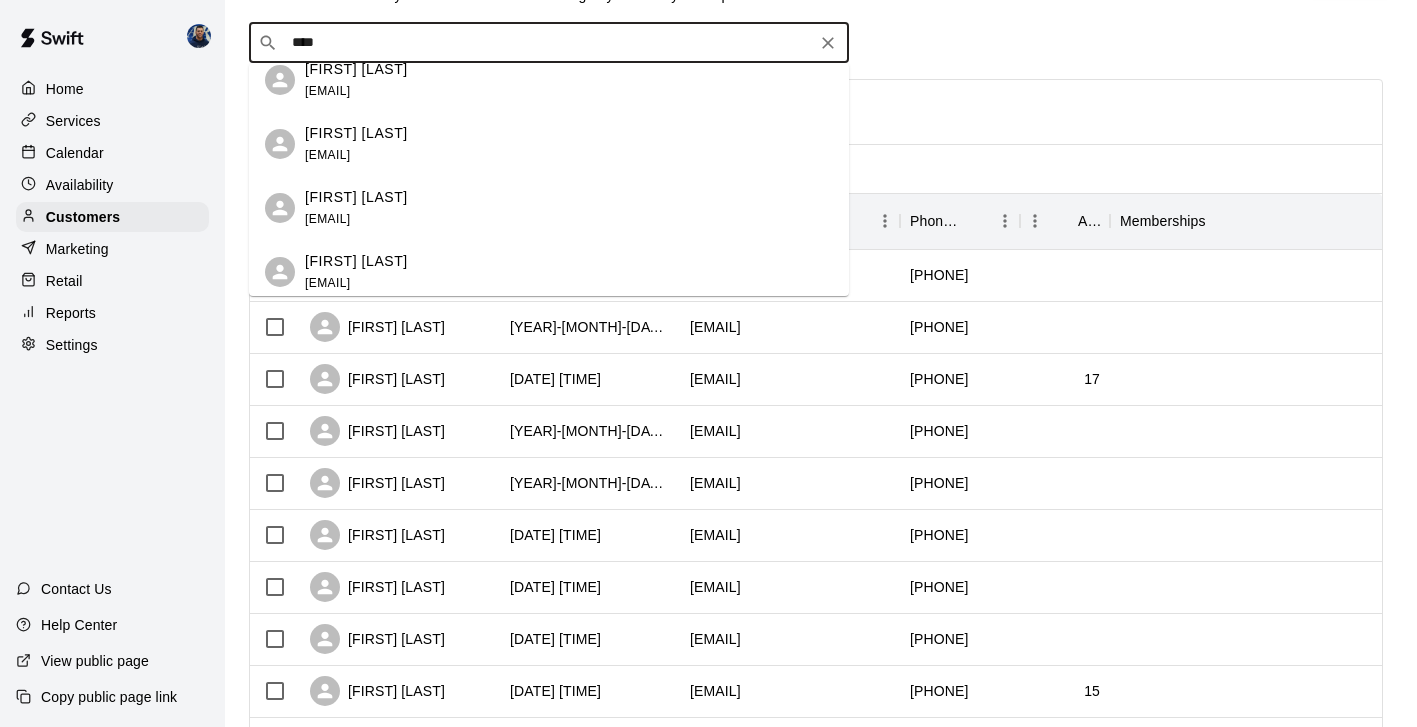 drag, startPoint x: 432, startPoint y: 122, endPoint x: 431, endPoint y: 99, distance: 23.021729 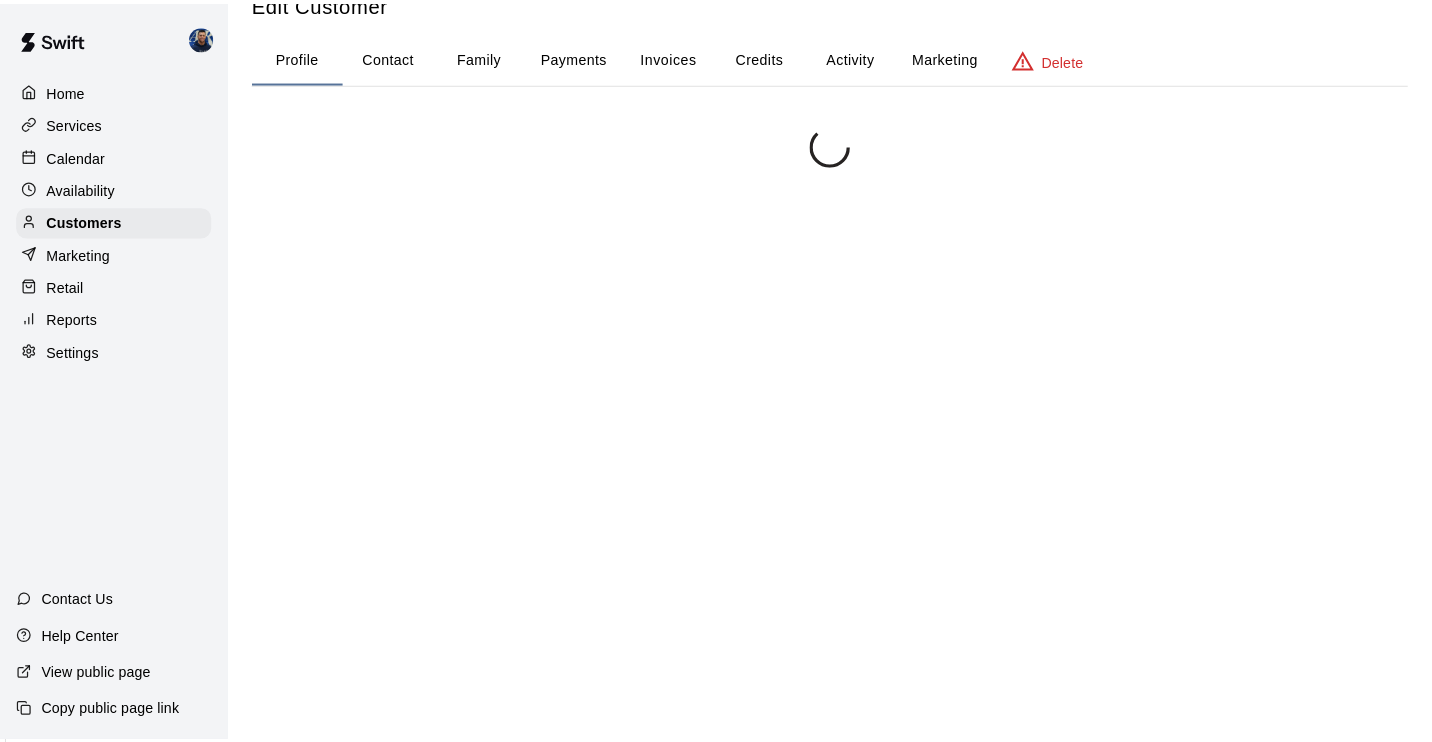 scroll, scrollTop: 0, scrollLeft: 0, axis: both 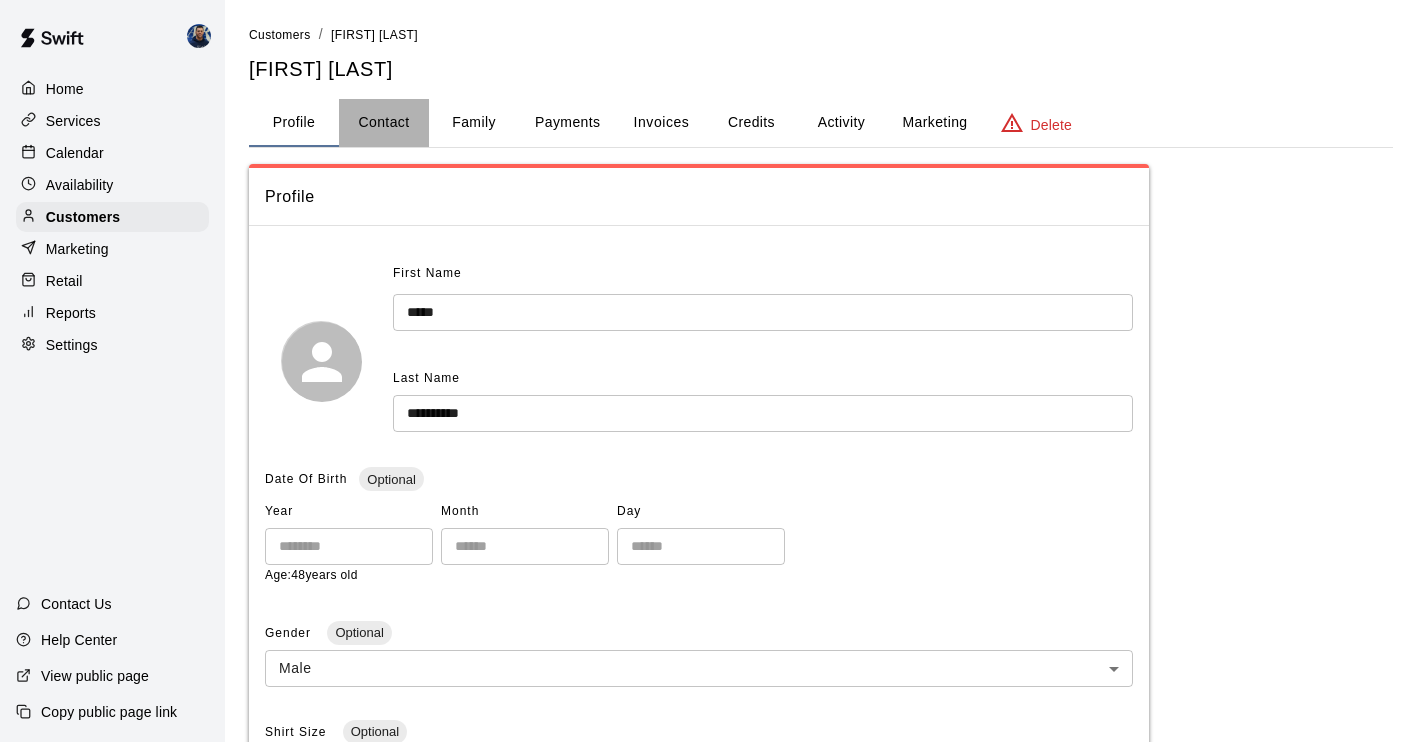click on "Contact" at bounding box center (384, 123) 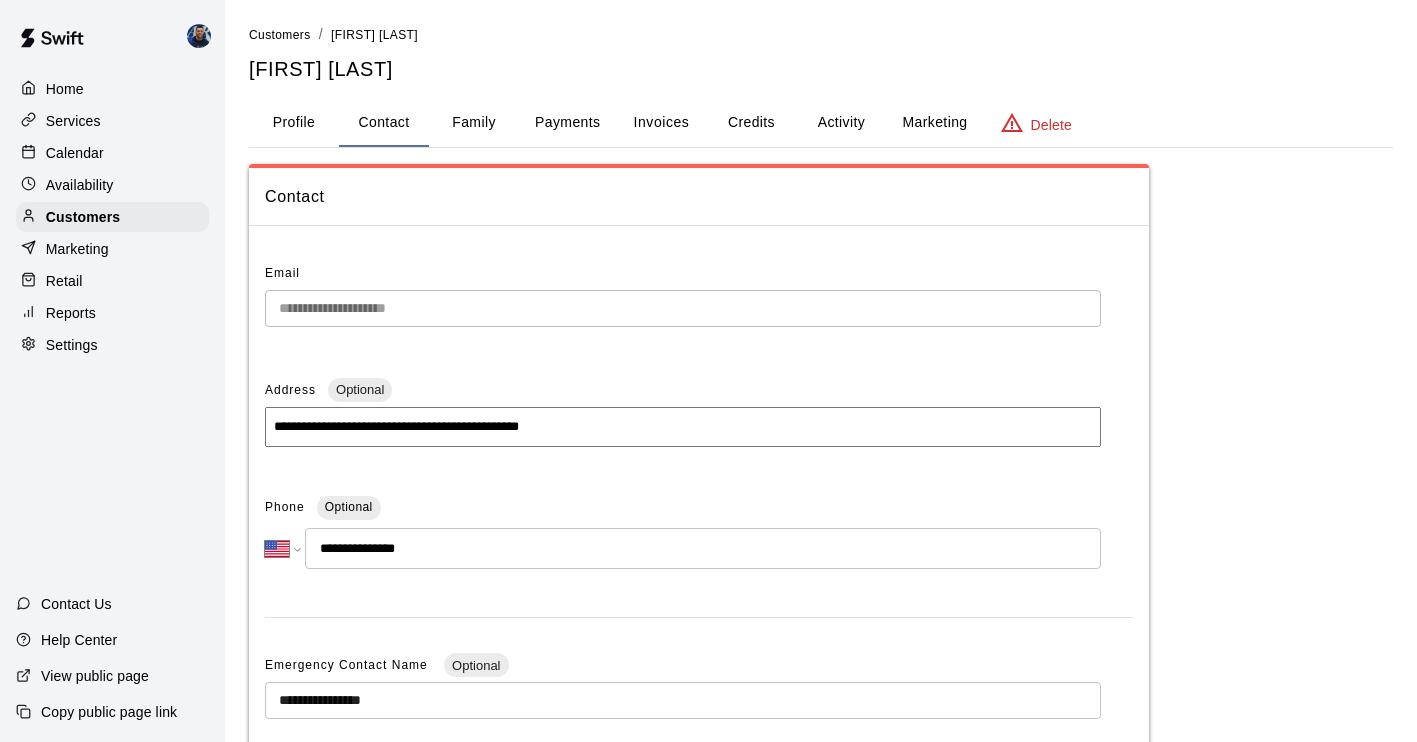click on "Family" at bounding box center (474, 123) 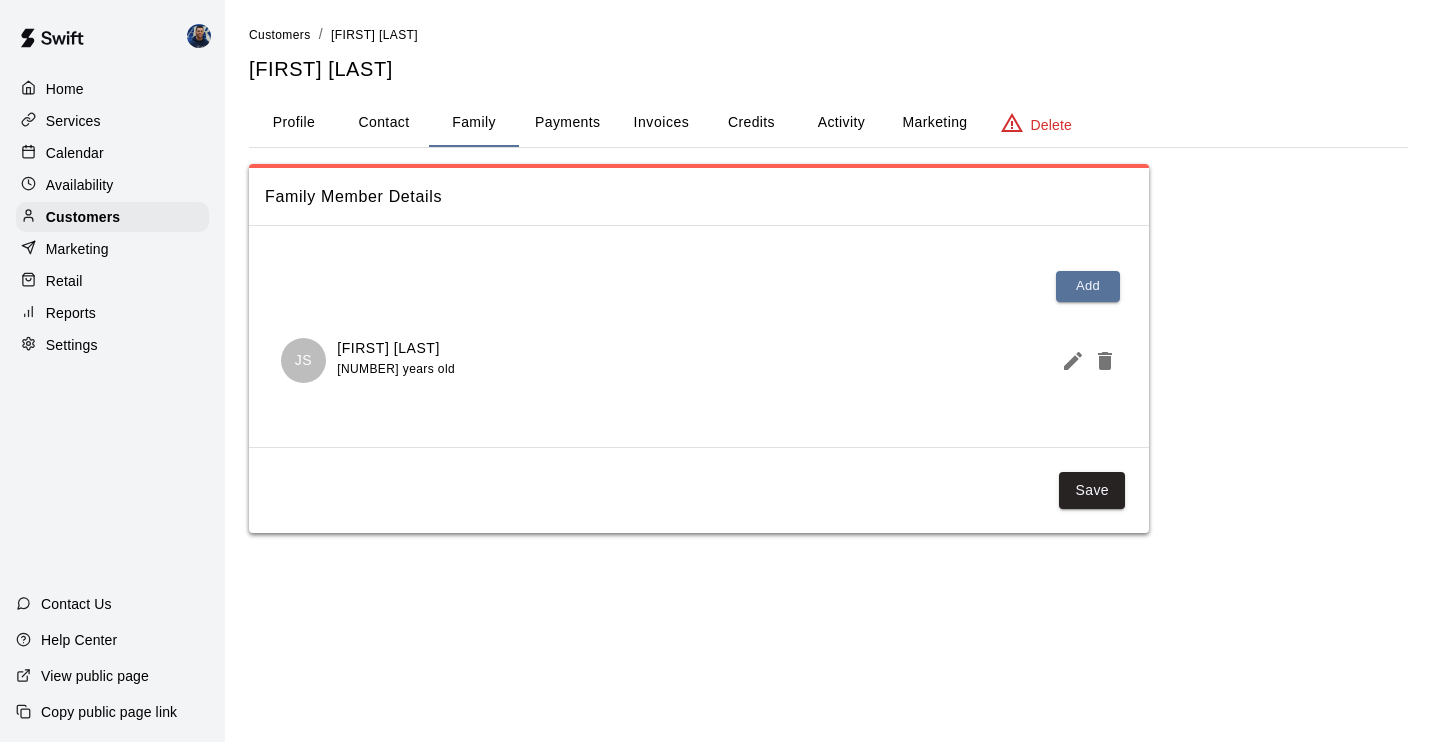 click on "Activity" at bounding box center [841, 123] 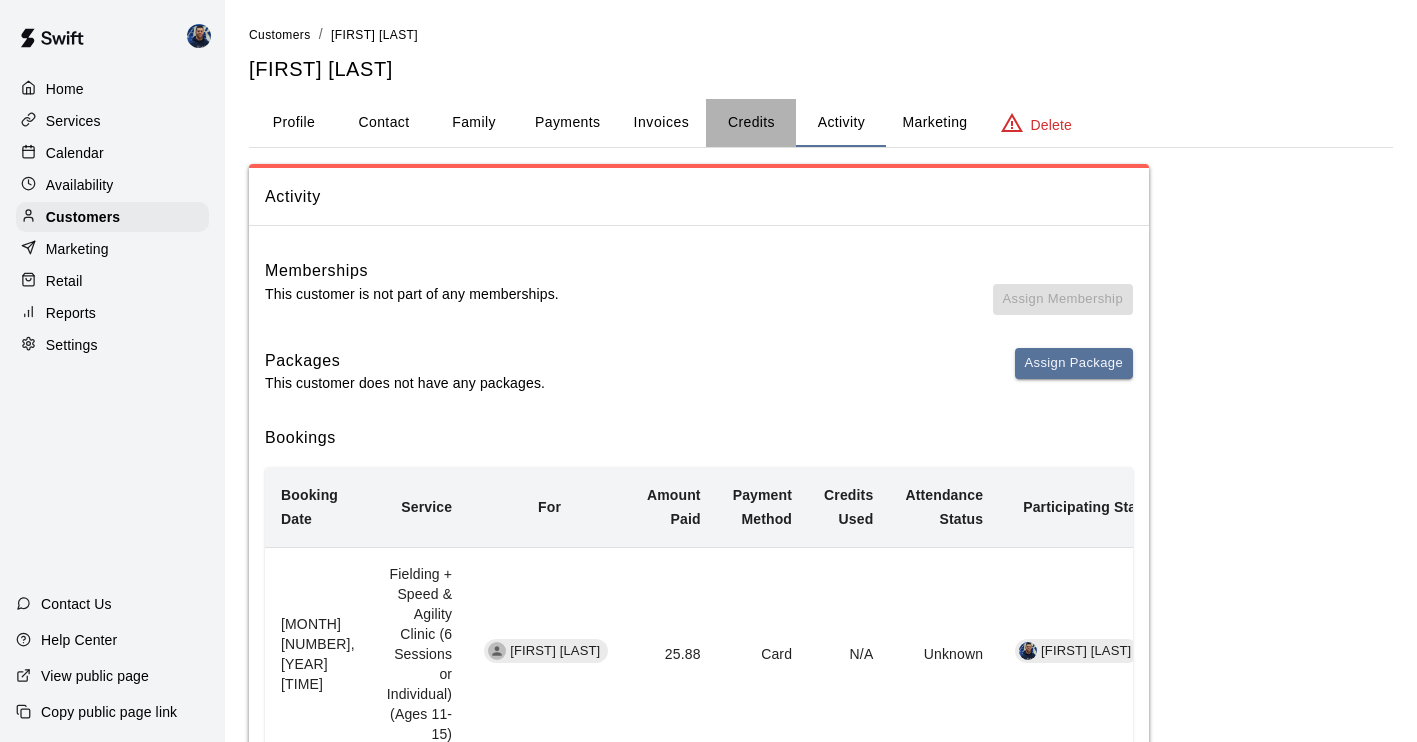 click on "Credits" at bounding box center (751, 123) 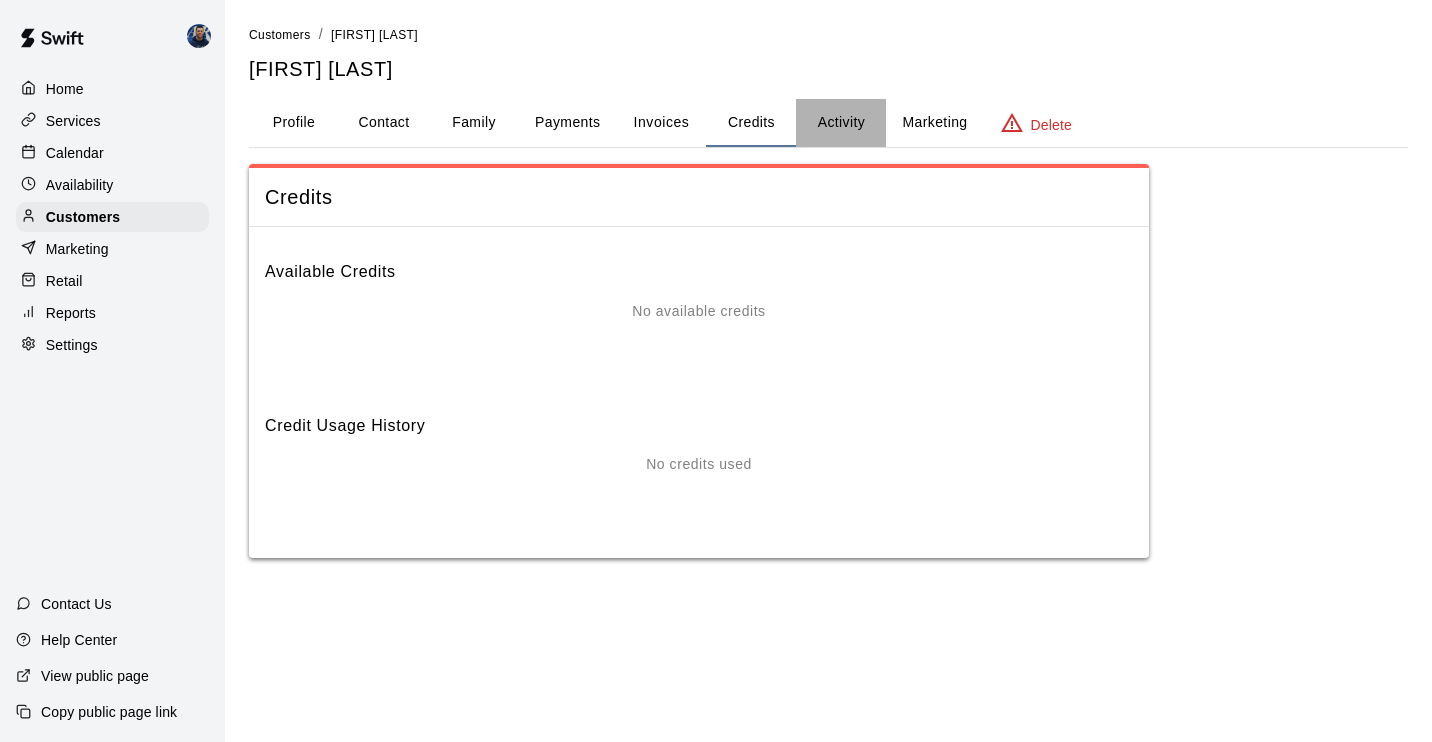 click on "Activity" at bounding box center [841, 123] 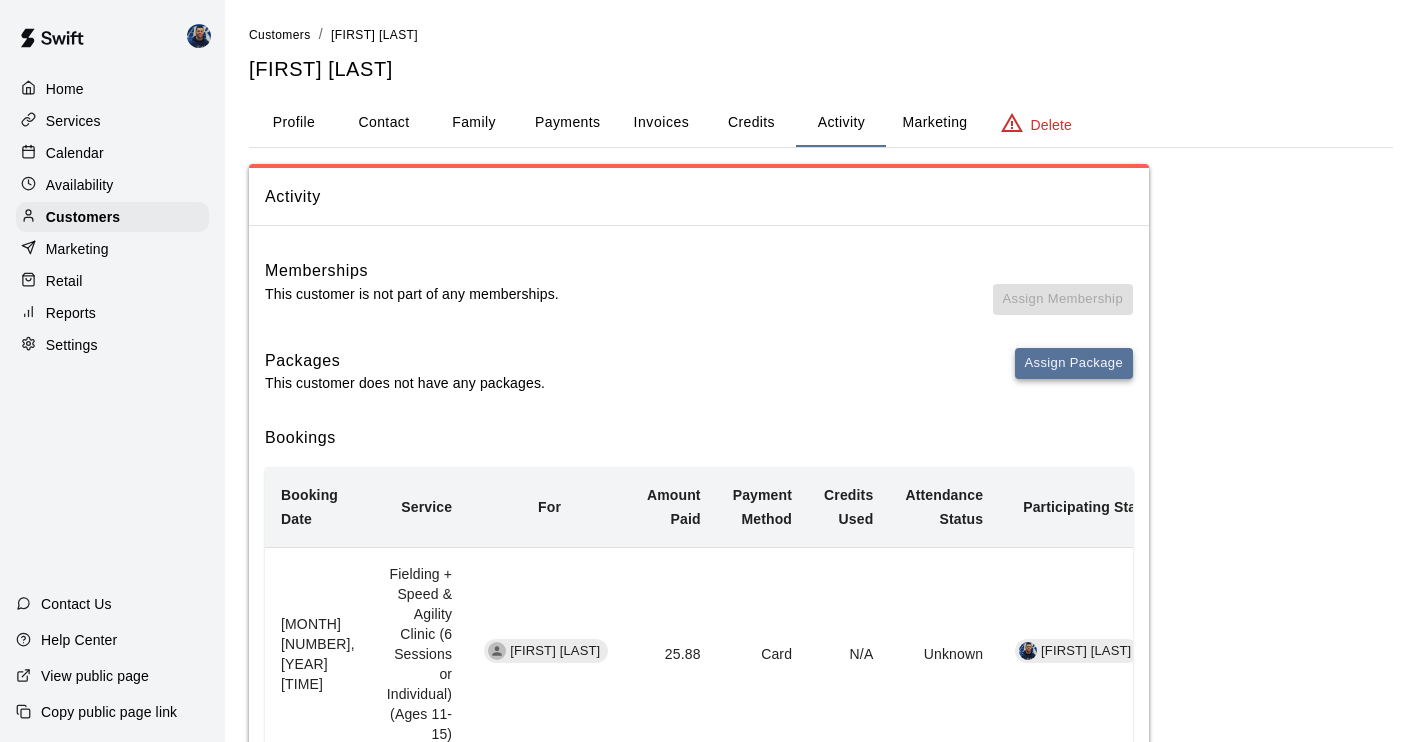 click on "Assign Package" at bounding box center [1074, 363] 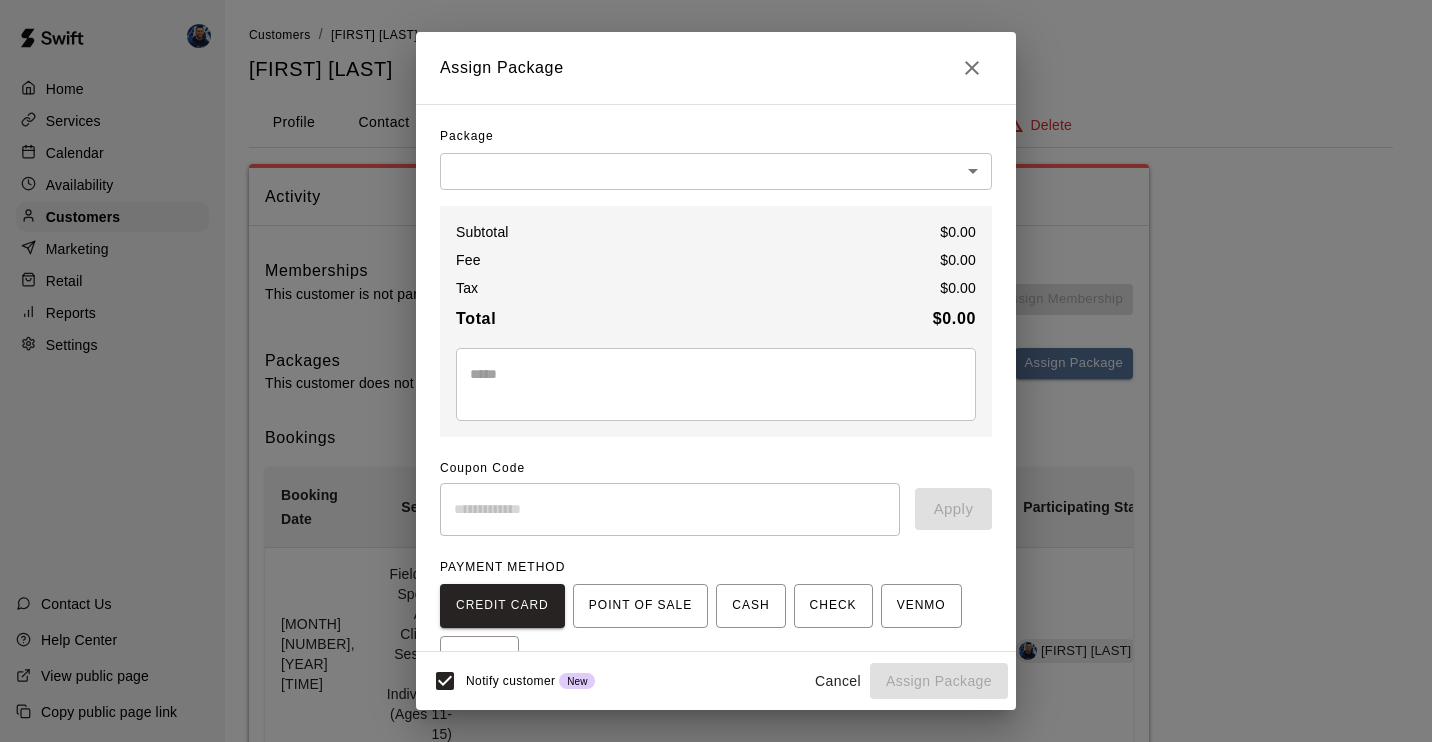 click on "Home Services Calendar Availability Customers Marketing Retail Reports Settings Contact Us Help Center View public page Copy public page link Customers / [FIRST] [LAST] [FIRST] [LAST] Profile Contact Family Payments Invoices Credits Activity Marketing Delete Activity Memberships This customer is not part of any memberships. Assign Membership Packages This customer does not have any packages. Assign Package Bookings Booking Date Service For Amount Paid Payment Method Credits Used Attendance Status Participating Staff August 13, 2025 7:00 PM Fielding + Speed & Agility Clinic (6 Sessions or Individual) (Ages 11-15) [FIRST] [LAST] 25.88 Card N/A Unknown Alex Robinson August 06, 2025 7:00 PM Fielding + Speed & Agility Clinic (6 Sessions or Individual) (Ages 11-15) [FIRST] [LAST] 25.88 Card N/A Unknown Alex Robinson August 04, 2025 6:00 PM Advanced Hitting Clinic (Ages 11-15) [FIRST] [LAST] 0 N/A Unknown Alex Robinson July 30, 2025 7:00 PM [FIRST] [LAST] 25.88 Card N/A Unknown Alex Robinson 0 N/A 62.1" at bounding box center [716, 1197] 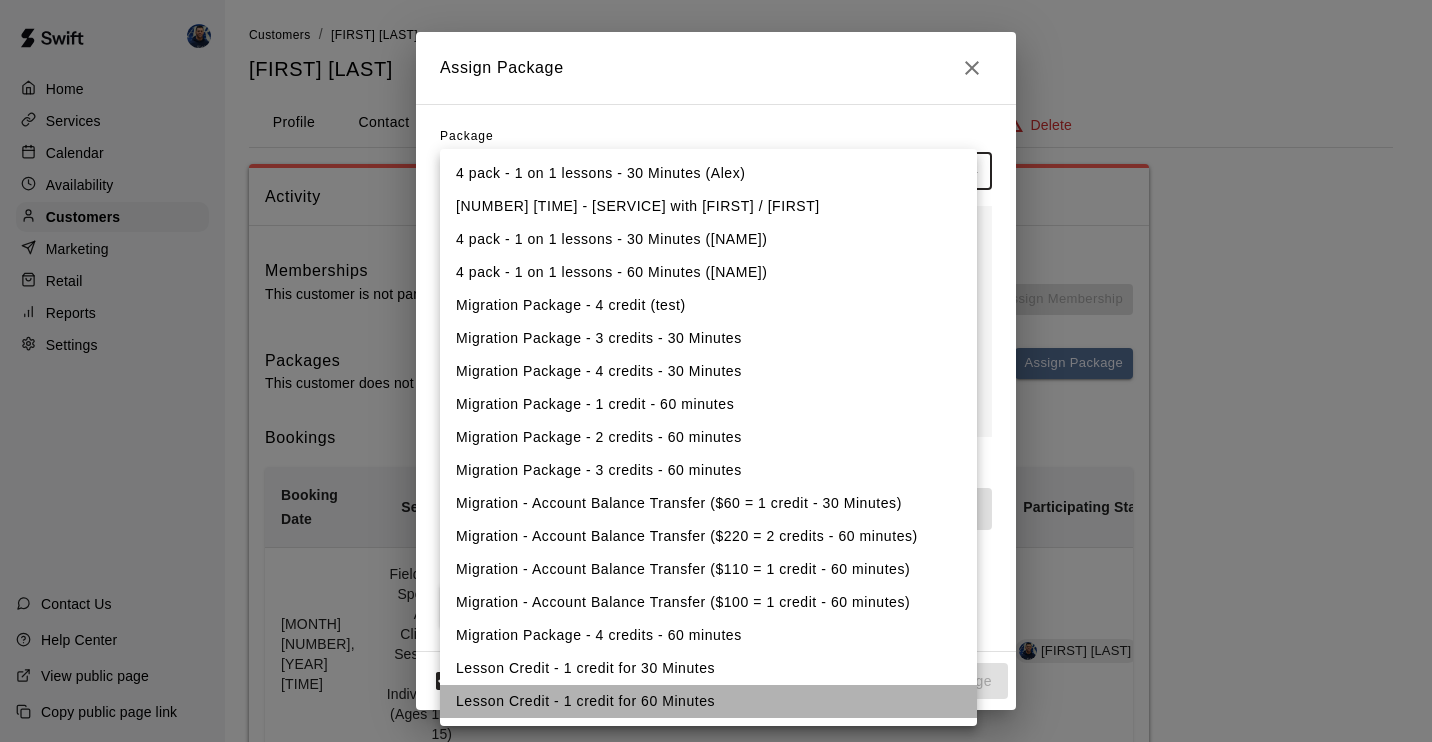 click on "Lesson Credit - 1 credit for 60 Minutes" at bounding box center (708, 701) 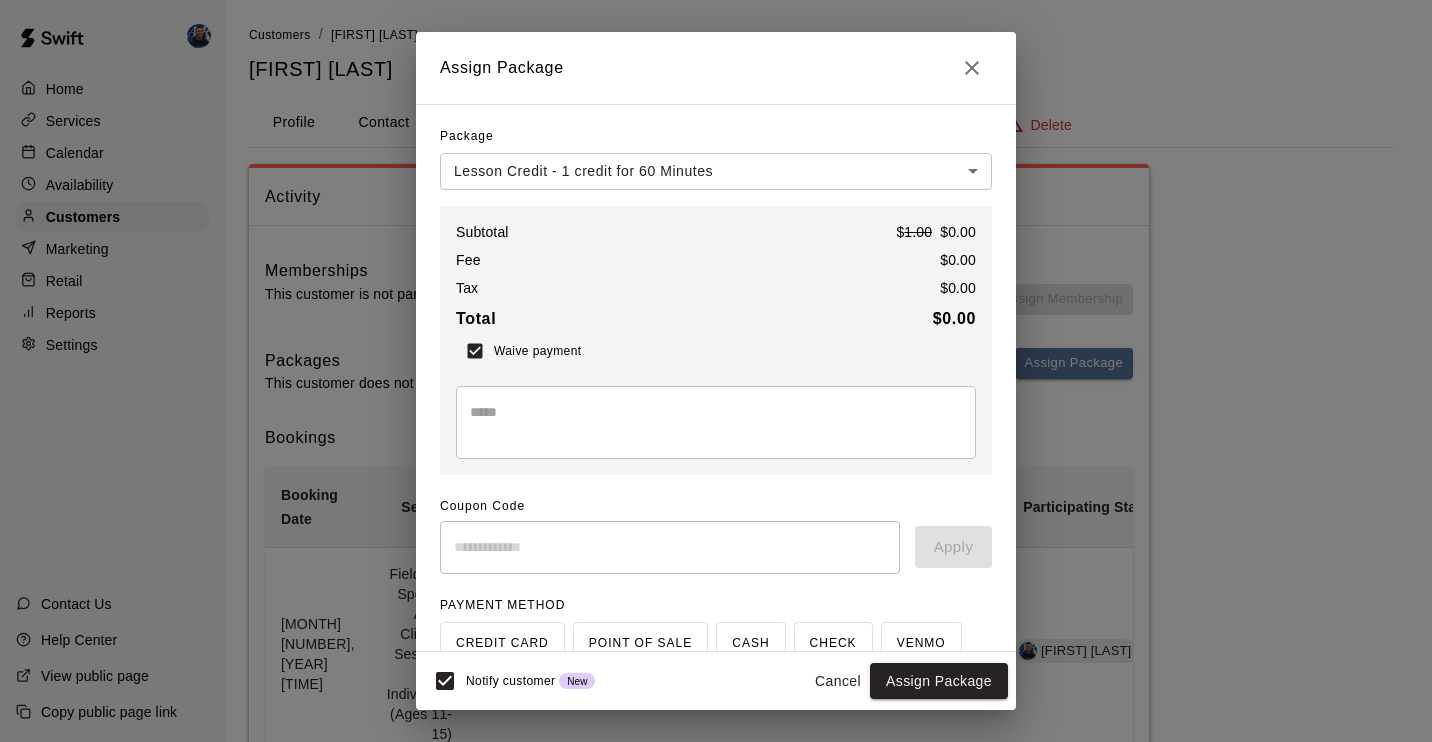 click on "* ​" at bounding box center (716, 422) 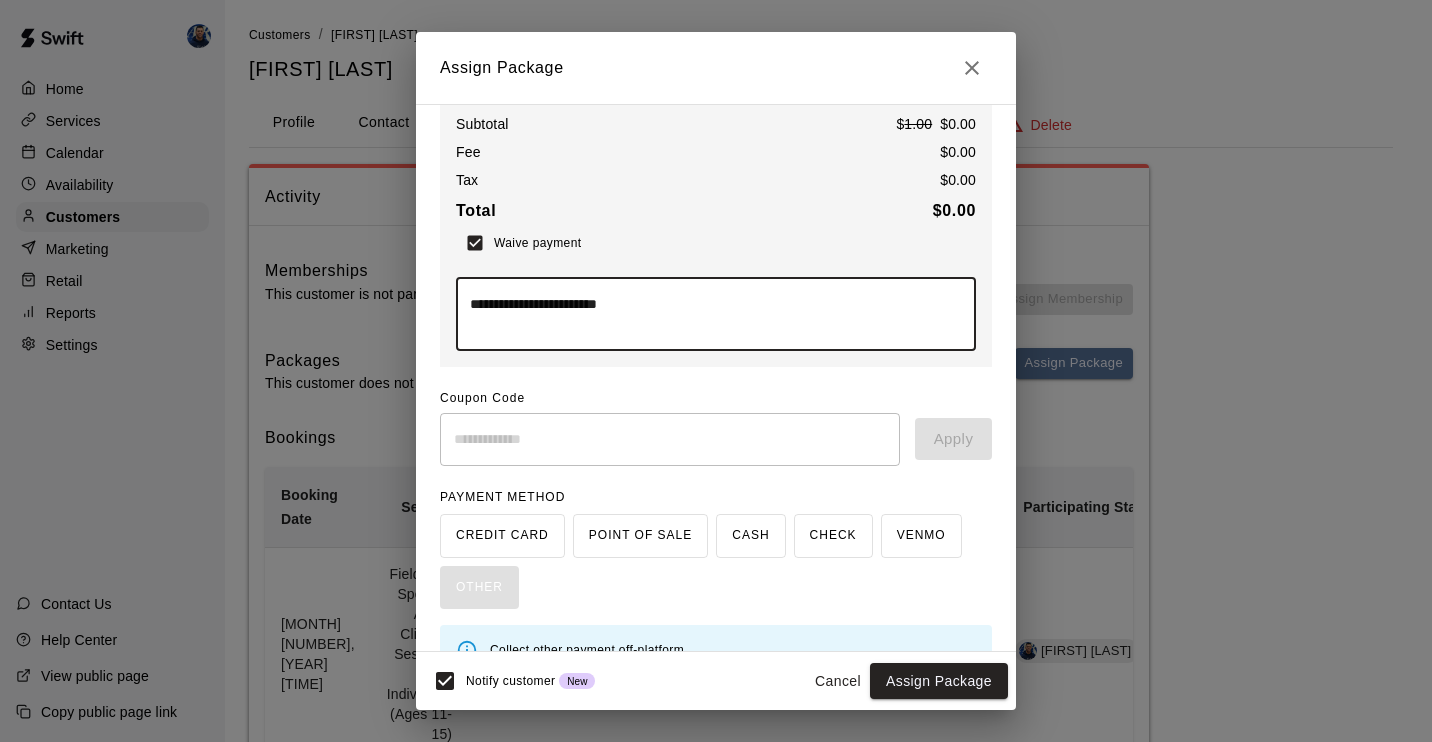 scroll, scrollTop: 148, scrollLeft: 0, axis: vertical 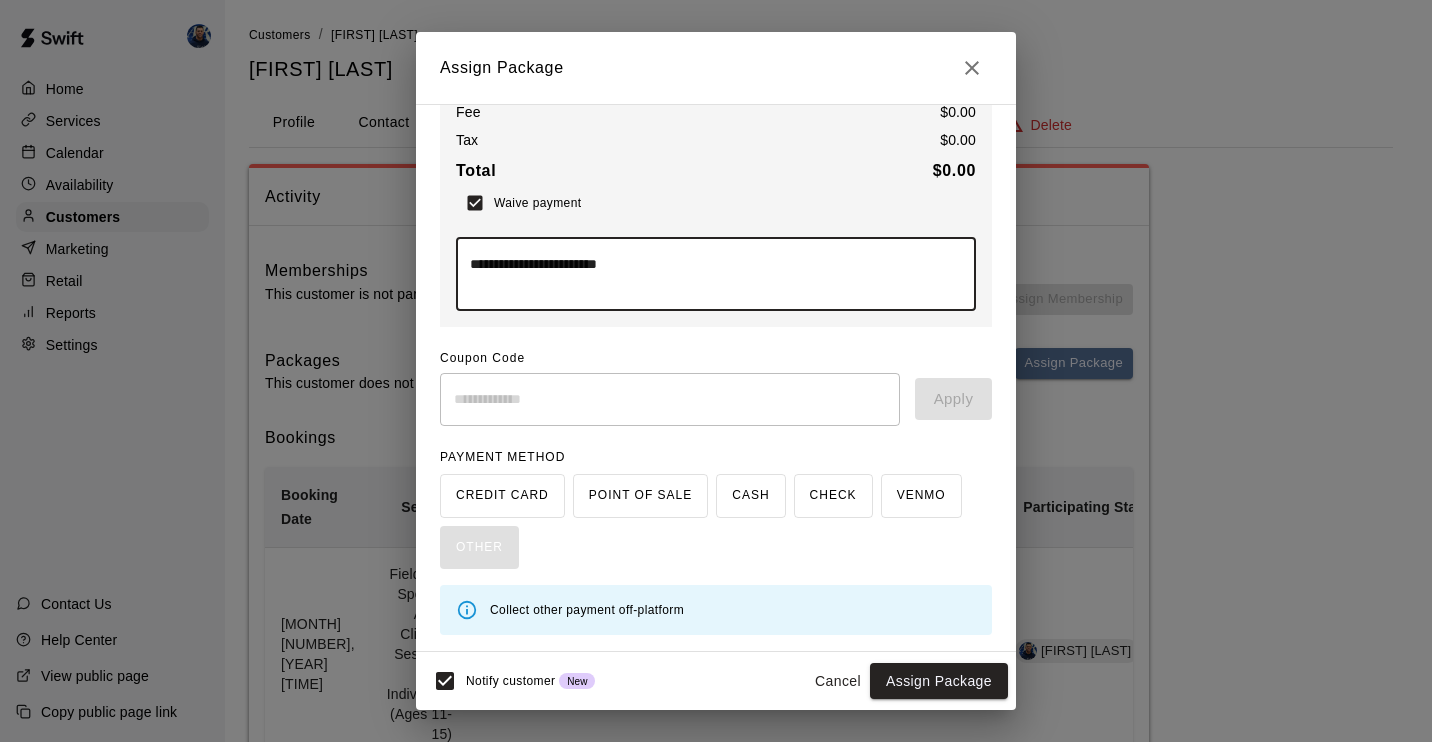 click on "**********" at bounding box center (708, 274) 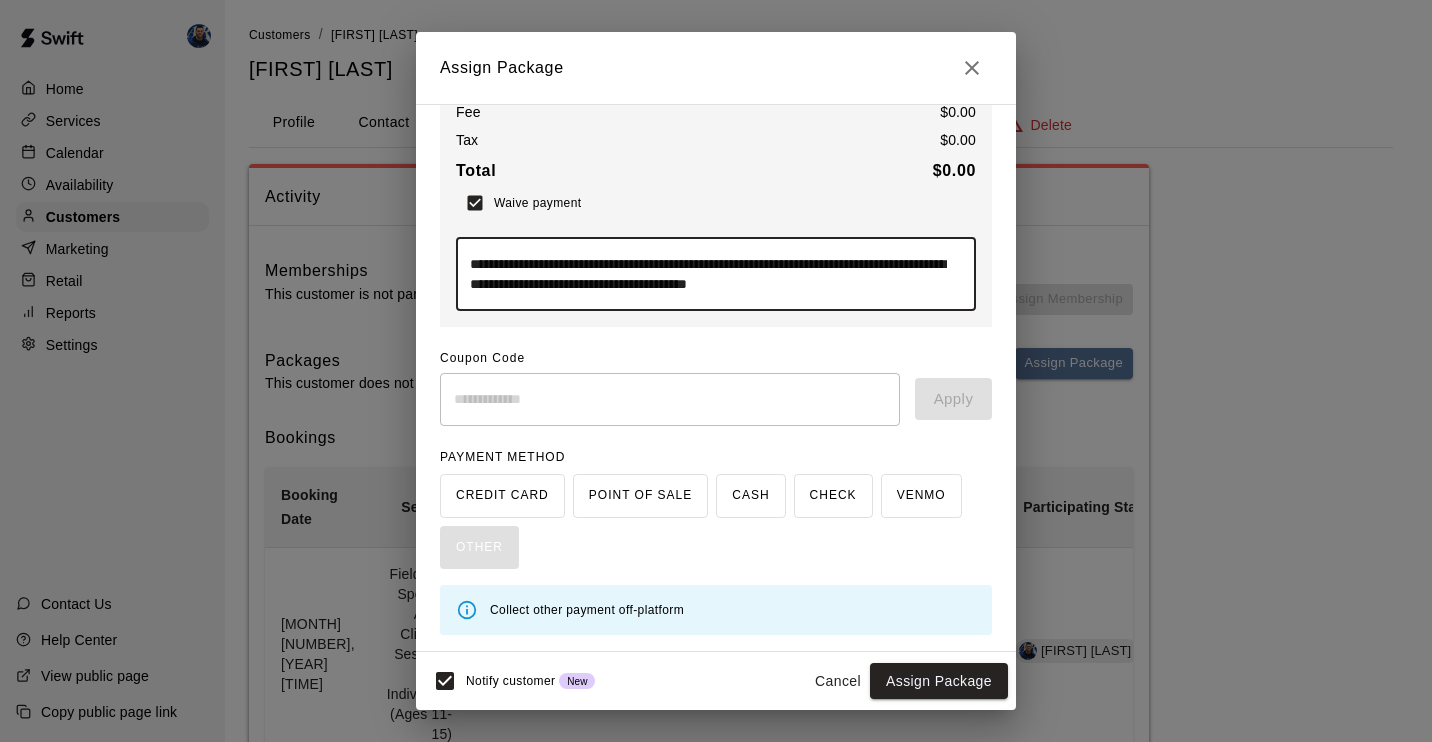 drag, startPoint x: 804, startPoint y: 287, endPoint x: 915, endPoint y: 282, distance: 111.11256 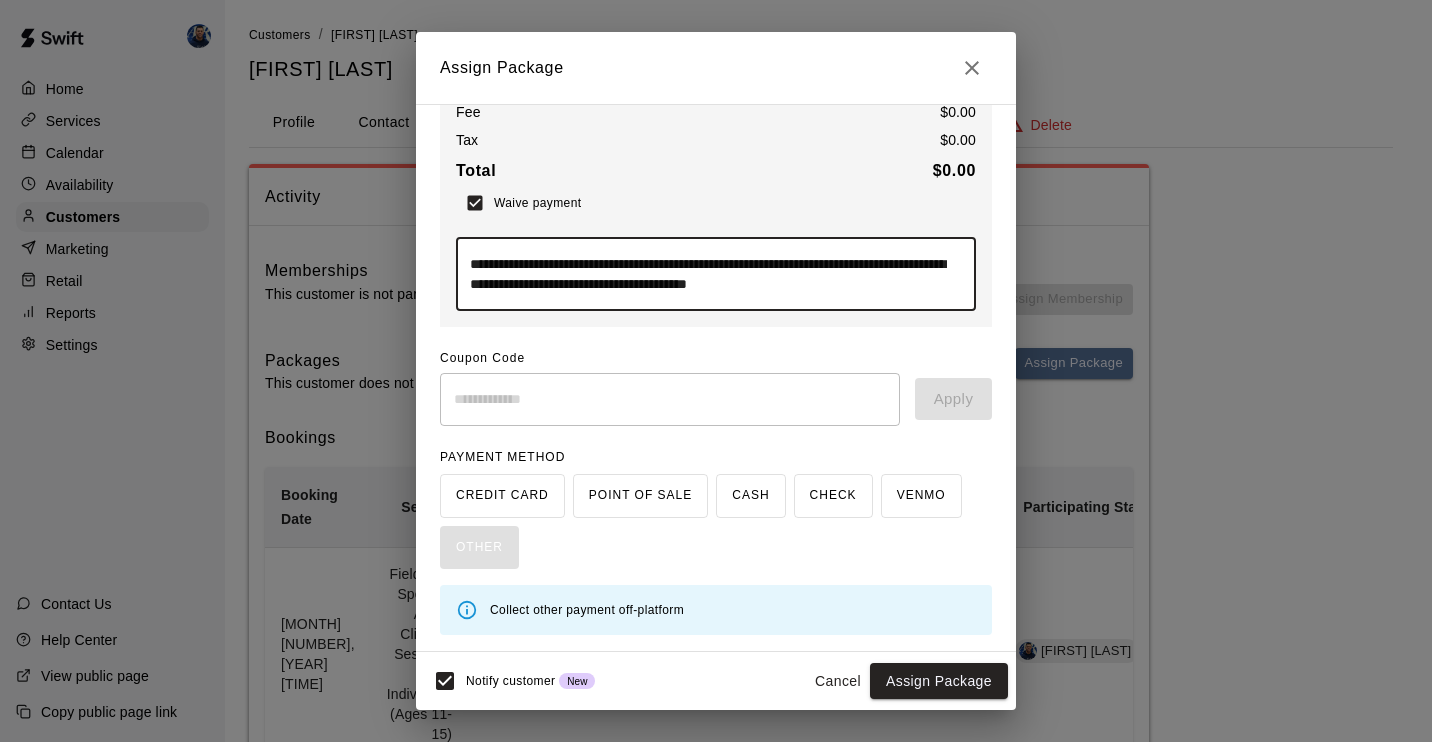 click on "**********" at bounding box center [708, 274] 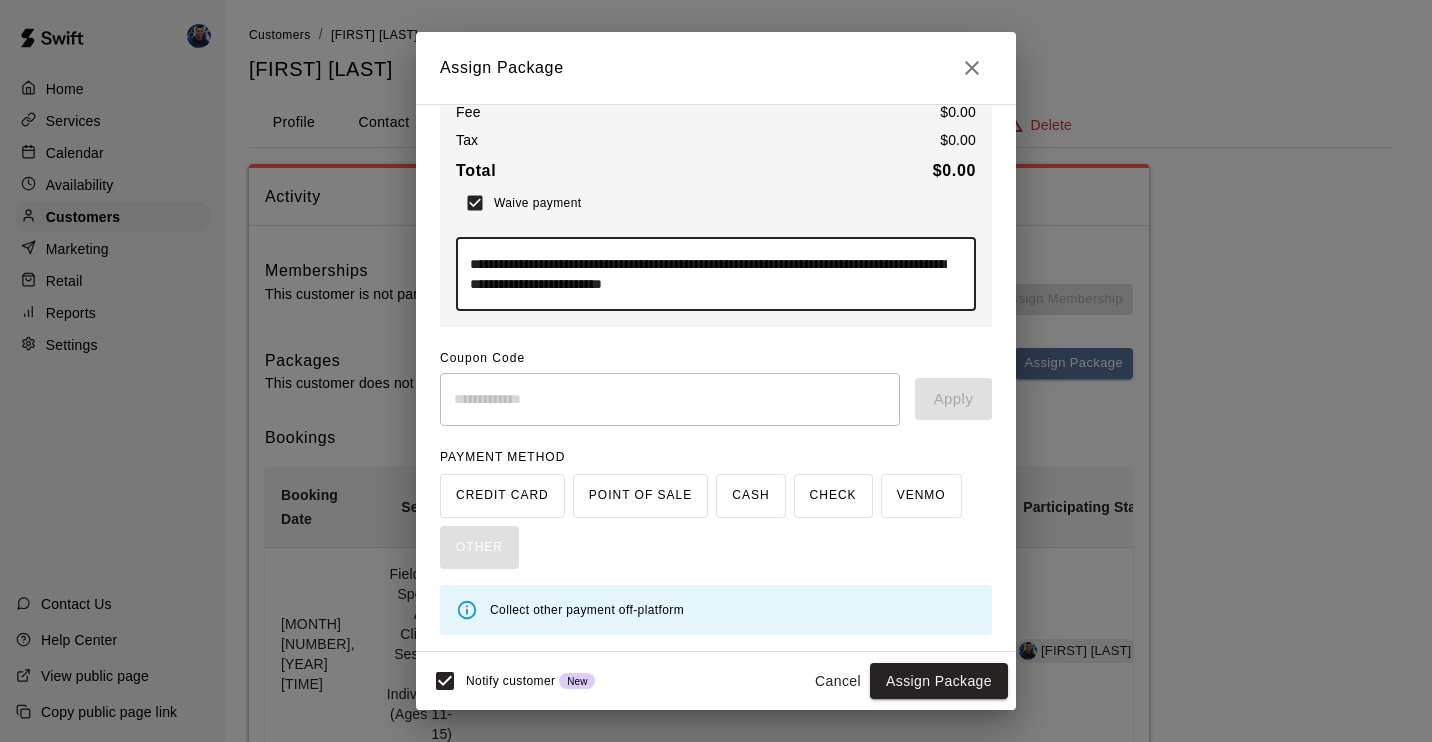 click on "**********" at bounding box center (708, 274) 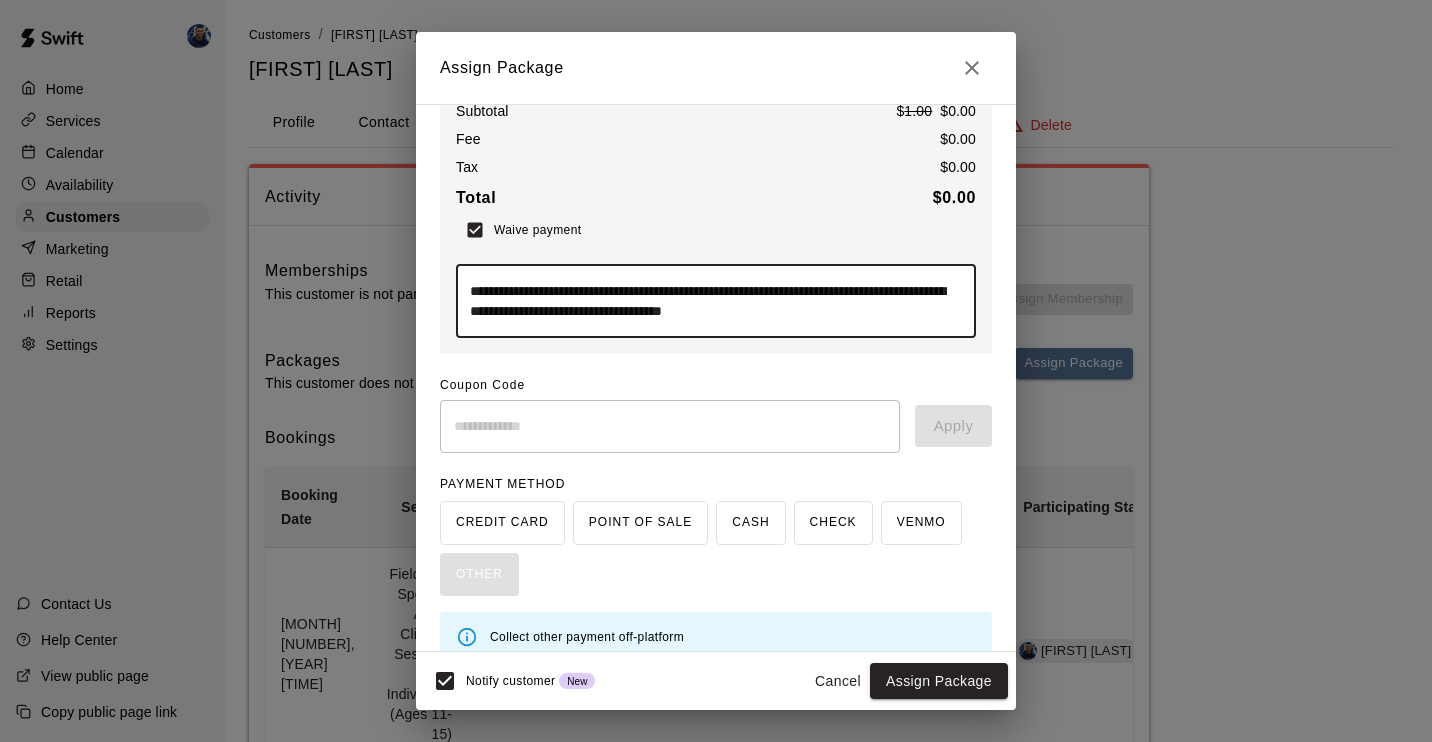 scroll, scrollTop: 148, scrollLeft: 0, axis: vertical 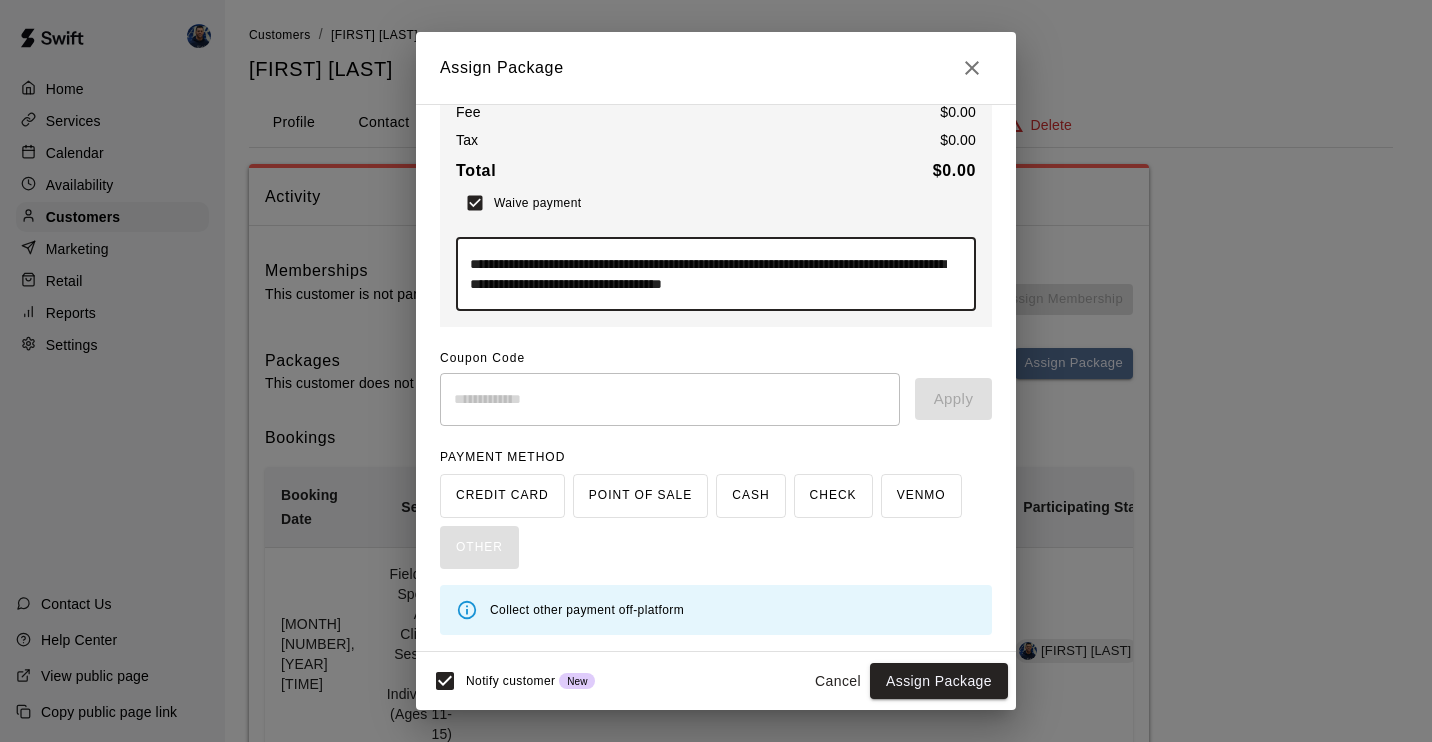 click on "**********" at bounding box center (708, 274) 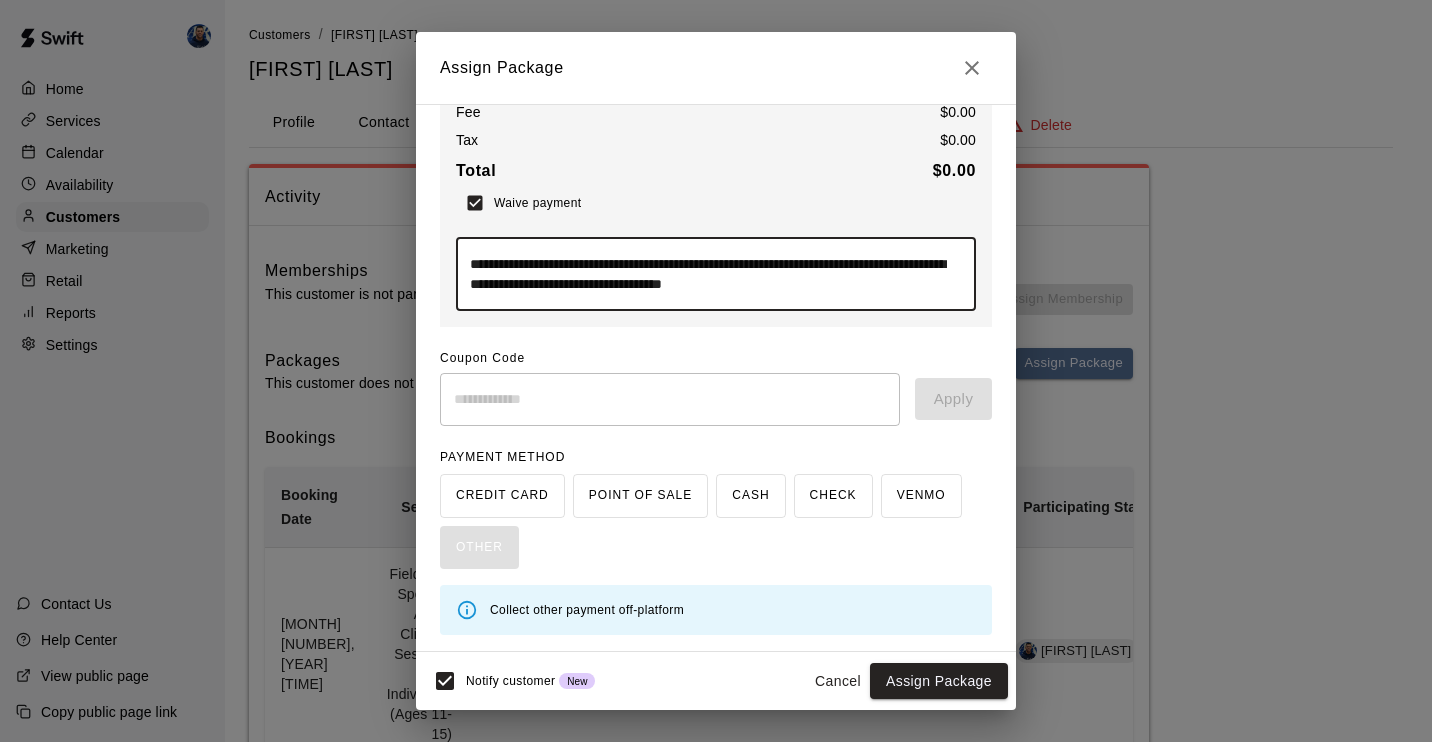 type on "**********" 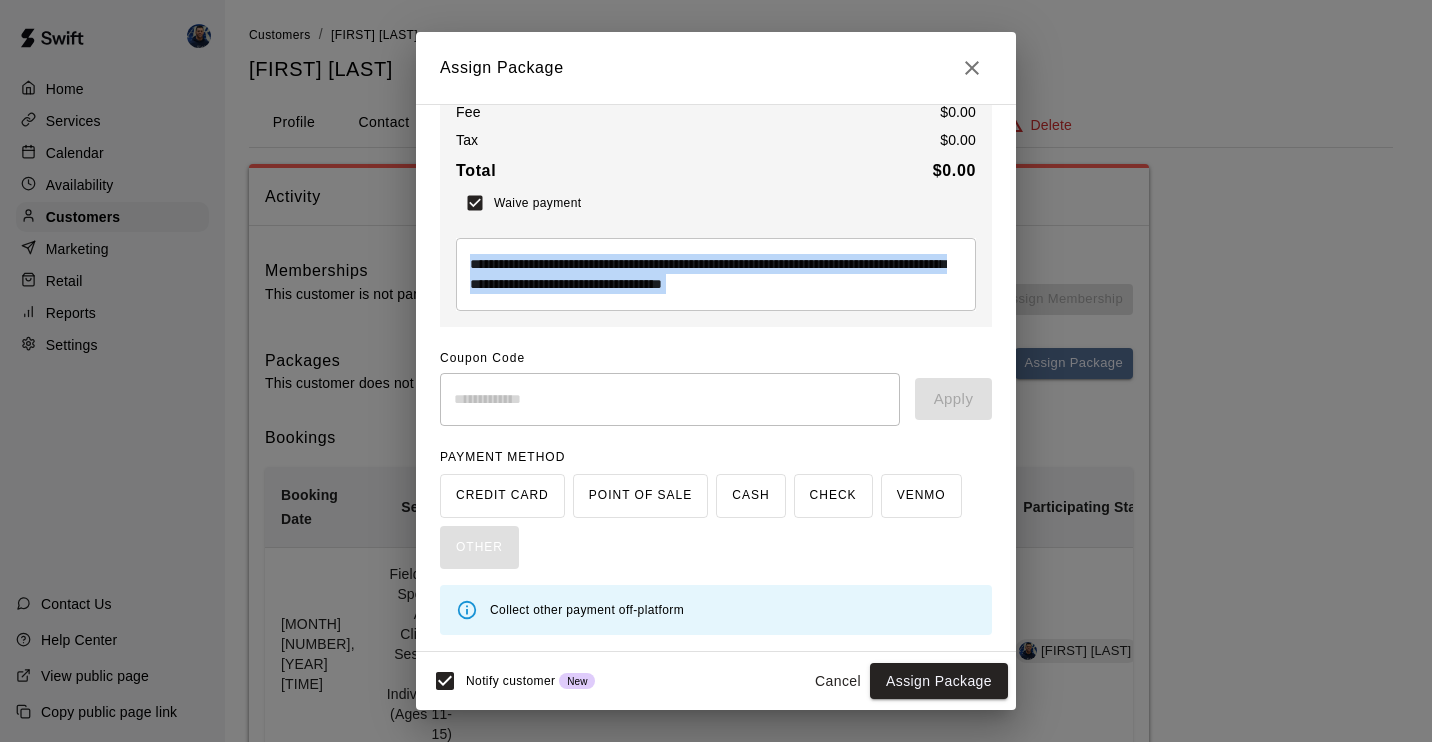 drag, startPoint x: 463, startPoint y: 263, endPoint x: 963, endPoint y: 280, distance: 500.2889 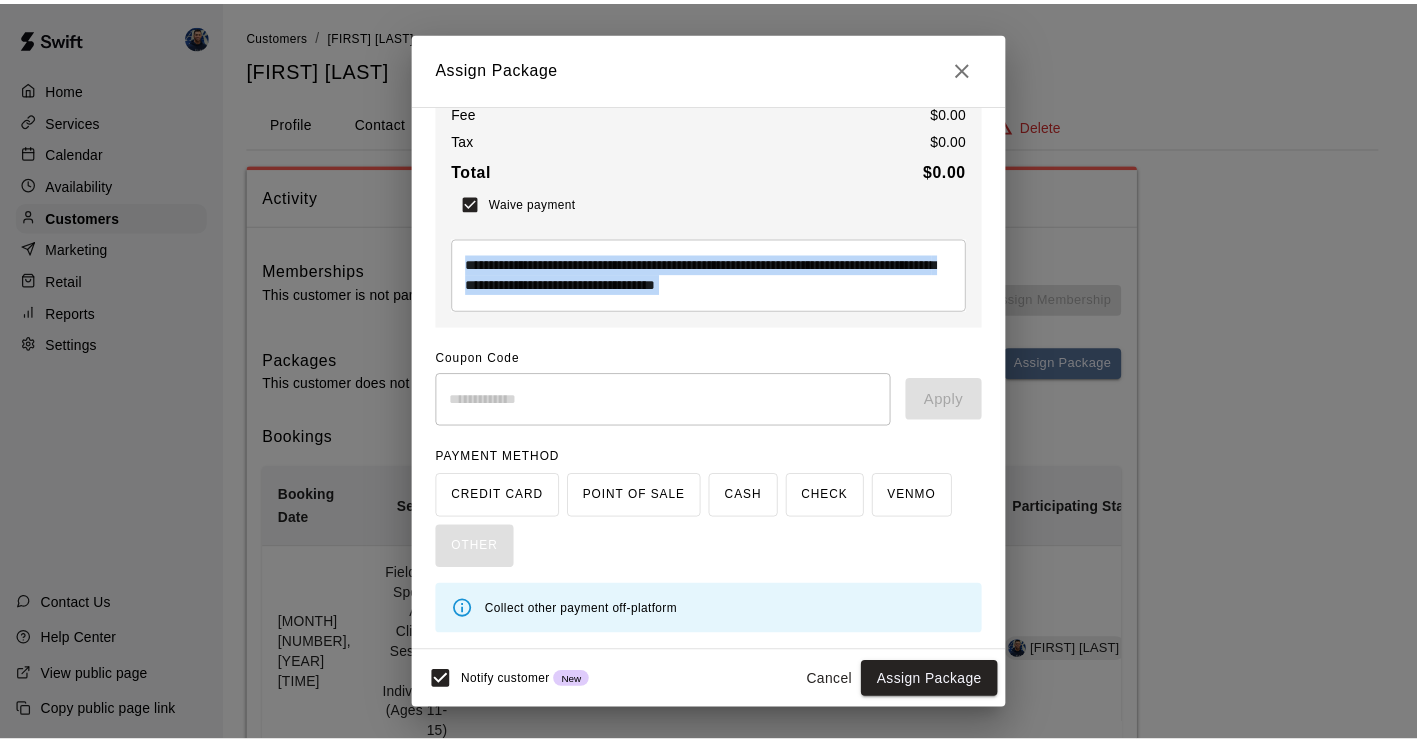scroll, scrollTop: 0, scrollLeft: 0, axis: both 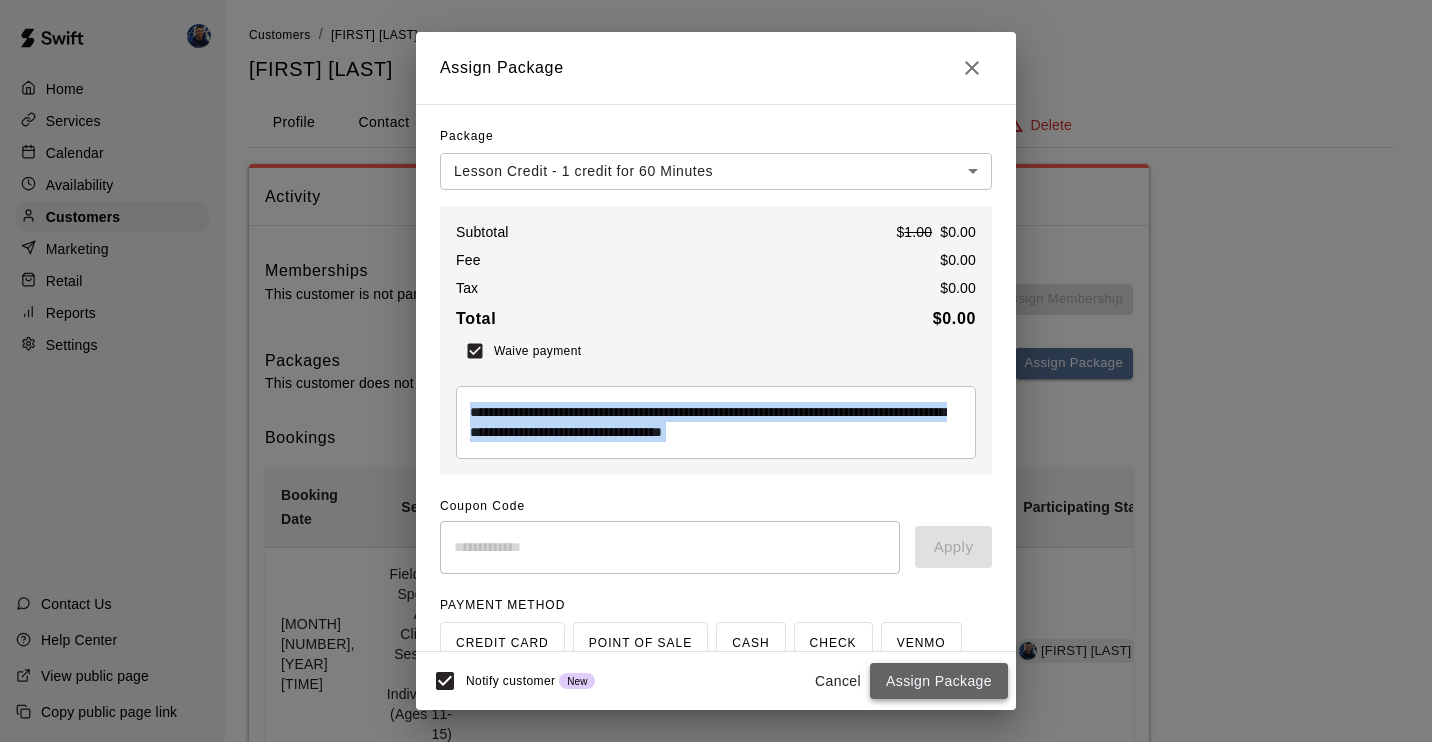 click on "Assign Package" at bounding box center [939, 681] 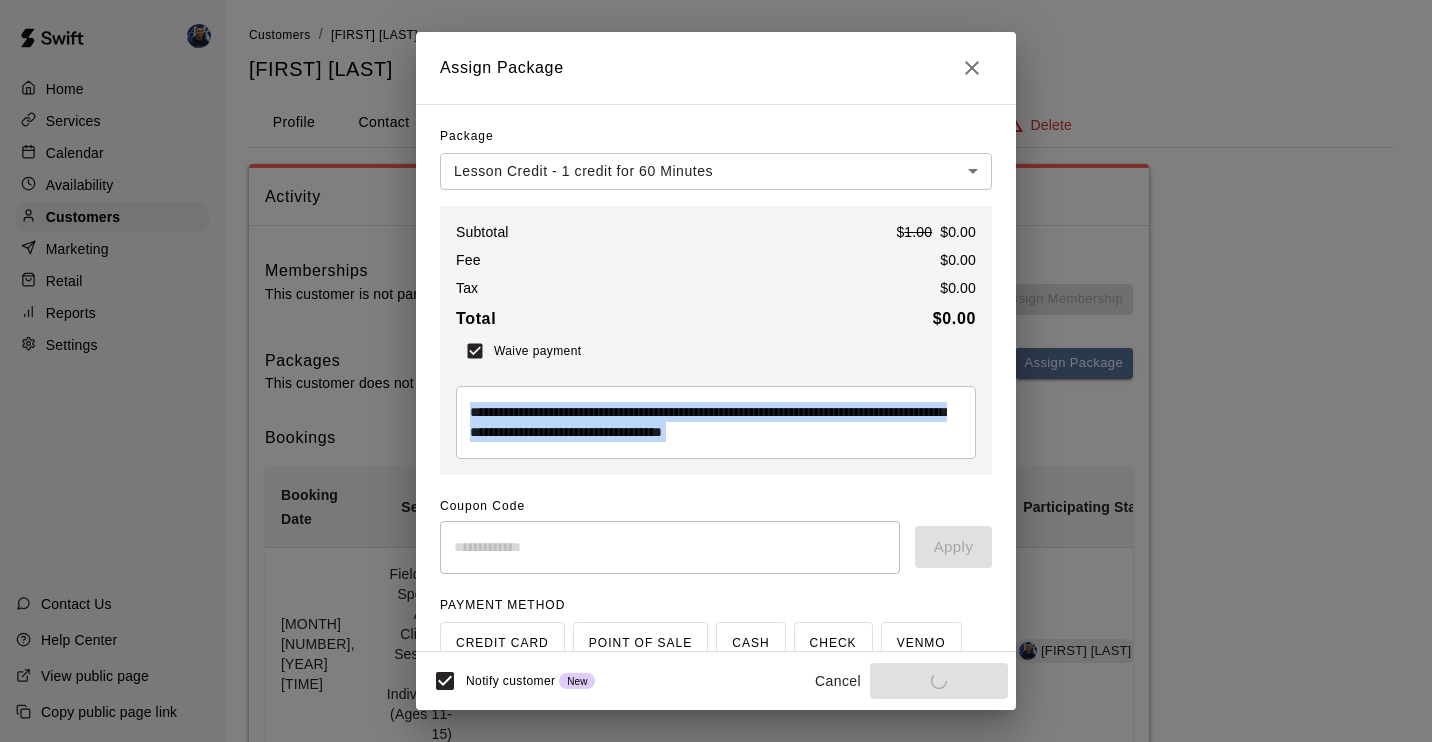 type 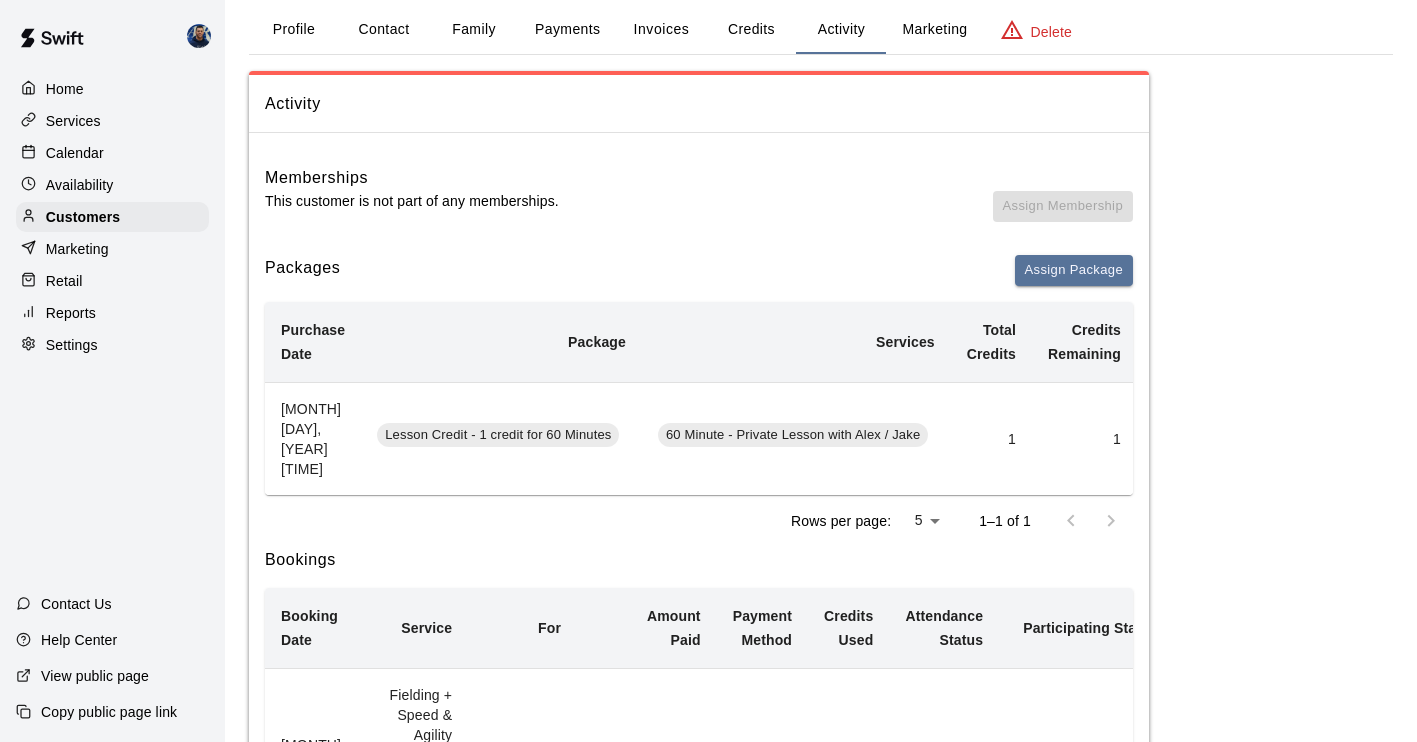 scroll, scrollTop: 0, scrollLeft: 0, axis: both 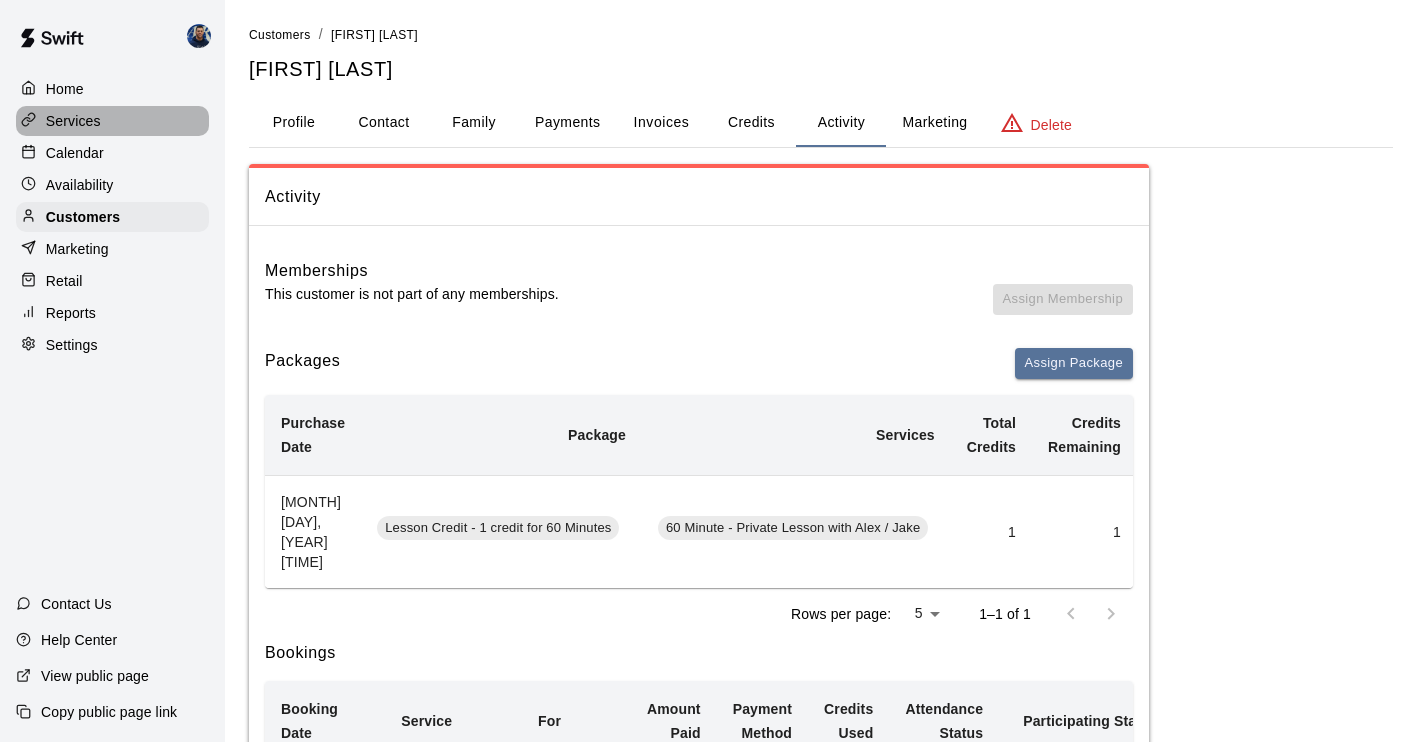 click on "Services" at bounding box center (73, 121) 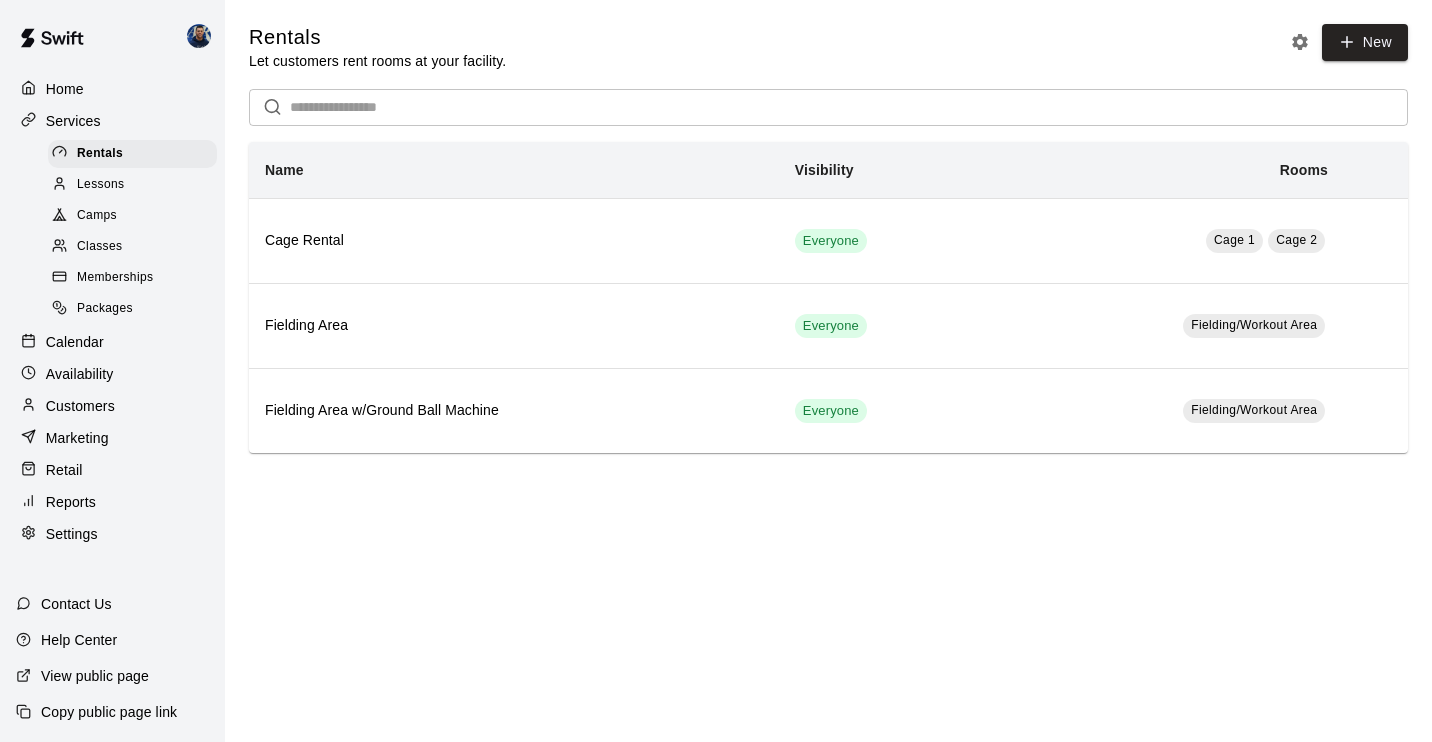 click on "Marketing" at bounding box center [77, 438] 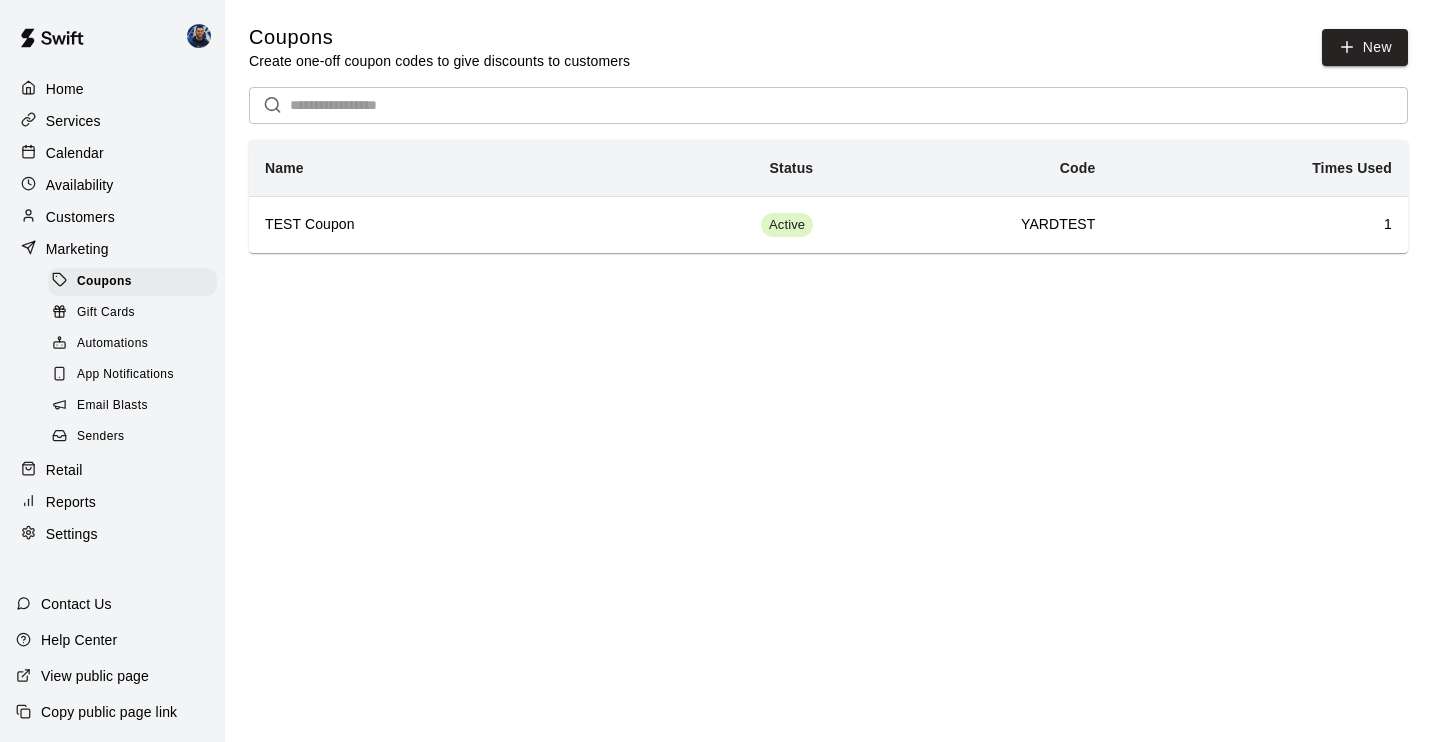 click on "[Home] [Services] [Calendar] [Availability] [Customers] [Marketing] [Coupons] [Gift Cards] [Automations] [App] [Notifications] [Email] [Blasts] [Senders] [Retail] [Reports] [Settings] [Contact] [Us] [Help] [Center] [View] [public] [page] [Copy] [public] [page] [link] [Coupons] [Create] [one-off] [coupon] [codes] [to] [give] [discounts] [to] [customers] [New] [Name] [Status] [Code] [Times] [Used] [TEST] [Coupon] [Active] [YARDTEST] [1] [Swift] - [Coupons] [Close] [cross-small]" at bounding box center (716, 146) 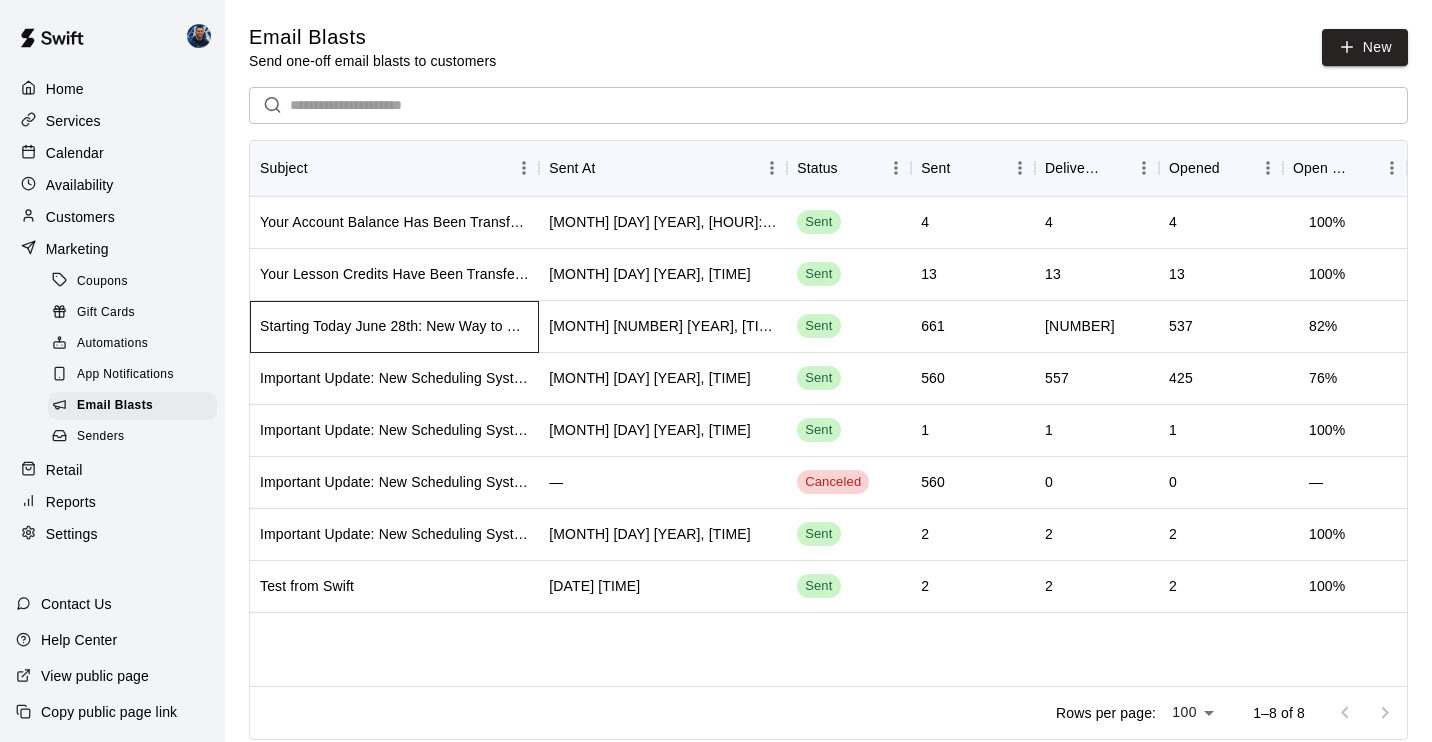 click on "Starting Today June 28th: New Way to Schedule at The Yard" at bounding box center (394, 326) 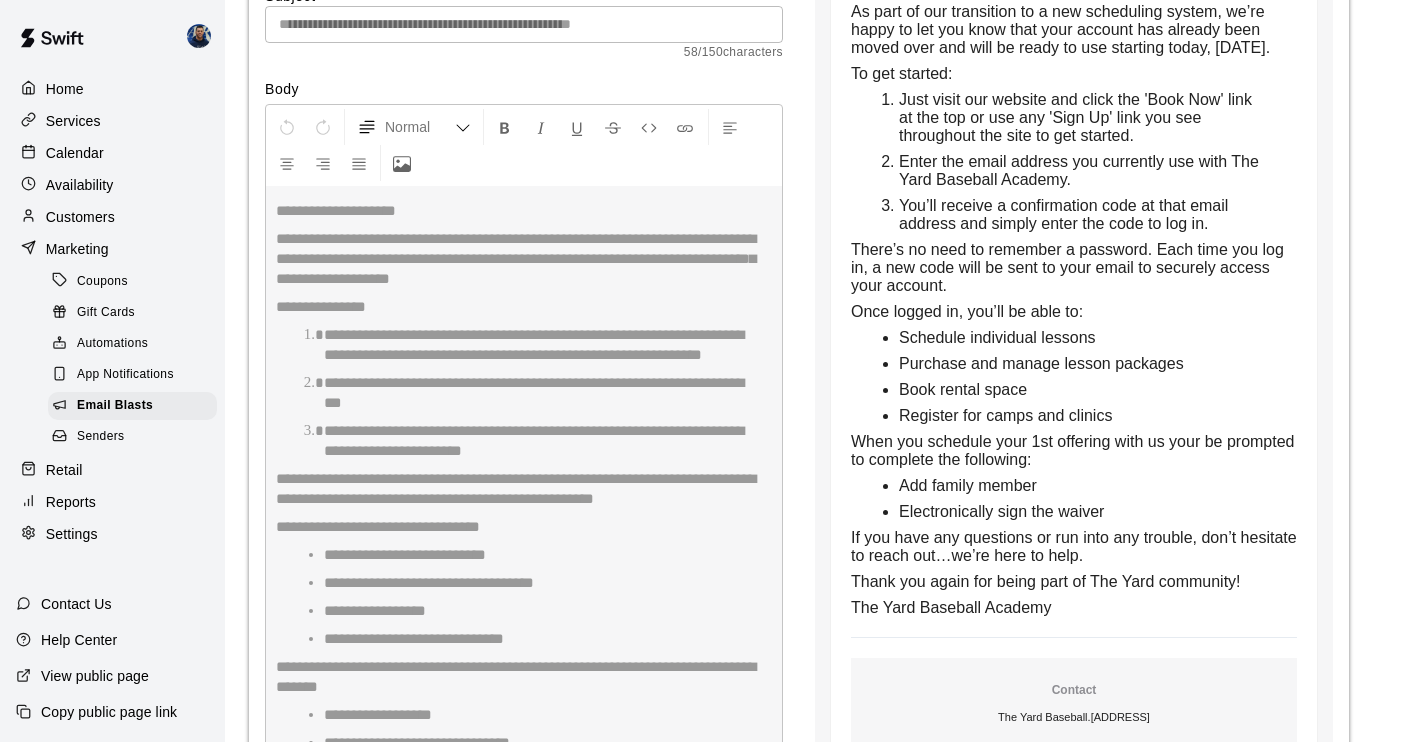 scroll, scrollTop: 5785, scrollLeft: 0, axis: vertical 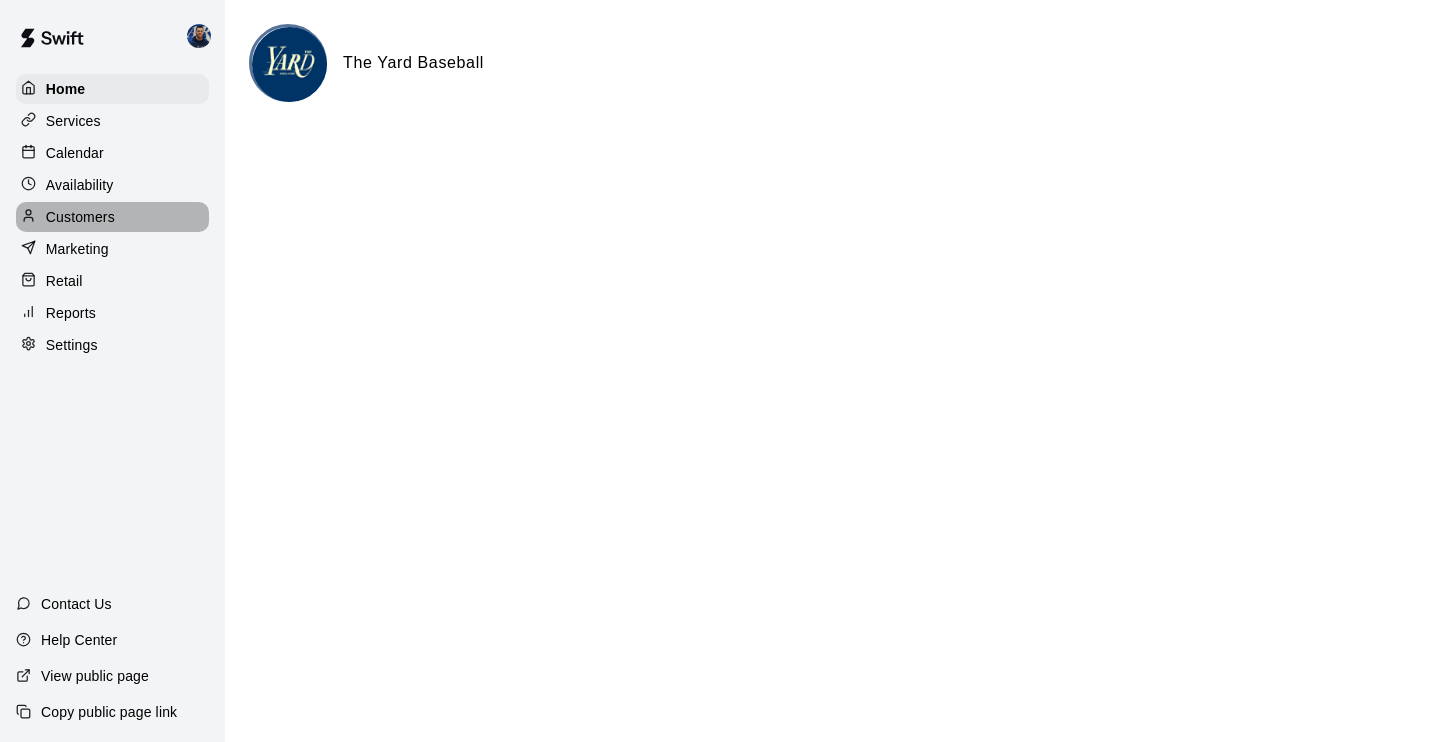 click on "Customers" at bounding box center (80, 217) 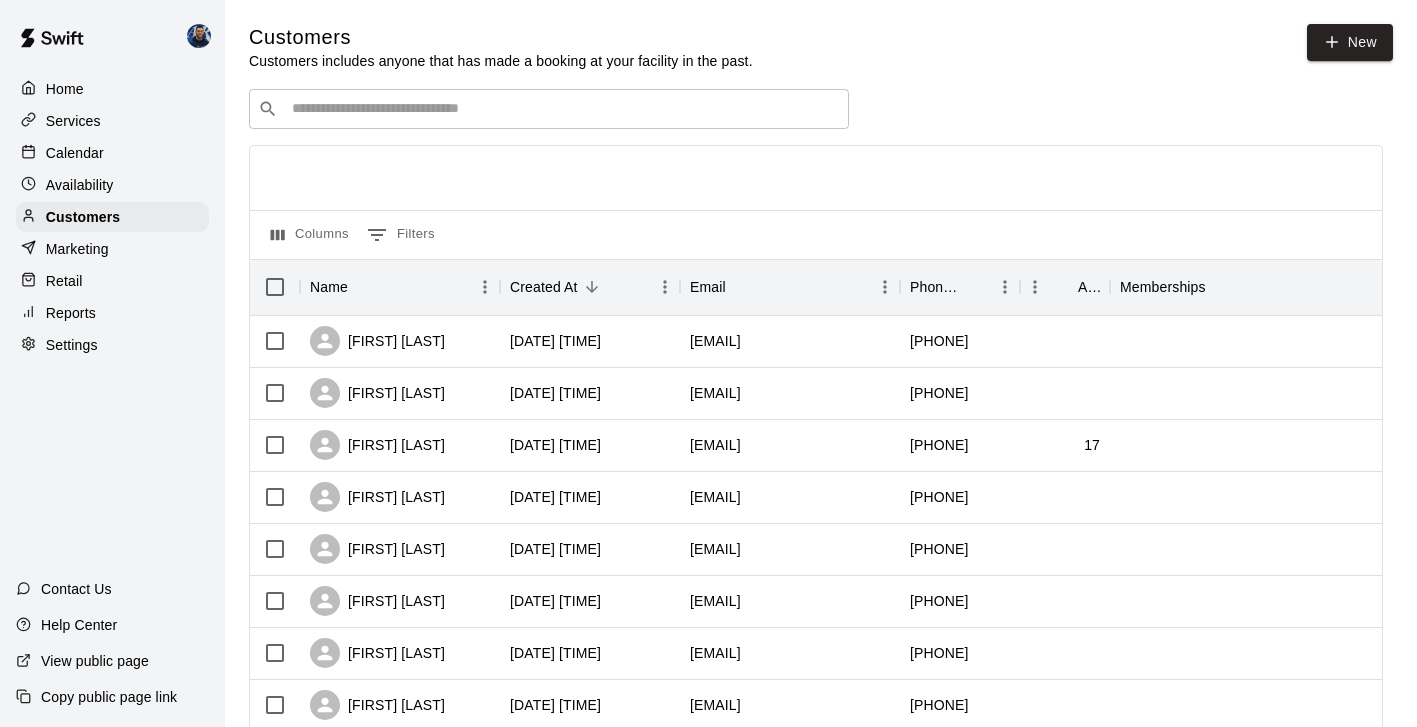 click at bounding box center (563, 109) 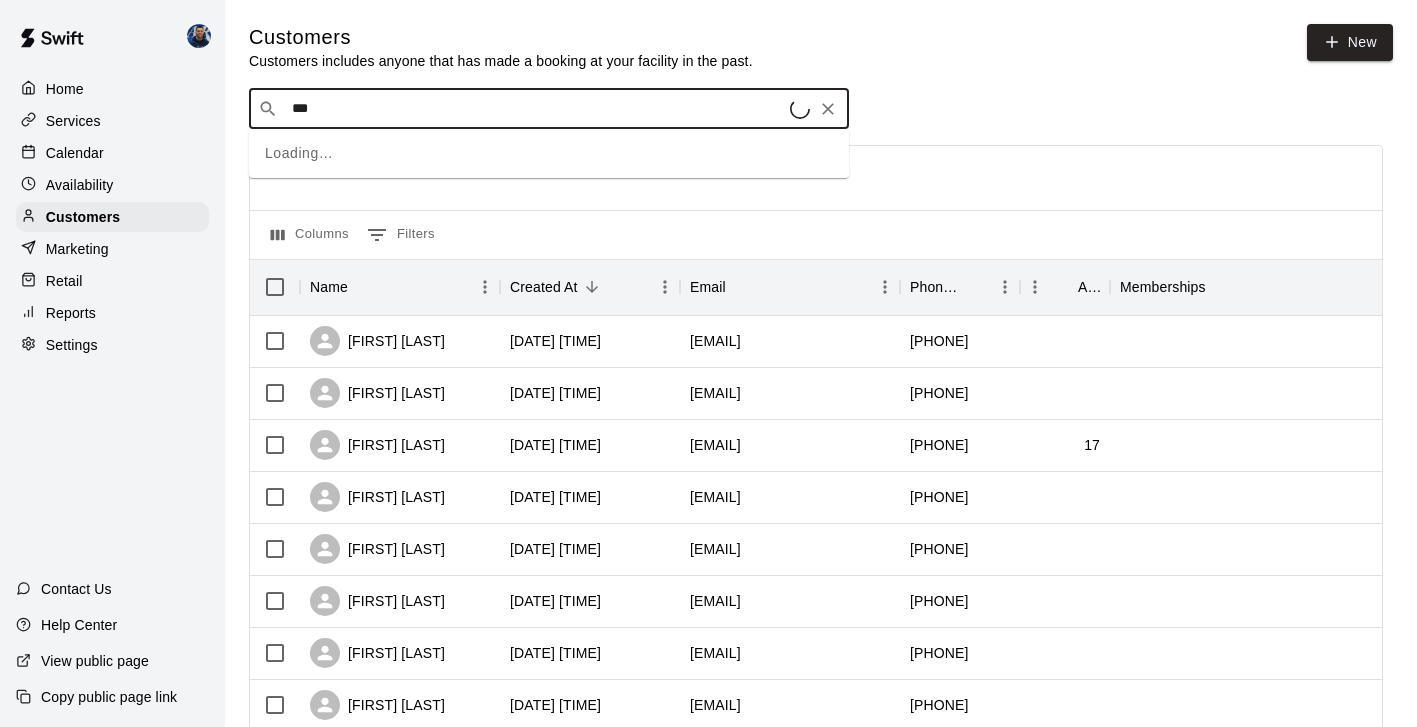 type on "****" 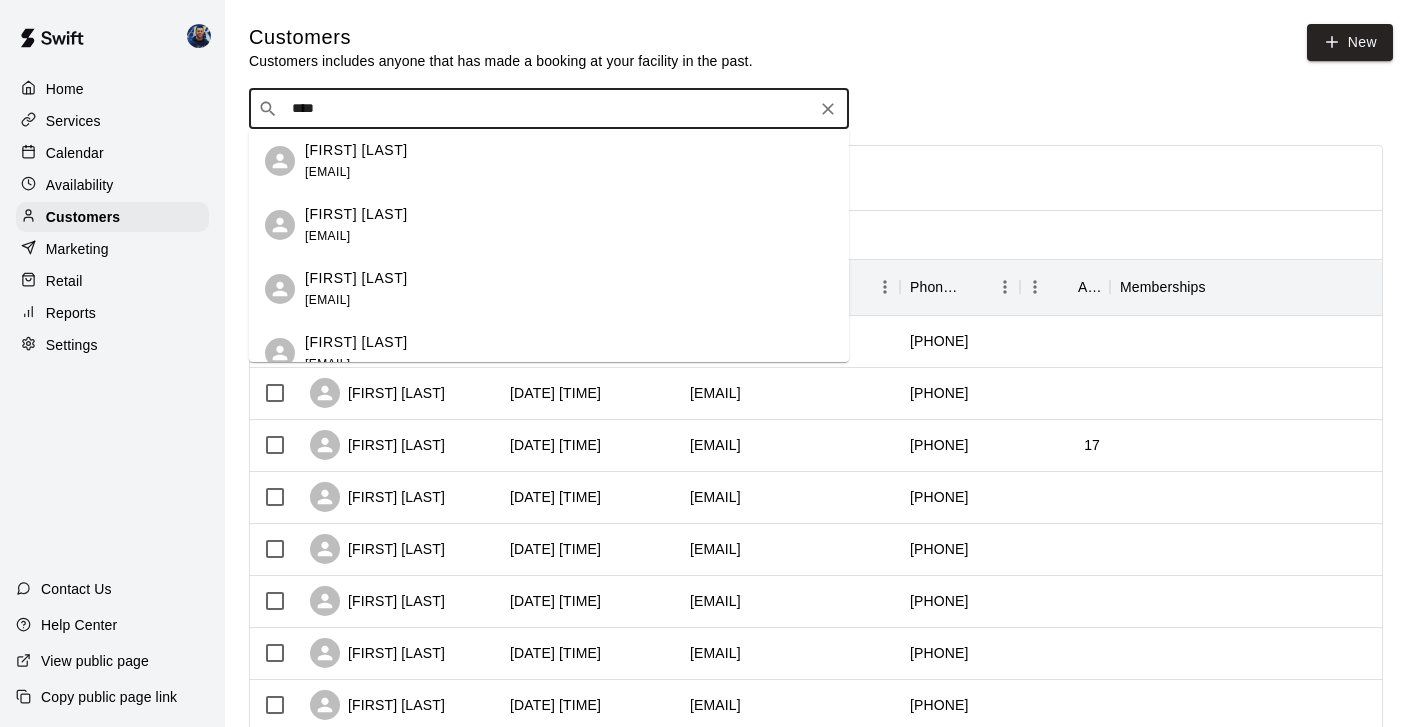 click on "Jerry Stanislaus apache_mrmc@yahoo.com" at bounding box center (356, 161) 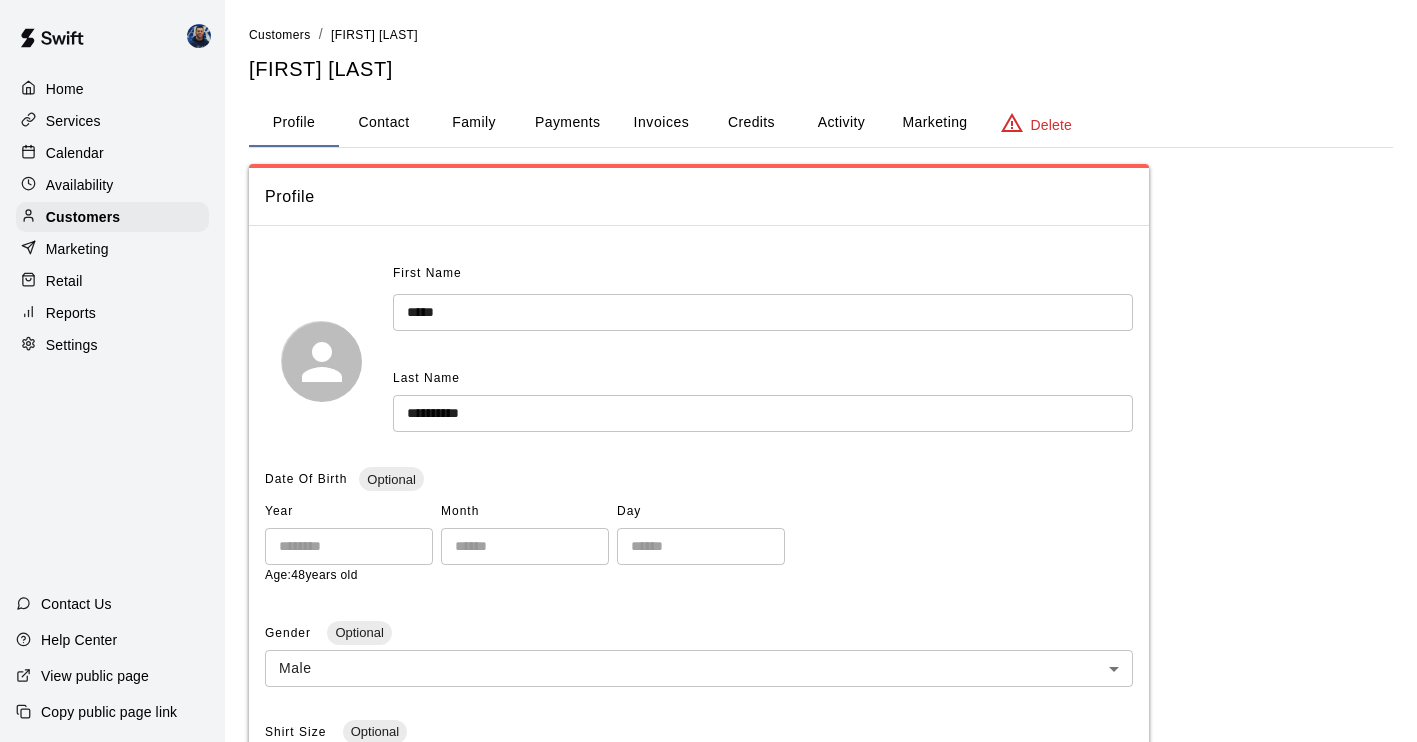 click on "Activity" at bounding box center (841, 123) 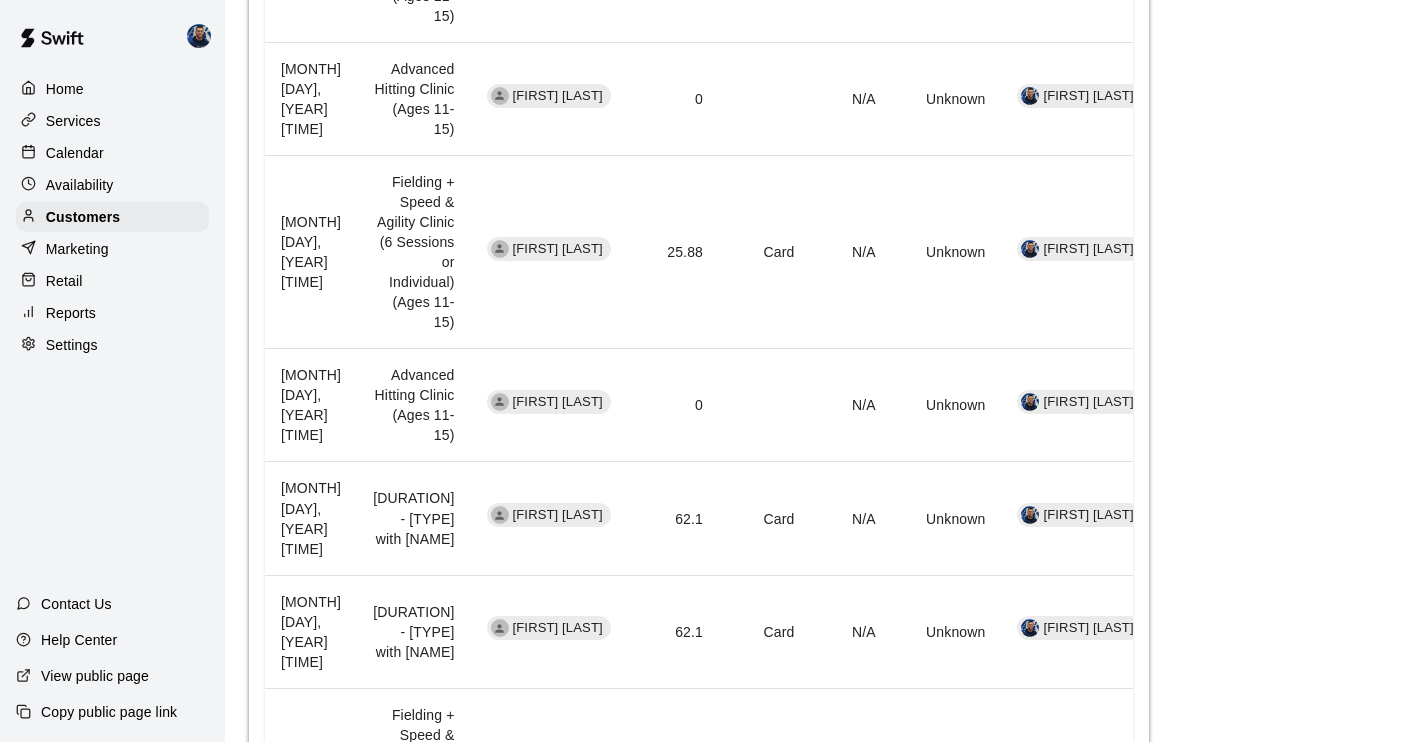 scroll, scrollTop: 377, scrollLeft: 0, axis: vertical 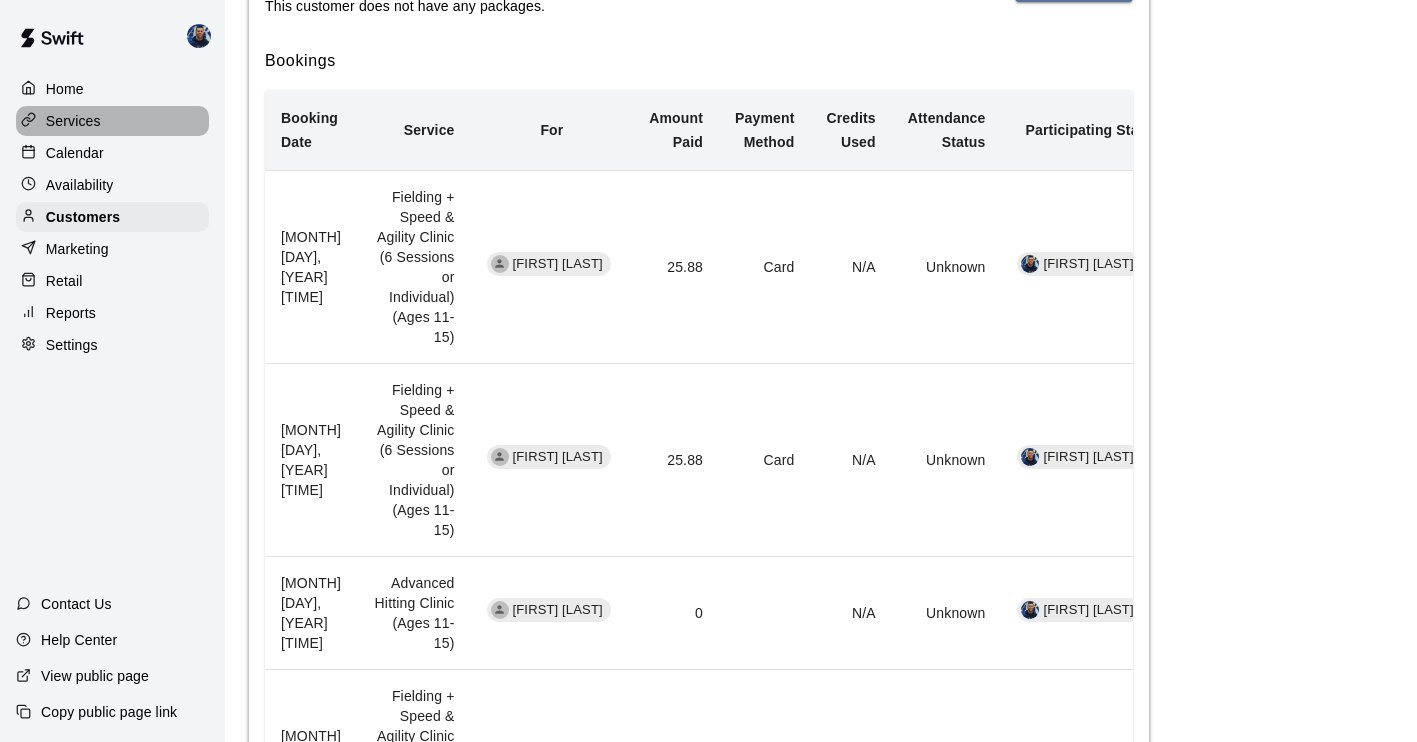 click on "Services" at bounding box center (73, 121) 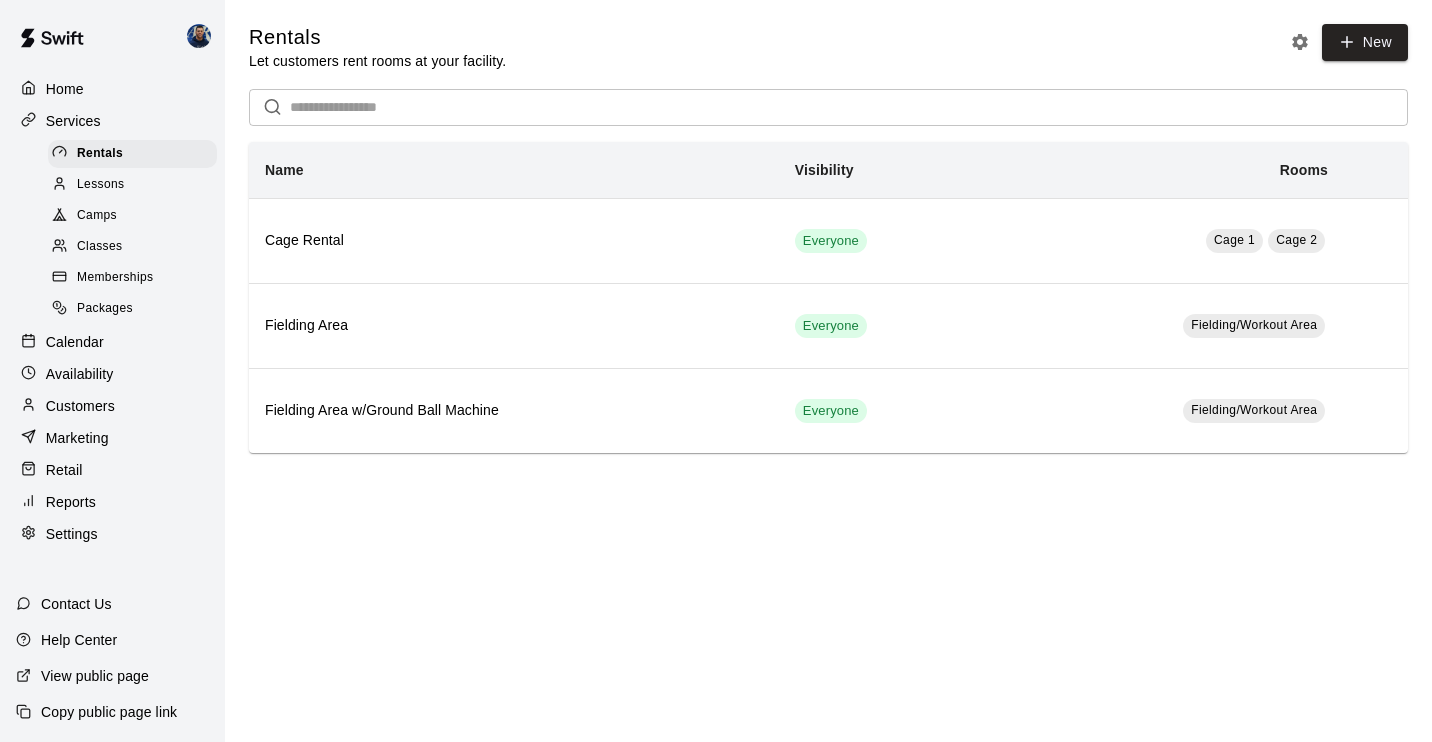 click on "Classes" at bounding box center (99, 247) 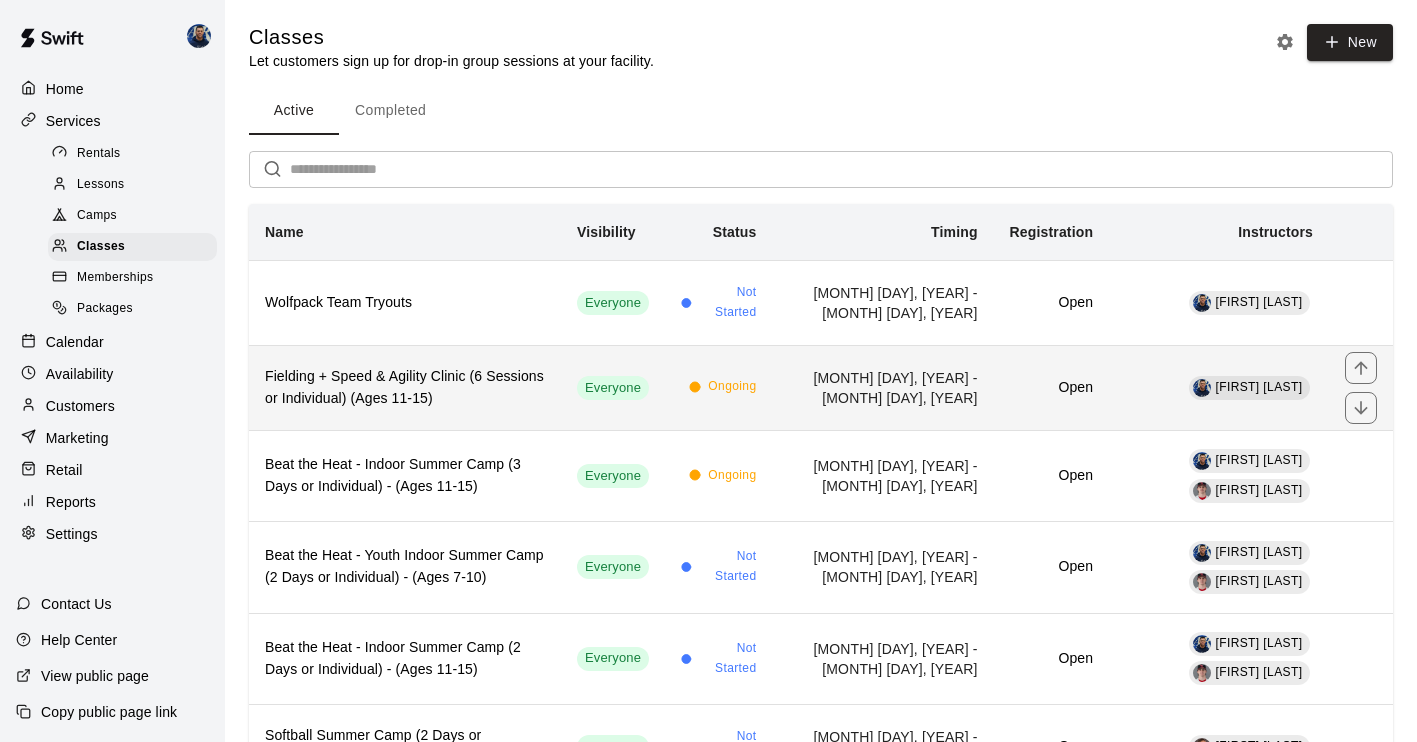 click on "Fielding + Speed & Agility Clinic (6 Sessions or Individual) (Ages 11-15)" at bounding box center [405, 388] 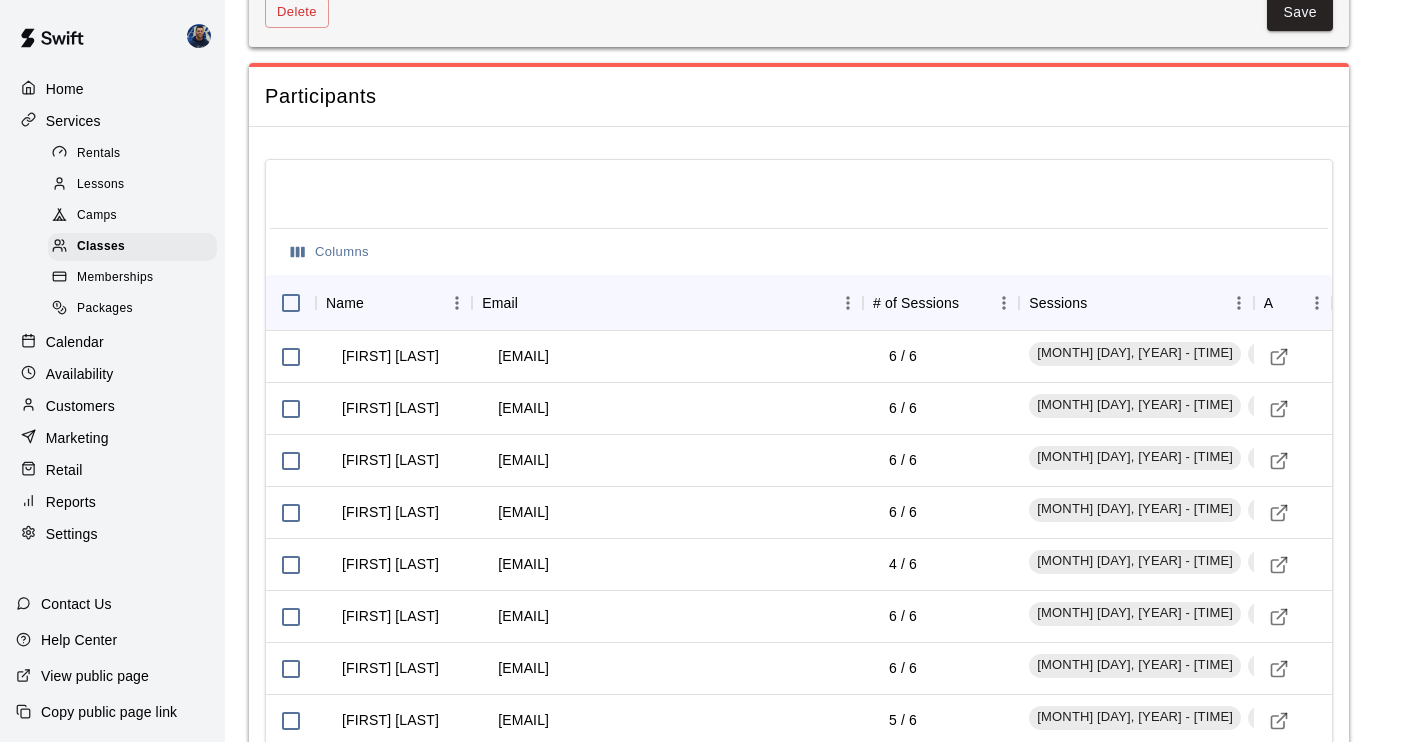 scroll, scrollTop: 1974, scrollLeft: 0, axis: vertical 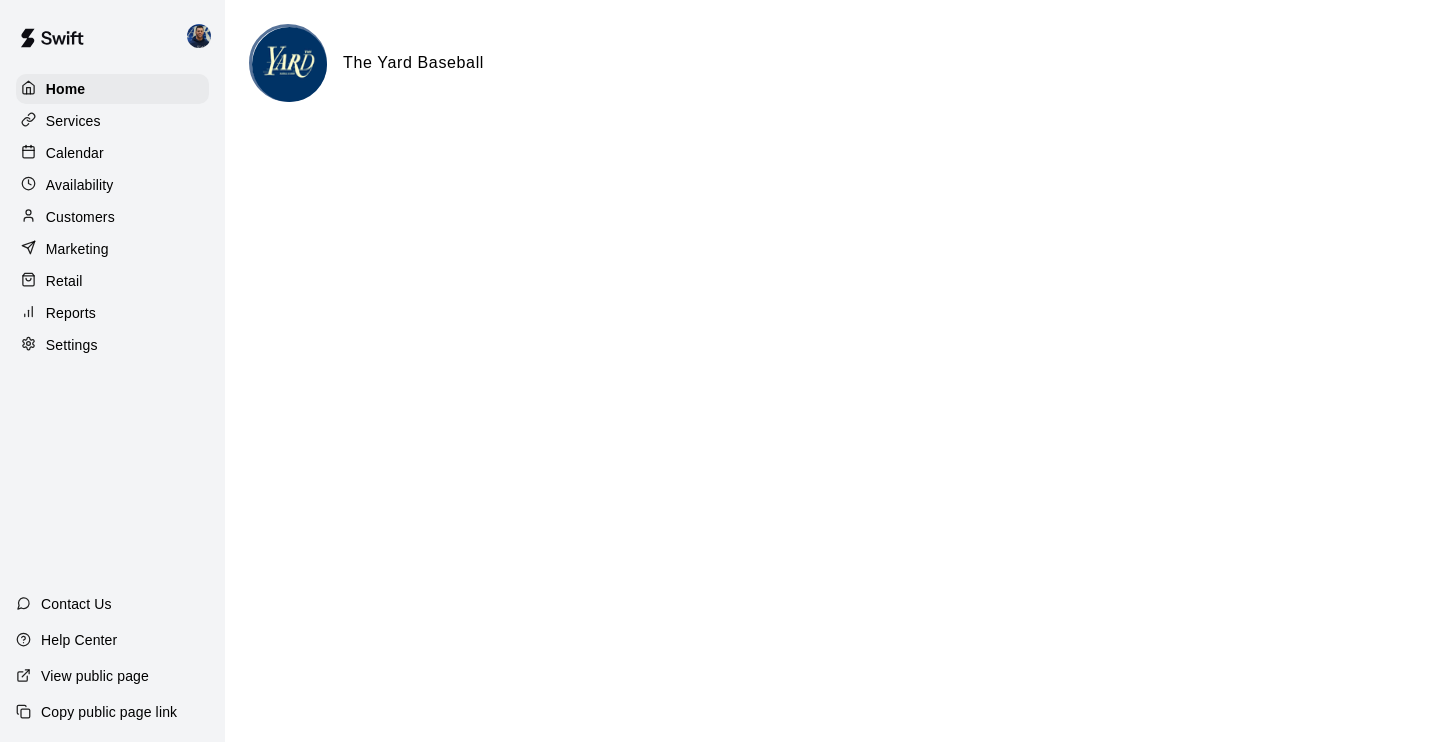 click on "Customers" at bounding box center (80, 217) 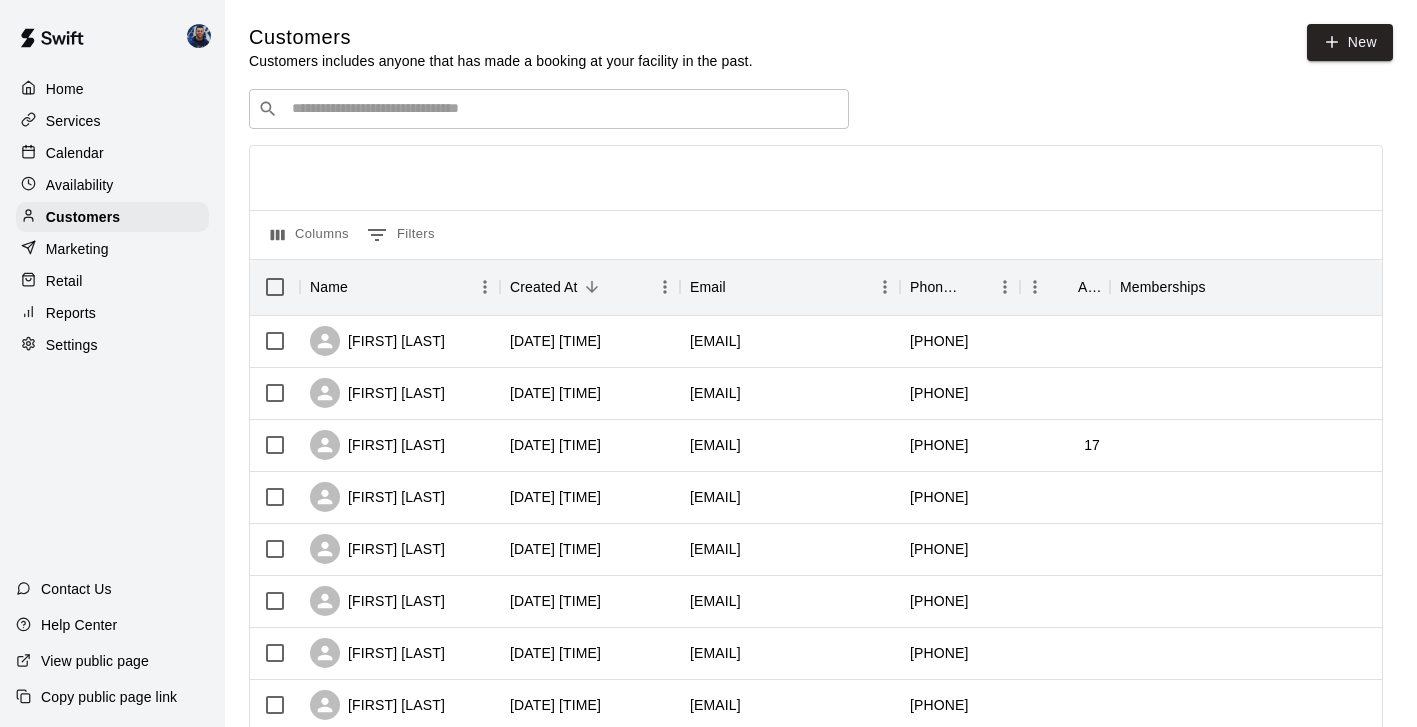 click at bounding box center (563, 109) 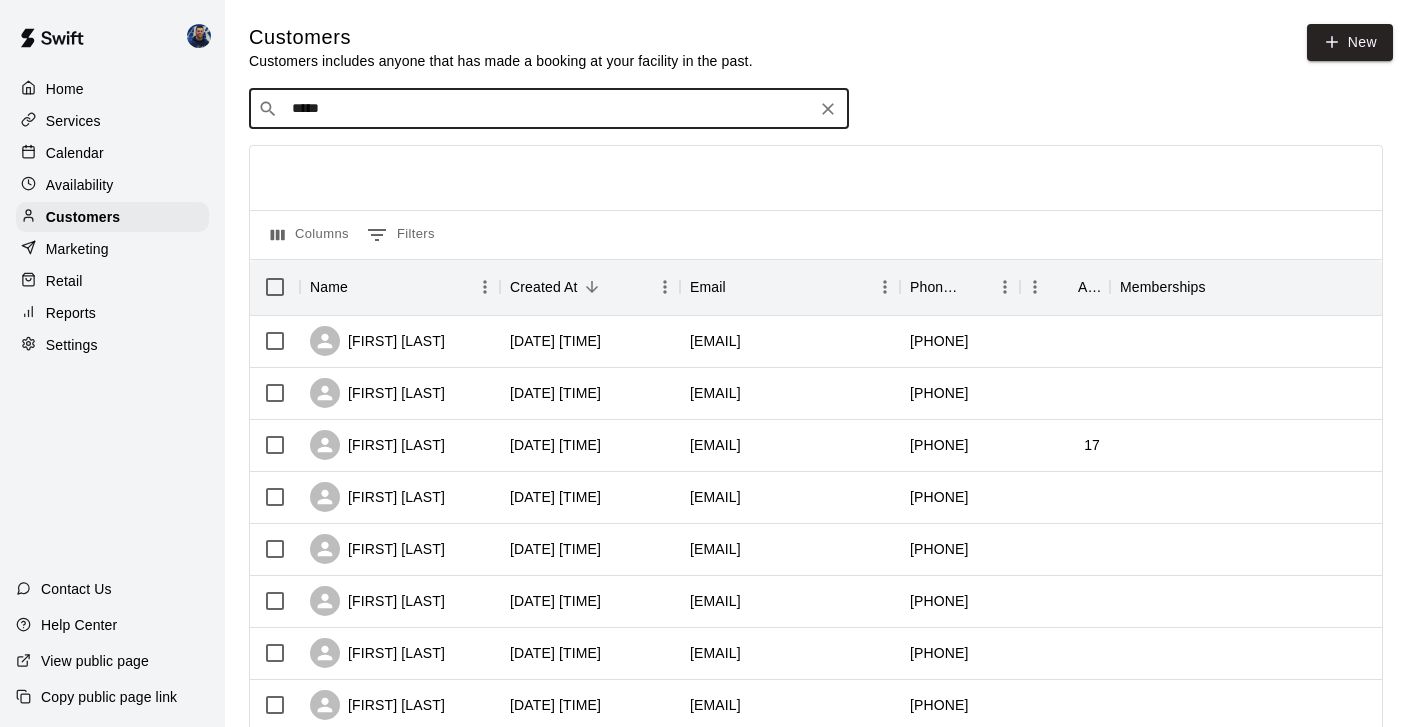 type on "******" 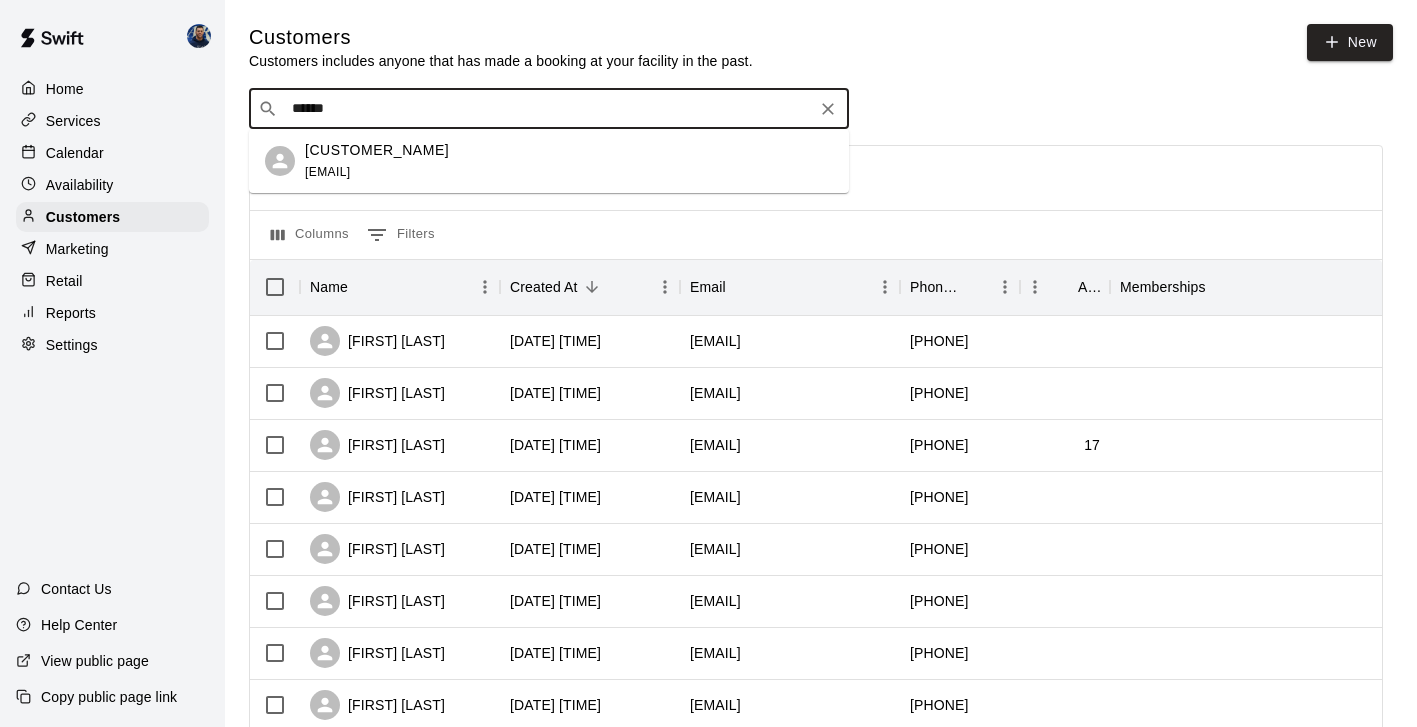 click on "[CUSTOMER_NAME] [EMAIL]" at bounding box center [377, 161] 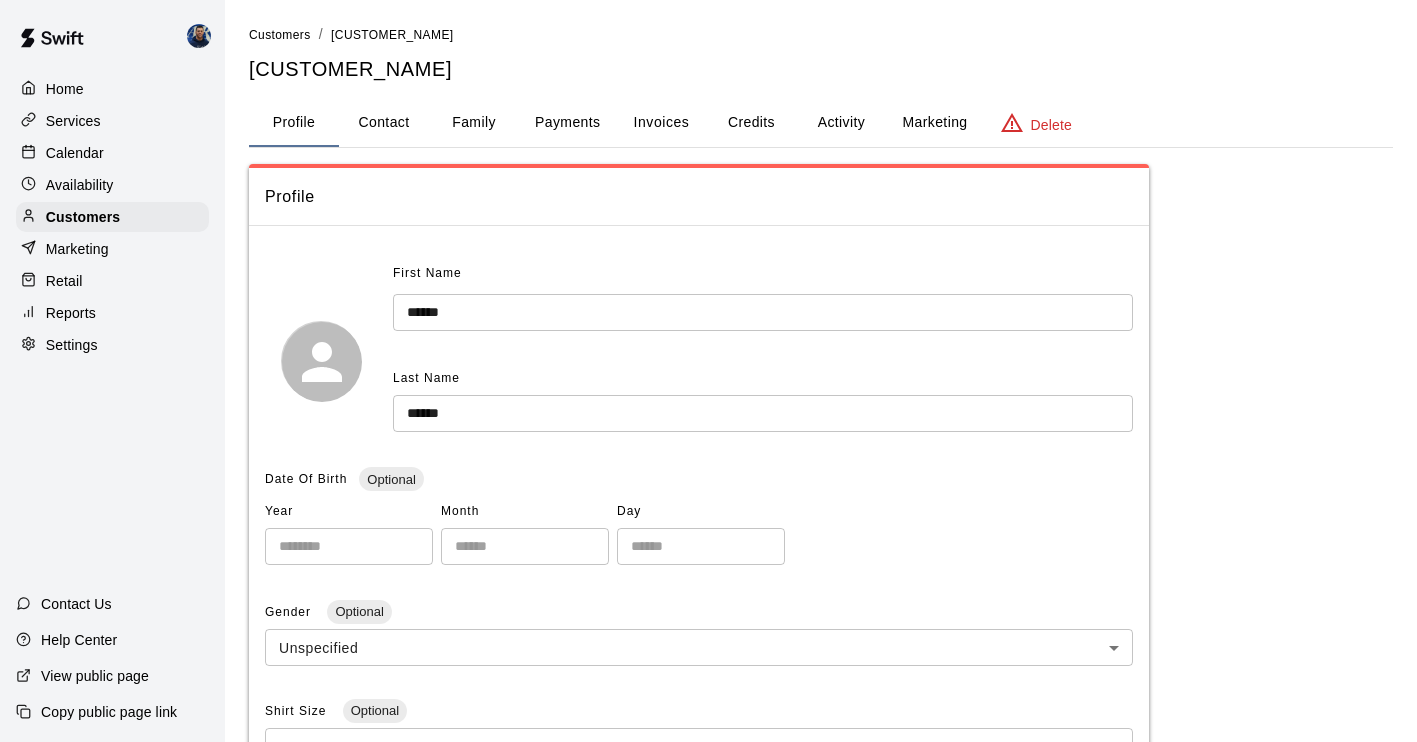 click on "**********" at bounding box center [821, 730] 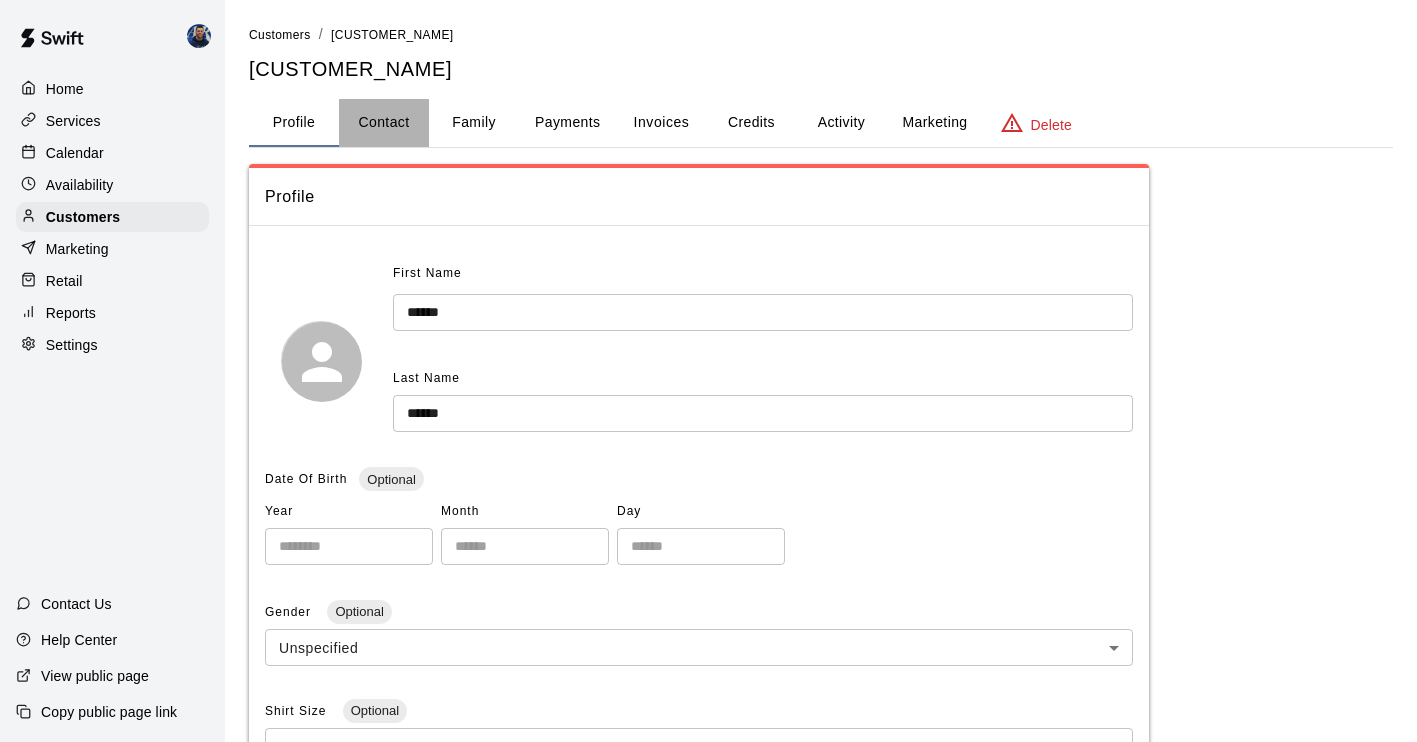 click on "Contact" at bounding box center [384, 123] 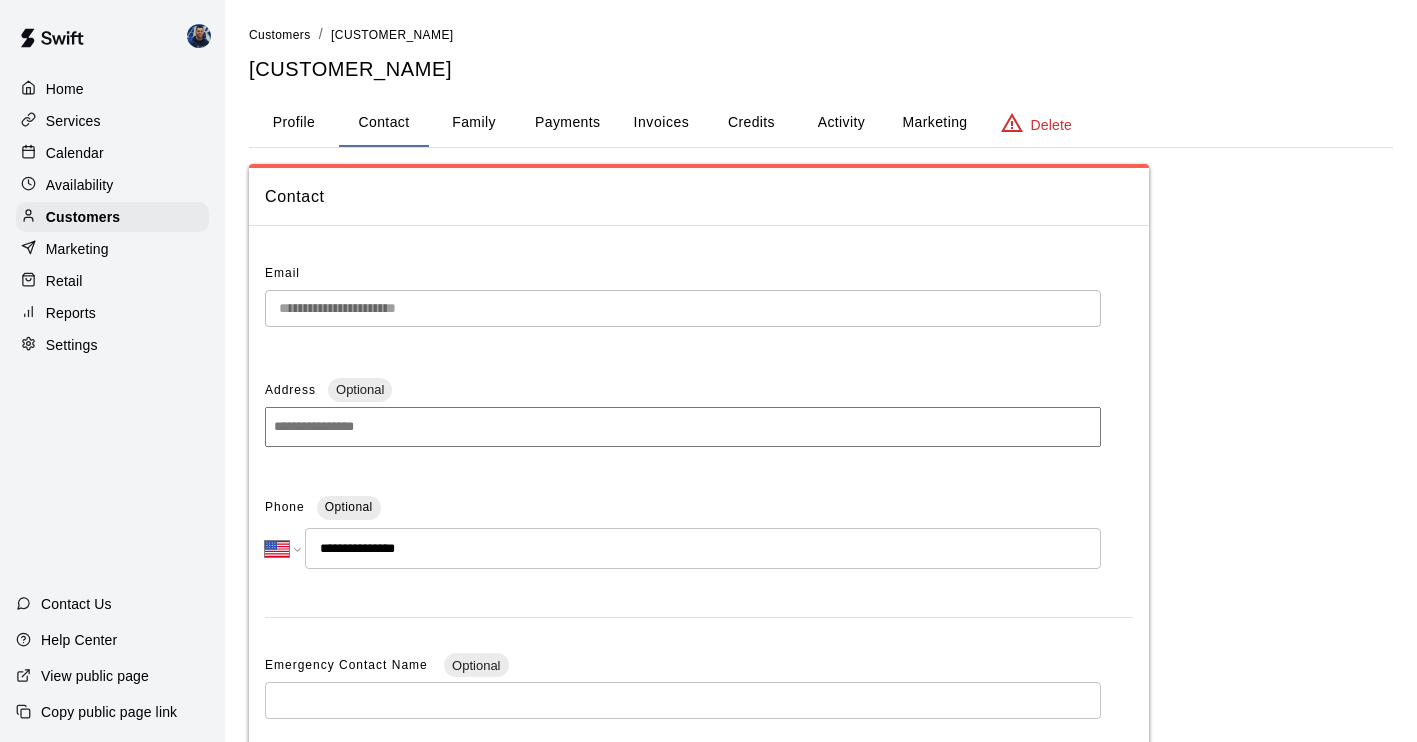 click on "**********" at bounding box center [821, 563] 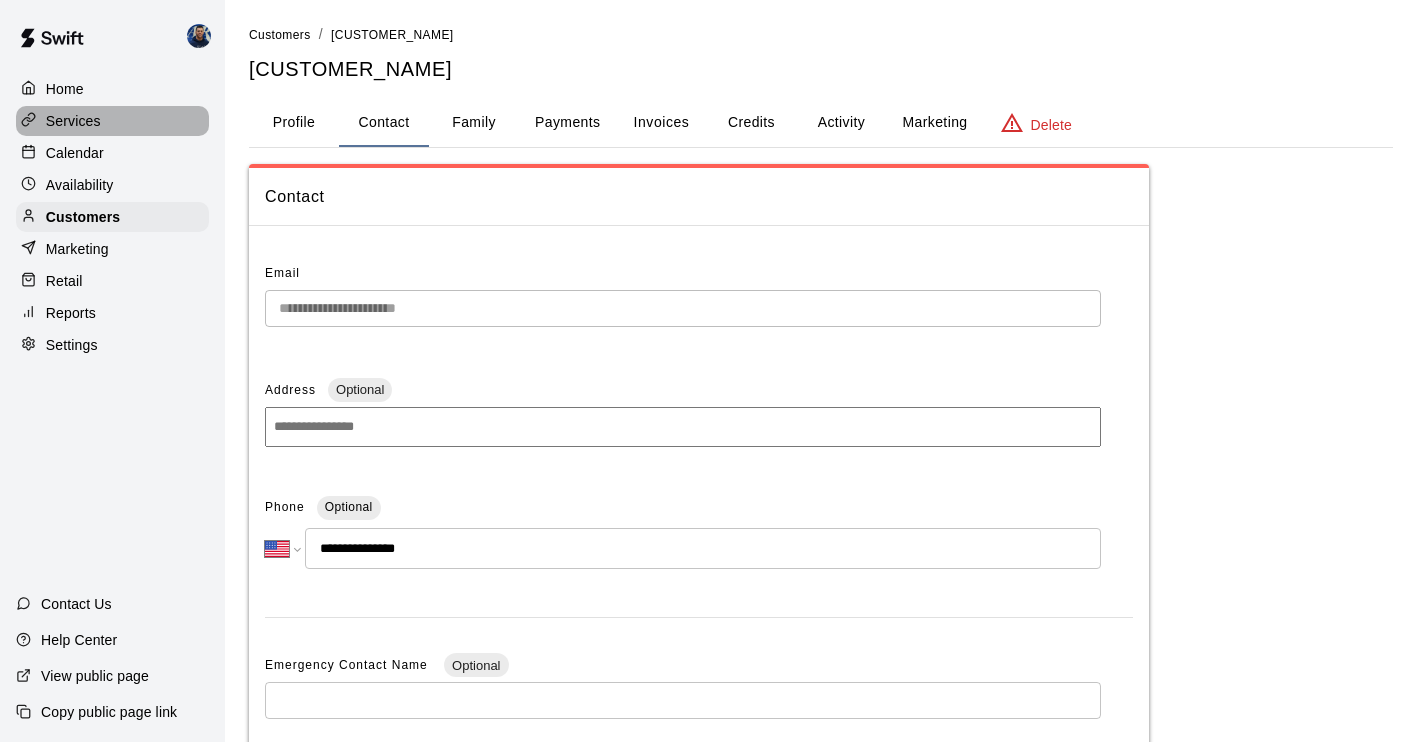 click on "Services" at bounding box center (112, 121) 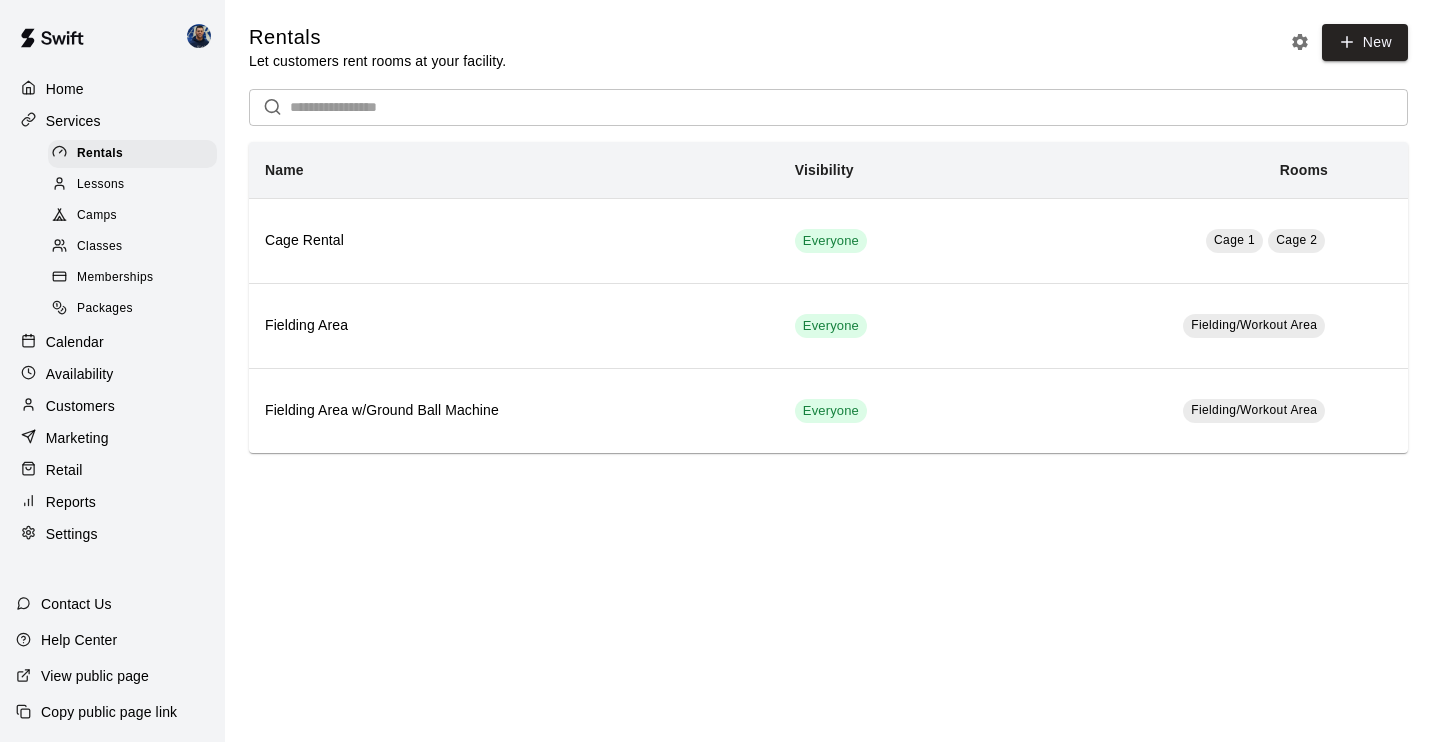 click on "Camps" at bounding box center (97, 216) 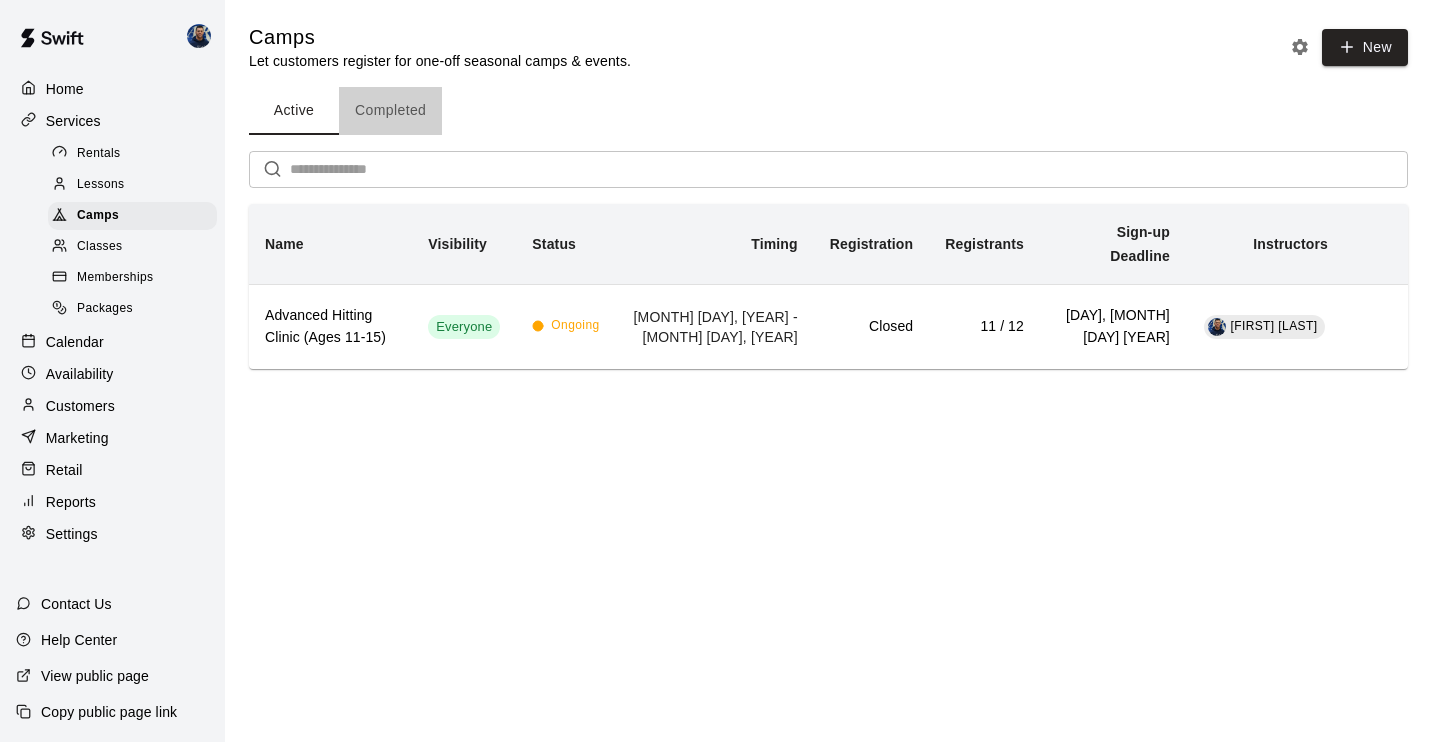 click on "Completed" at bounding box center [390, 111] 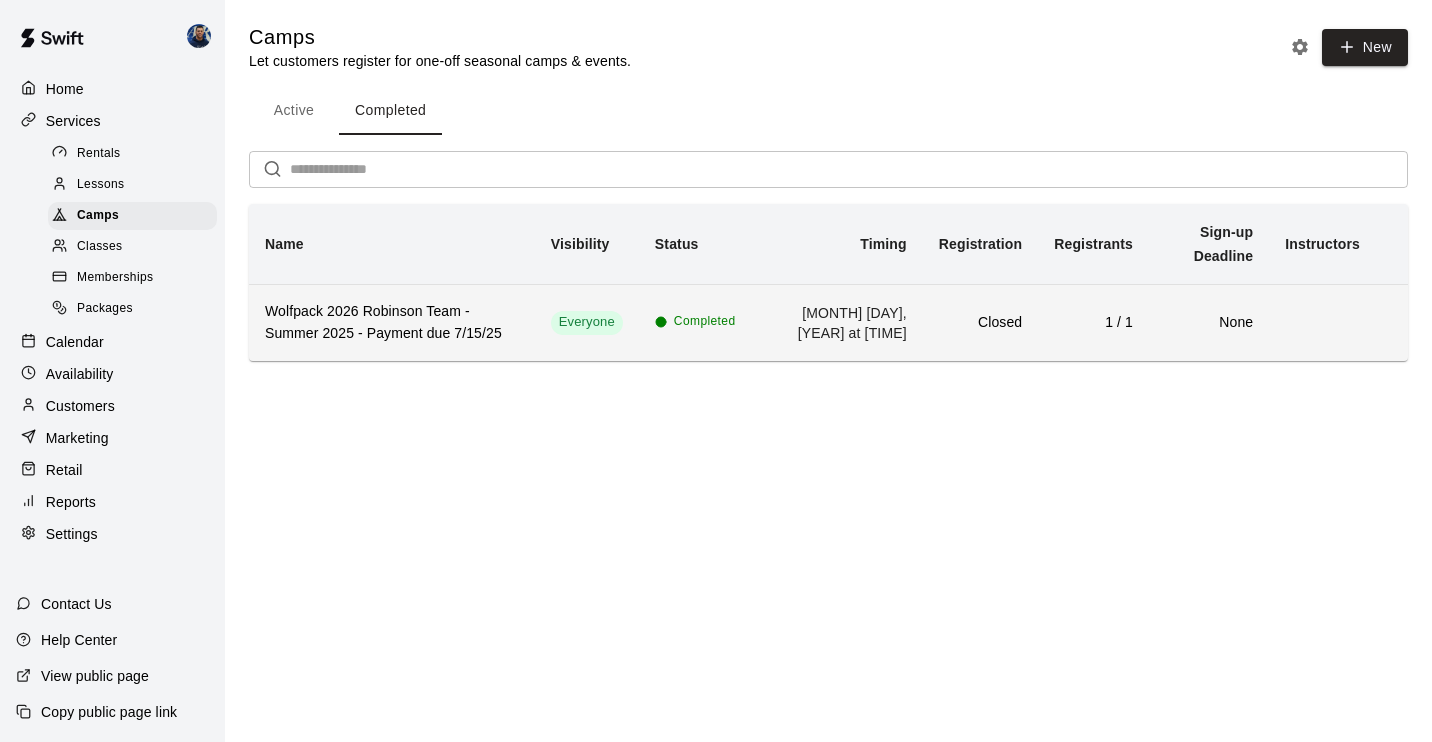 click on "Wolfpack 2026 Robinson Team - Summer 2025 - Payment due 7/15/25" at bounding box center (392, 323) 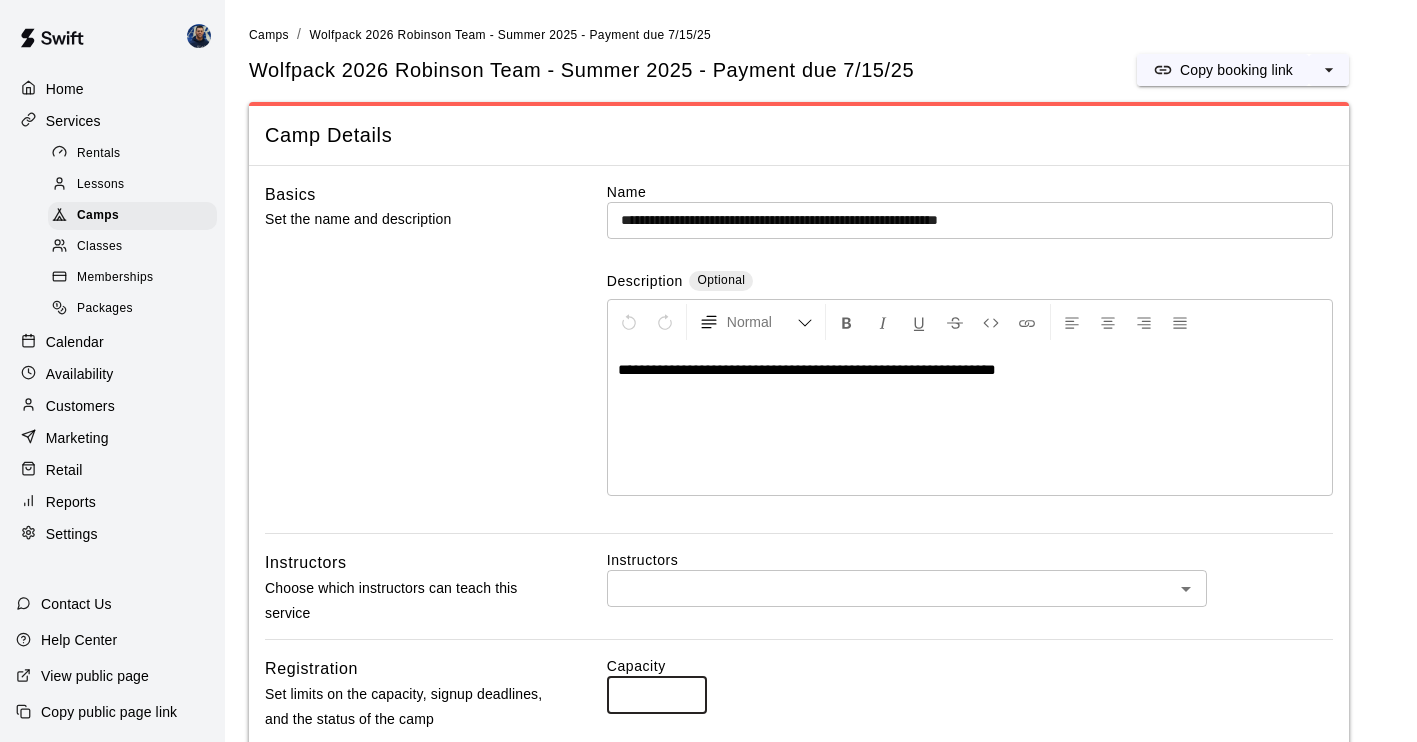 drag, startPoint x: 656, startPoint y: 697, endPoint x: 636, endPoint y: 697, distance: 20 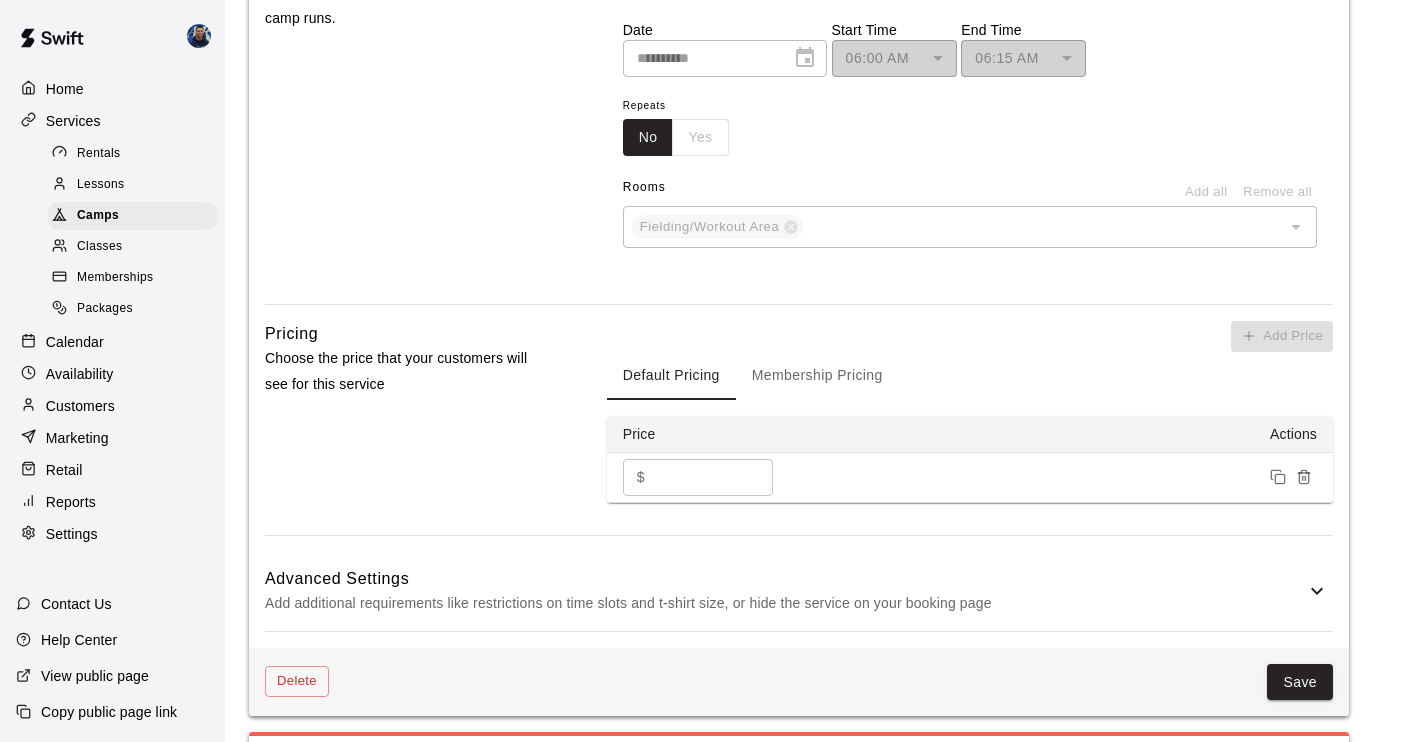 scroll, scrollTop: 1364, scrollLeft: 0, axis: vertical 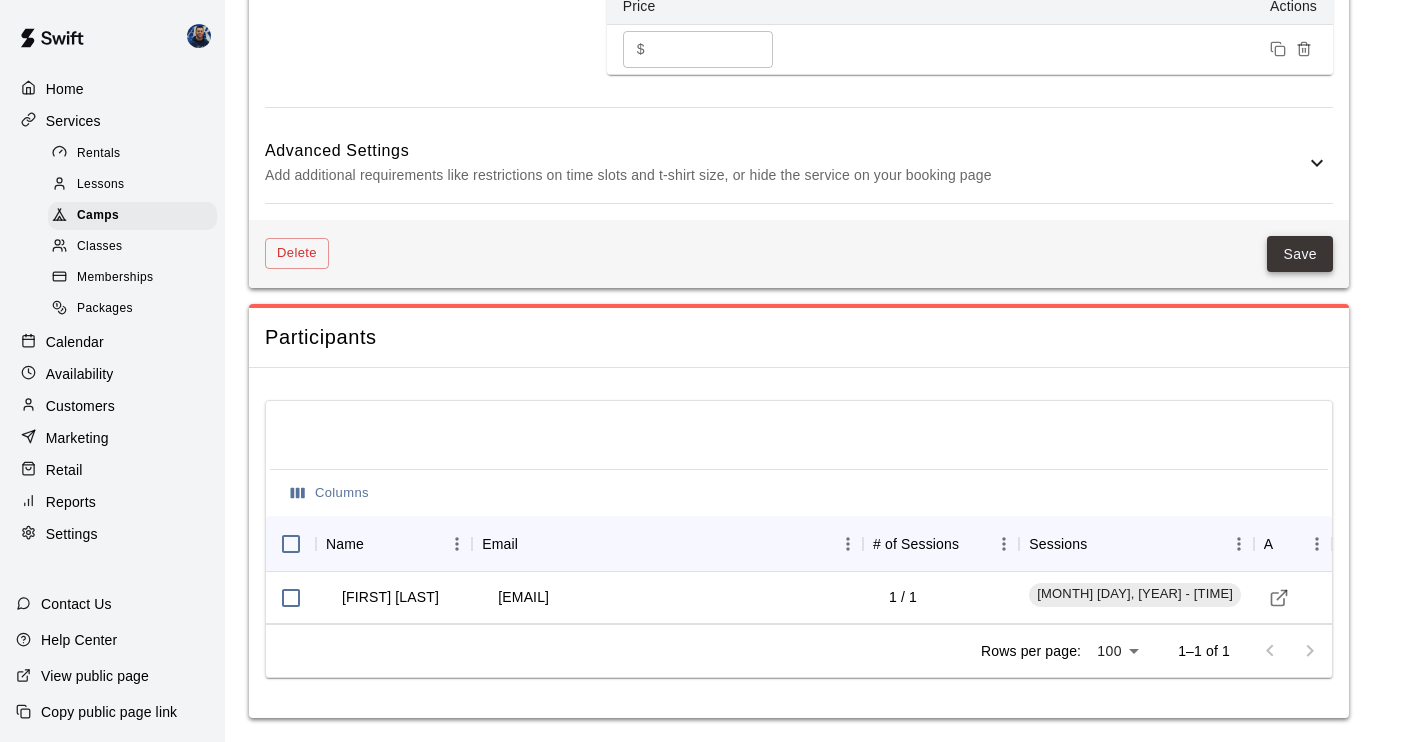 click on "Save" at bounding box center (1300, 254) 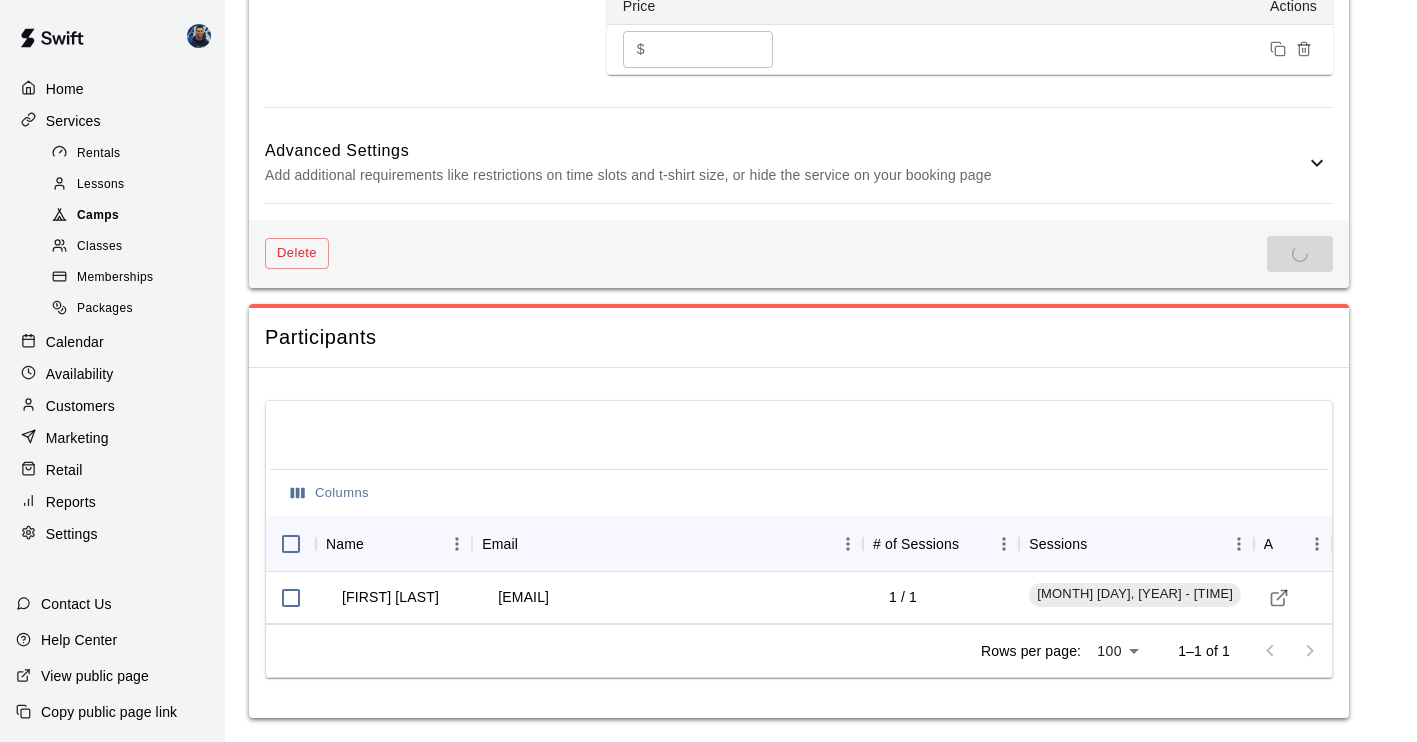 scroll, scrollTop: 0, scrollLeft: 0, axis: both 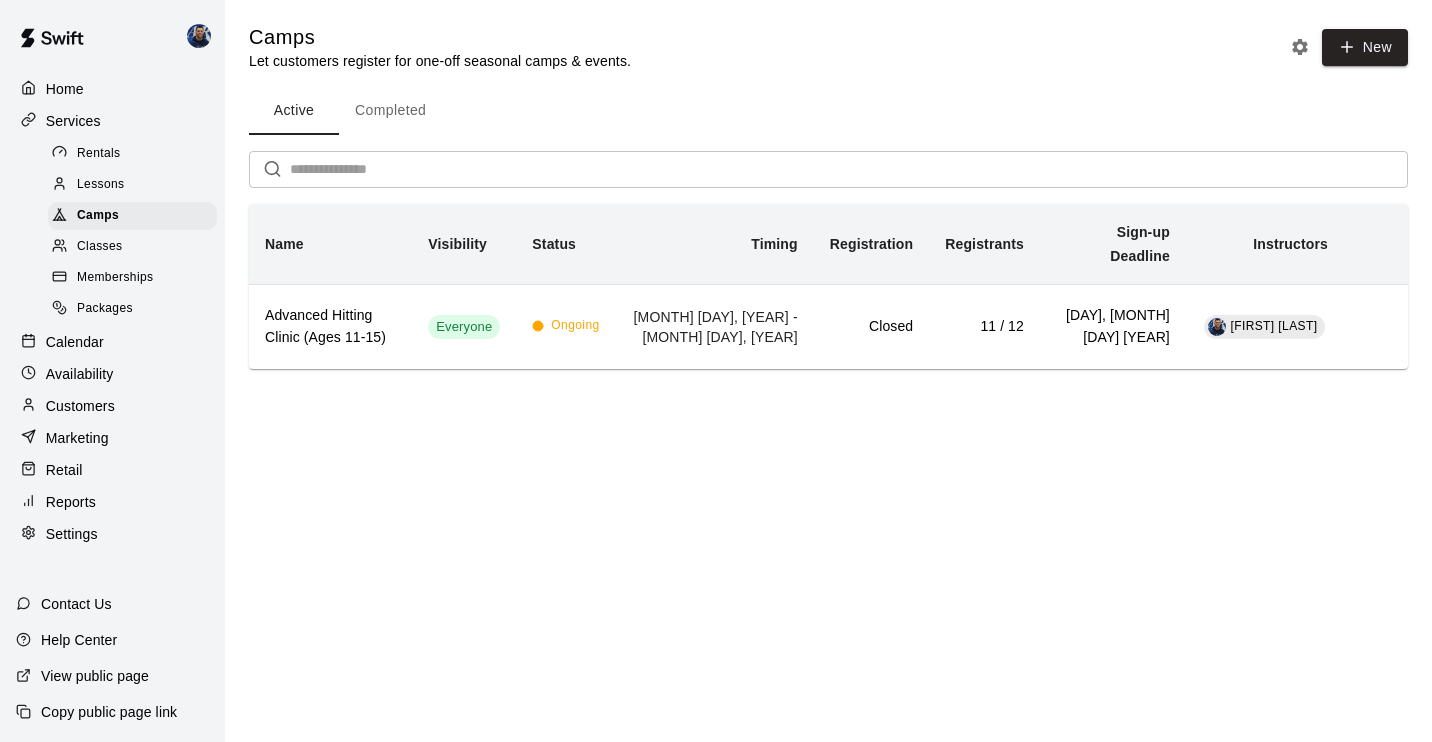 click on "Customers" at bounding box center [80, 406] 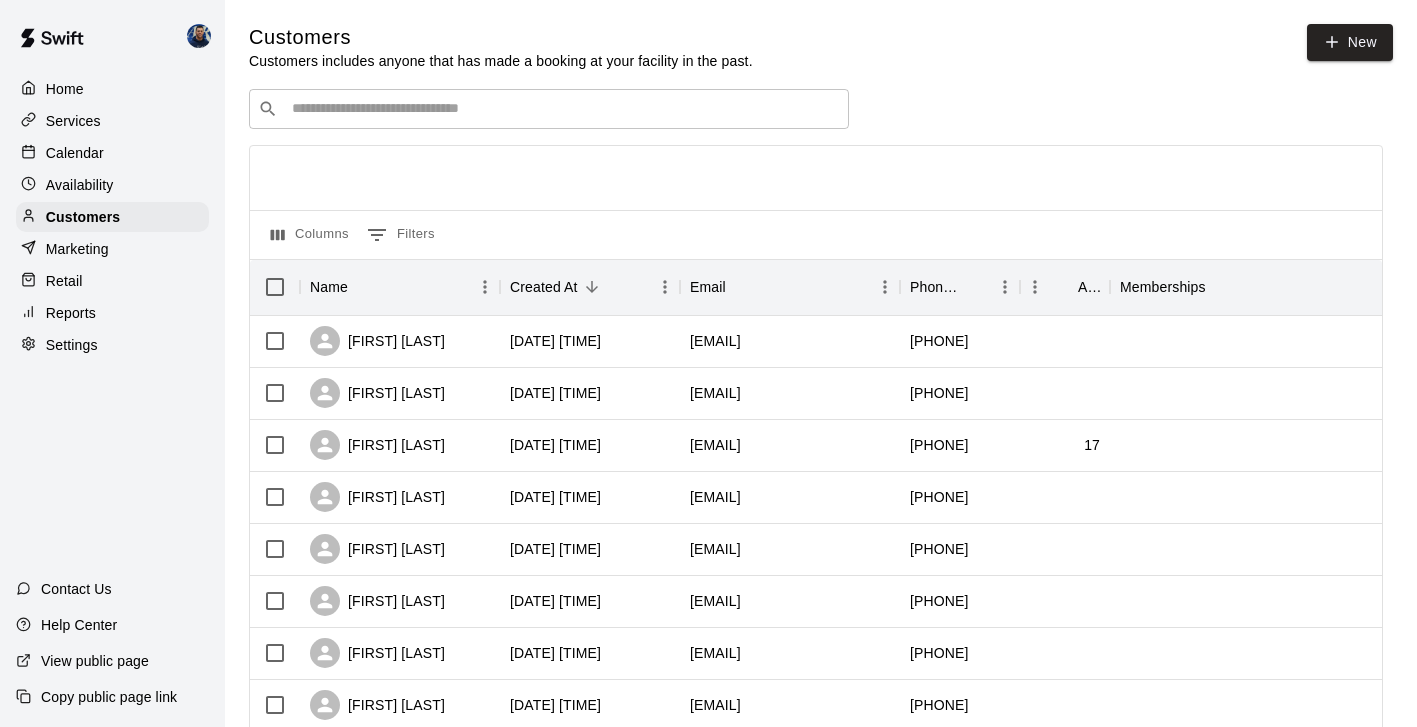 click at bounding box center (563, 109) 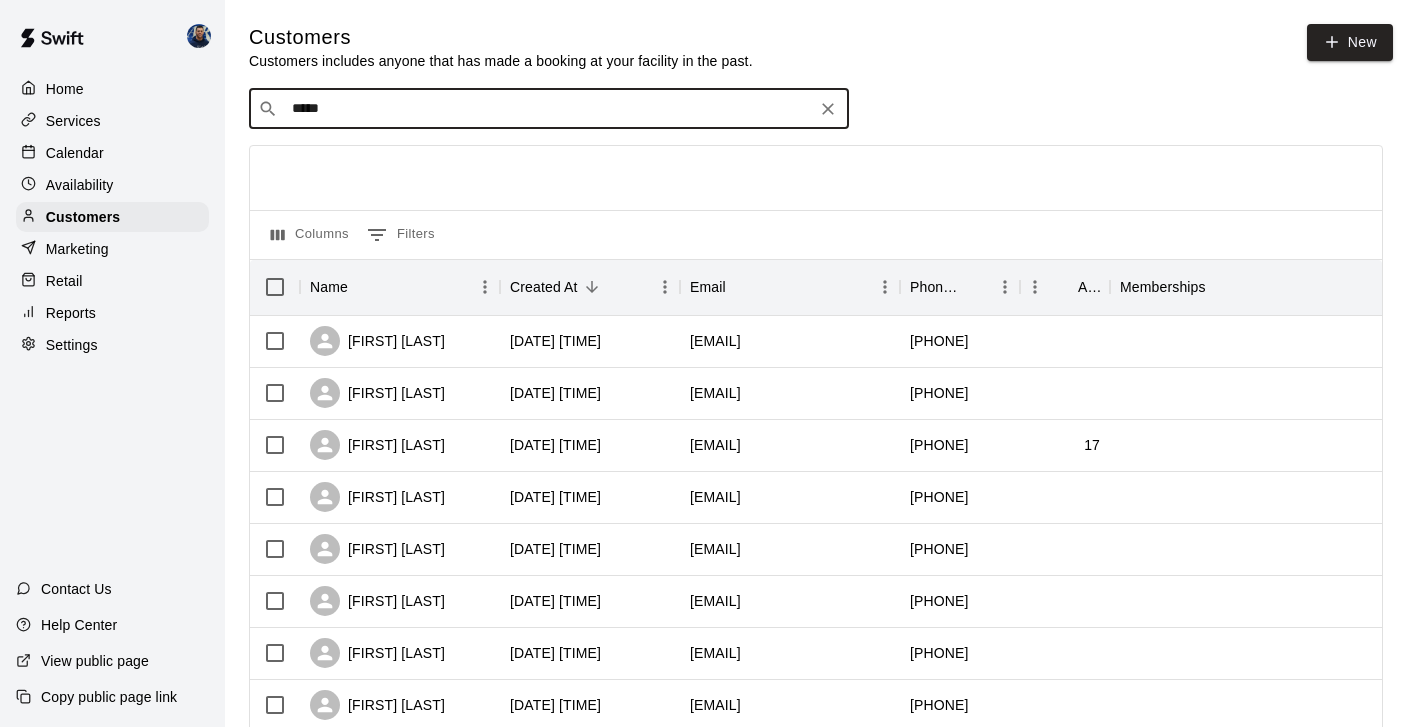 type on "******" 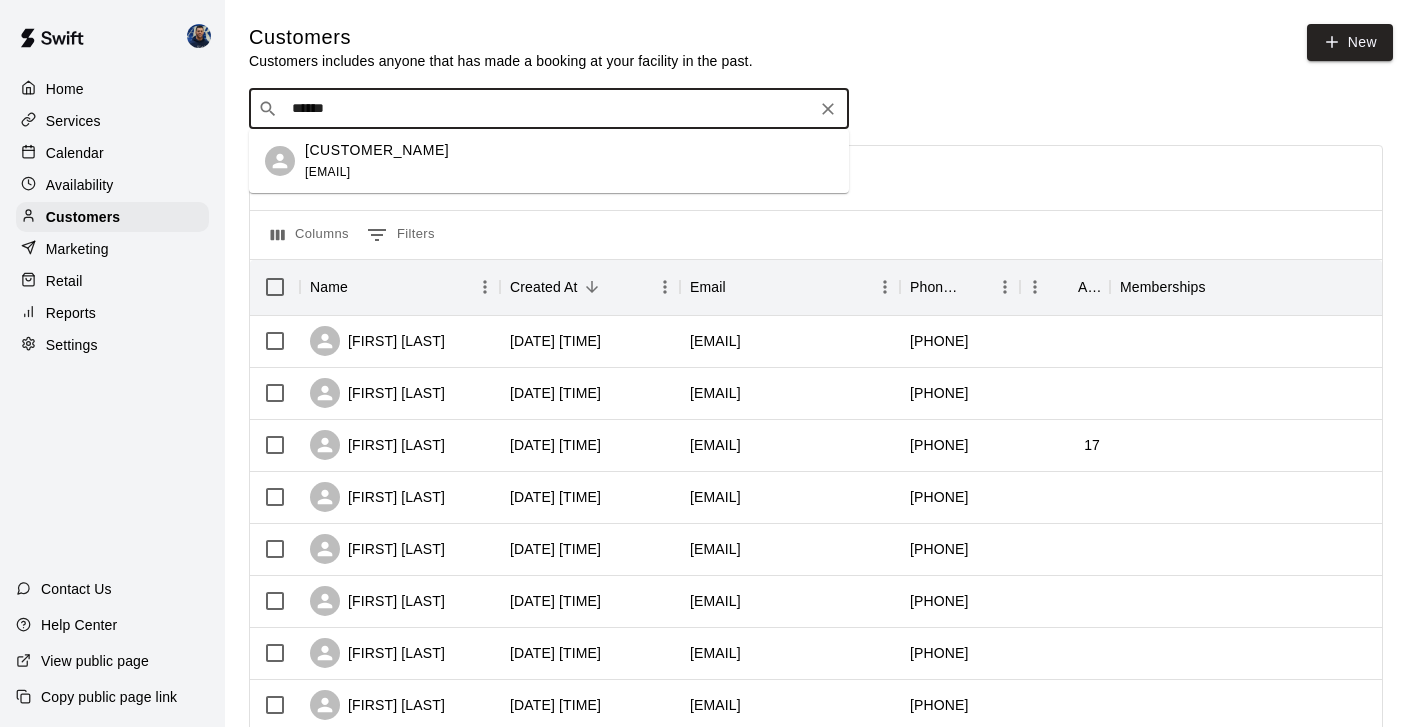click on "[EMAIL]" at bounding box center [327, 172] 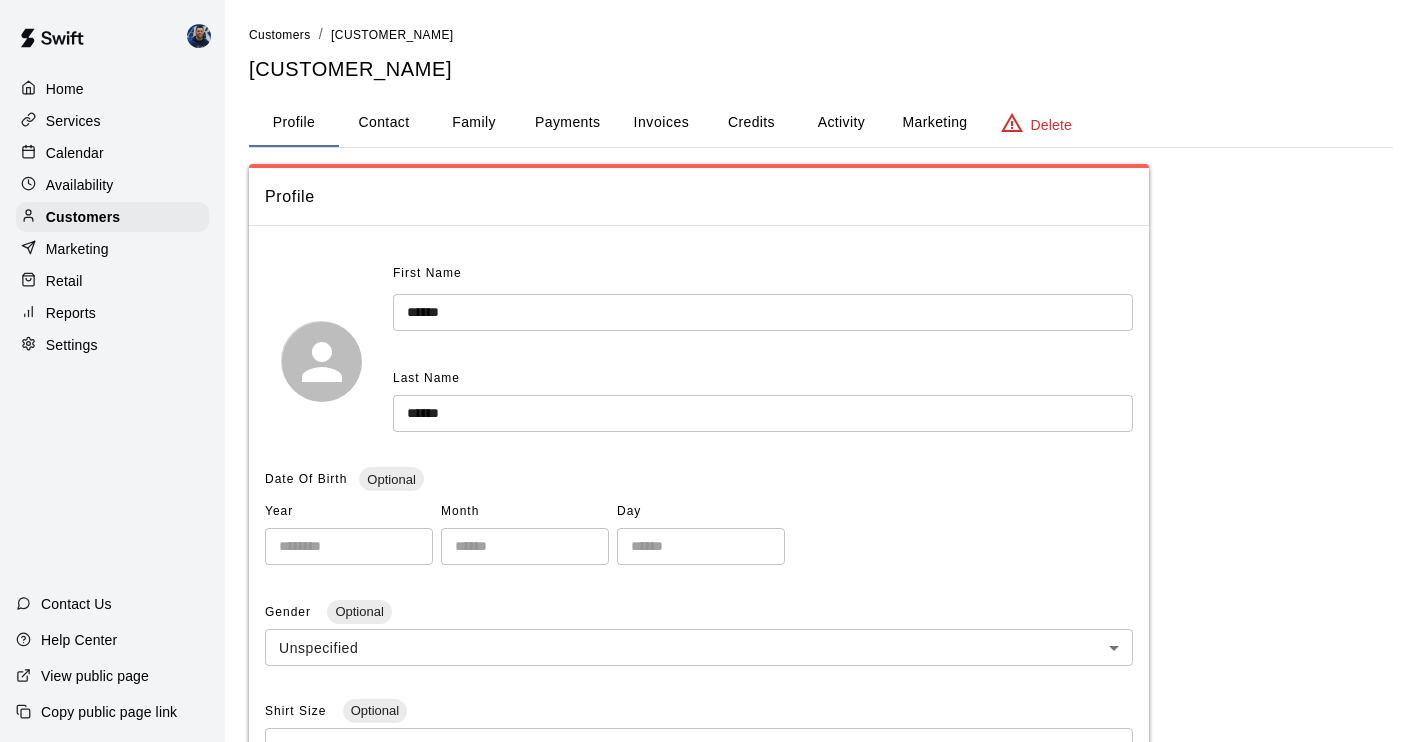 click on "Activity" at bounding box center (841, 123) 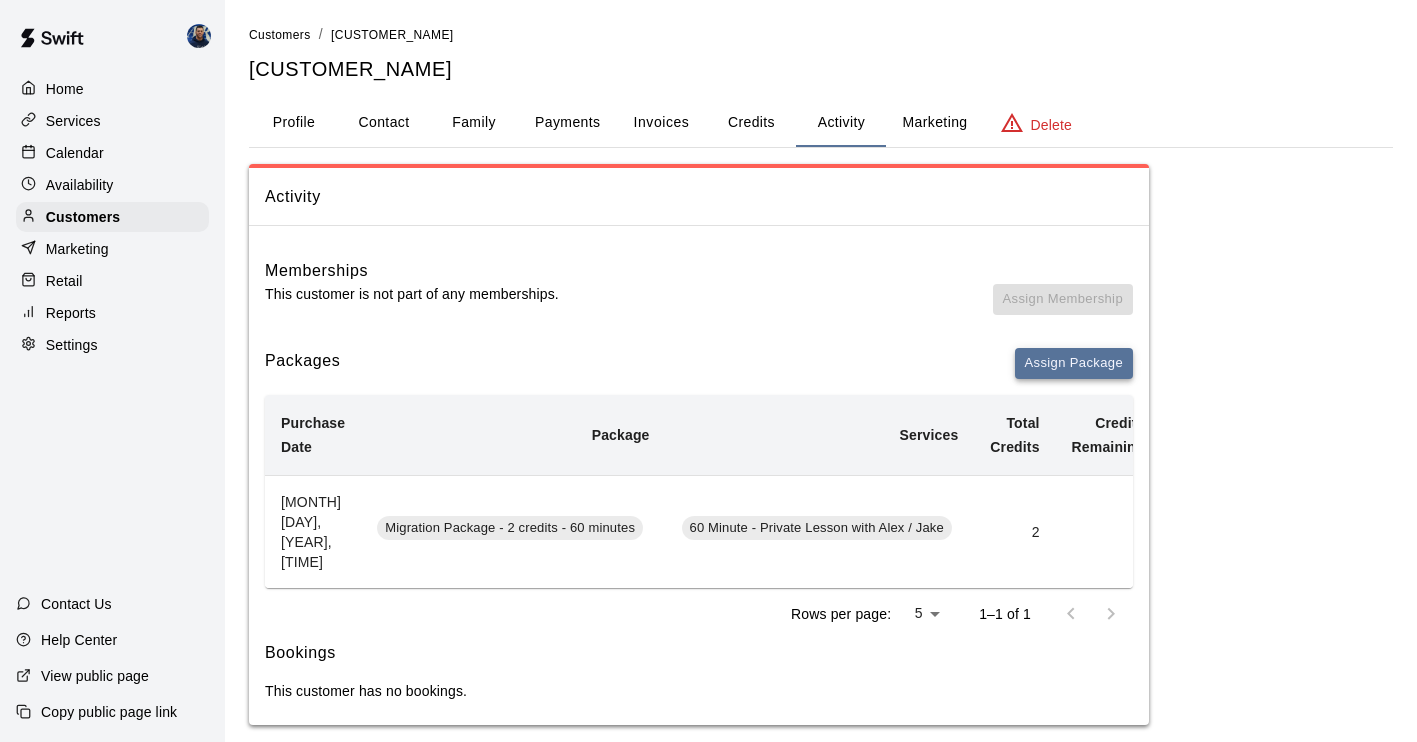 click on "Assign Package" at bounding box center [1074, 363] 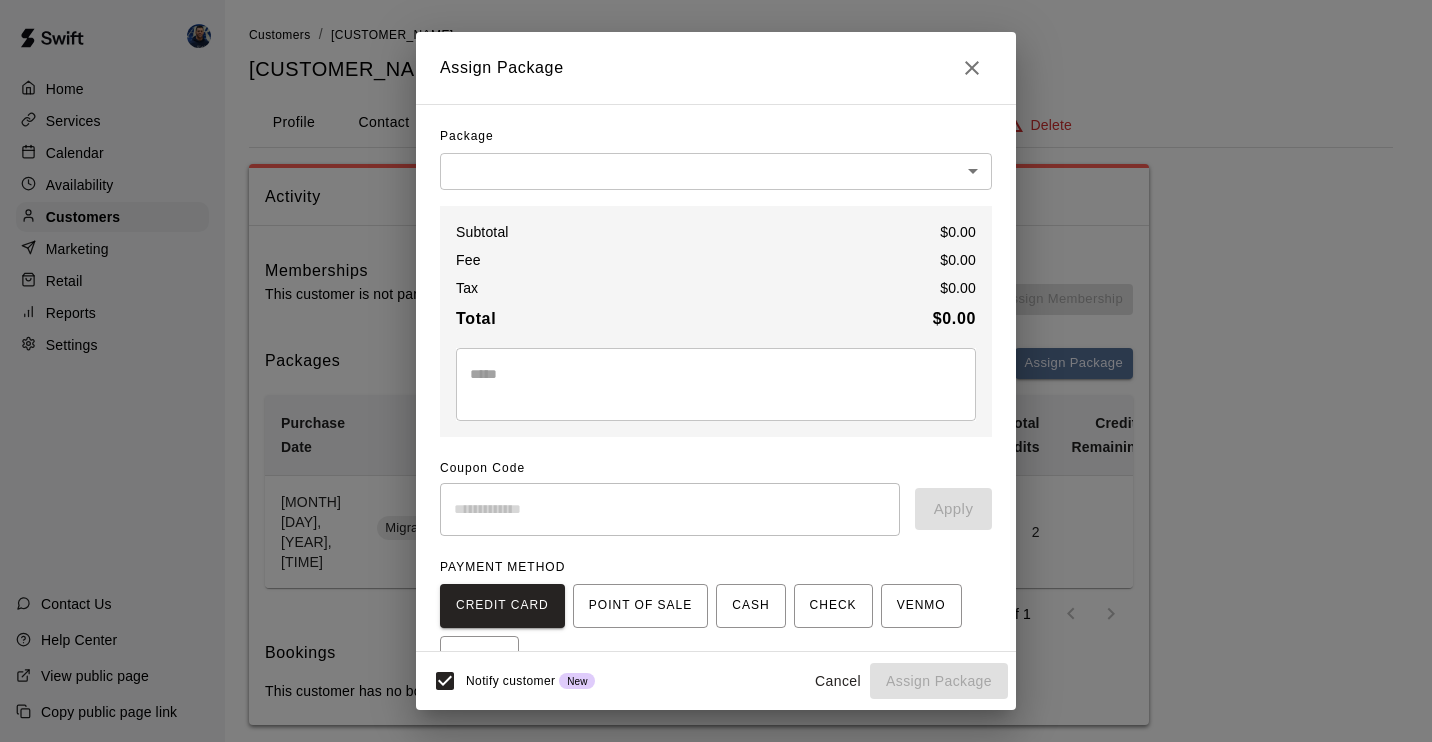 click on "Home Services Calendar Availability Customers Marketing Retail Reports Settings Contact Us Help Center View public page Copy public page link Customers / Vicki  Toohig Vicki  Toohig Profile Contact Family Payments Invoices Credits Activity Marketing Delete Activity Memberships This customer is not part of any memberships. Assign Membership Packages Assign Package Purchase Date   Package Services Total Credits Credits Remaining Expiry Credit Actions June 27, 2025 8:25 PM Migration Package - 2 credits - 60 minutes 60 Minute - Private Lesson with Alex / Jake 2 2 None Add Redeem Rows per page: 5 * 1–1 of 1 Bookings This customer has no bookings. Swift - Edit Customer Close cross-small Assign Package Package ​ ​ Subtotal $ 0.00 Fee $ 0.00 Tax $ 0.00 Total $ 0.00 * ​ Coupon Code ​ Apply PAYMENT METHOD CREDIT CARD POINT OF SALE CASH CHECK VENMO OTHER No cards on file. Visit the   Cards section under the Payments tab  in the customer's profile to add a card. Visit profile Notify customer New Cancel" at bounding box center [716, 382] 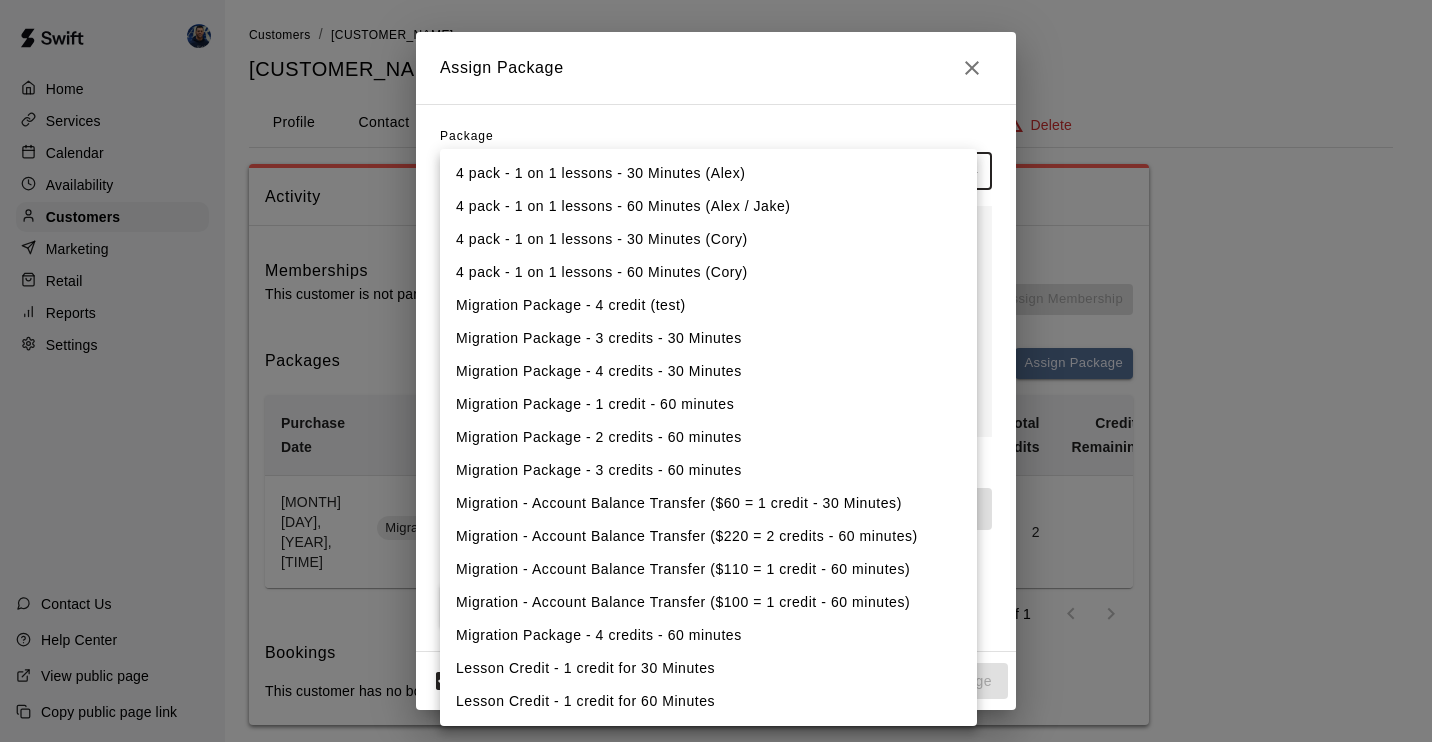 click at bounding box center [716, 371] 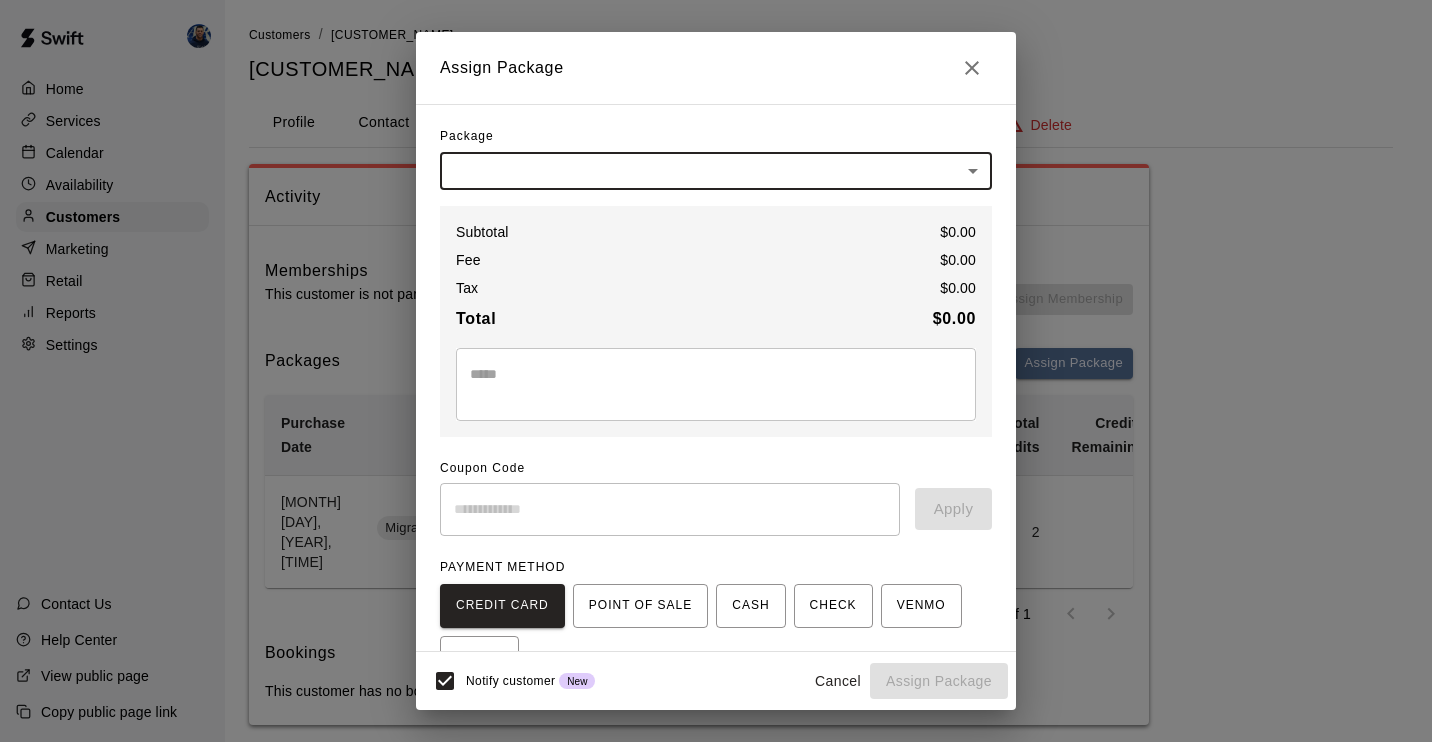 click on "Cancel" at bounding box center (838, 681) 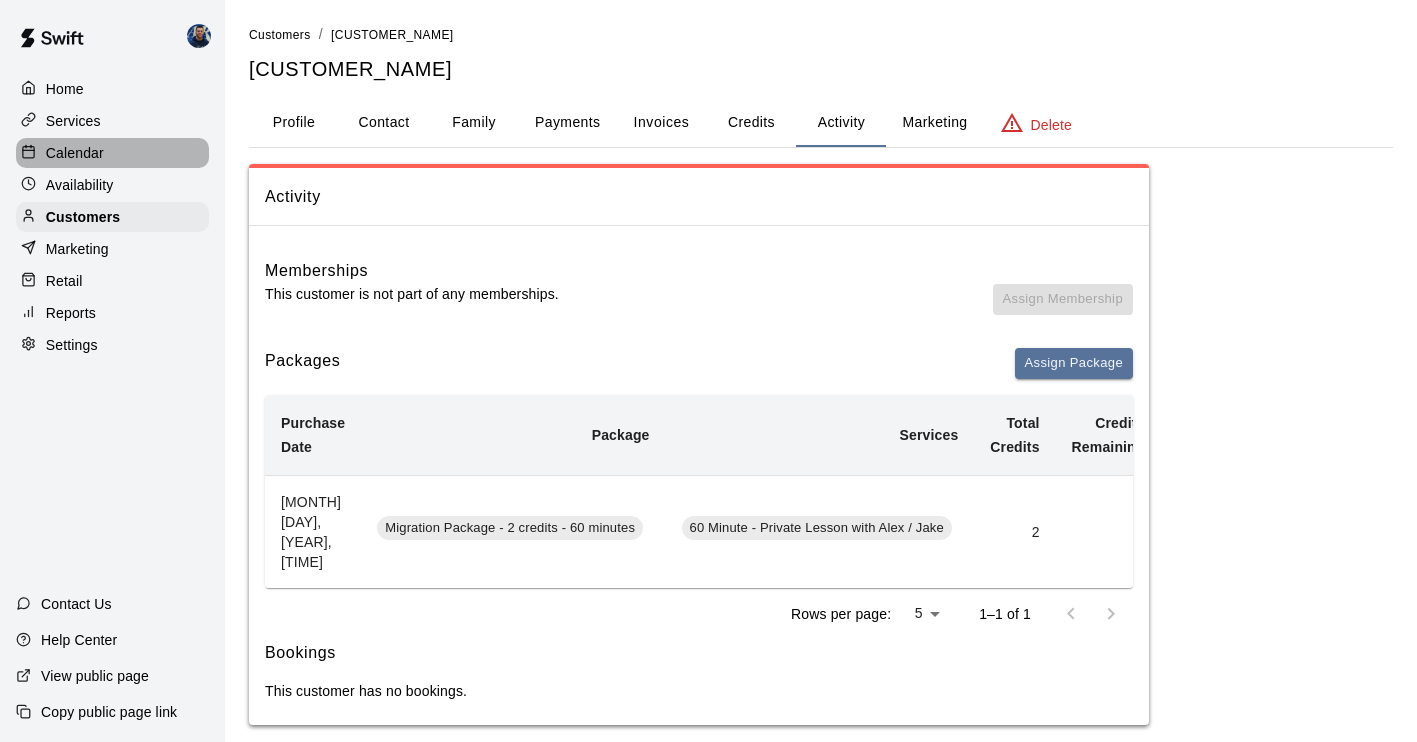 click on "Calendar" at bounding box center (75, 153) 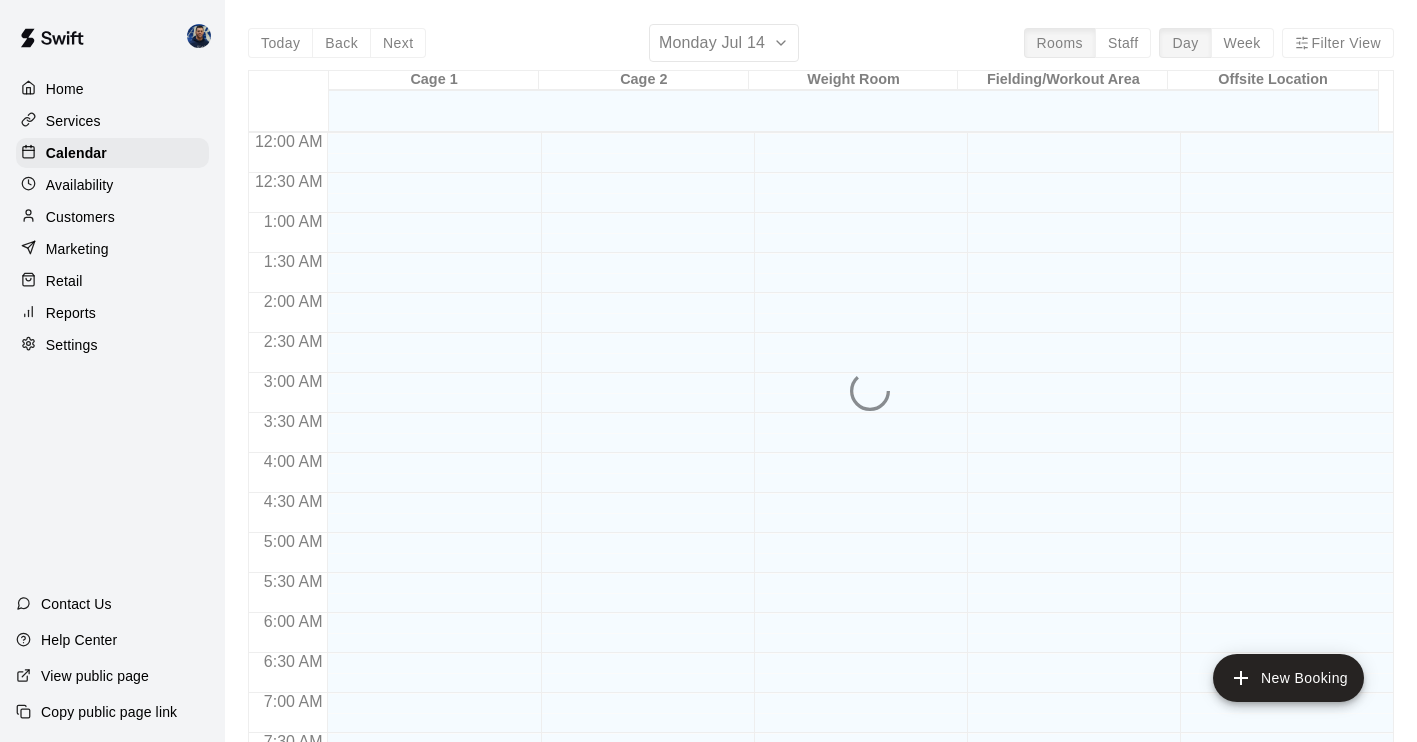 scroll, scrollTop: 1070, scrollLeft: 0, axis: vertical 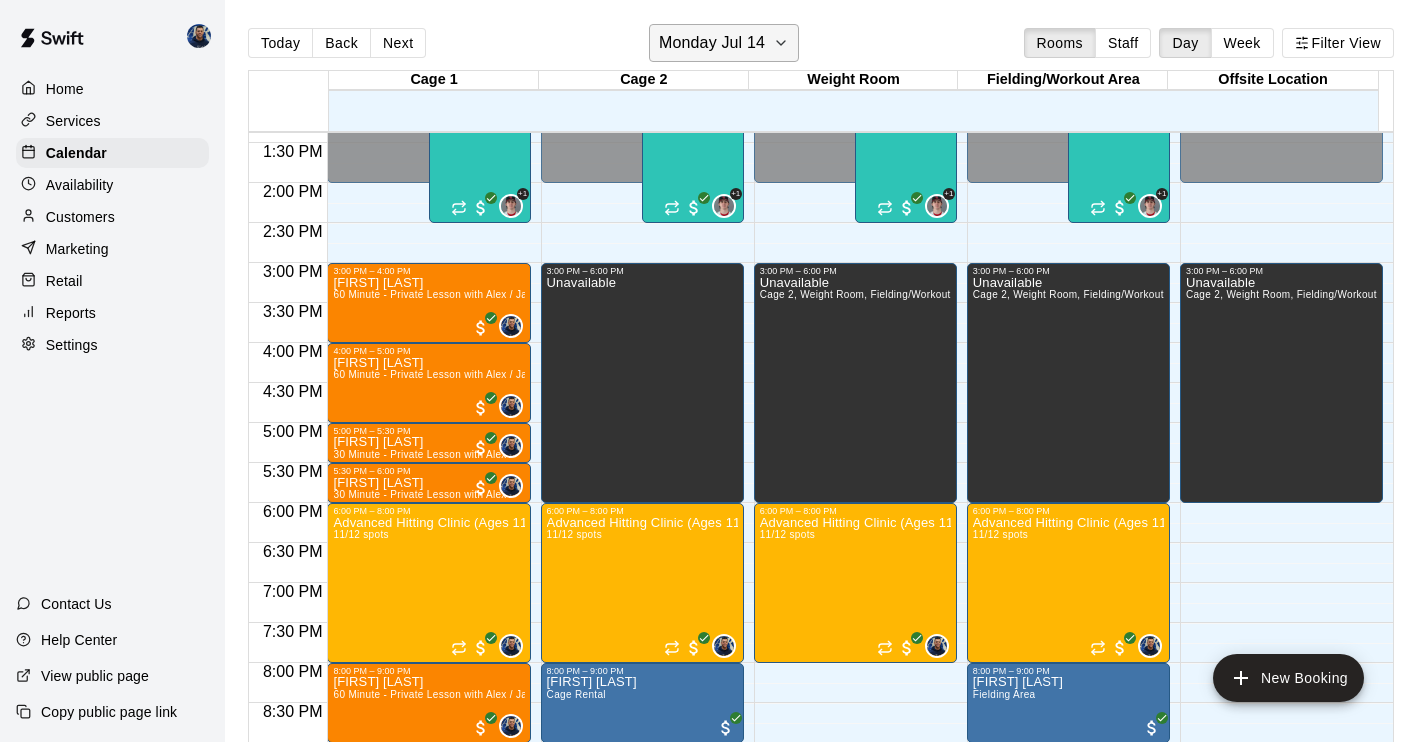 click on "Monday Jul 14" at bounding box center (724, 43) 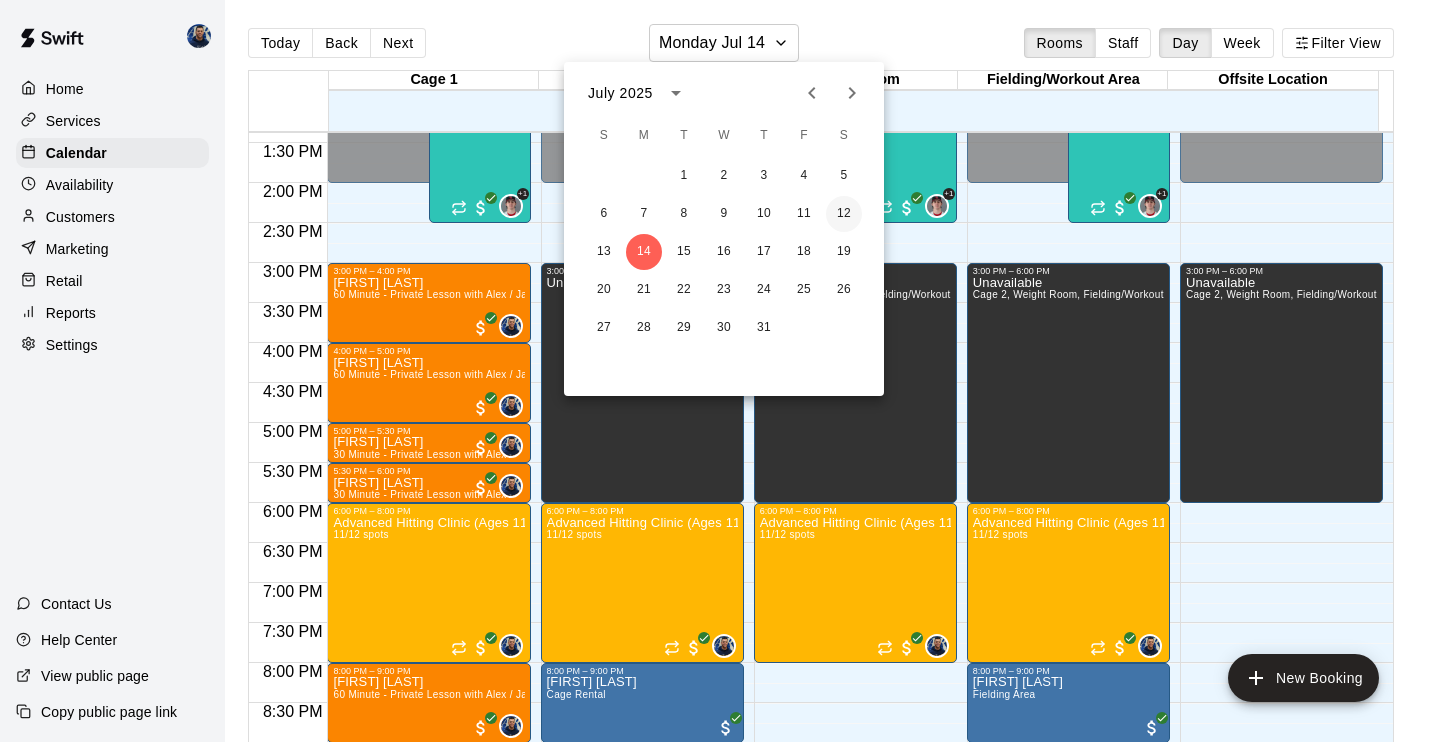 click on "12" at bounding box center (844, 214) 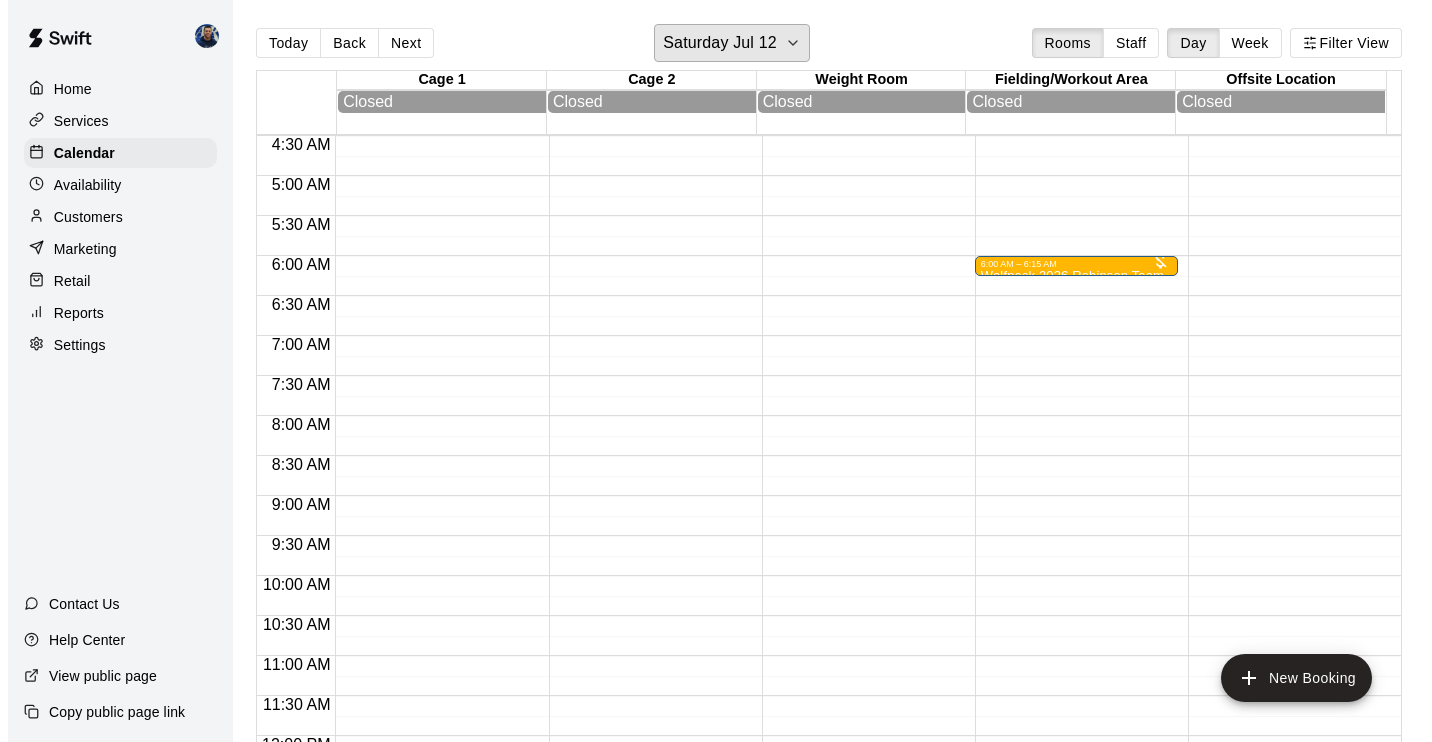 scroll, scrollTop: 316, scrollLeft: 0, axis: vertical 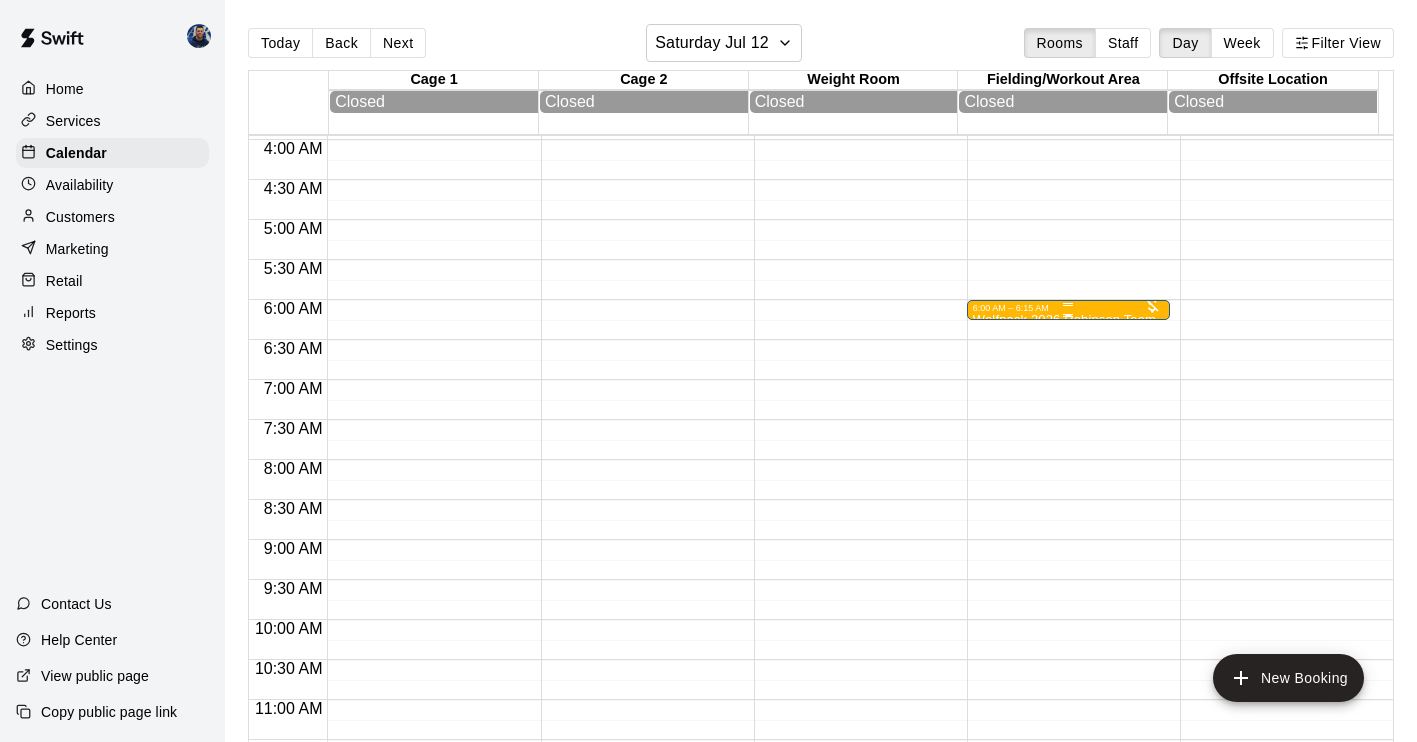 click at bounding box center [1068, 304] 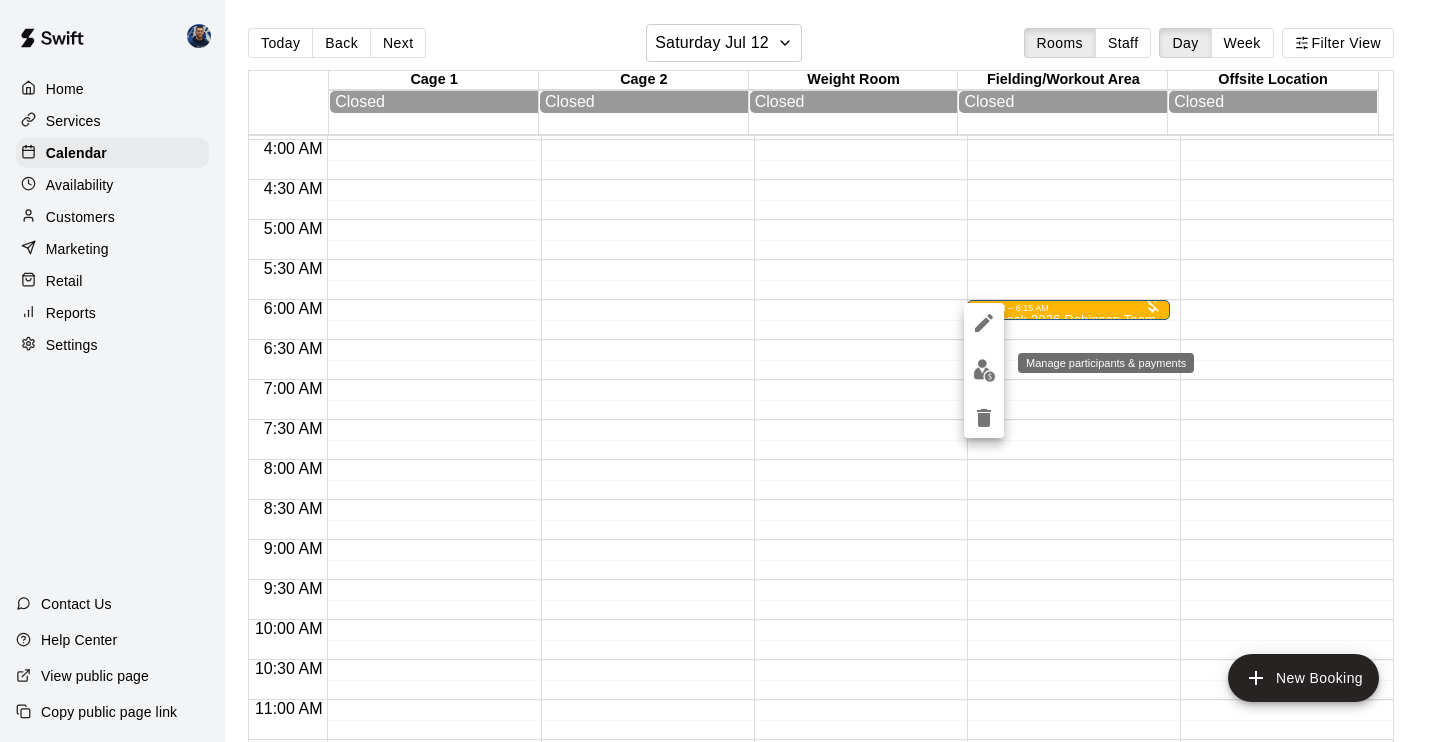 click at bounding box center (984, 370) 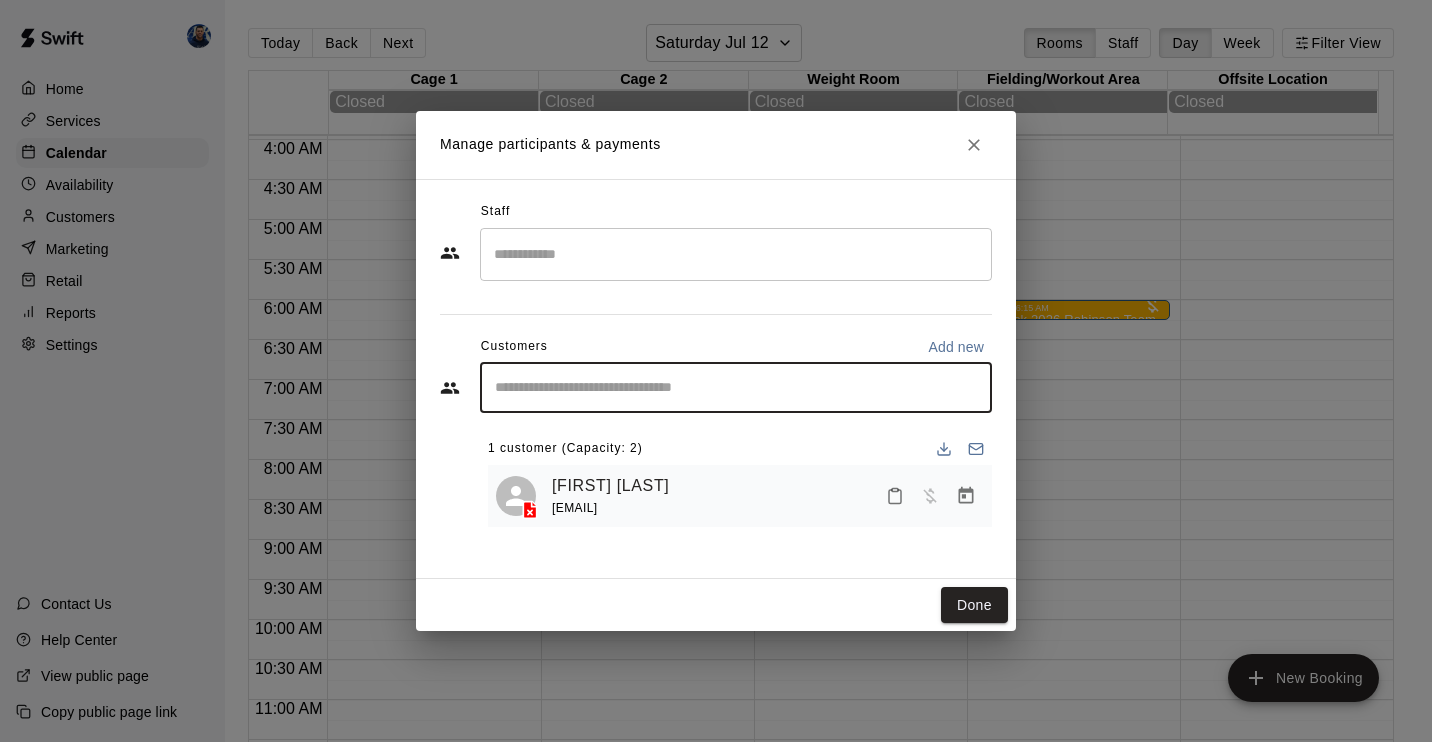 click at bounding box center (736, 388) 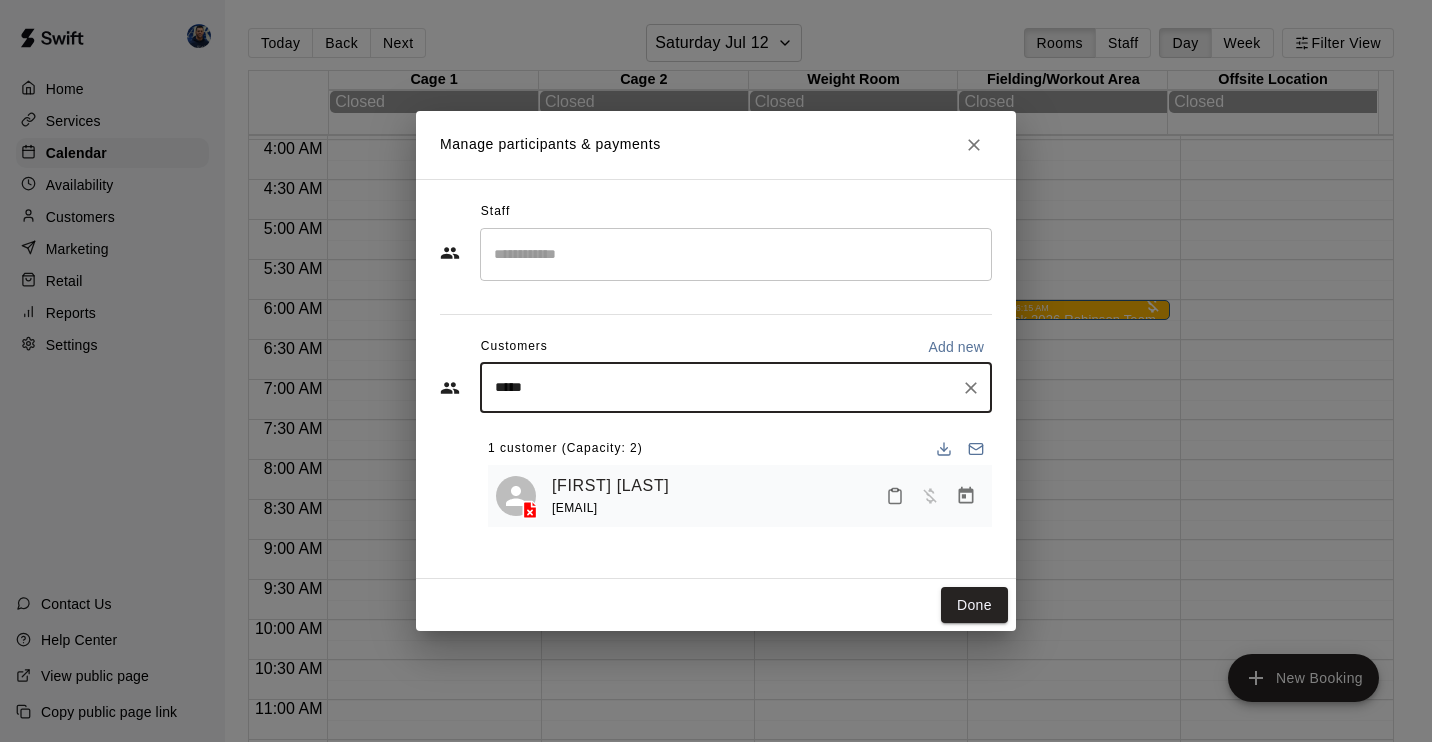 type on "******" 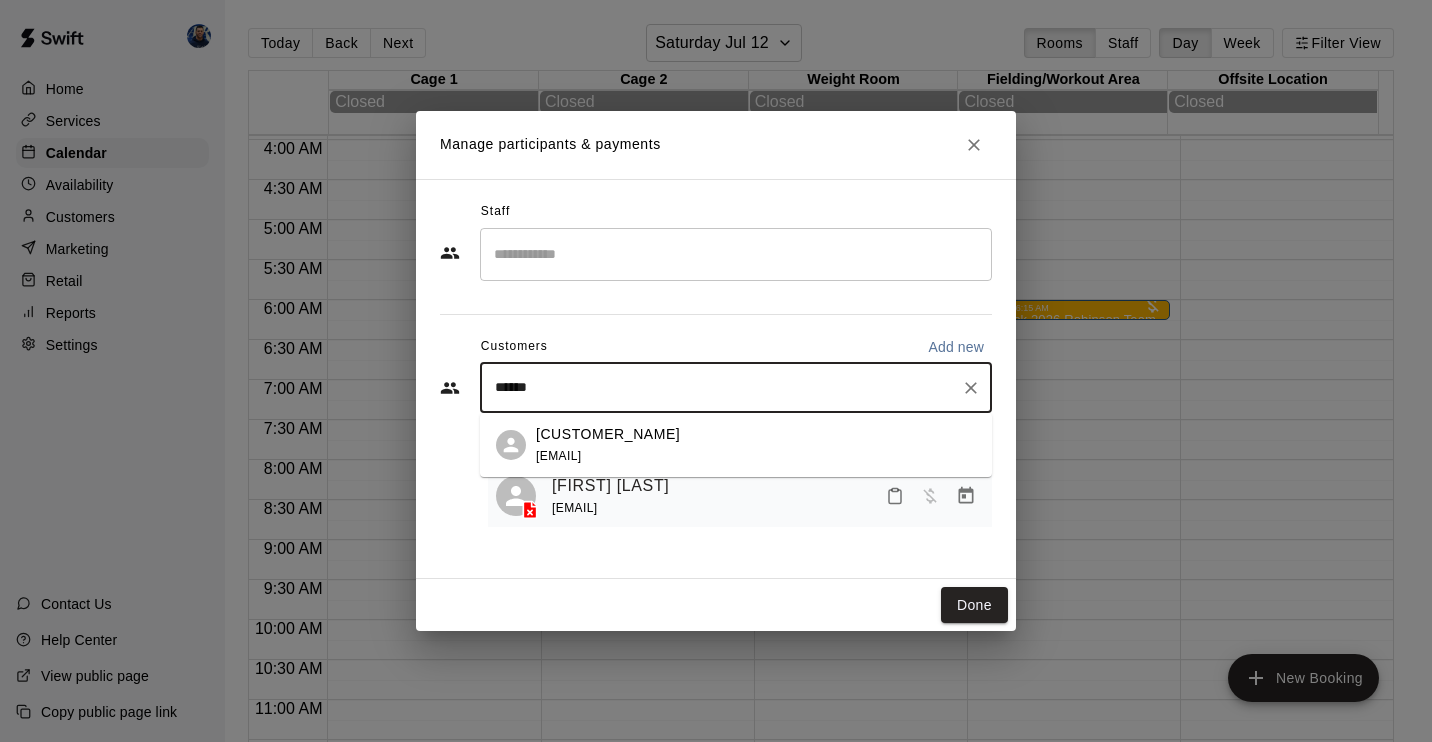 click on "[EMAIL]" at bounding box center (558, 456) 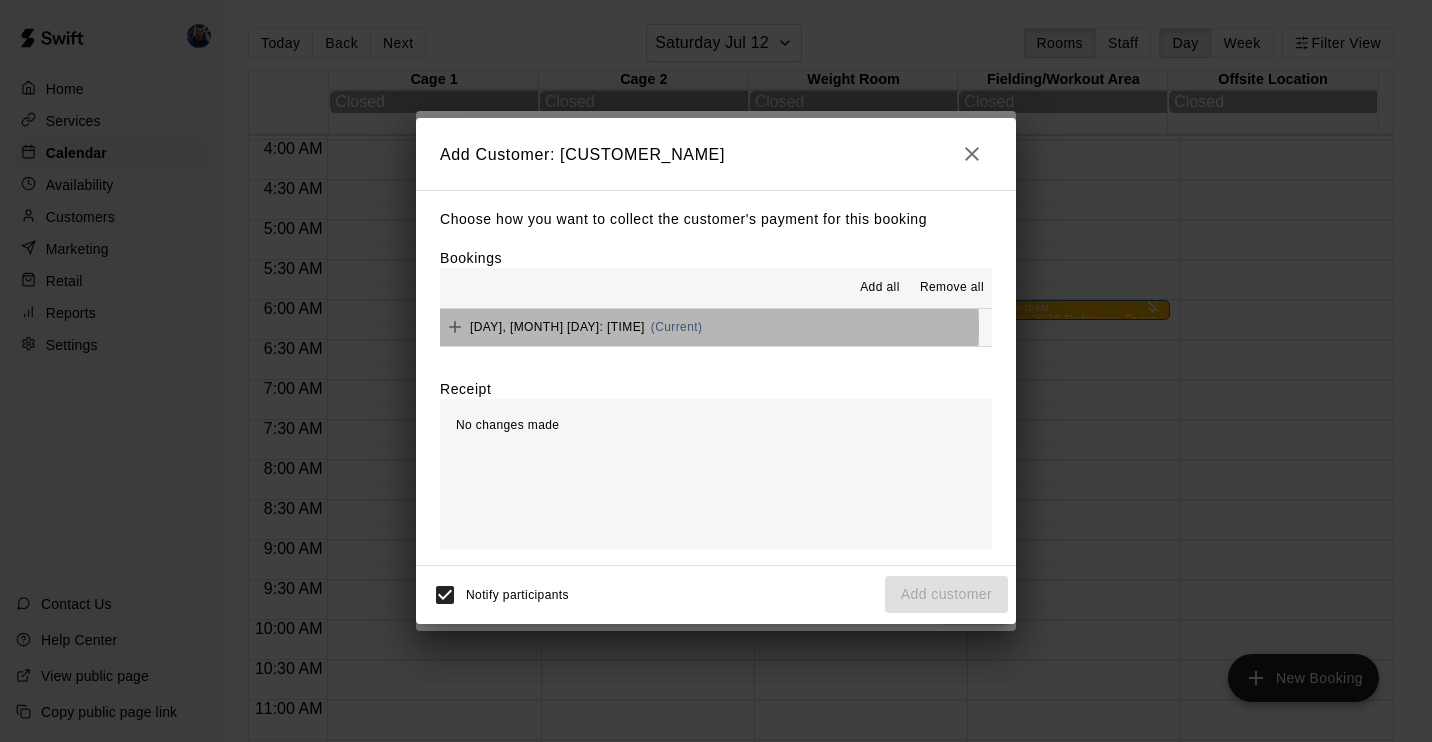 click on "Saturday, July 12: 06:00 AM" at bounding box center (557, 327) 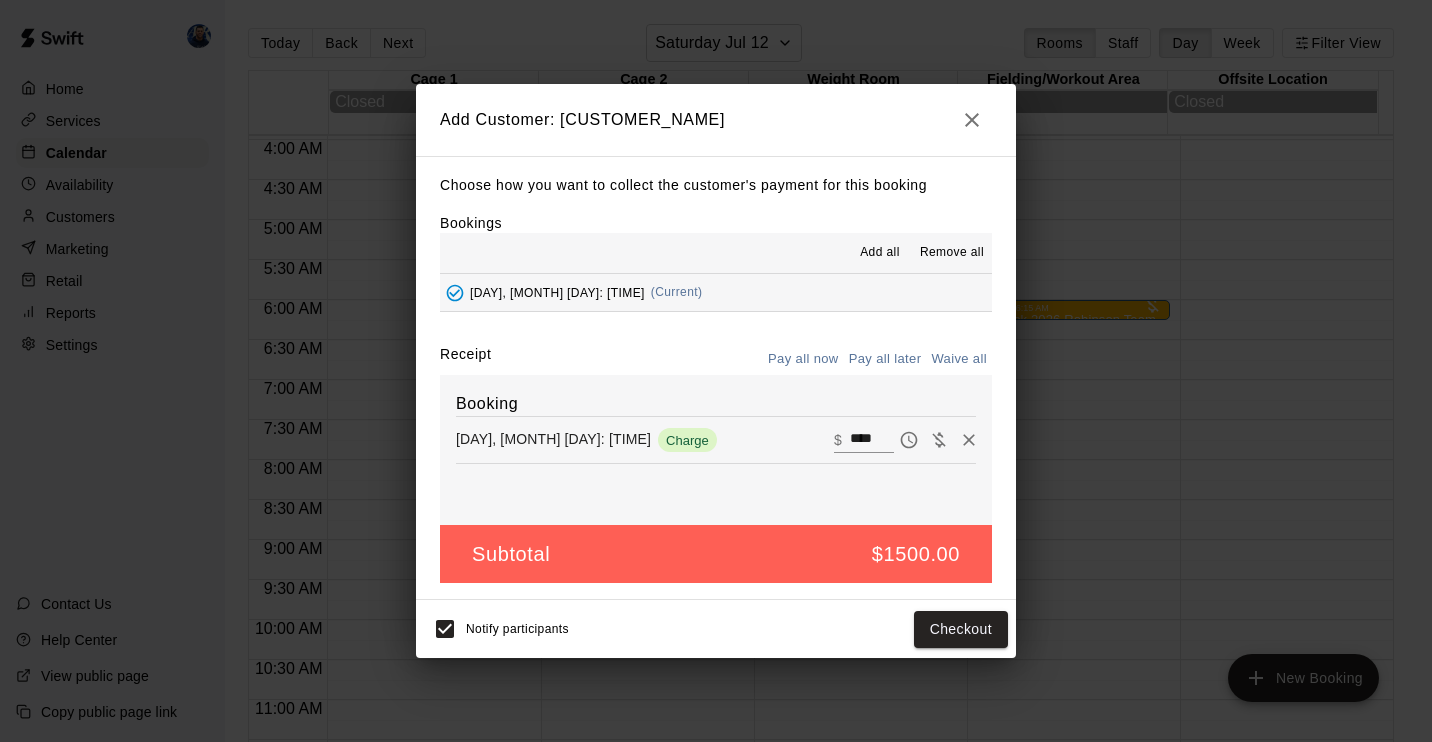 click on "Pay all later" at bounding box center [885, 359] 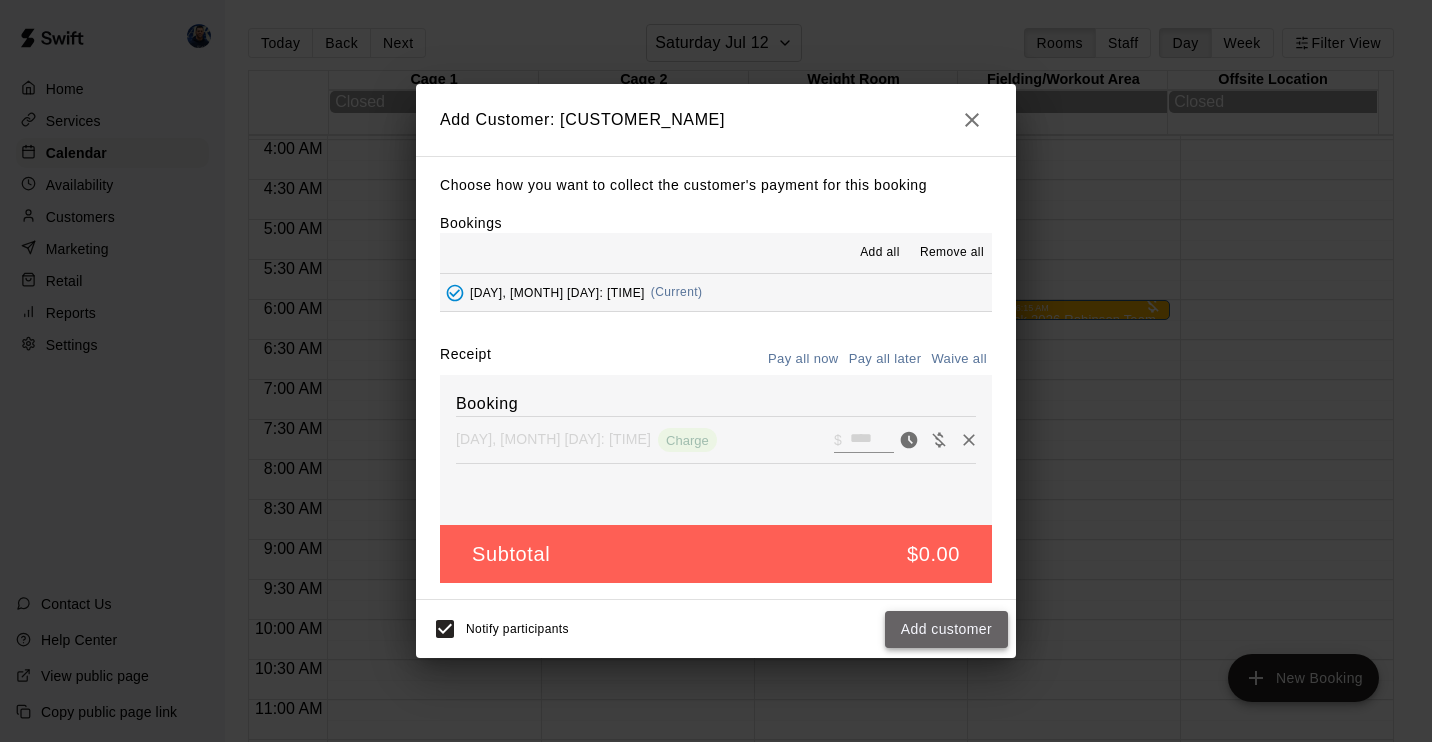 click on "Add customer" at bounding box center [946, 629] 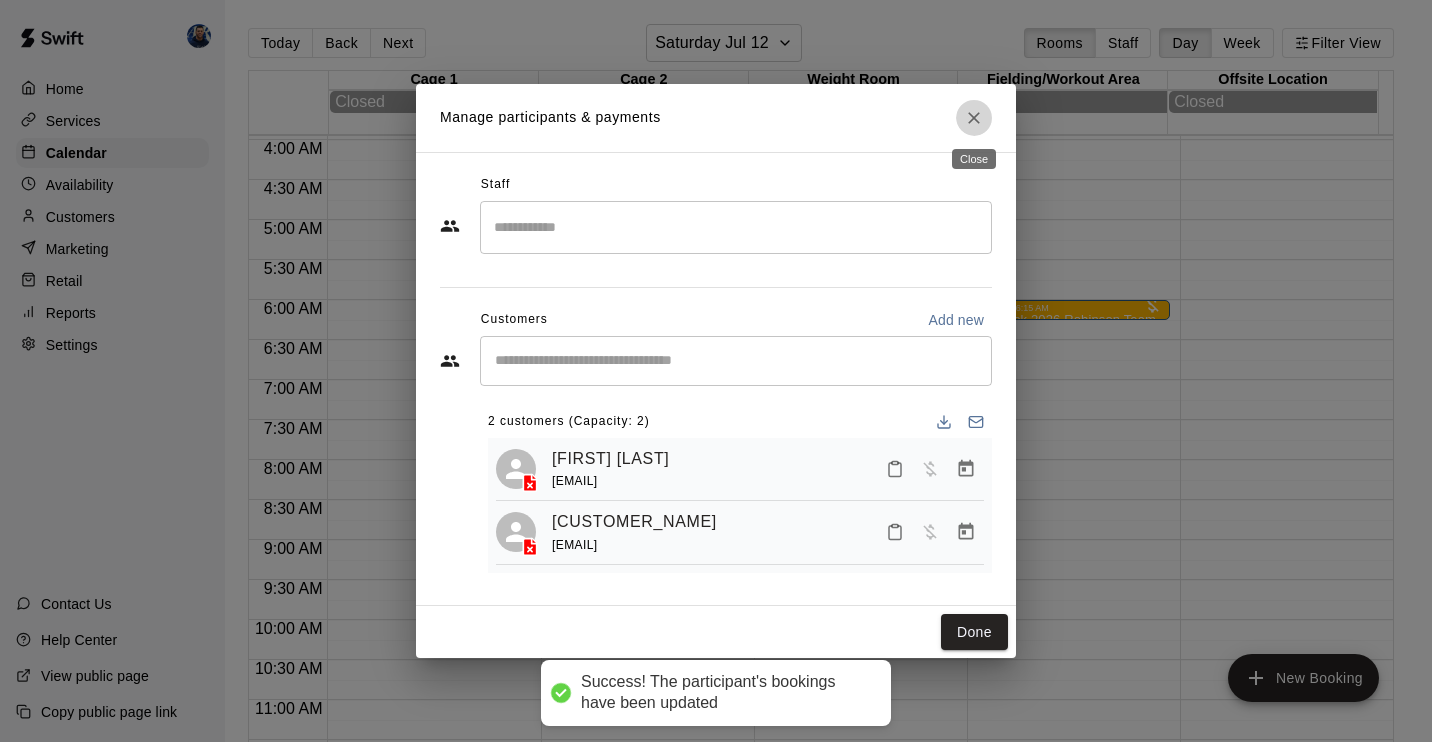drag, startPoint x: 987, startPoint y: 121, endPoint x: 536, endPoint y: 58, distance: 455.37897 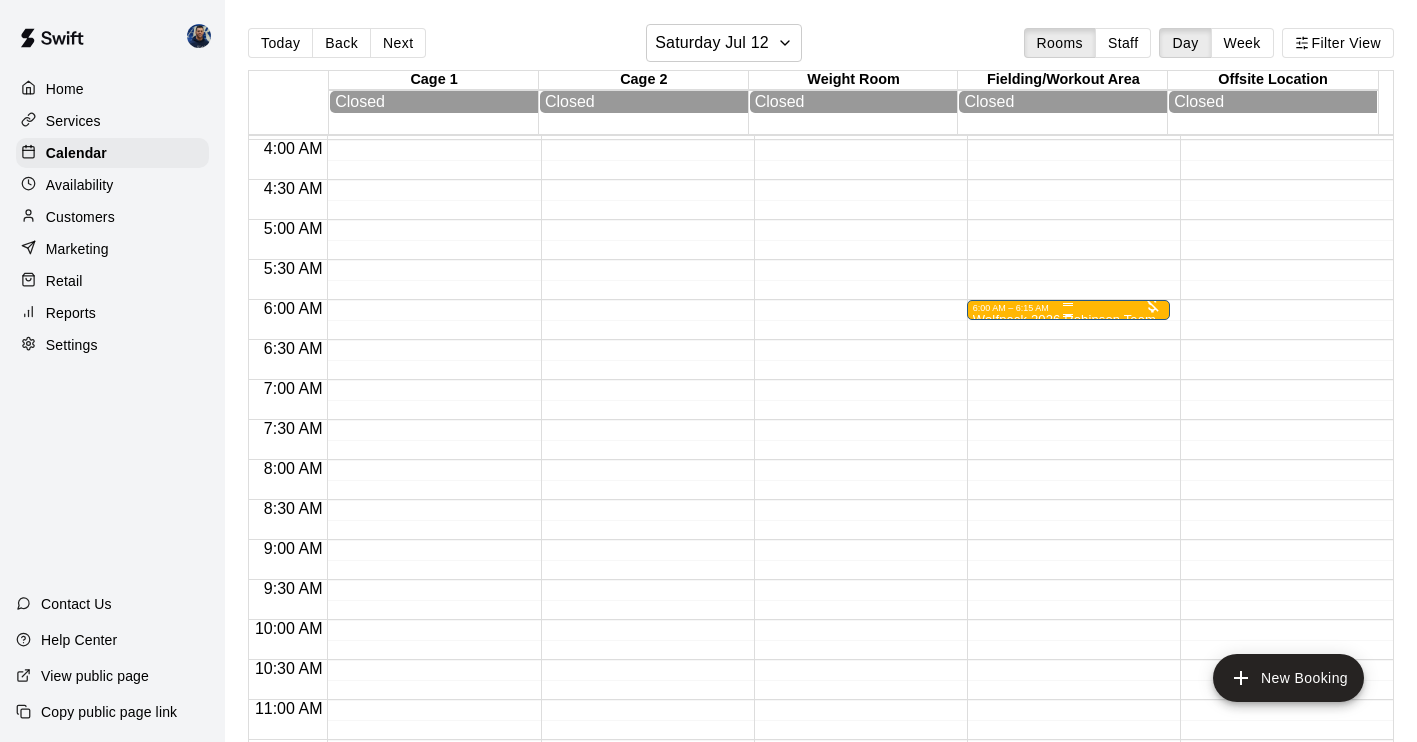 click on "6:00 AM – 6:15 AM" at bounding box center (1068, 308) 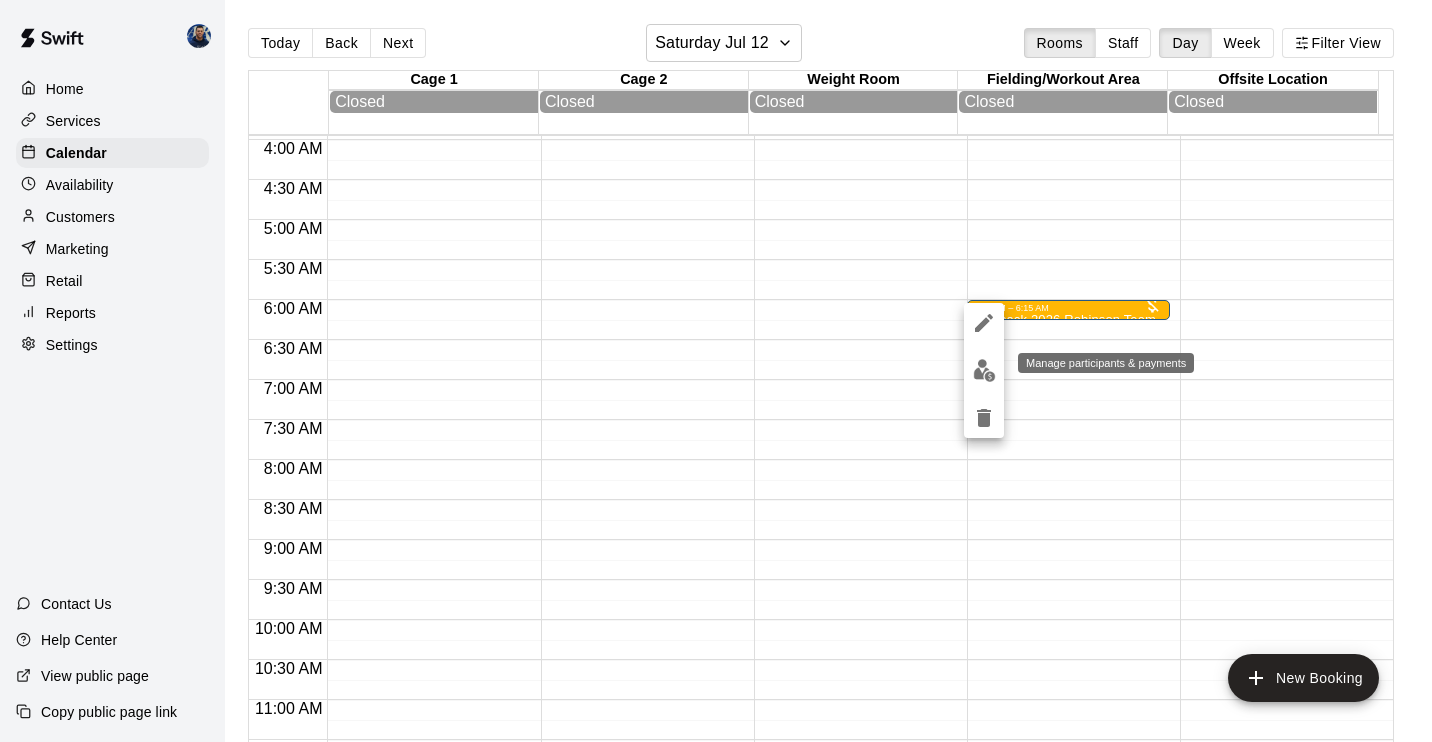 click at bounding box center (984, 370) 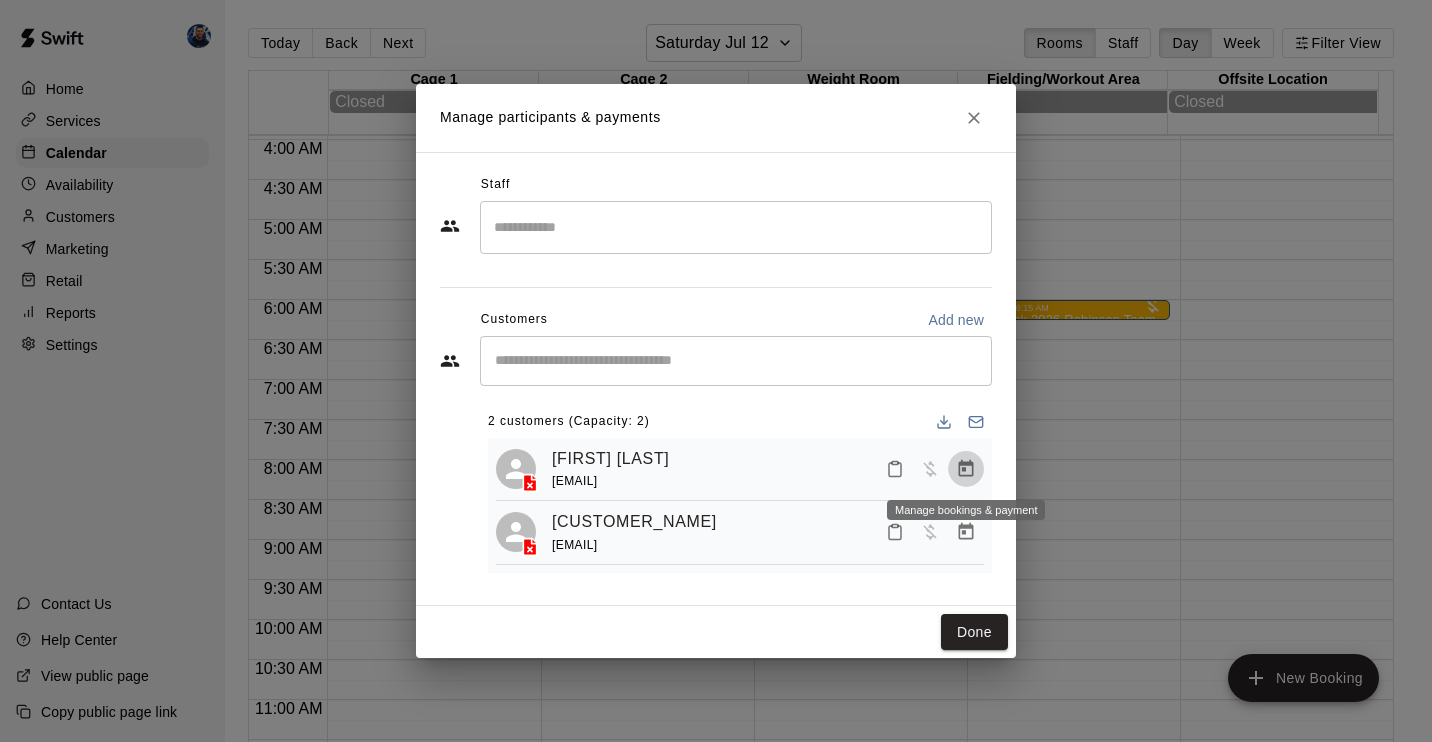 click 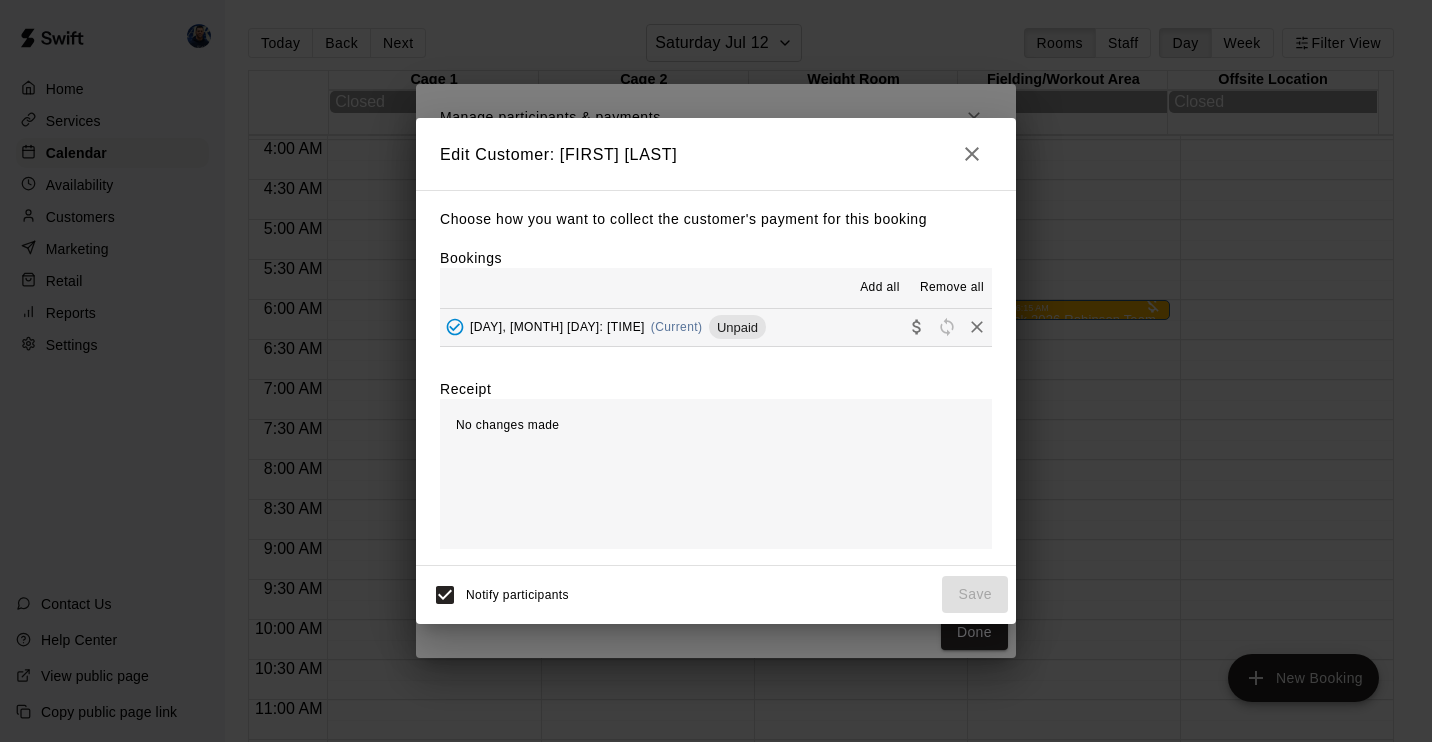 click 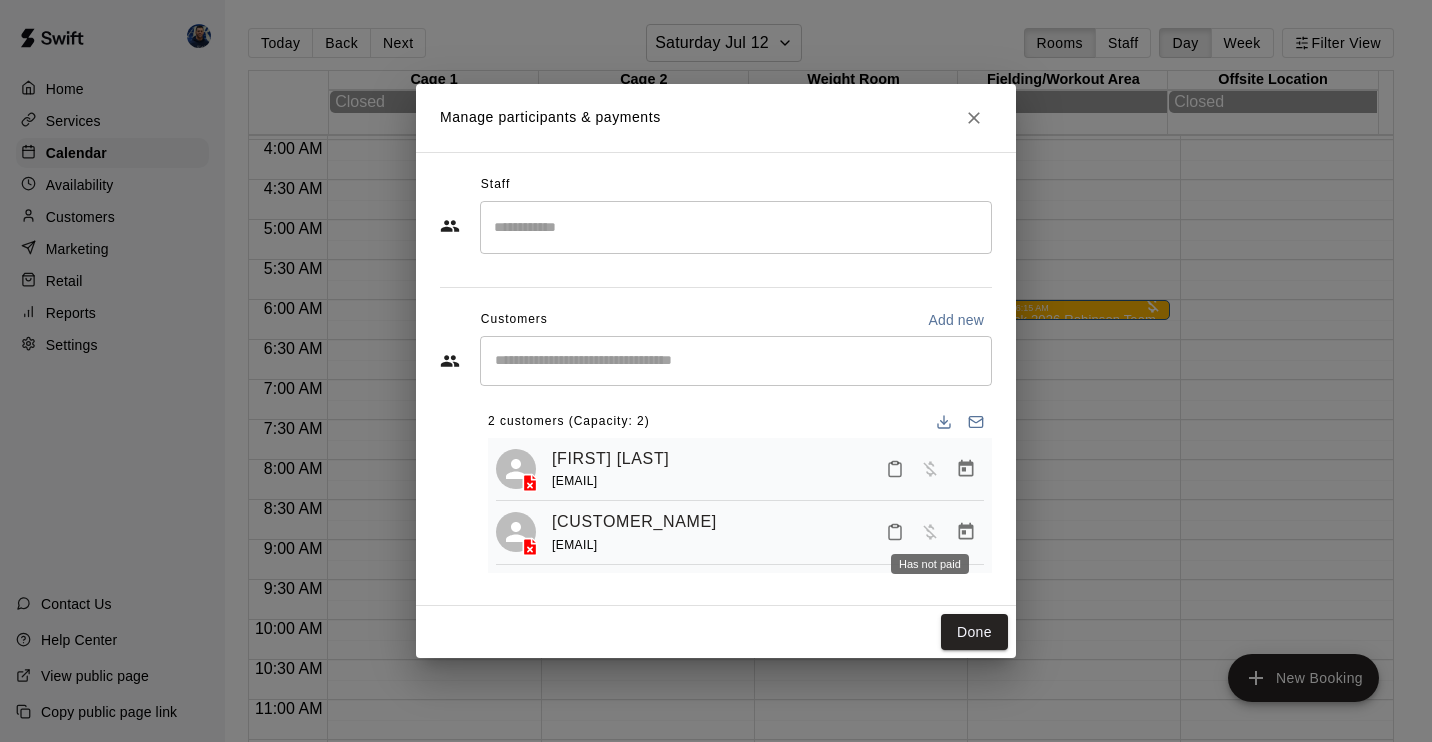 click at bounding box center (930, 531) 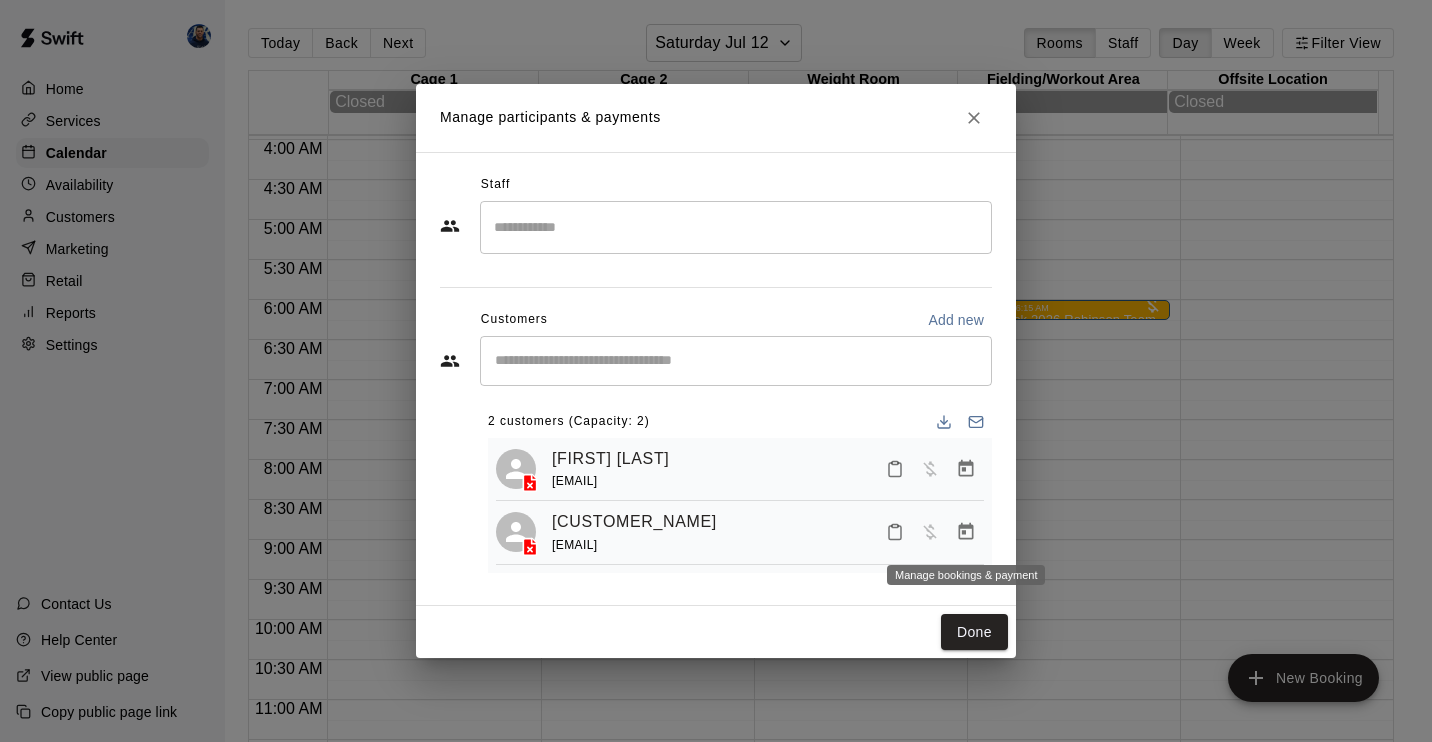 click 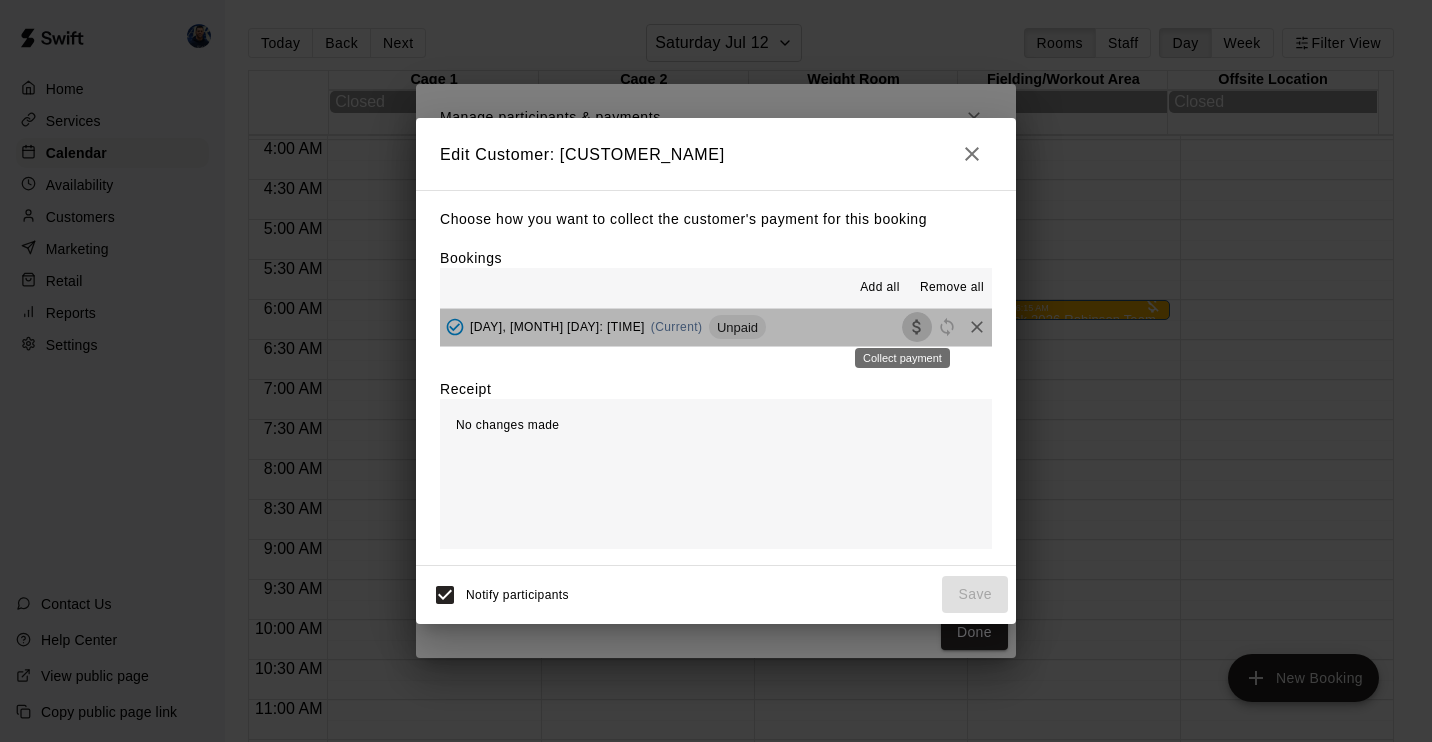 click 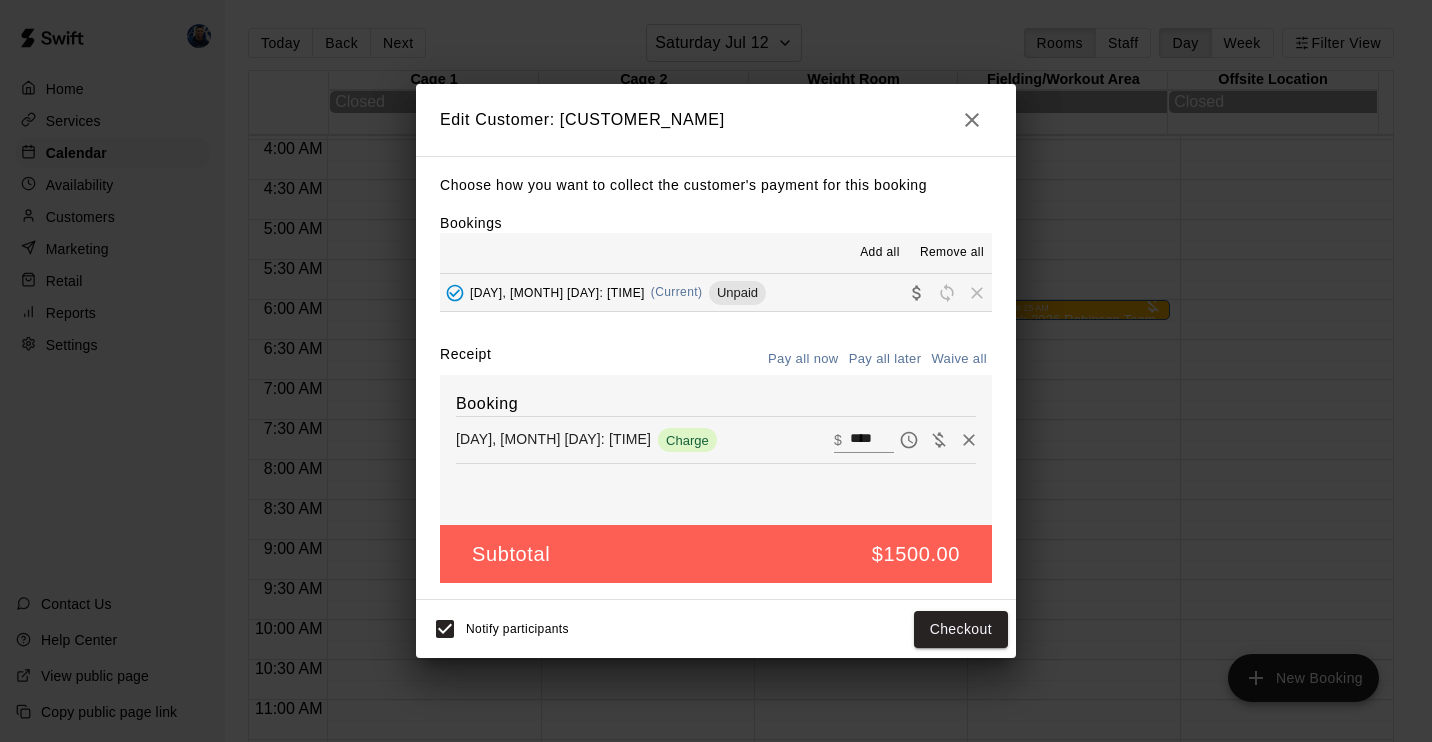 click on "Notify participants Checkout" at bounding box center (716, 629) 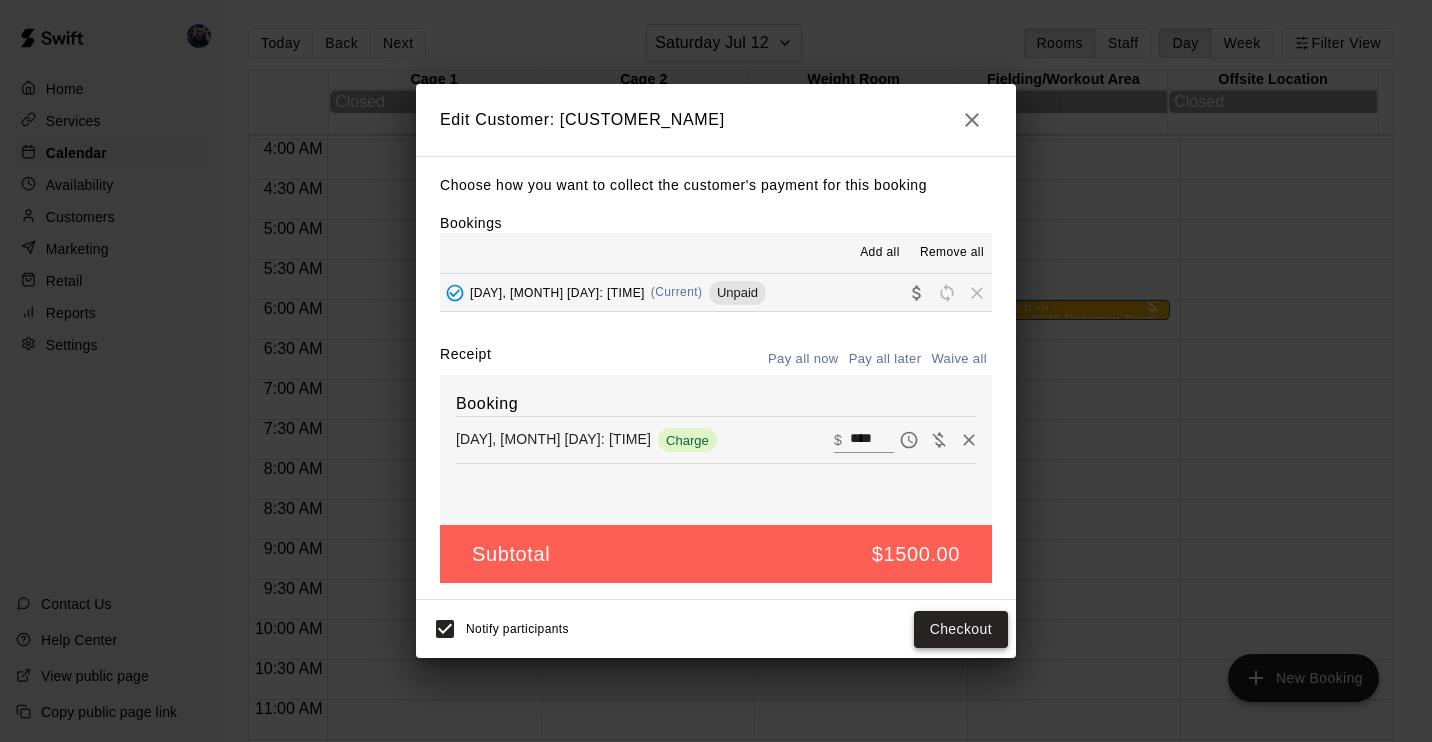 click on "Checkout" at bounding box center (961, 629) 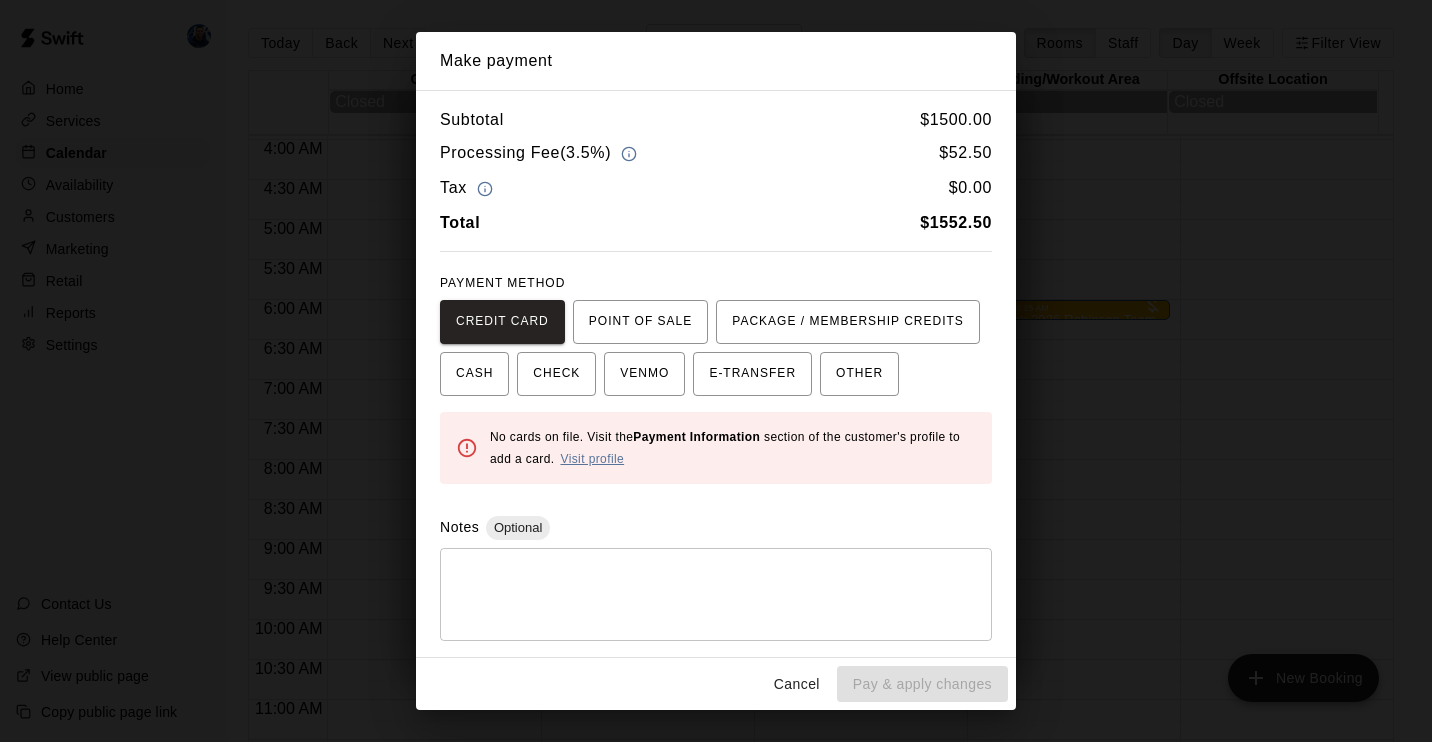 click on "Visit profile" at bounding box center (592, 459) 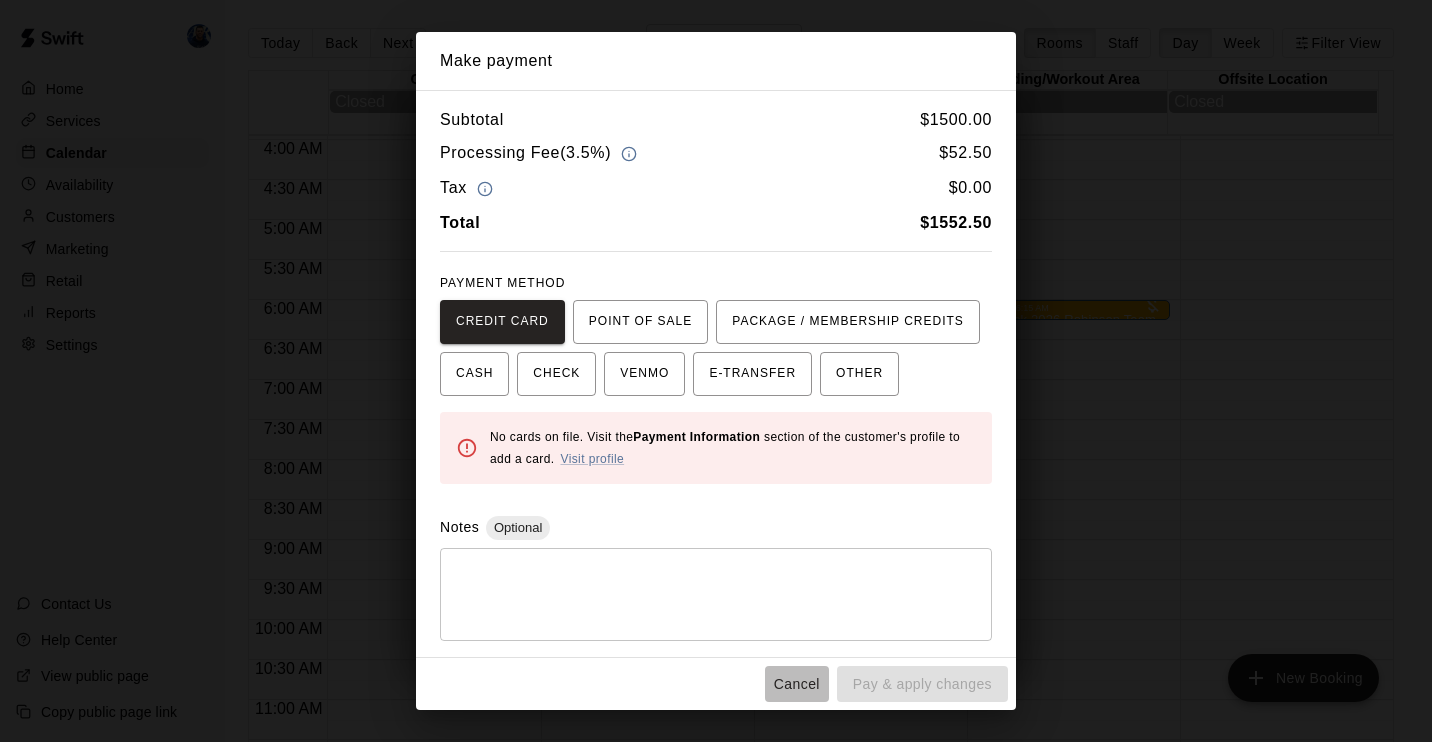 click on "Cancel" at bounding box center (797, 684) 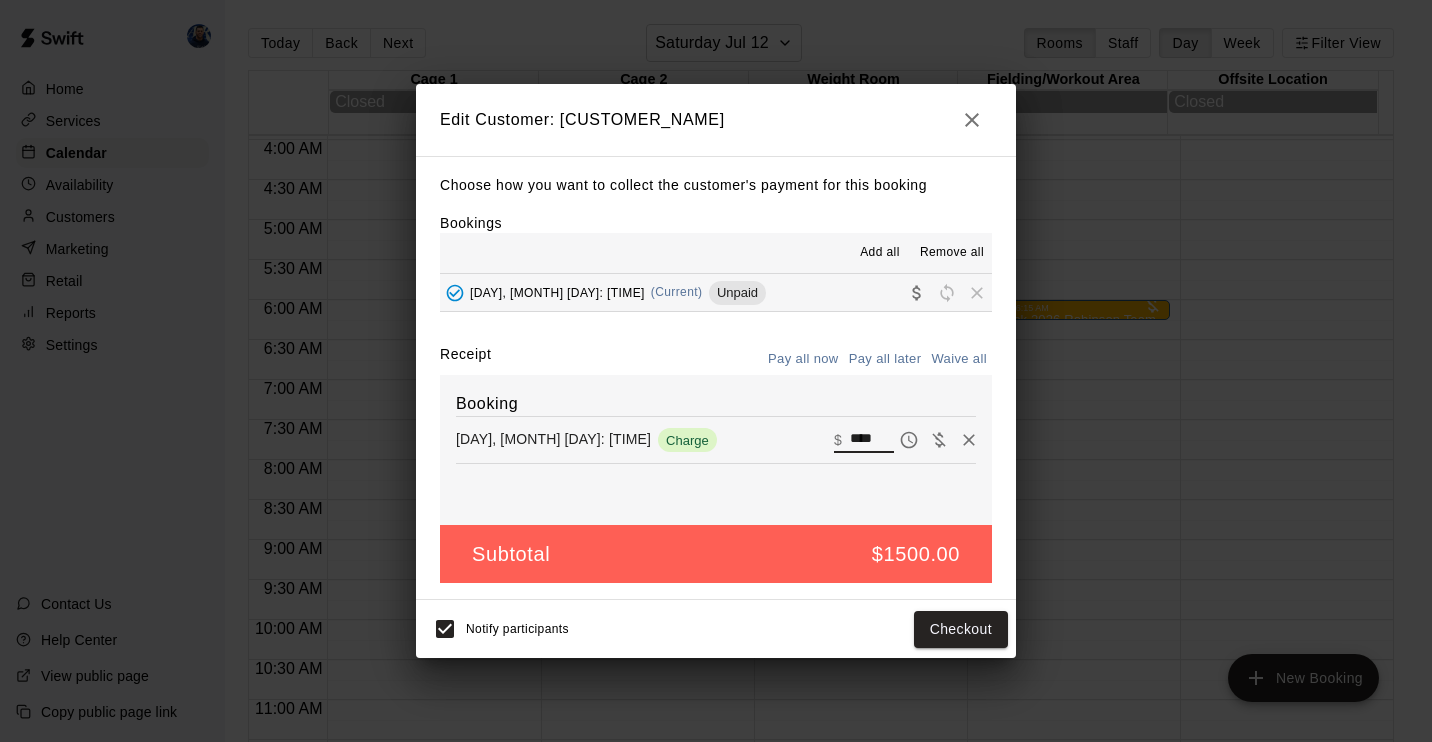 drag, startPoint x: 867, startPoint y: 435, endPoint x: 846, endPoint y: 439, distance: 21.377558 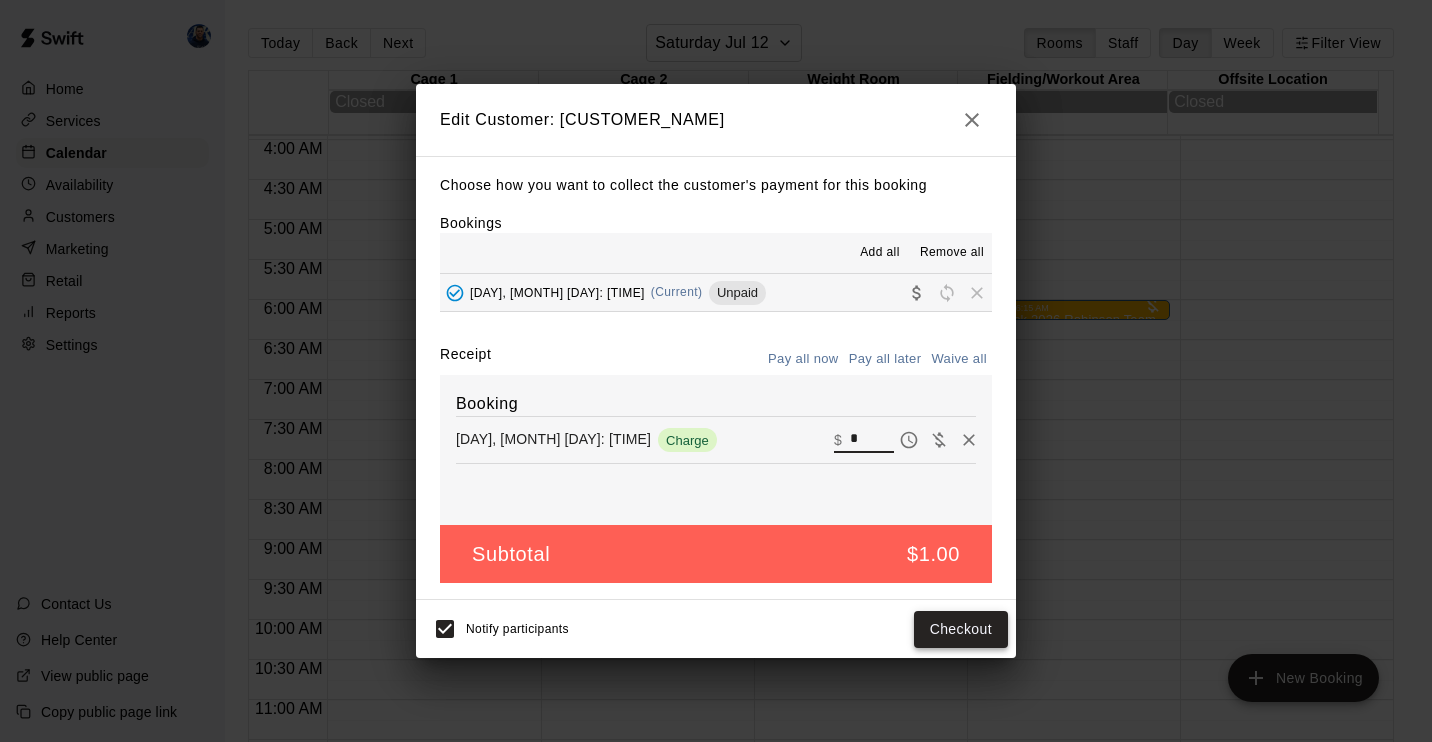 type on "*" 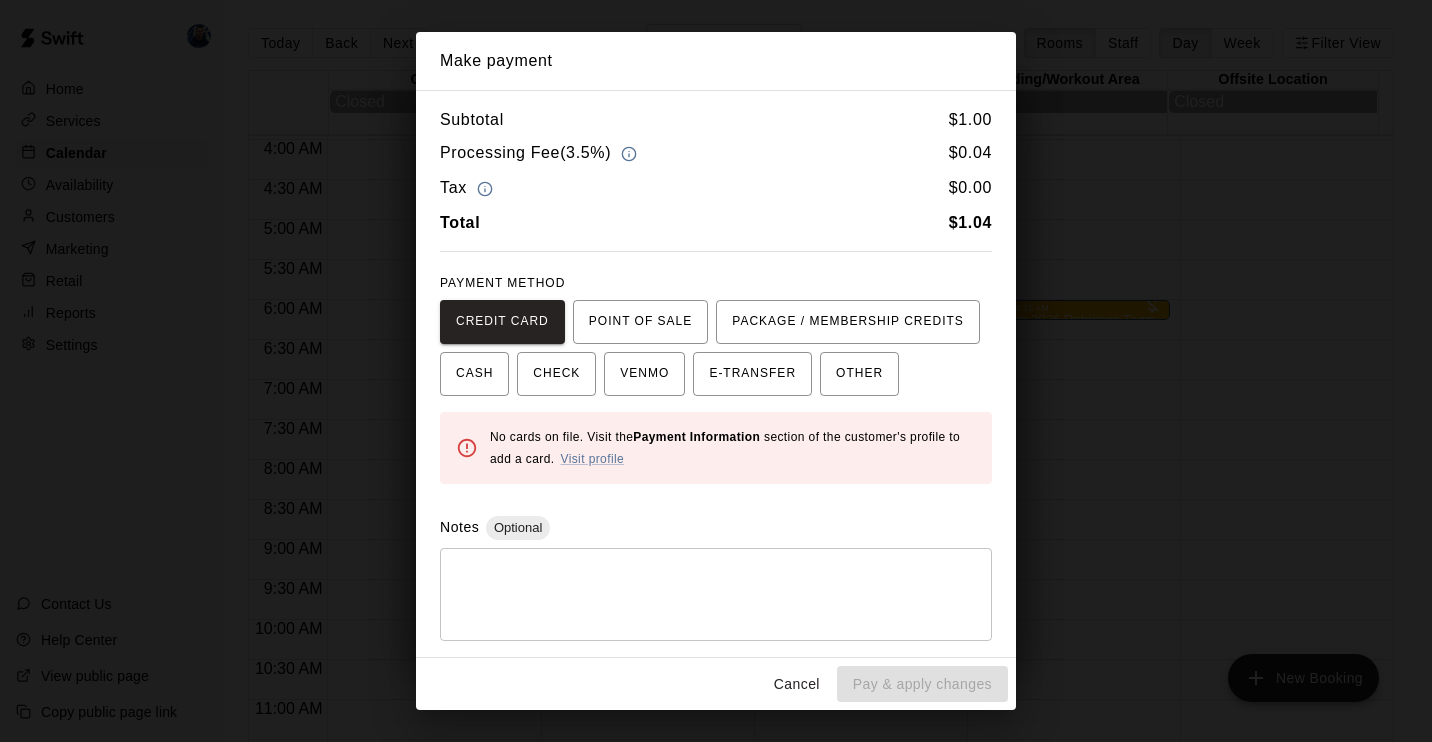 click on "Cancel" at bounding box center [797, 684] 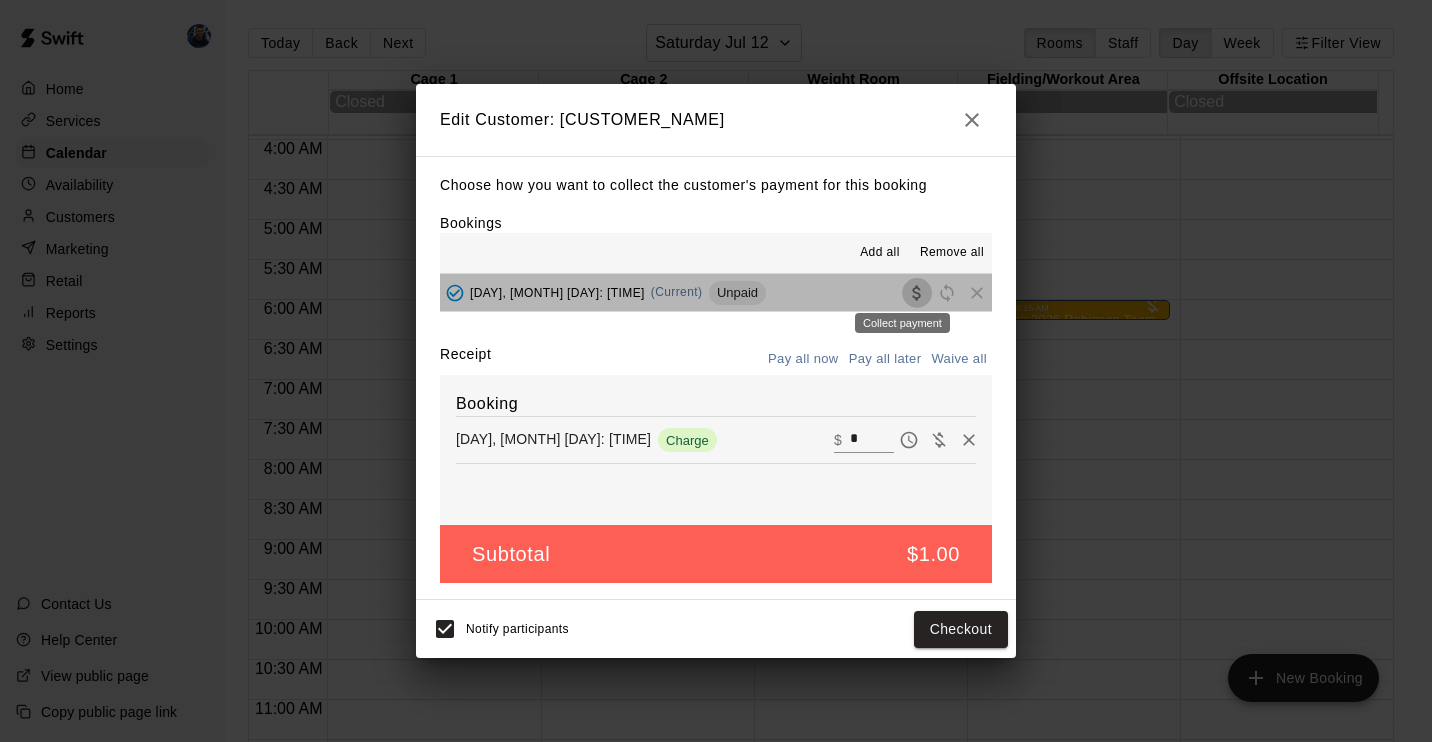 click 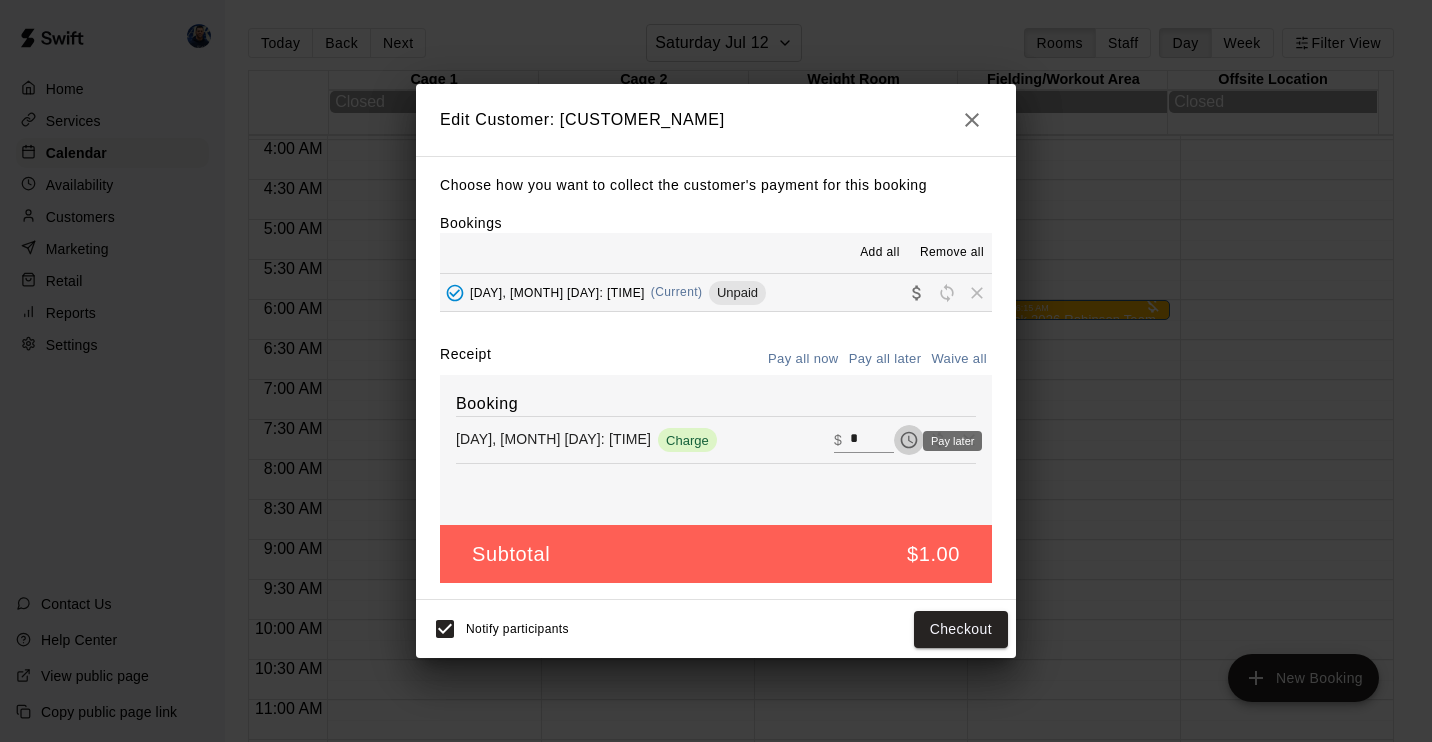 click 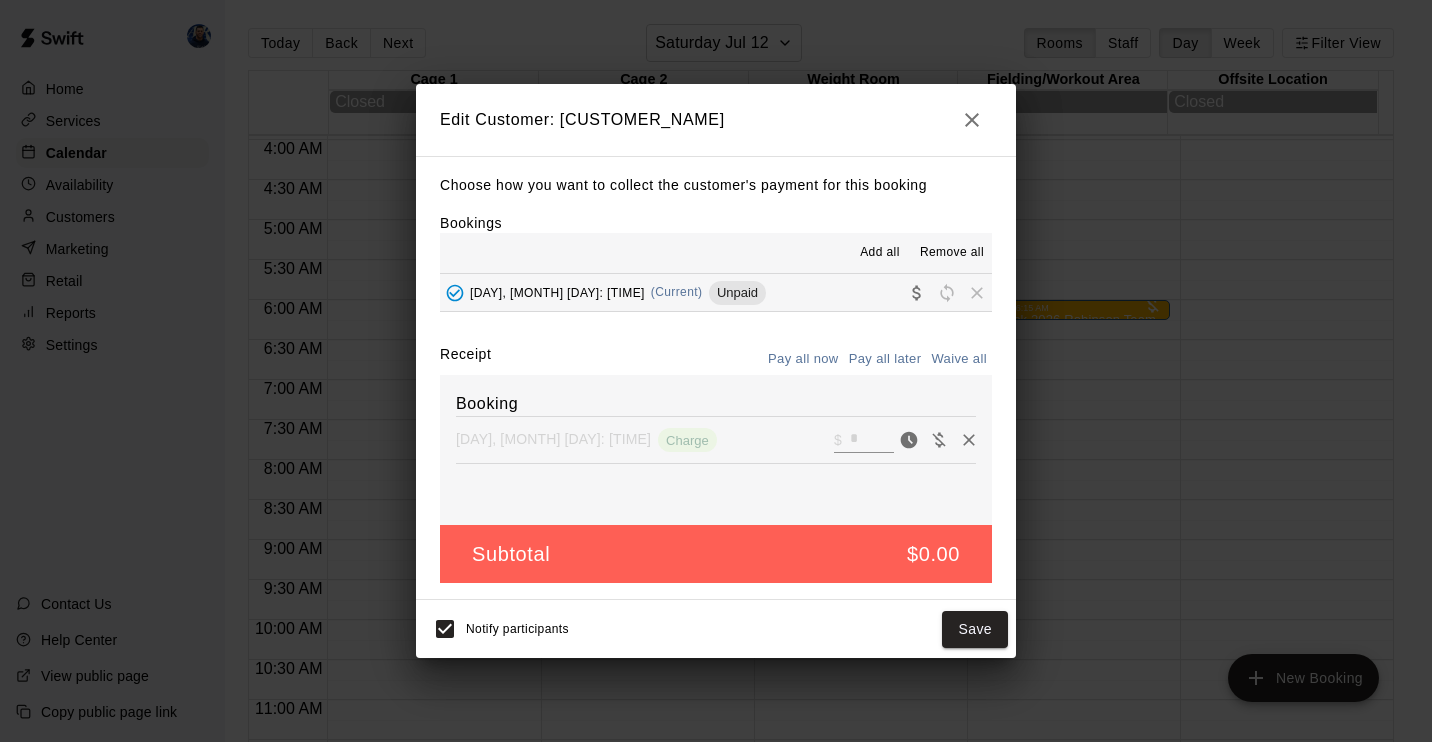 click on "*" at bounding box center [872, 440] 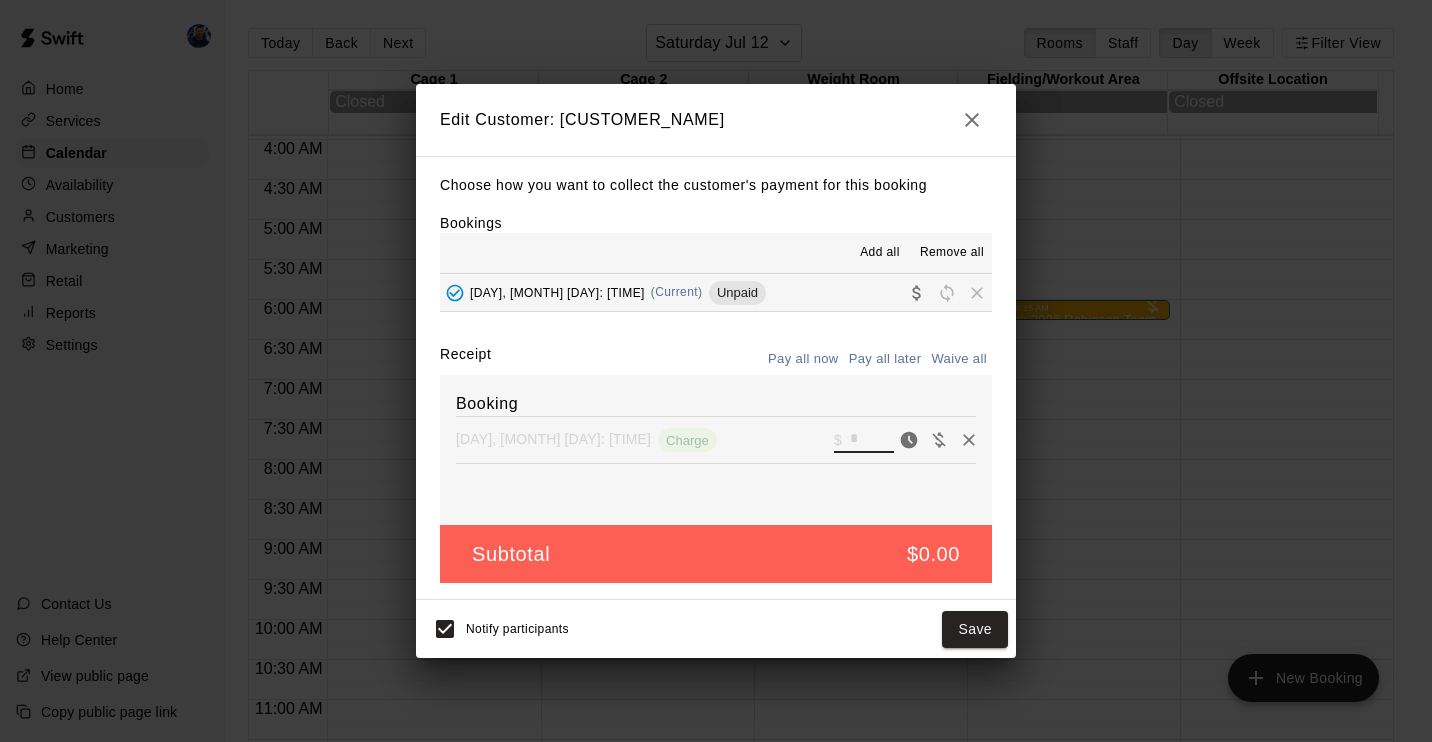 click on "*" at bounding box center (872, 440) 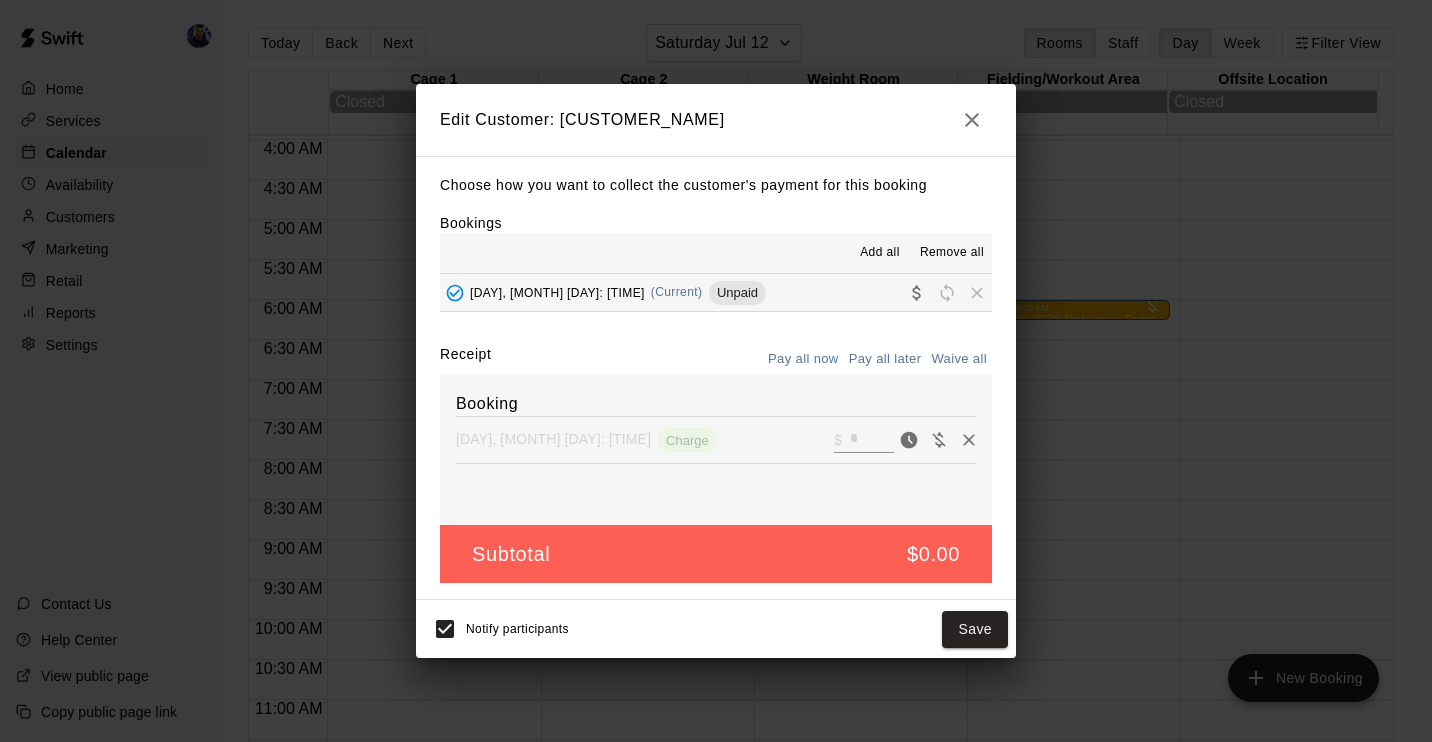 click on "Subtotal $0.00" at bounding box center [716, 554] 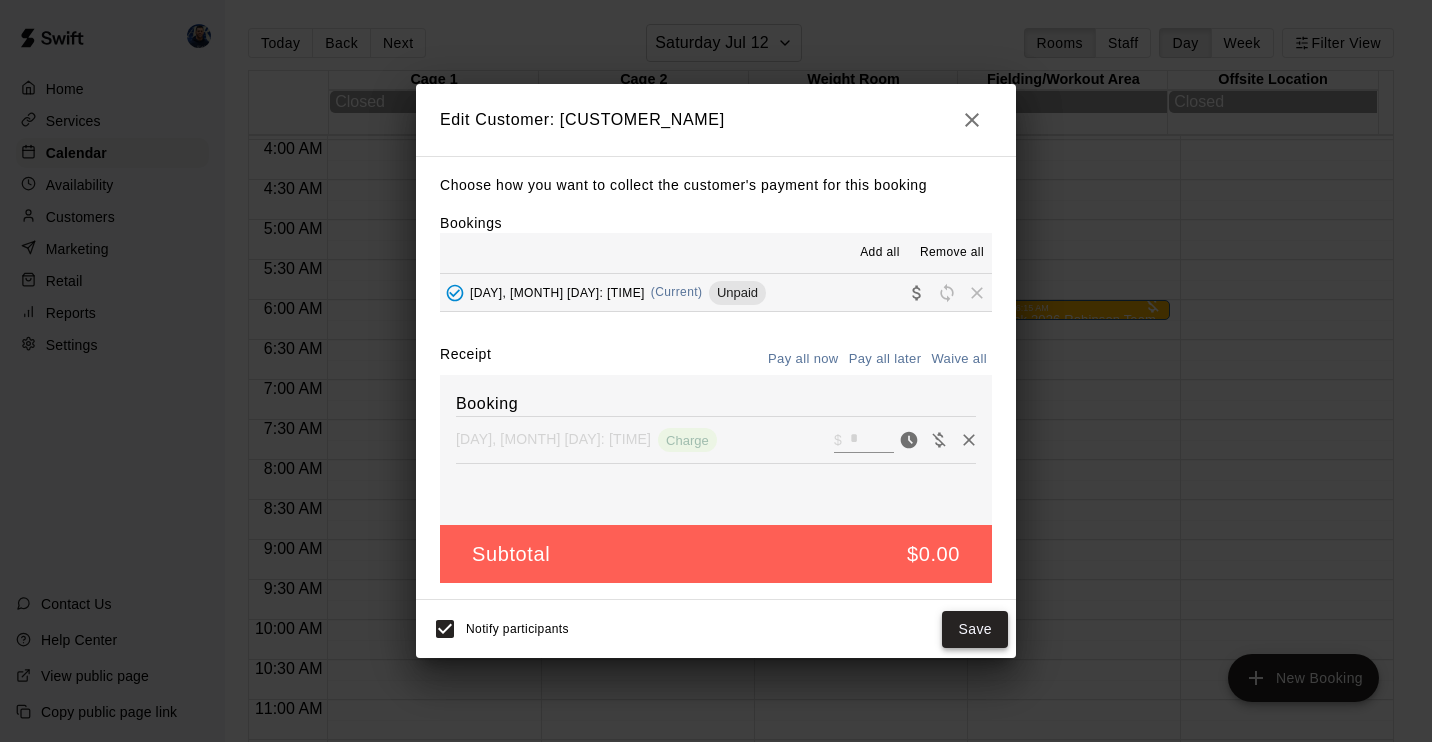 click on "Save" at bounding box center [975, 629] 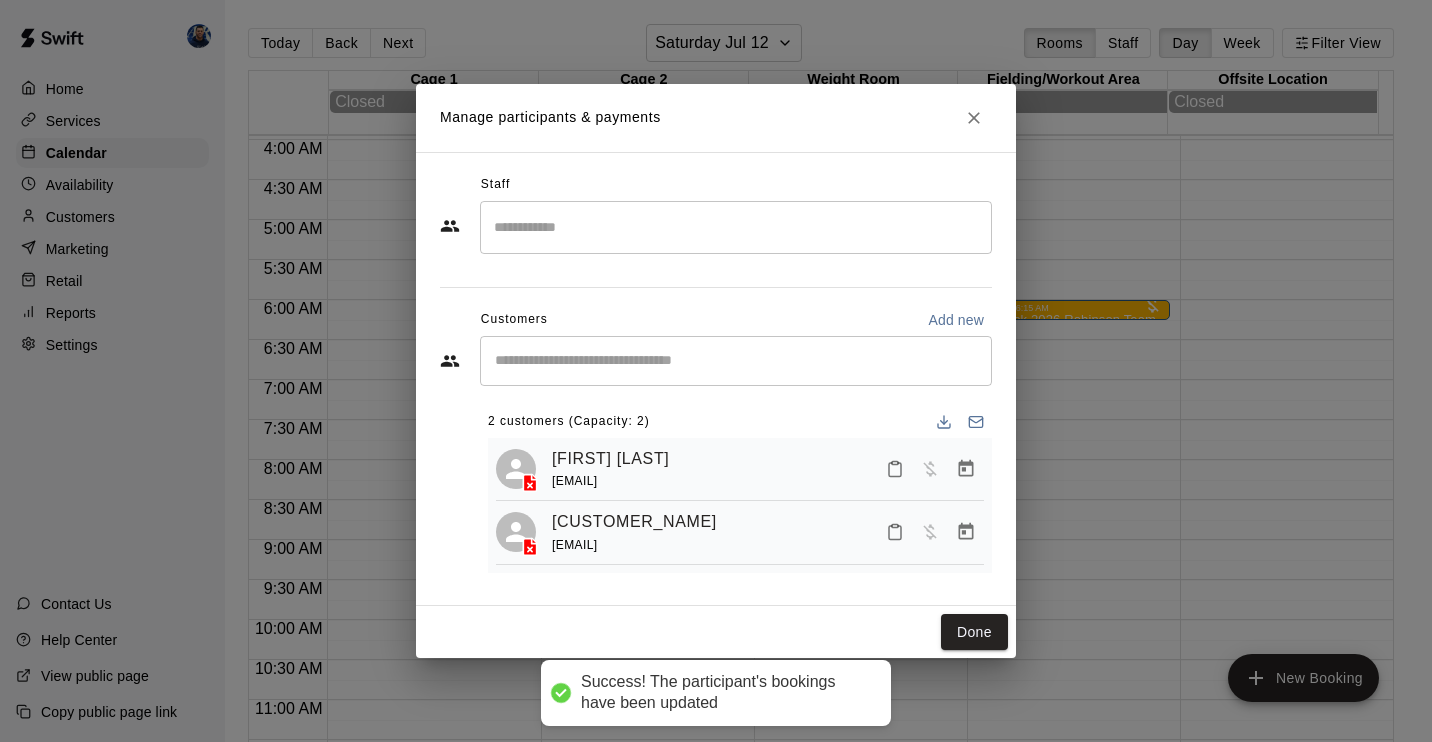 click on "Alan Gregory alangregory@hotmail.com" at bounding box center [768, 469] 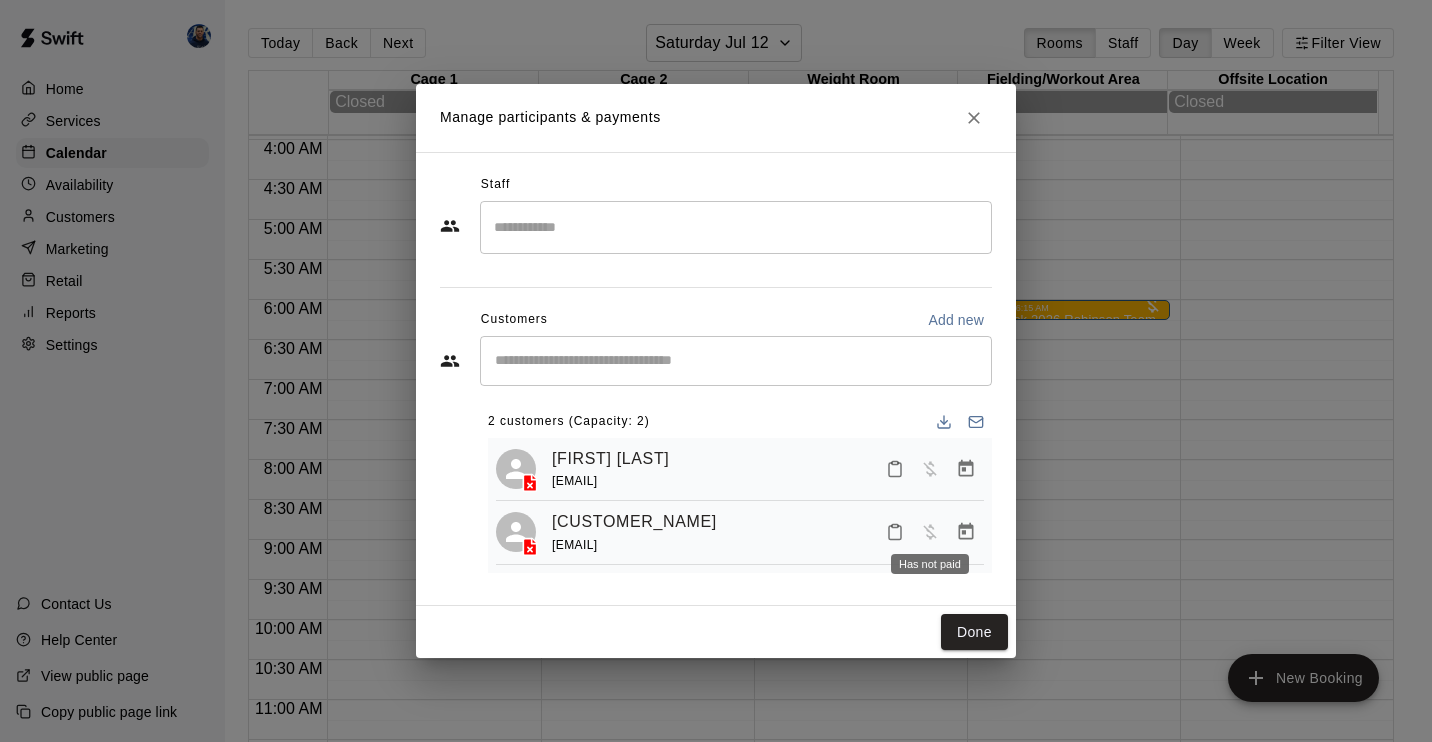 click at bounding box center [930, 531] 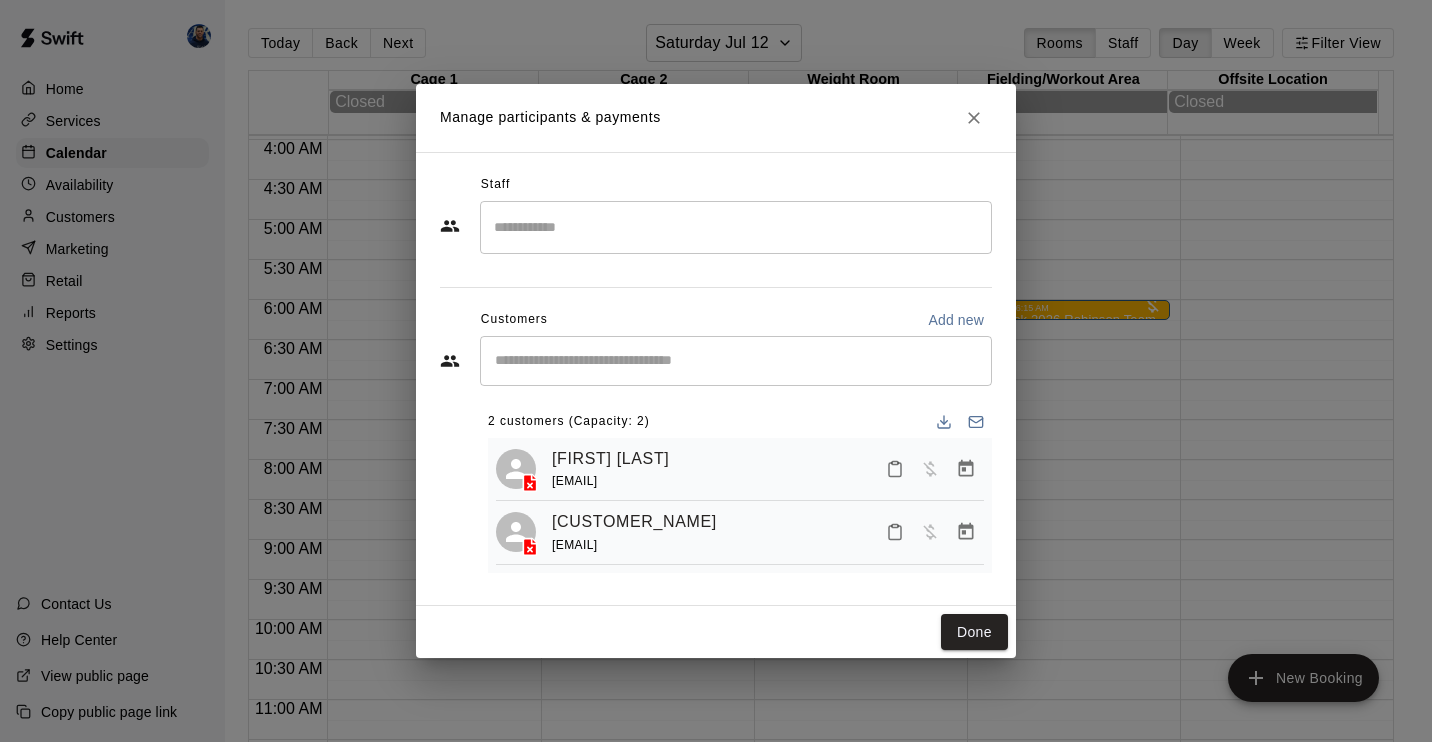 click on "Vicki  Toohig robinson.vt@verizon.net" at bounding box center [768, 532] 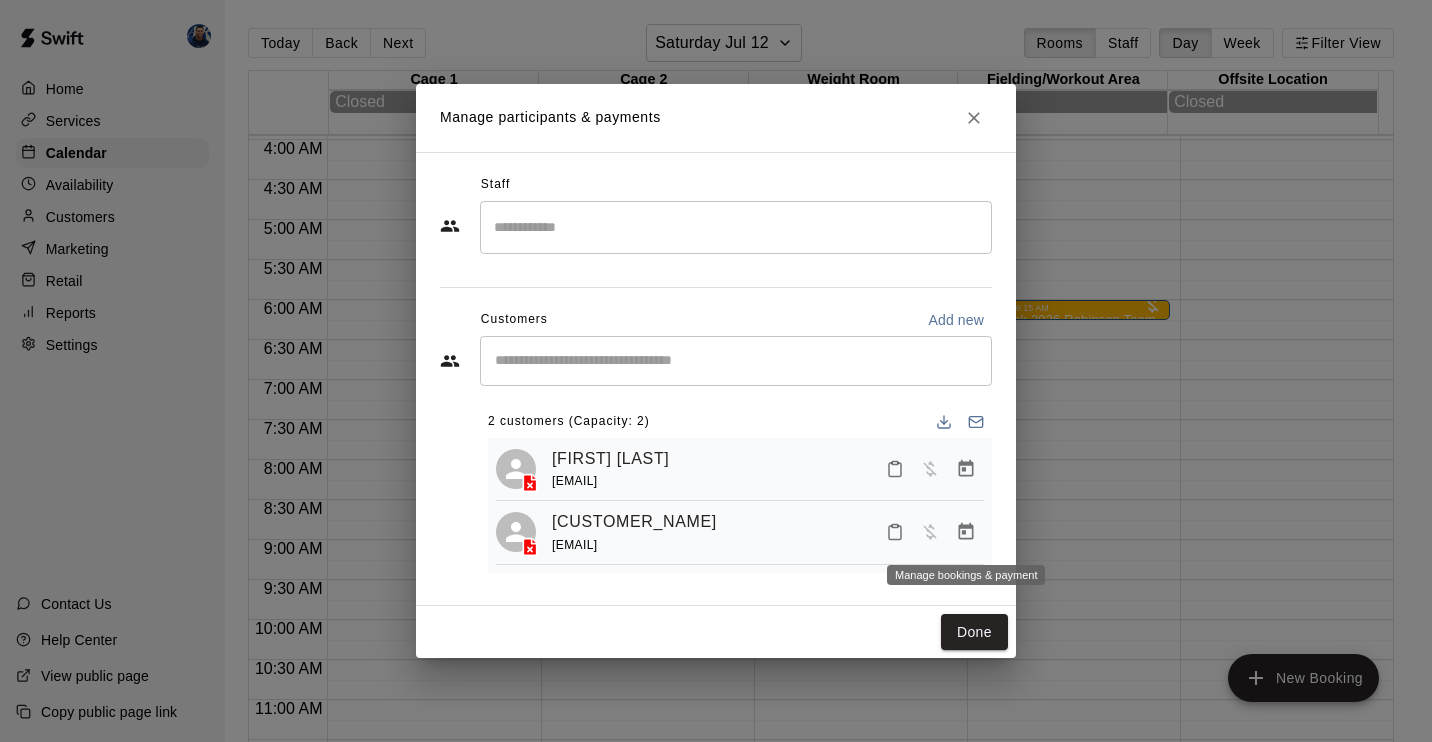 click 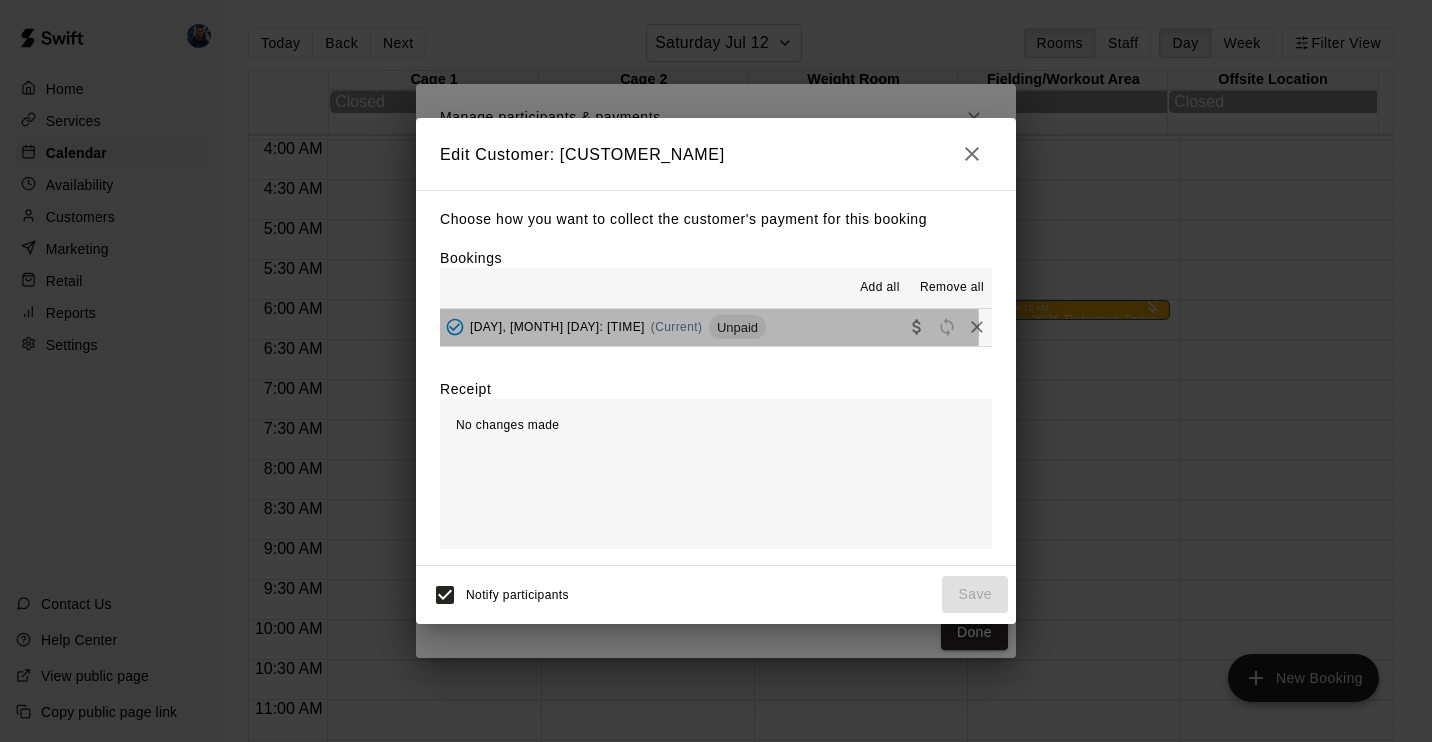 click on "Saturday, July 12: 06:00 AM (Current) Unpaid" at bounding box center [603, 327] 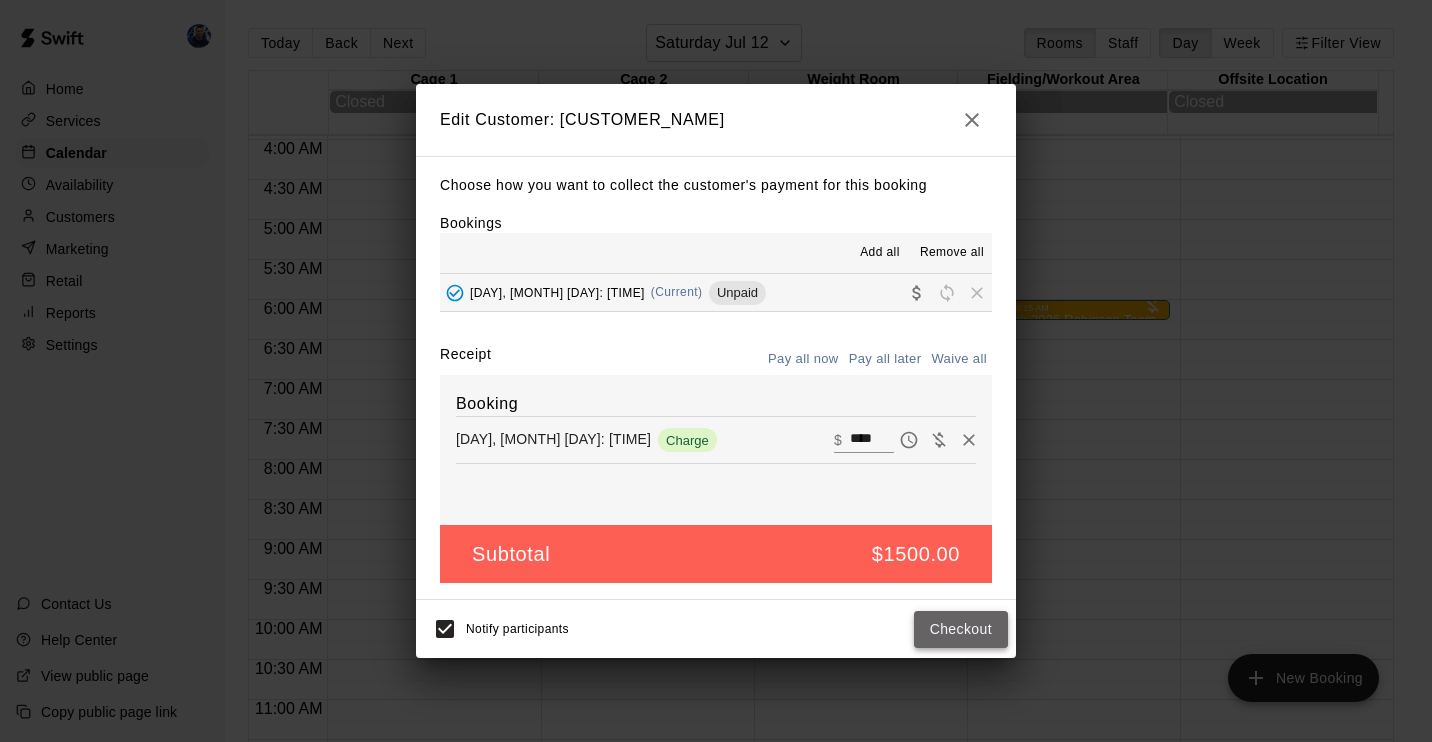 click on "Checkout" at bounding box center (961, 629) 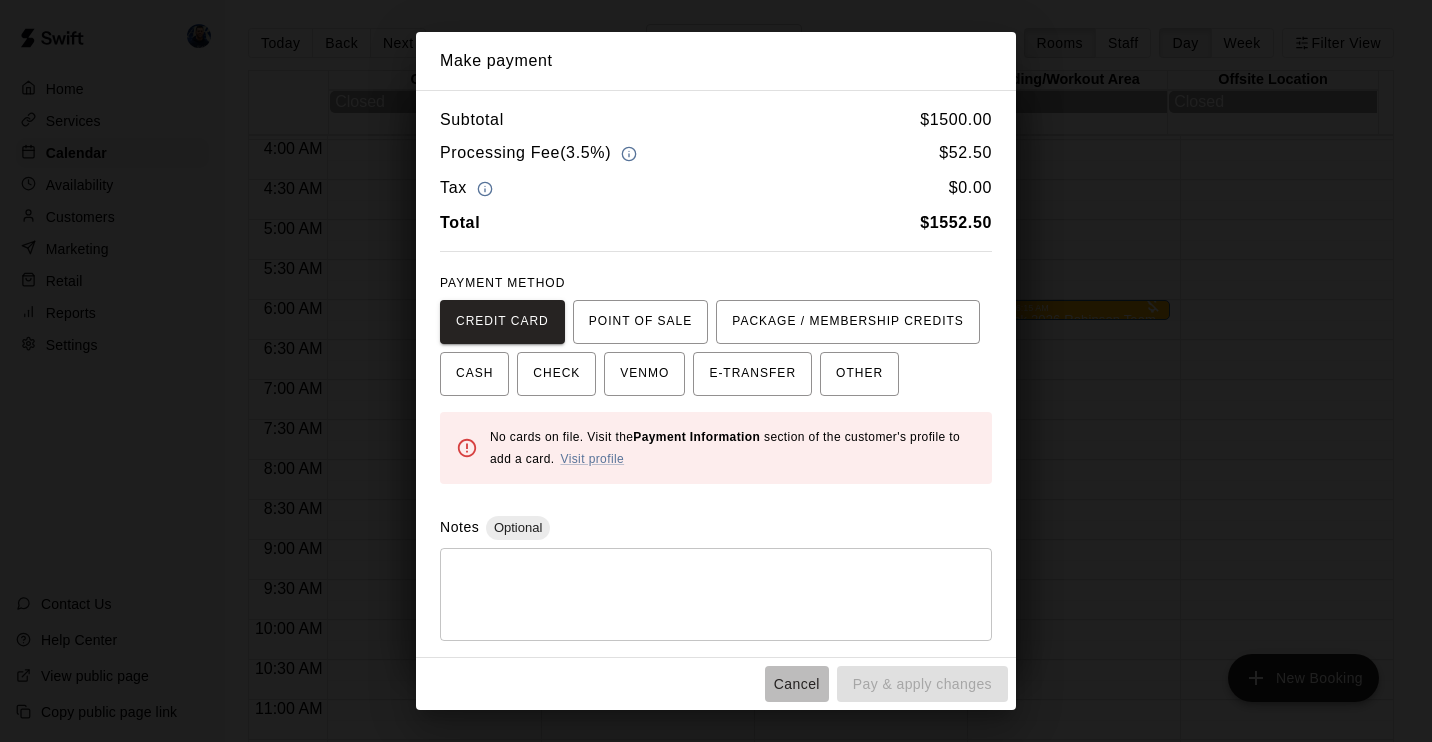 click on "Cancel" at bounding box center [797, 684] 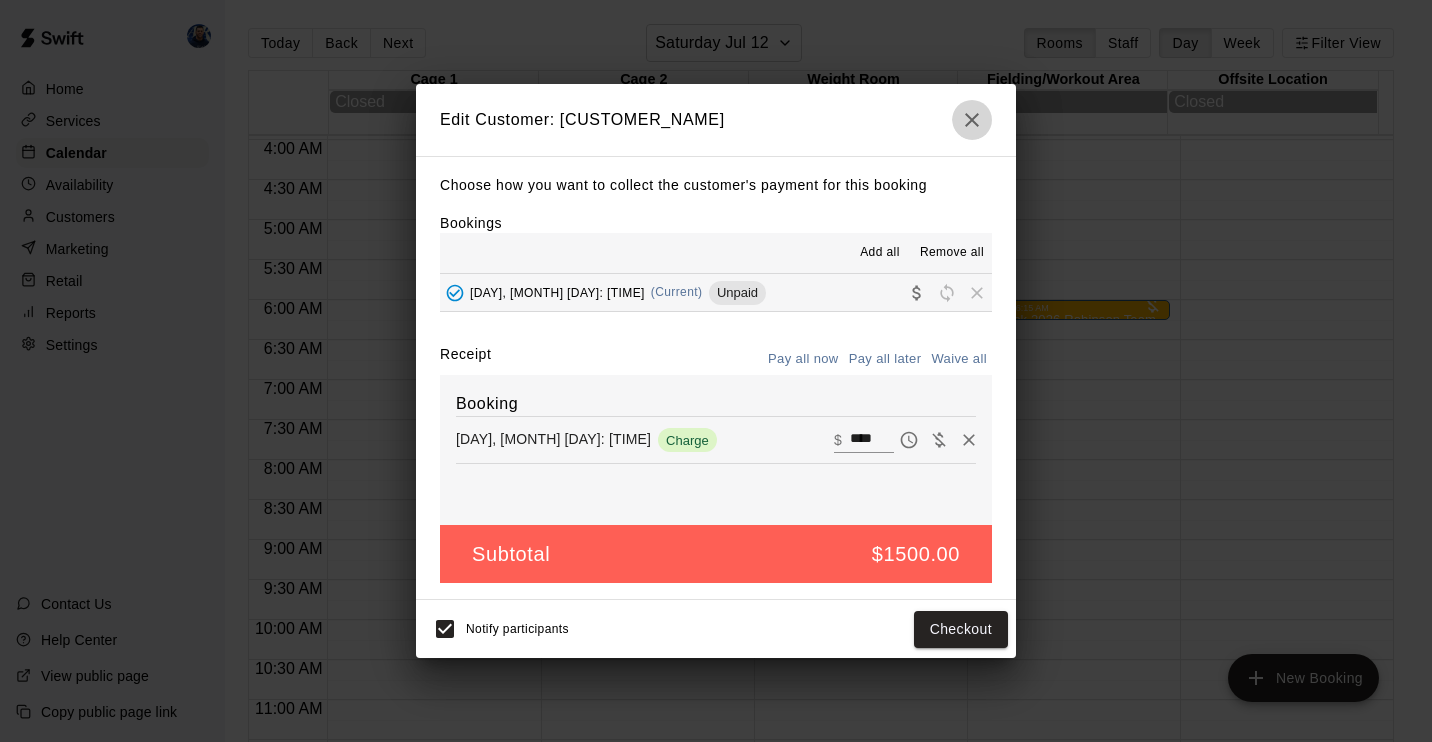 click 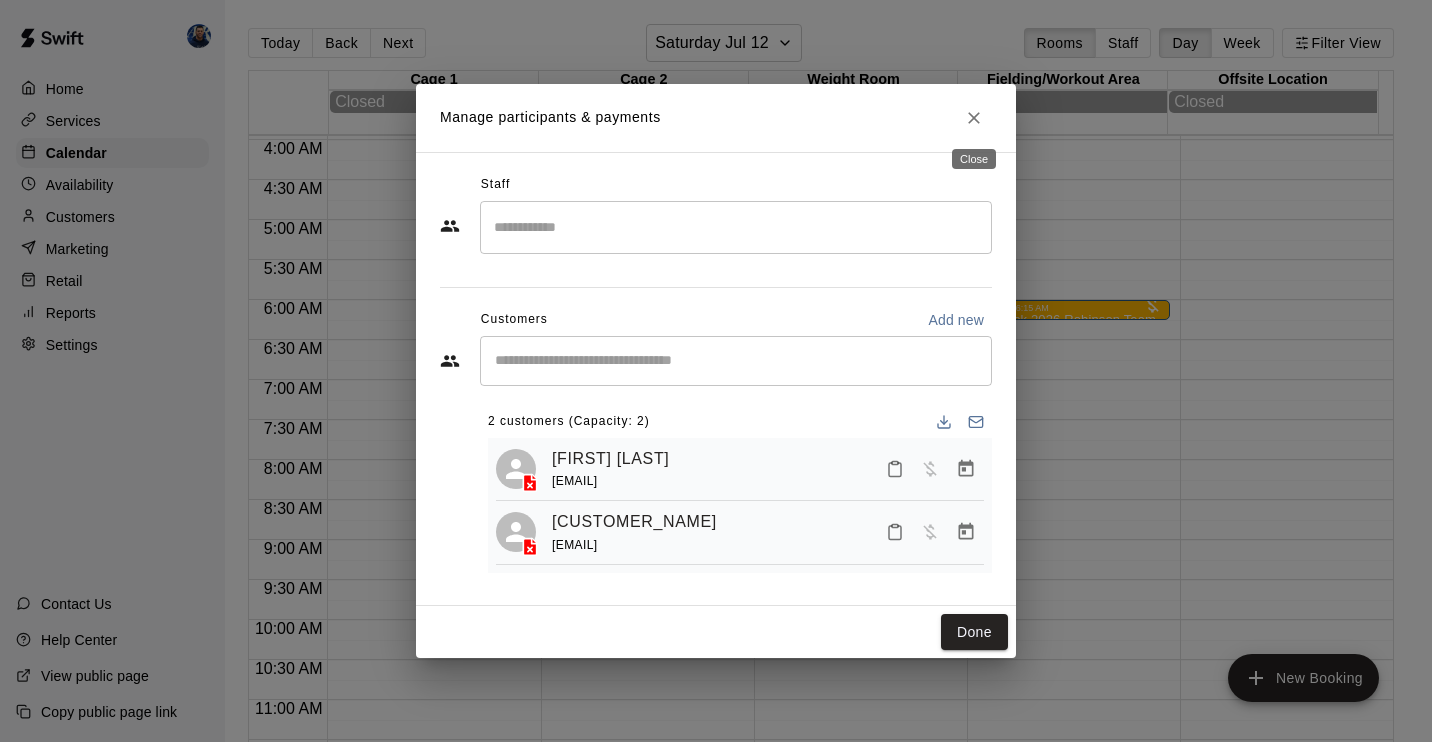 click 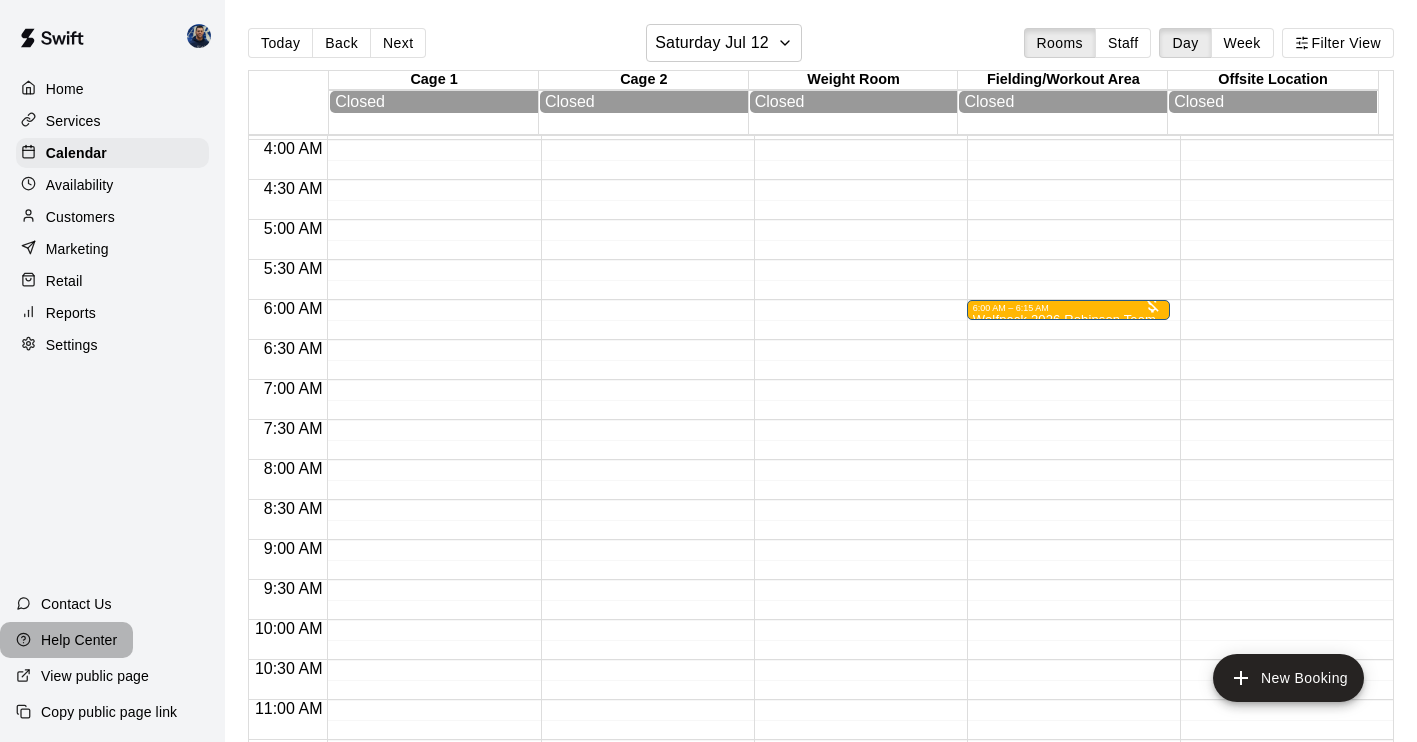 click on "Help Center" at bounding box center [79, 640] 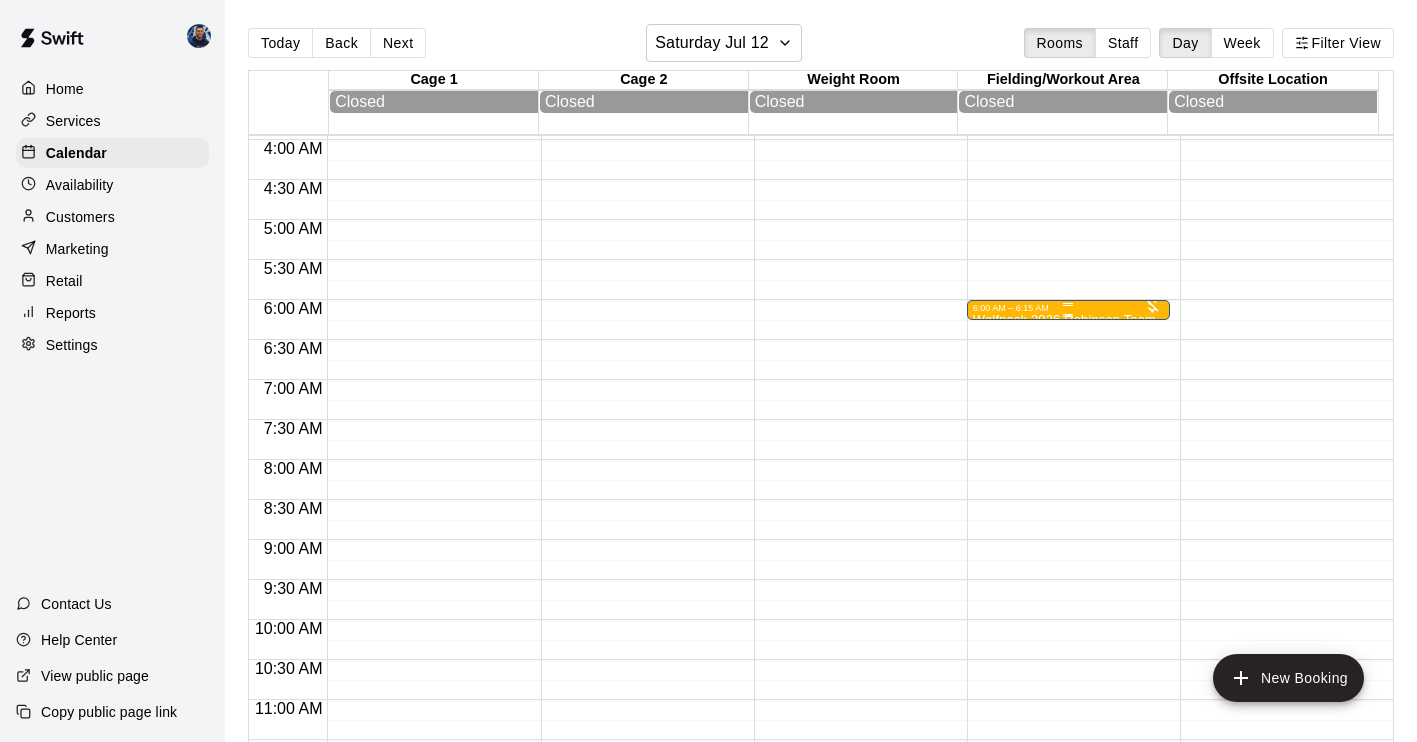 click at bounding box center [1068, 315] 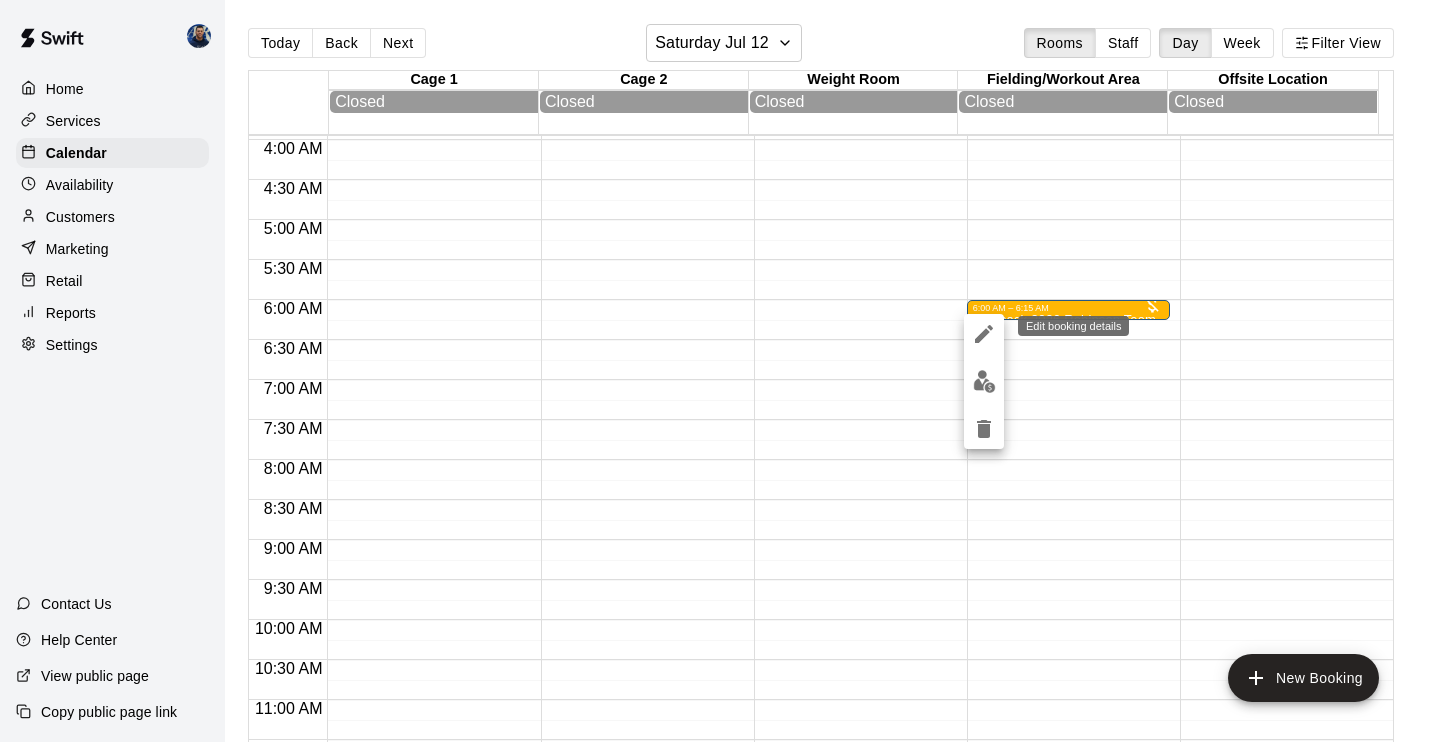 click 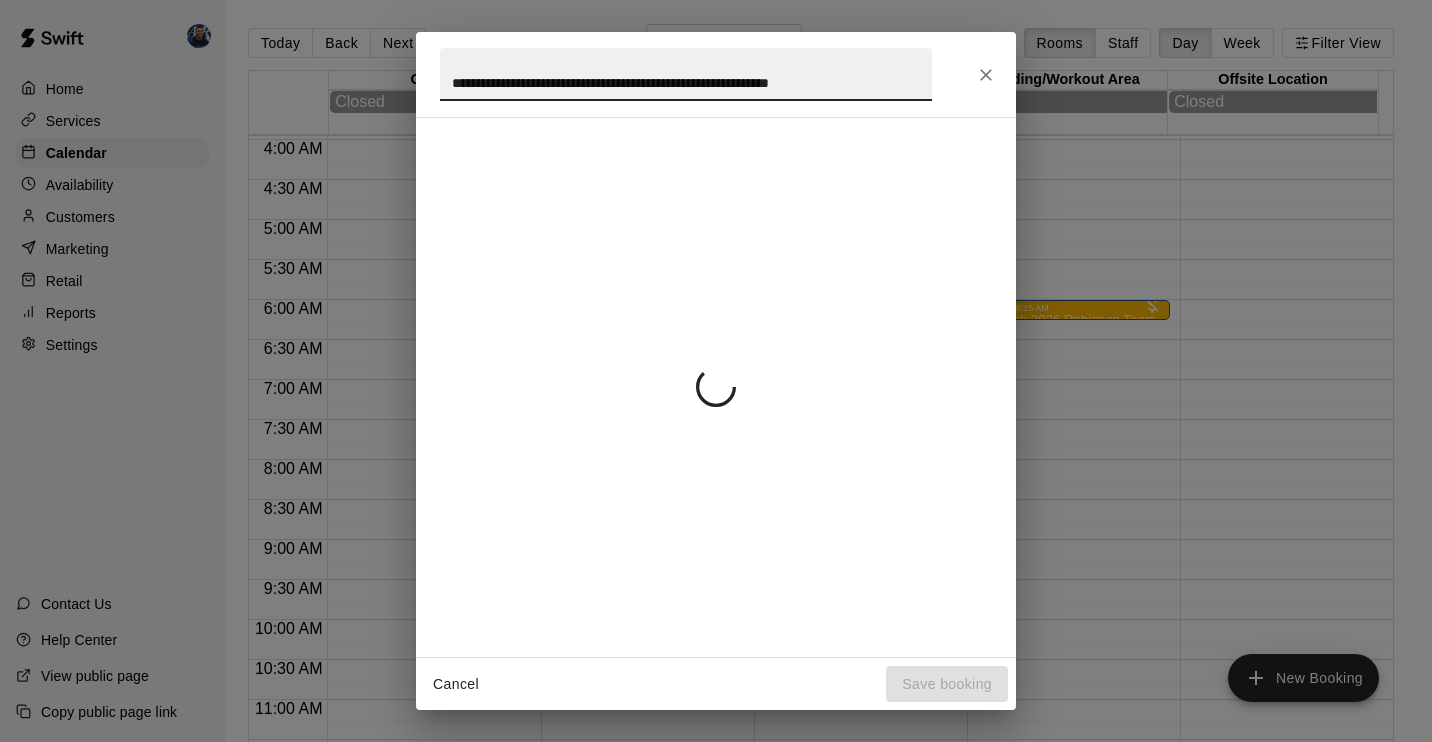 scroll, scrollTop: 0, scrollLeft: 6, axis: horizontal 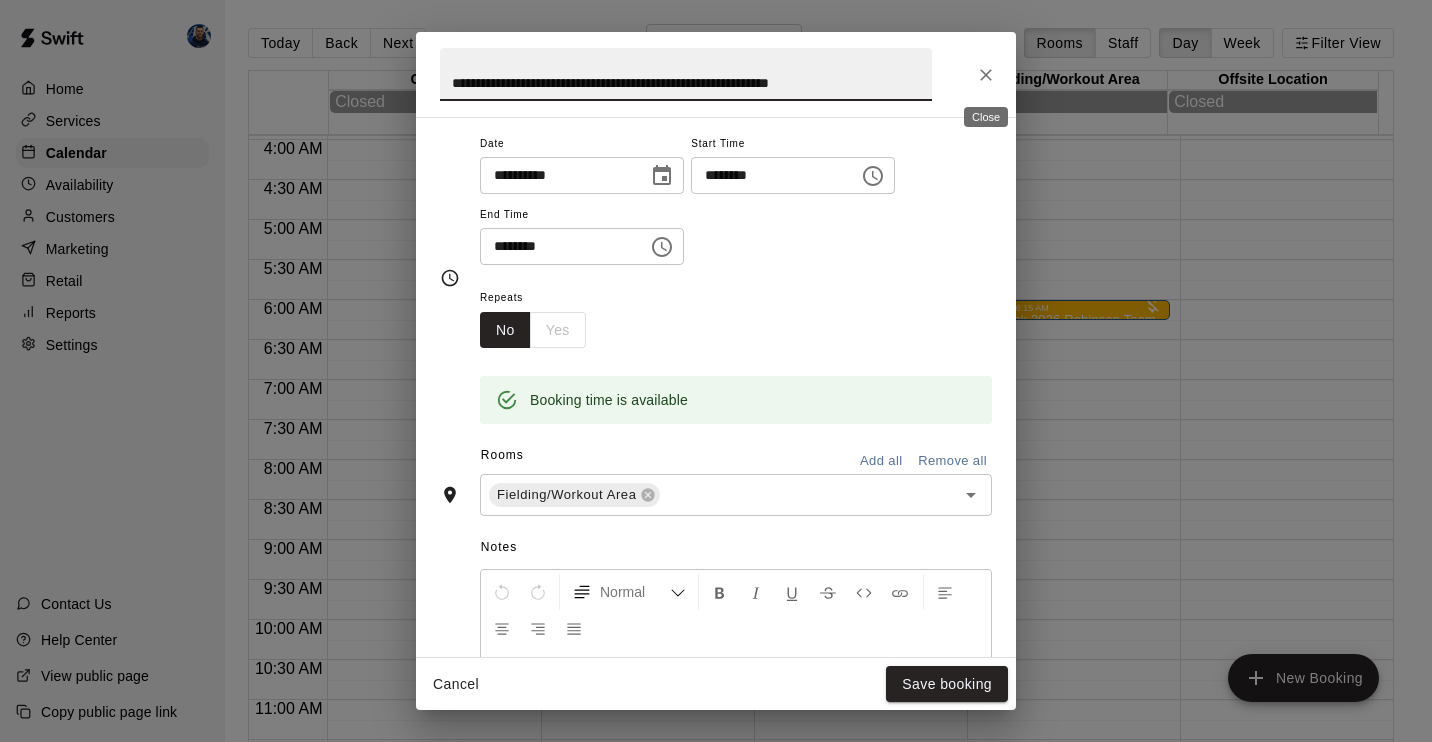 drag, startPoint x: 988, startPoint y: 81, endPoint x: 964, endPoint y: 99, distance: 30 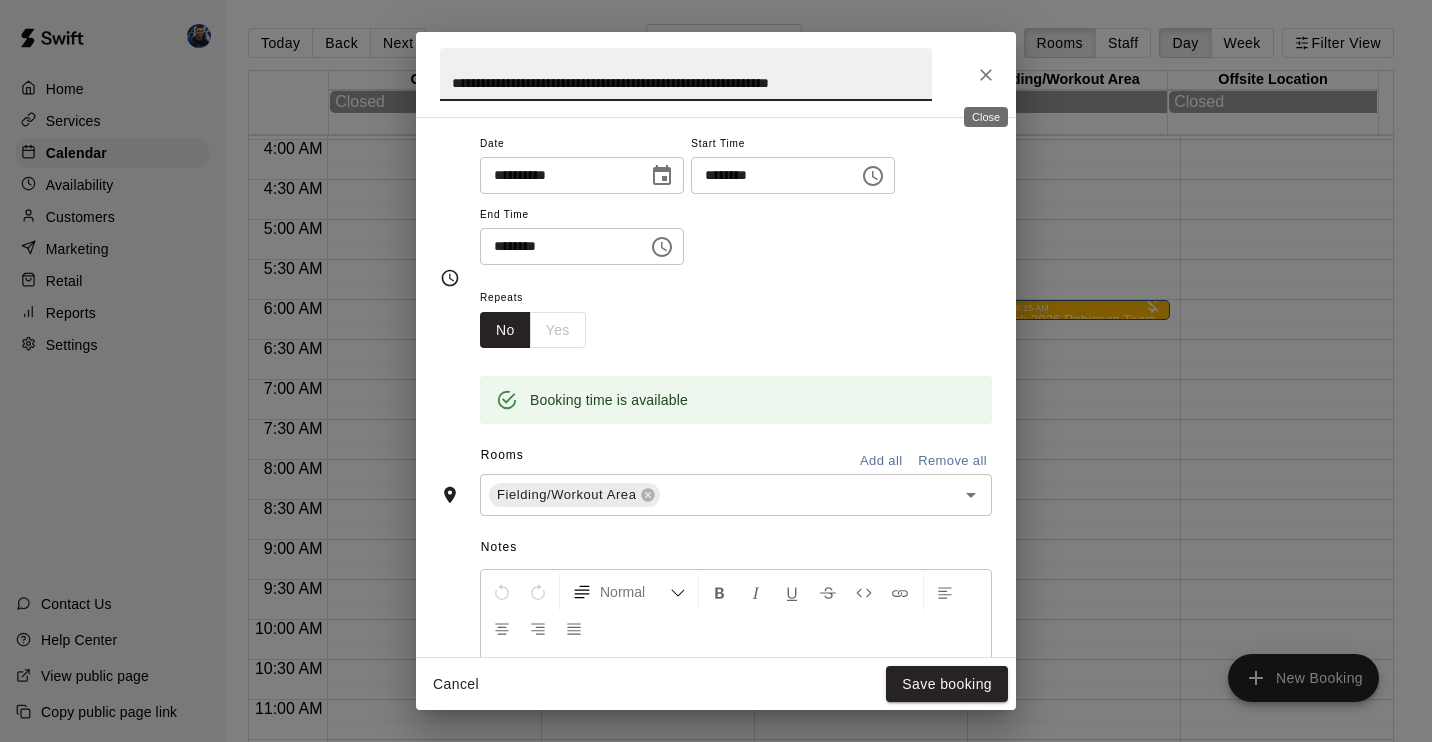 click 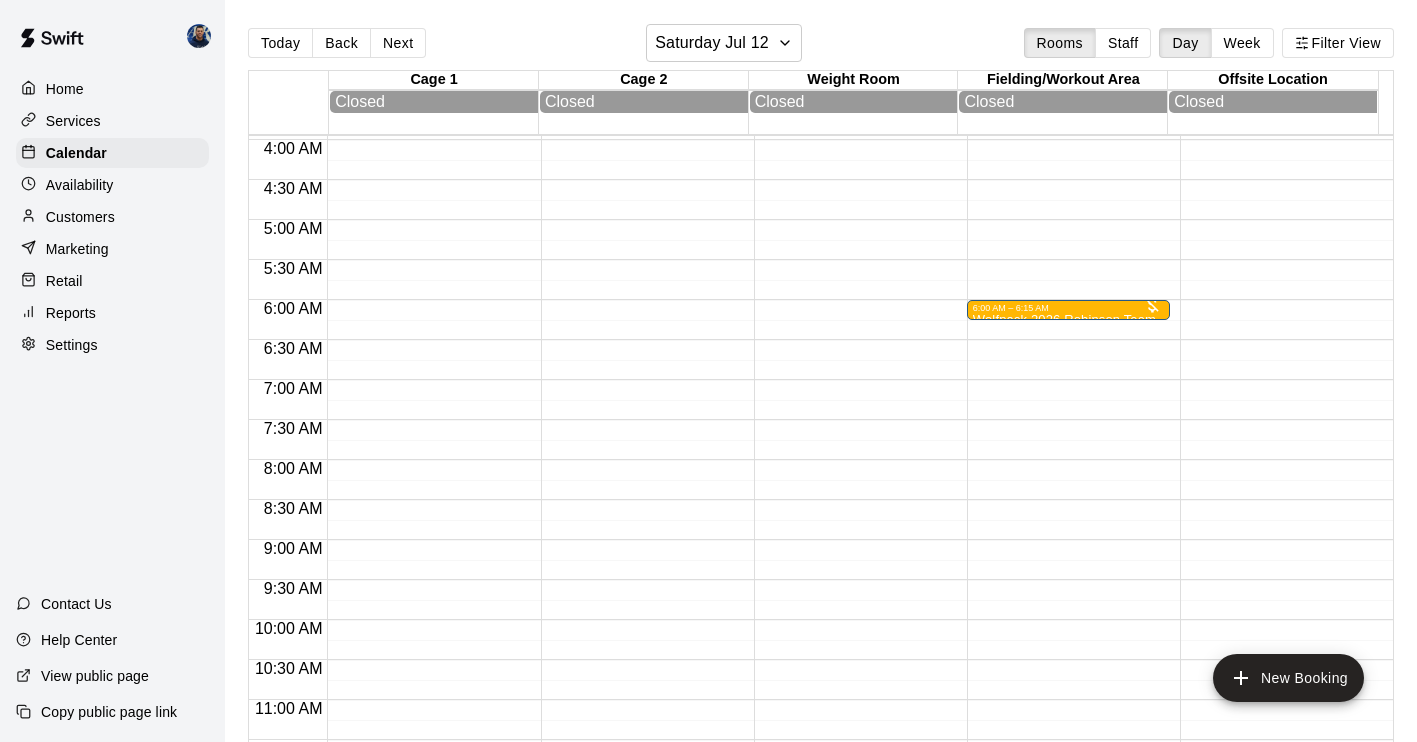 click on "Services" at bounding box center (73, 121) 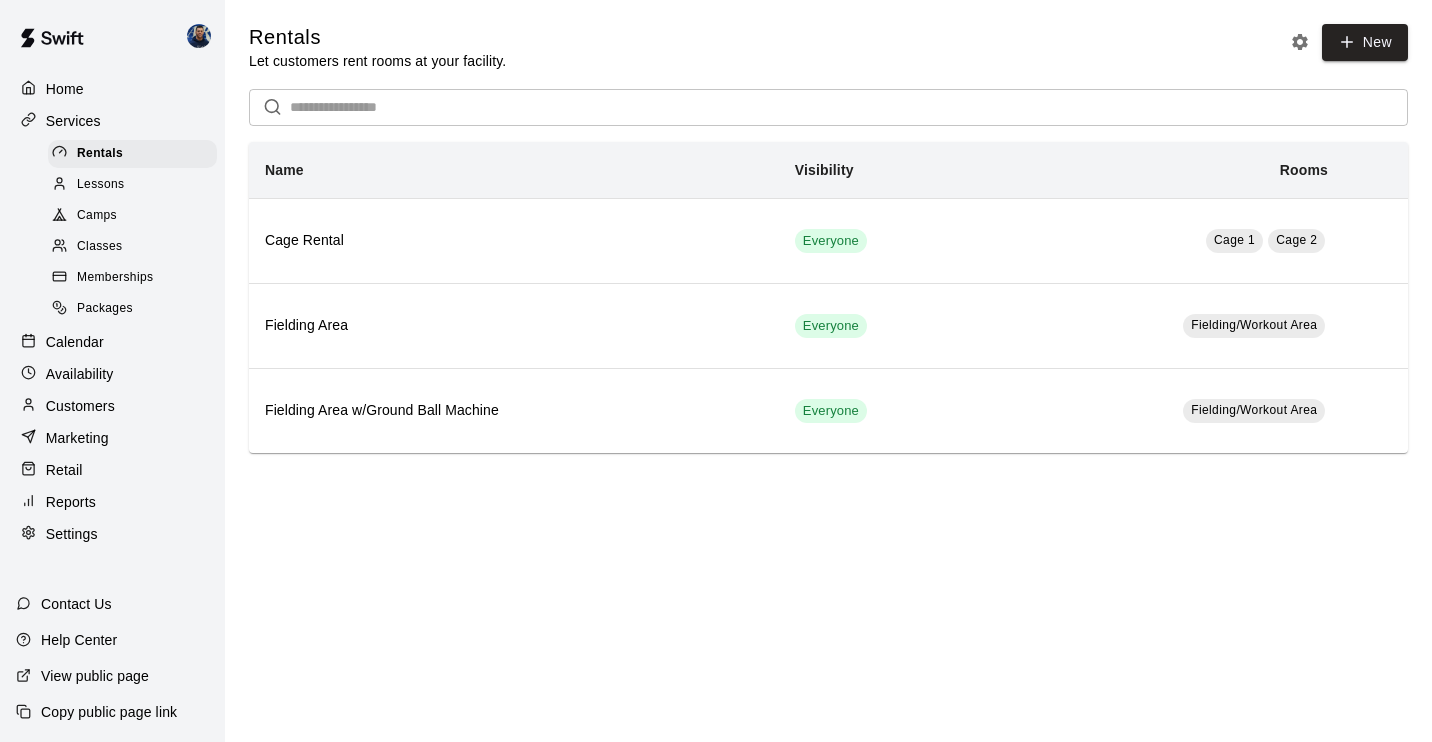click on "Camps" at bounding box center (97, 216) 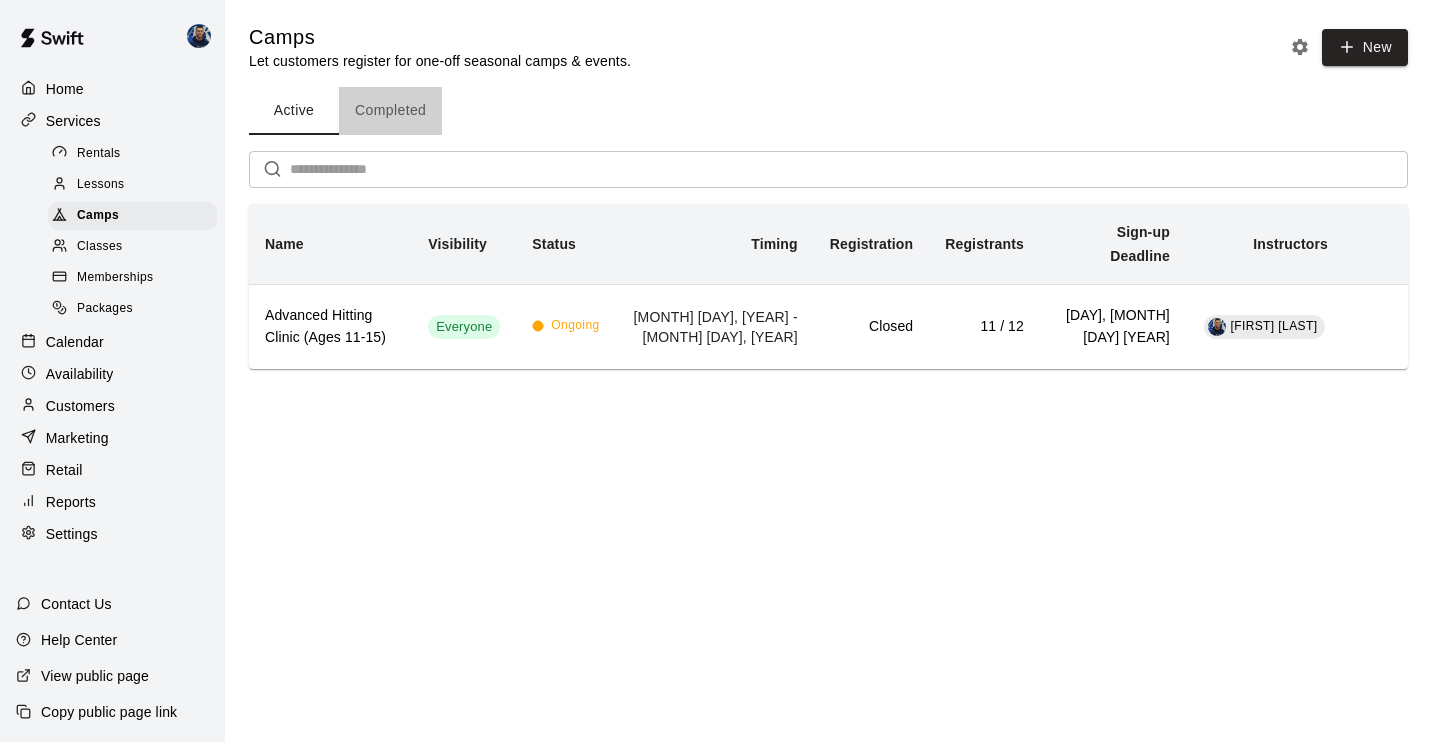 click on "Completed" at bounding box center [390, 111] 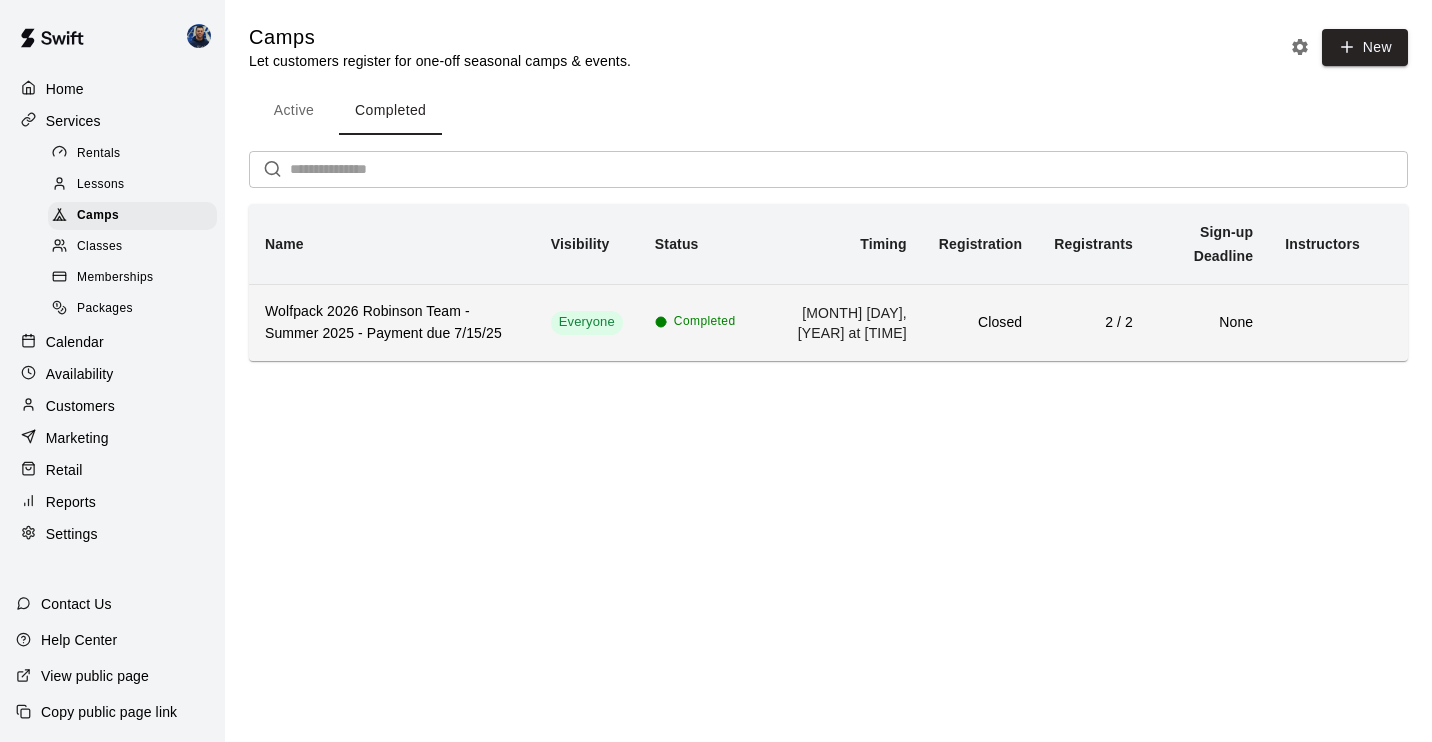 click on "Wolfpack 2026 Robinson Team - Summer 2025 - Payment due 7/15/25" at bounding box center (392, 323) 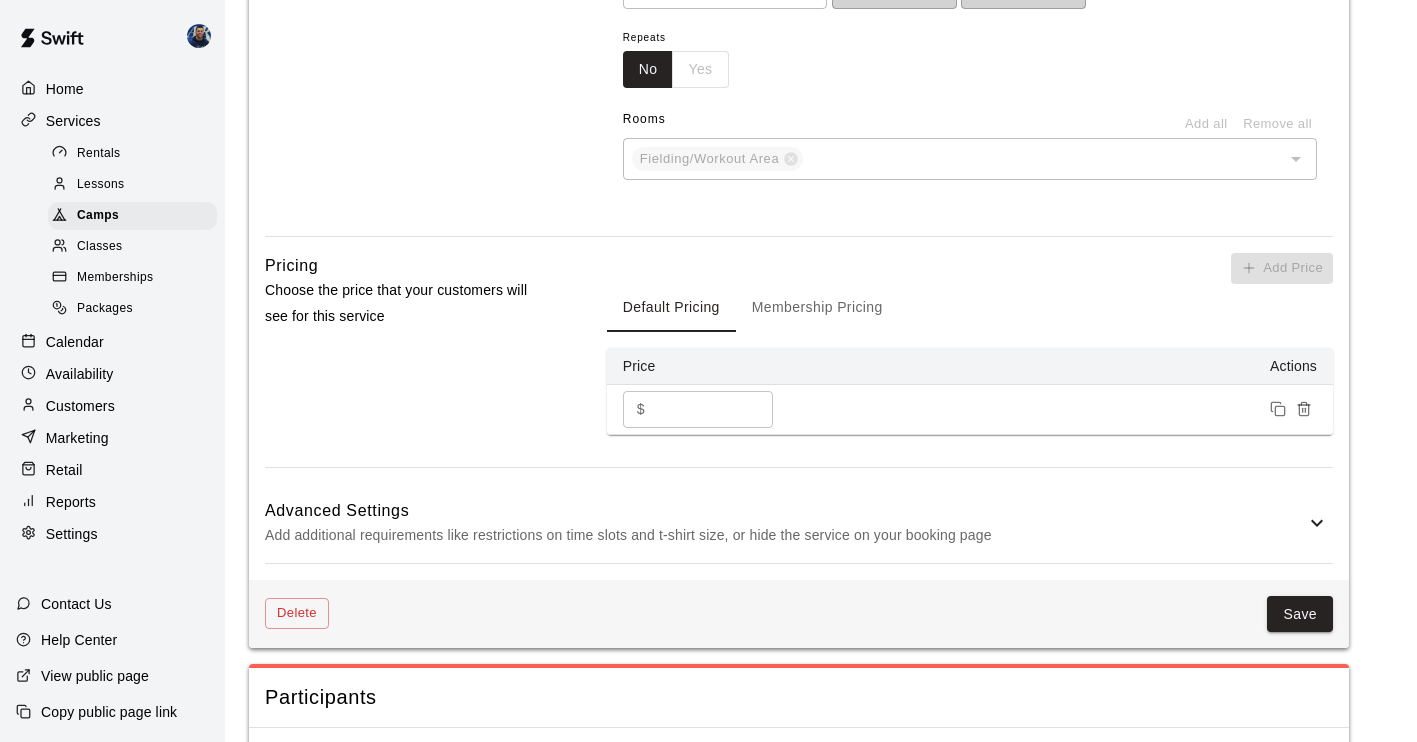 scroll, scrollTop: 1107, scrollLeft: 0, axis: vertical 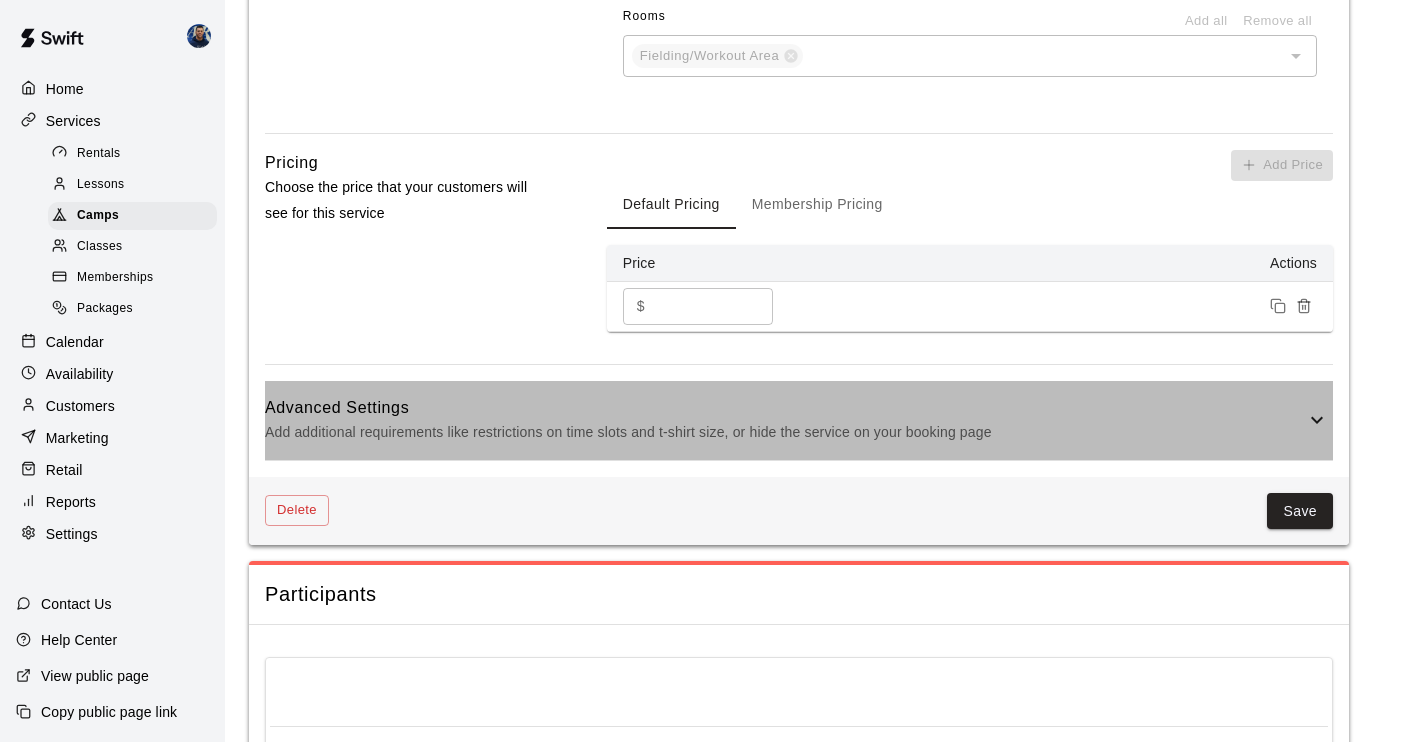 click 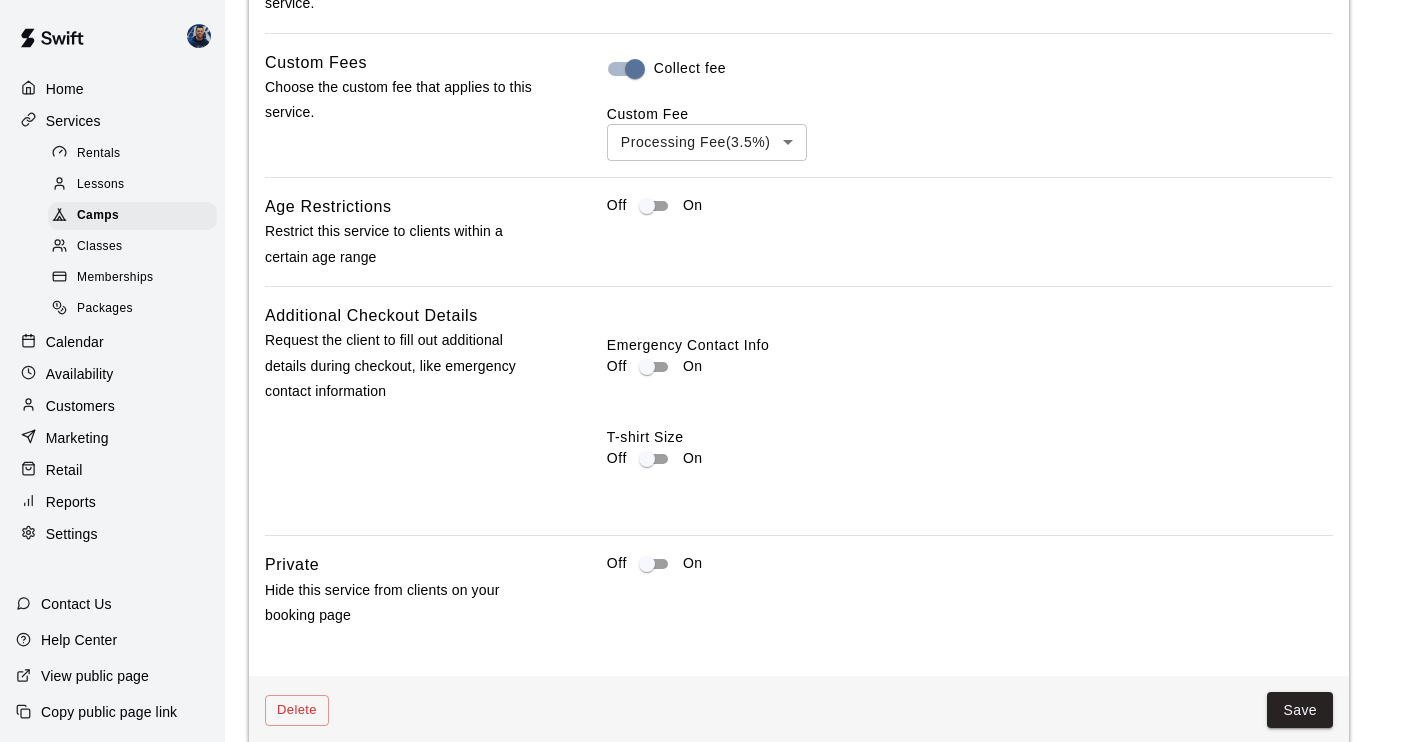 scroll, scrollTop: 1671, scrollLeft: 0, axis: vertical 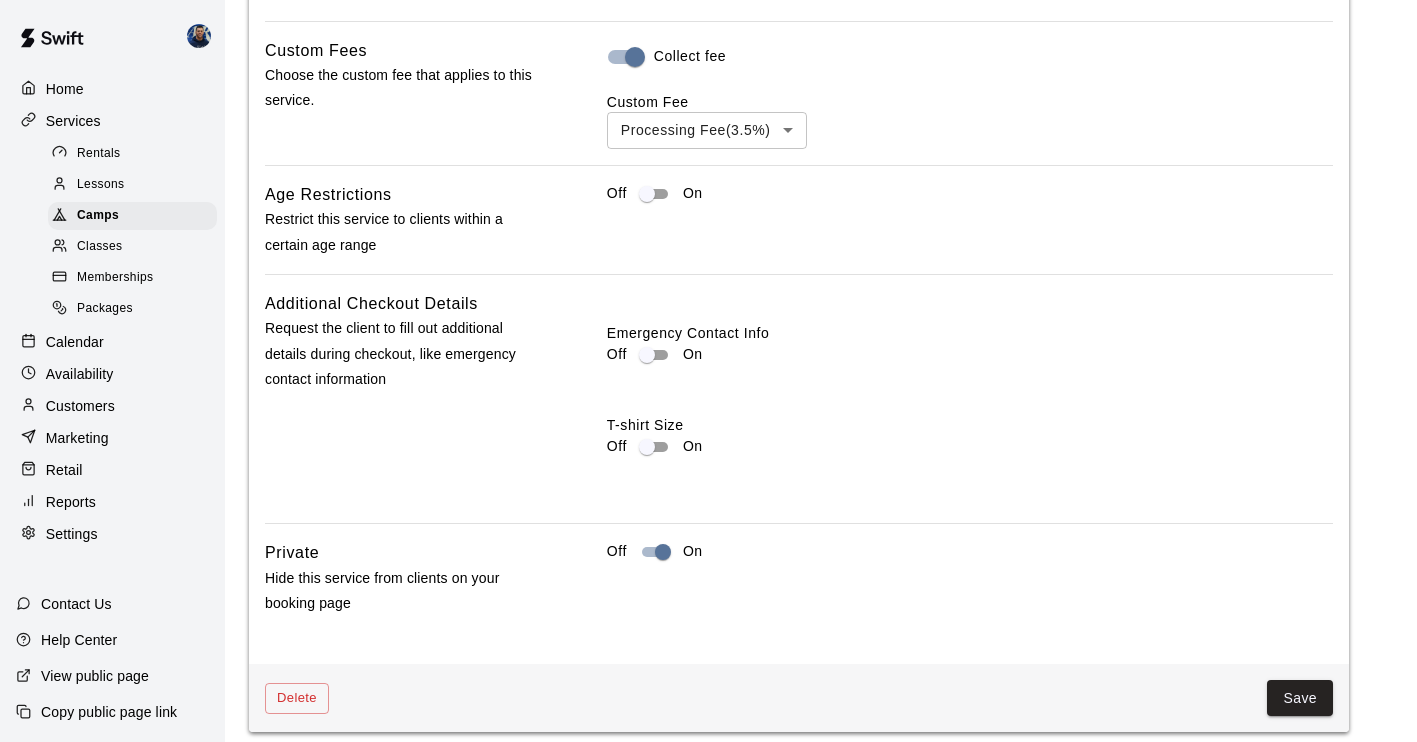 click on "Save" at bounding box center [1300, 698] 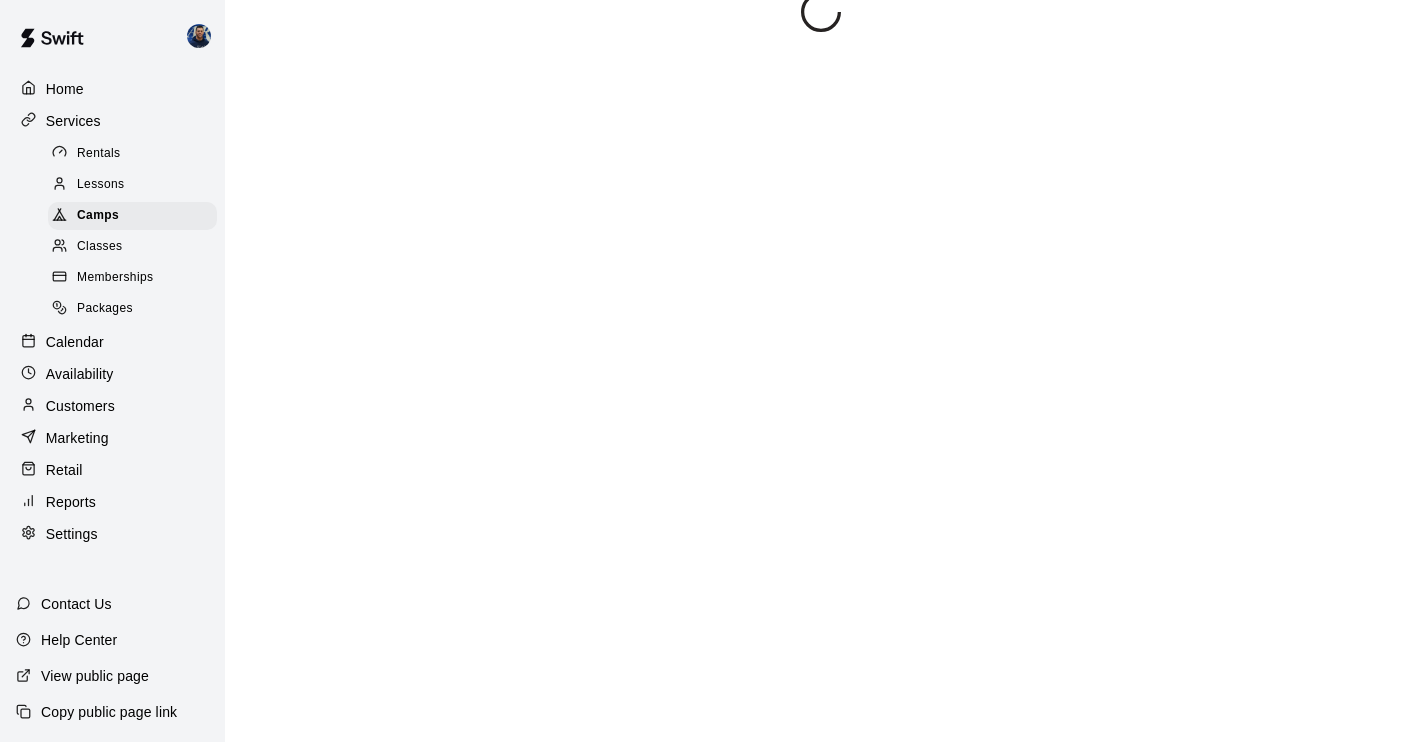 scroll, scrollTop: 0, scrollLeft: 0, axis: both 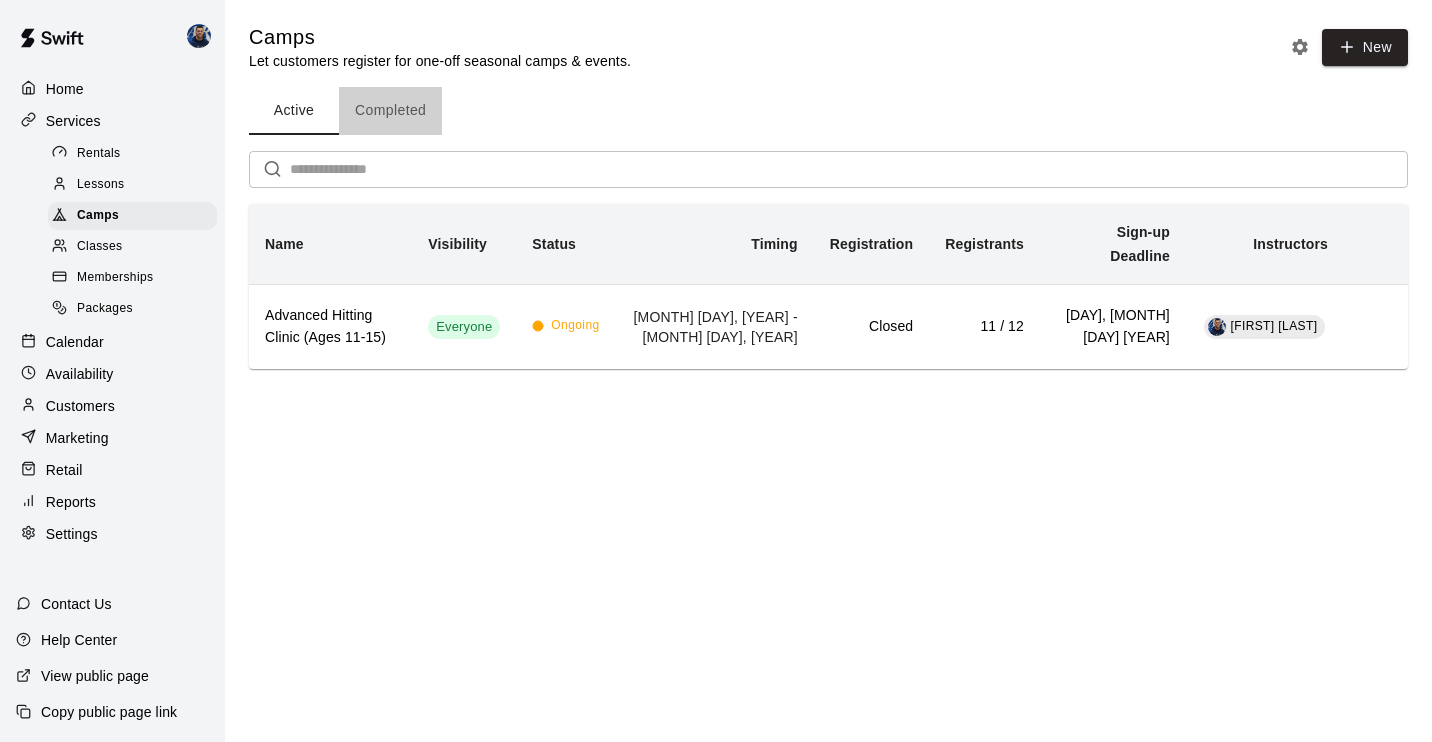 click on "Completed" at bounding box center [390, 111] 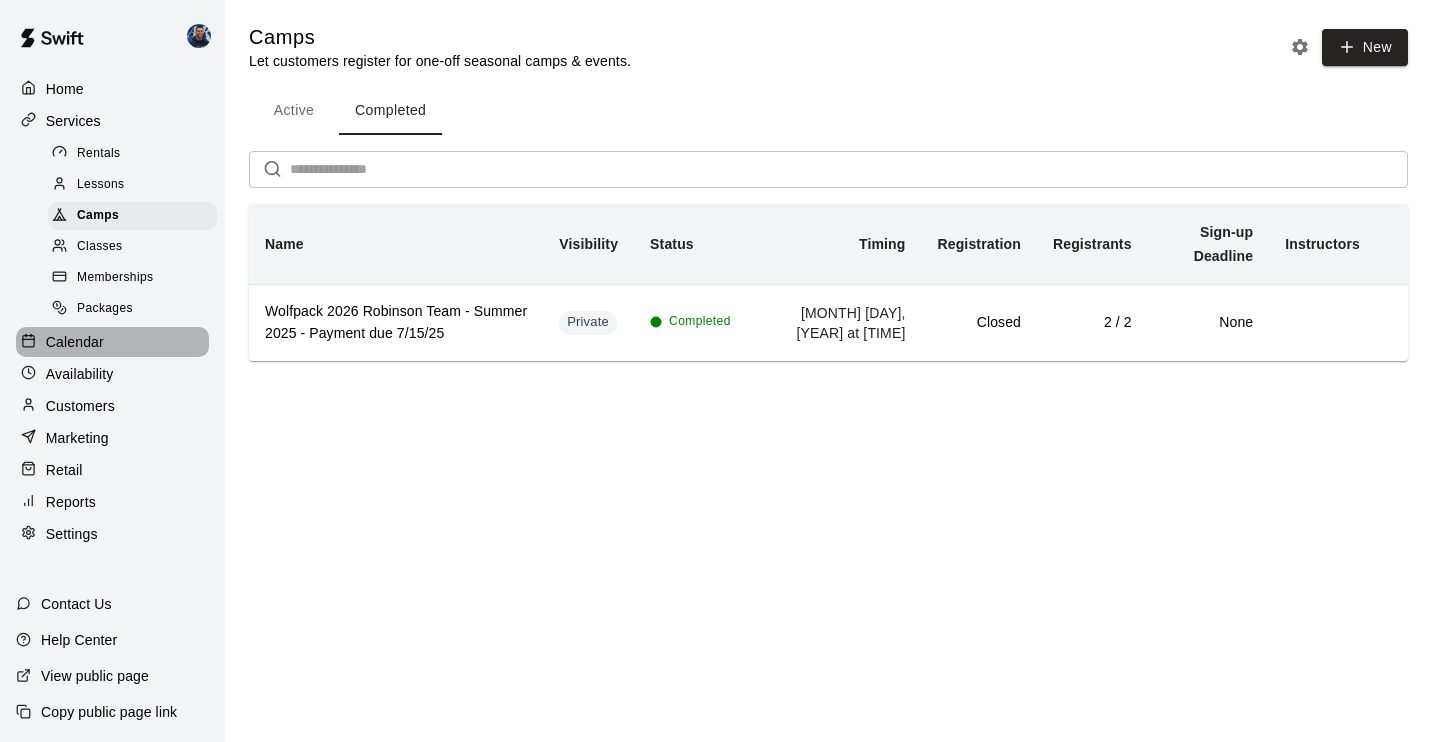 click on "Calendar" at bounding box center (75, 342) 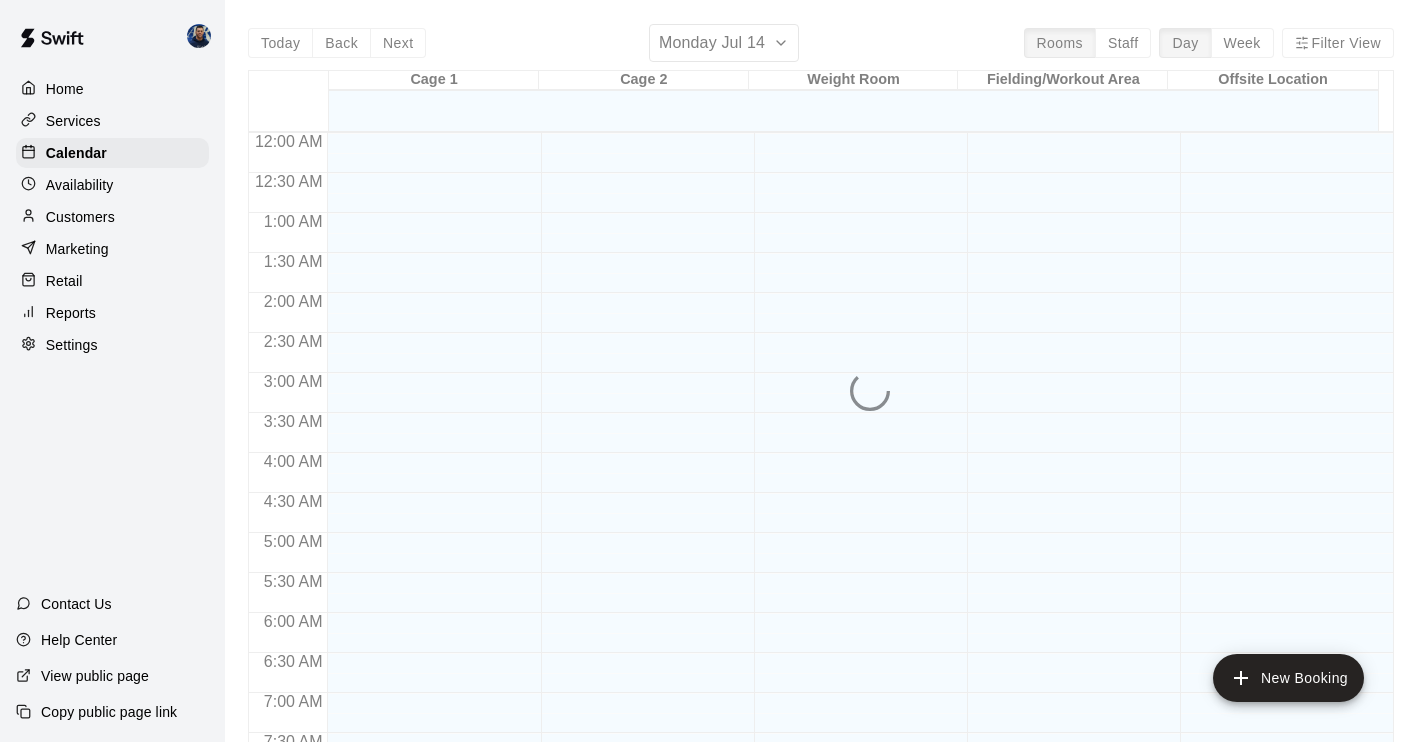 scroll, scrollTop: 1114, scrollLeft: 0, axis: vertical 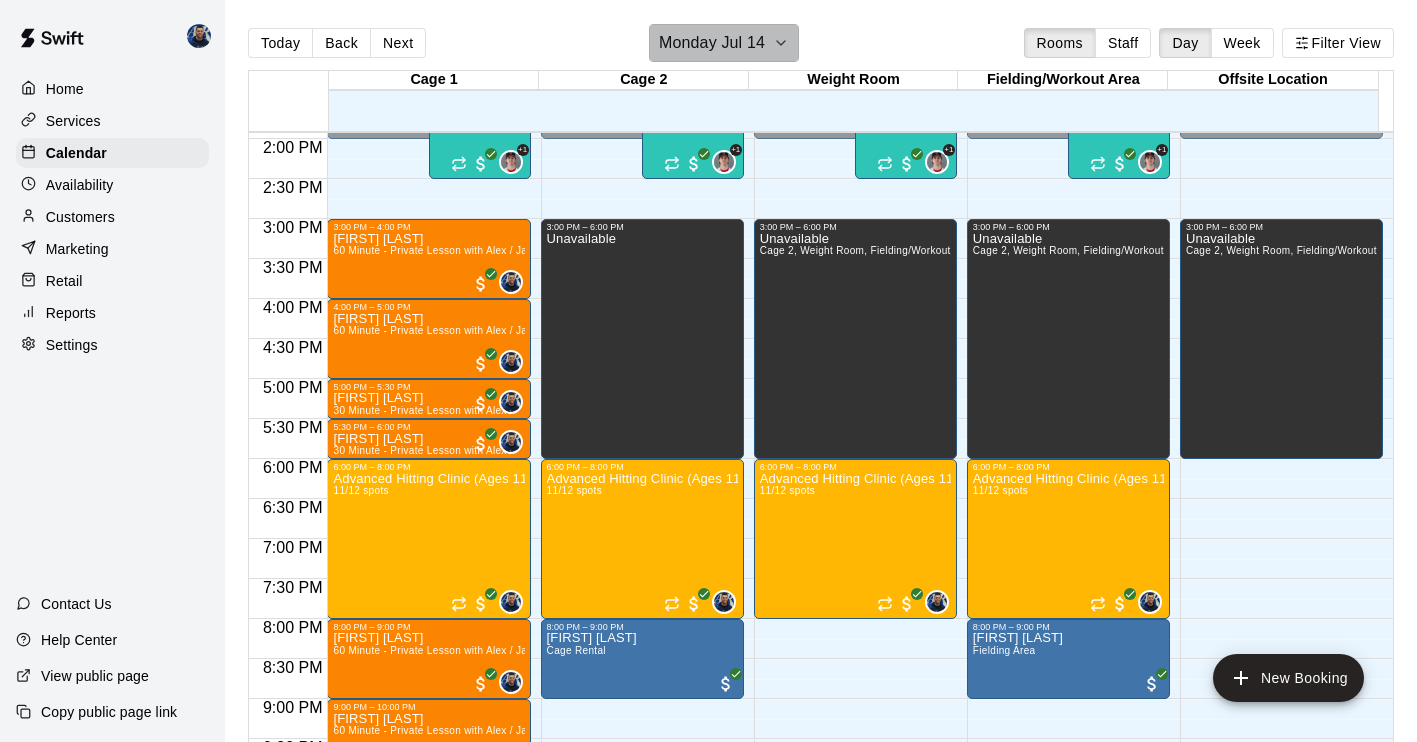 click 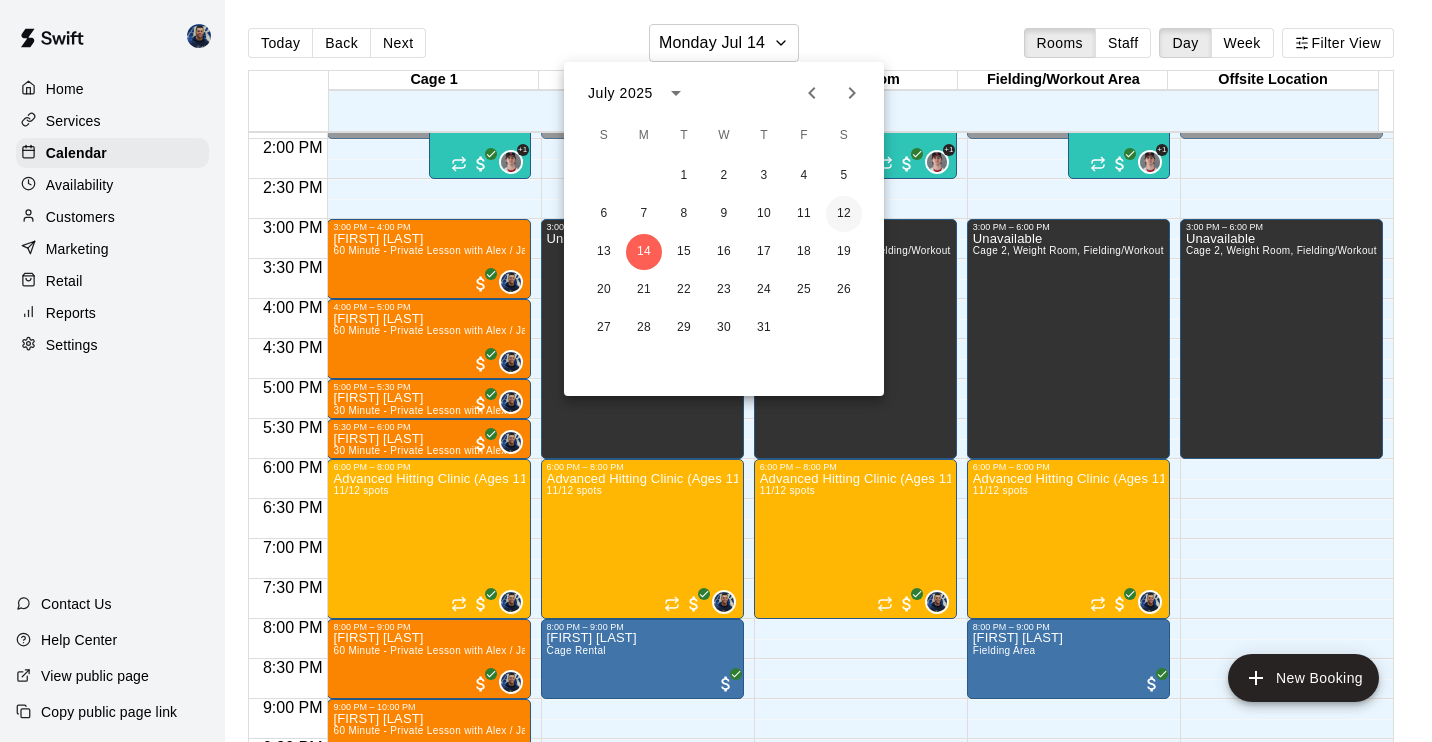 click on "12" at bounding box center (844, 214) 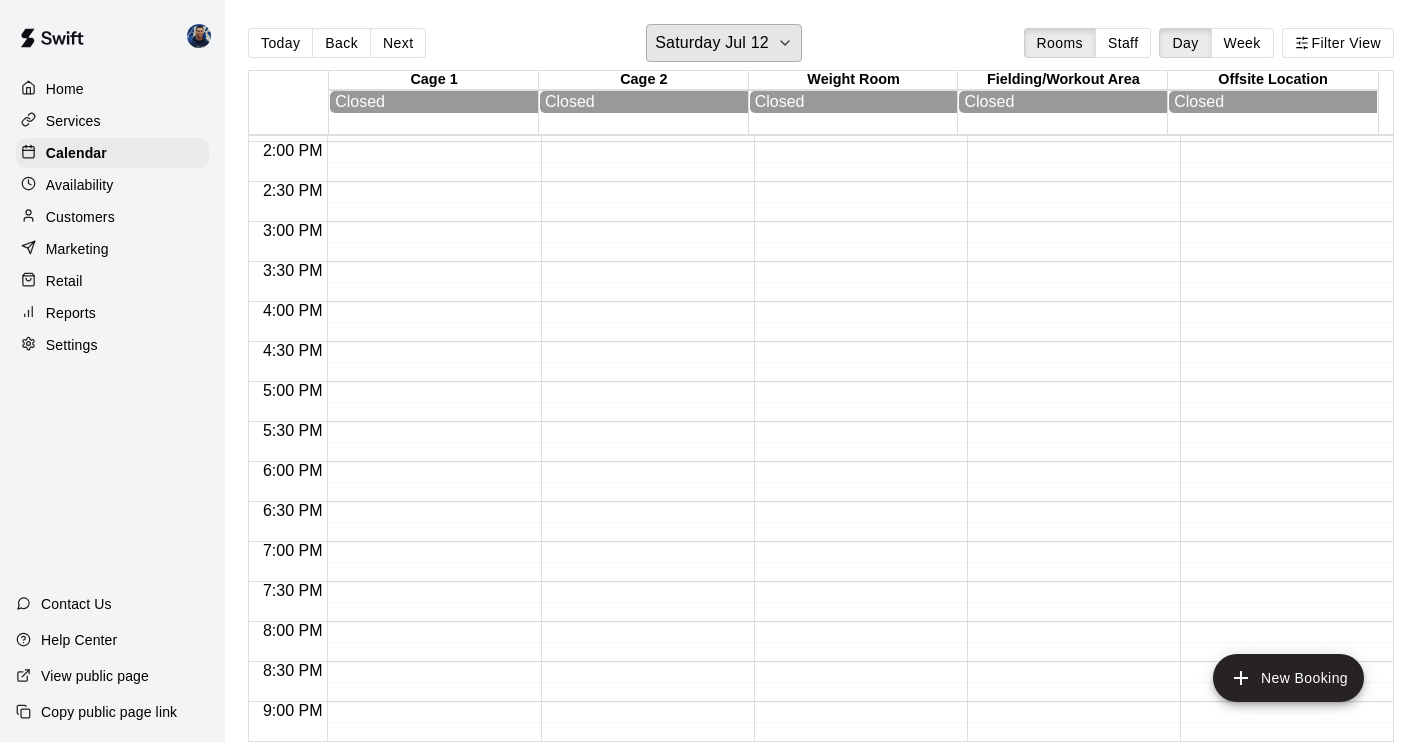 scroll, scrollTop: 1291, scrollLeft: 0, axis: vertical 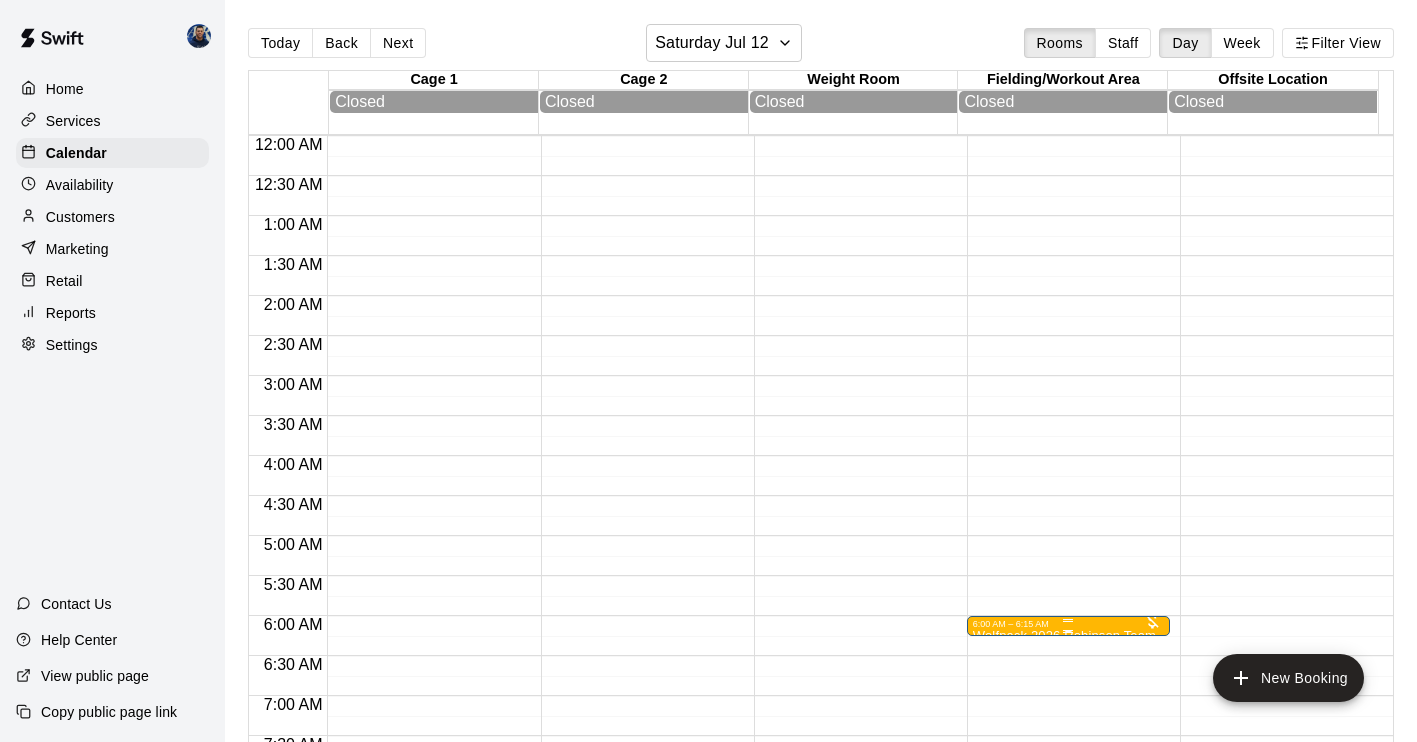 click on "6:00 AM – 6:15 AM" at bounding box center (1068, 624) 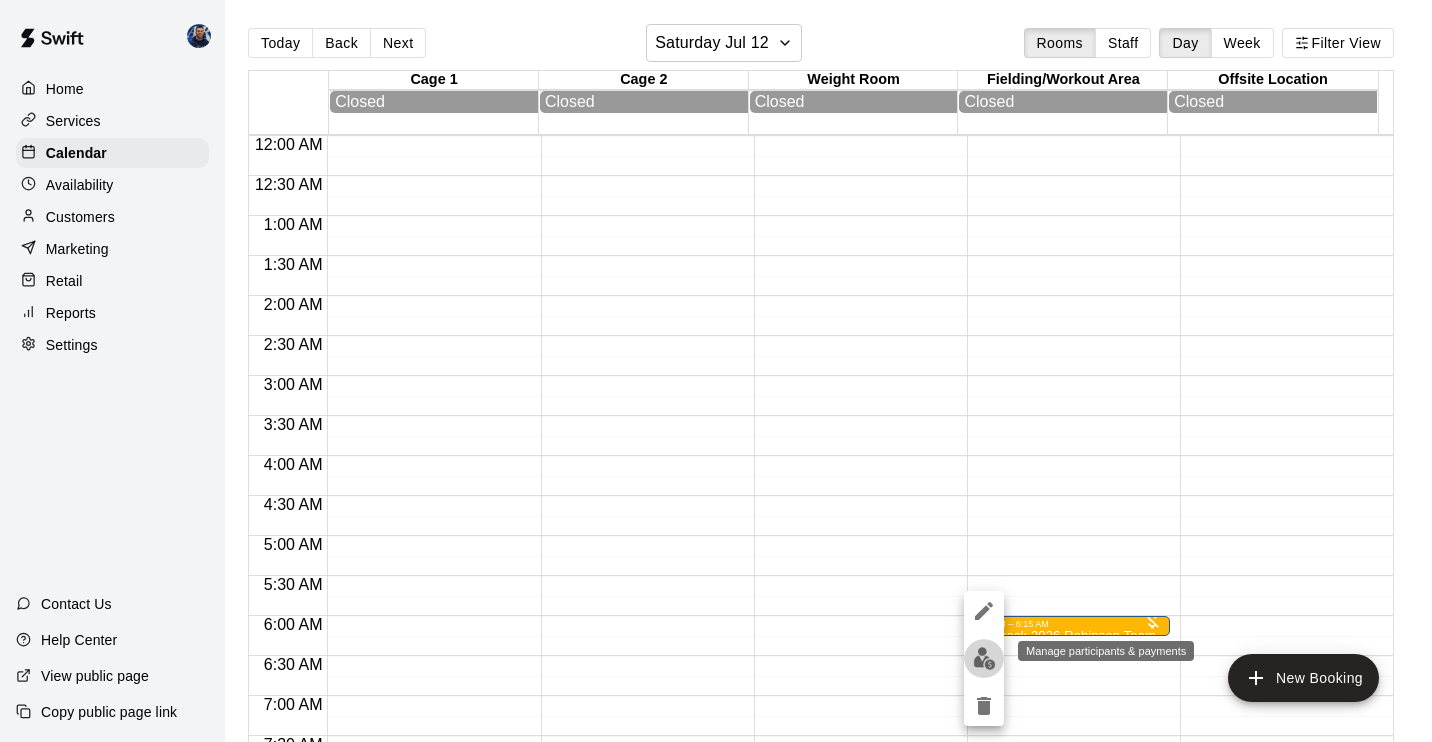 click at bounding box center [984, 658] 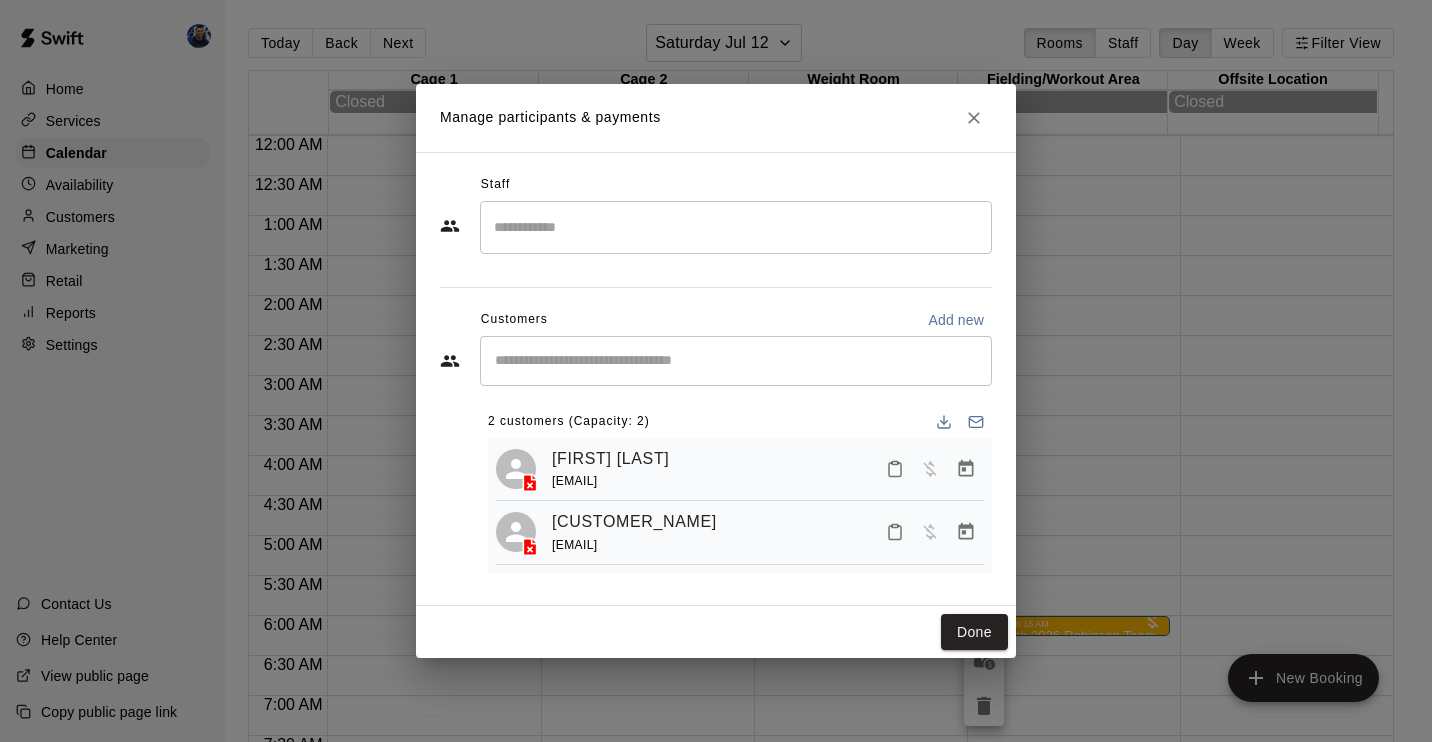 click on "Vicki  Toohig robinson.vt@verizon.net" at bounding box center [768, 532] 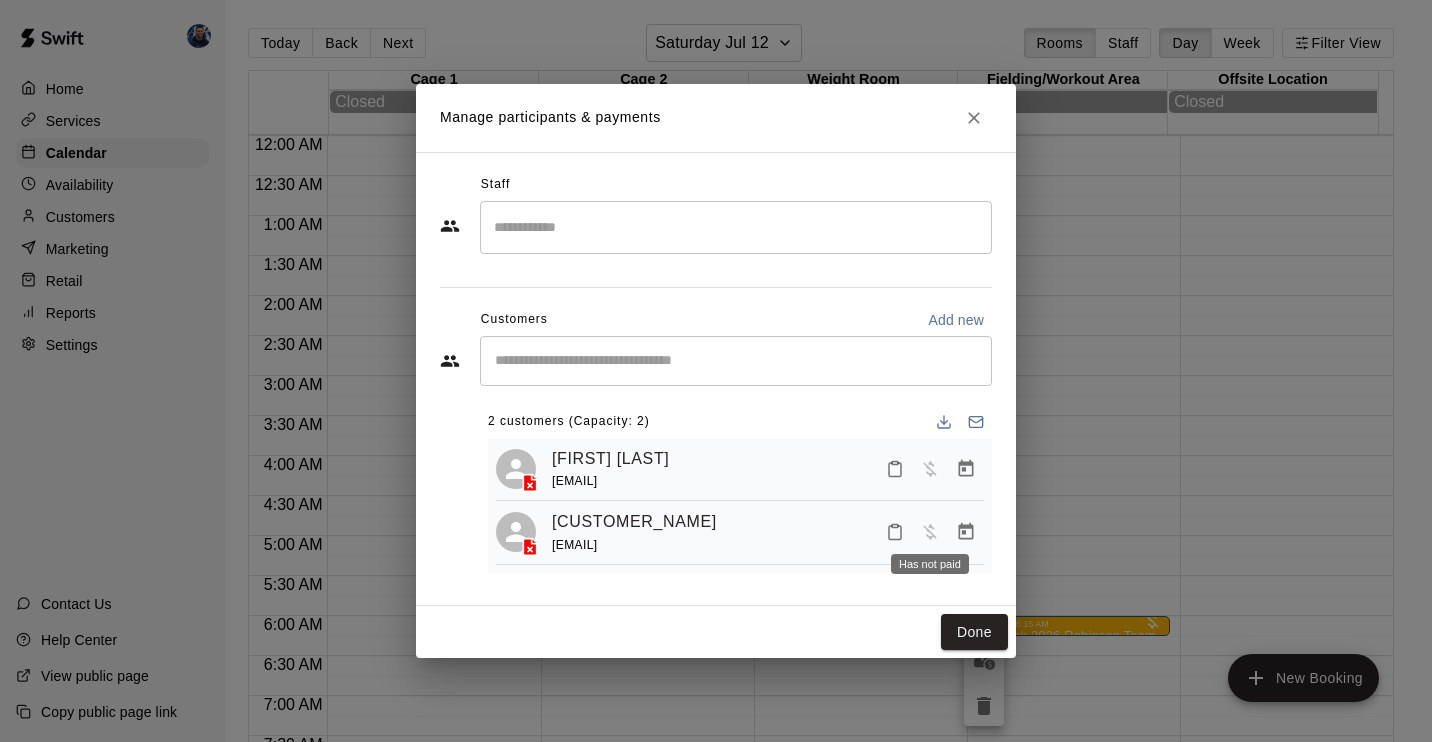 click at bounding box center [930, 531] 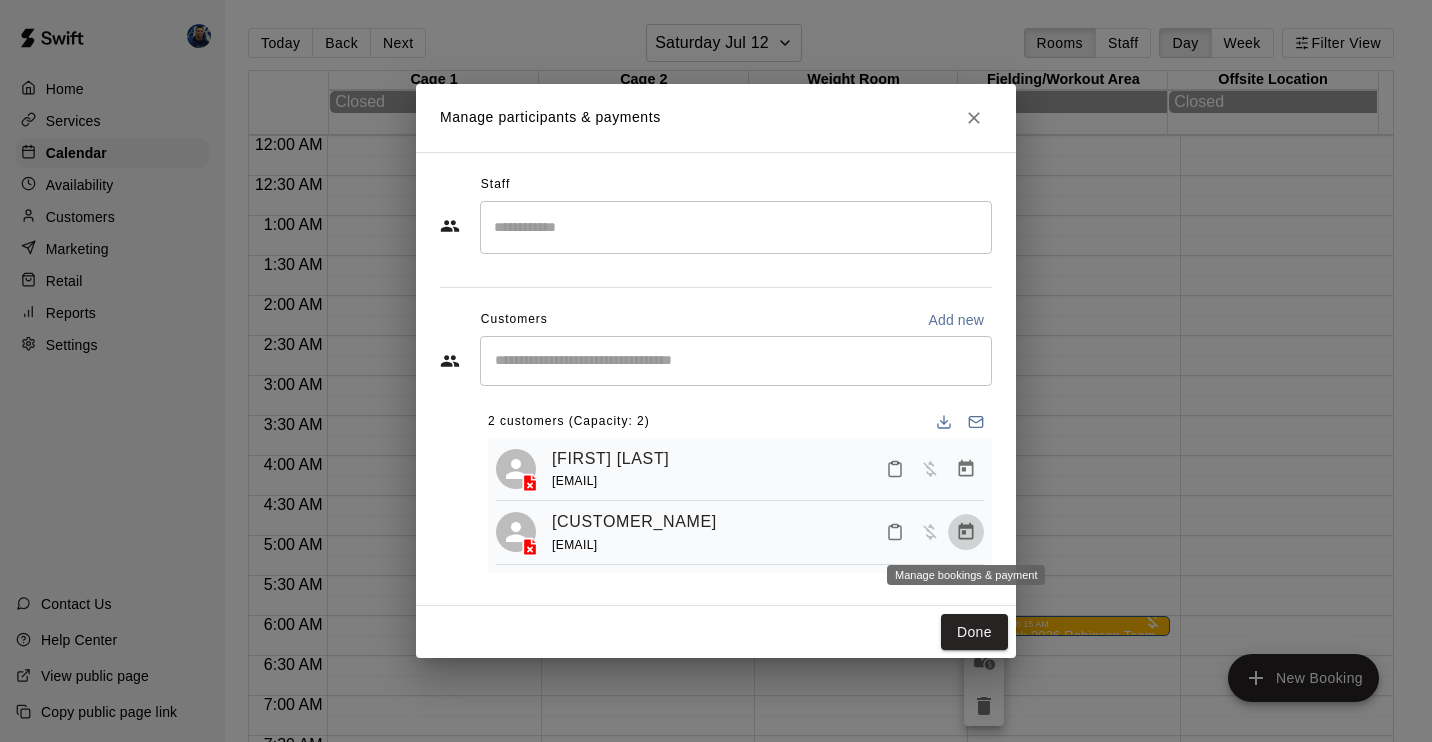 click 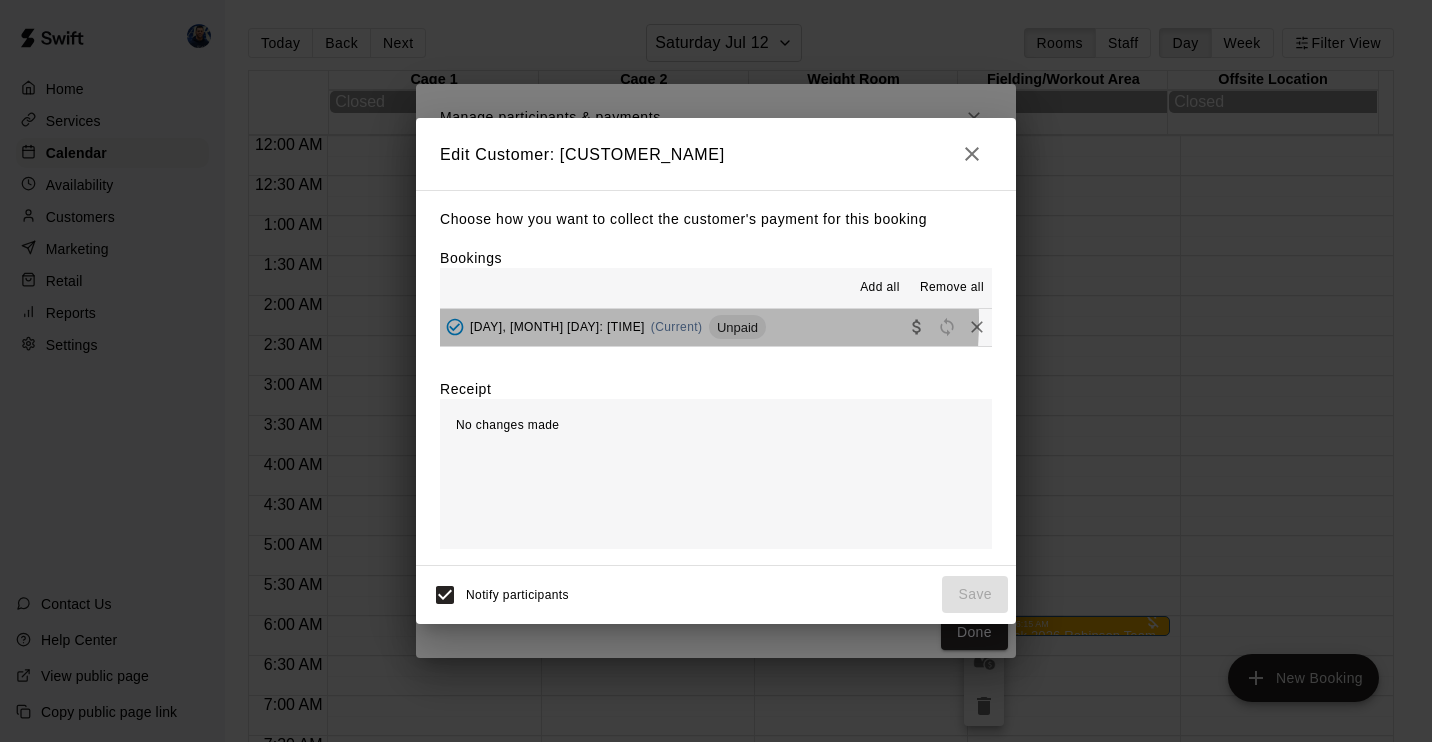 click on "Saturday, July 12: 06:00 AM" at bounding box center (557, 327) 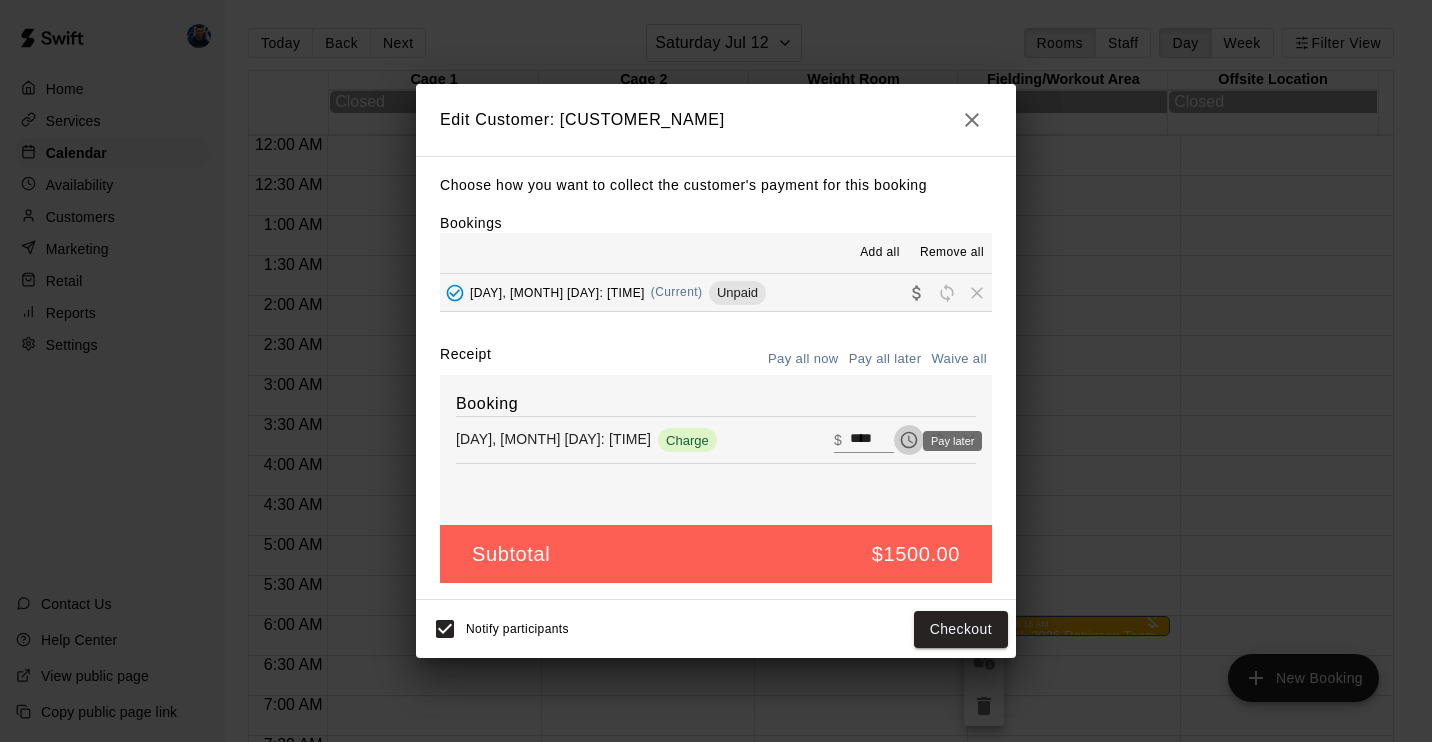 click 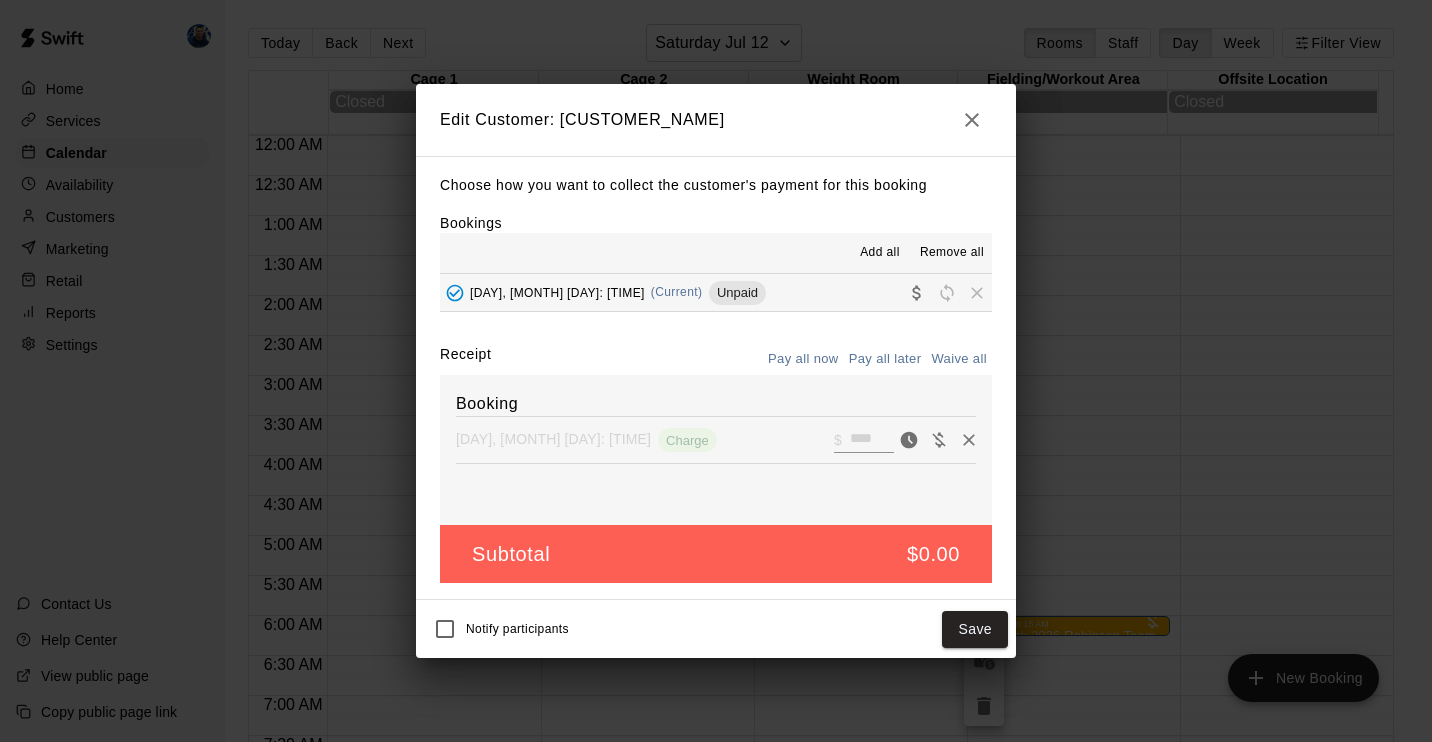 drag, startPoint x: 466, startPoint y: 623, endPoint x: 485, endPoint y: 626, distance: 19.235384 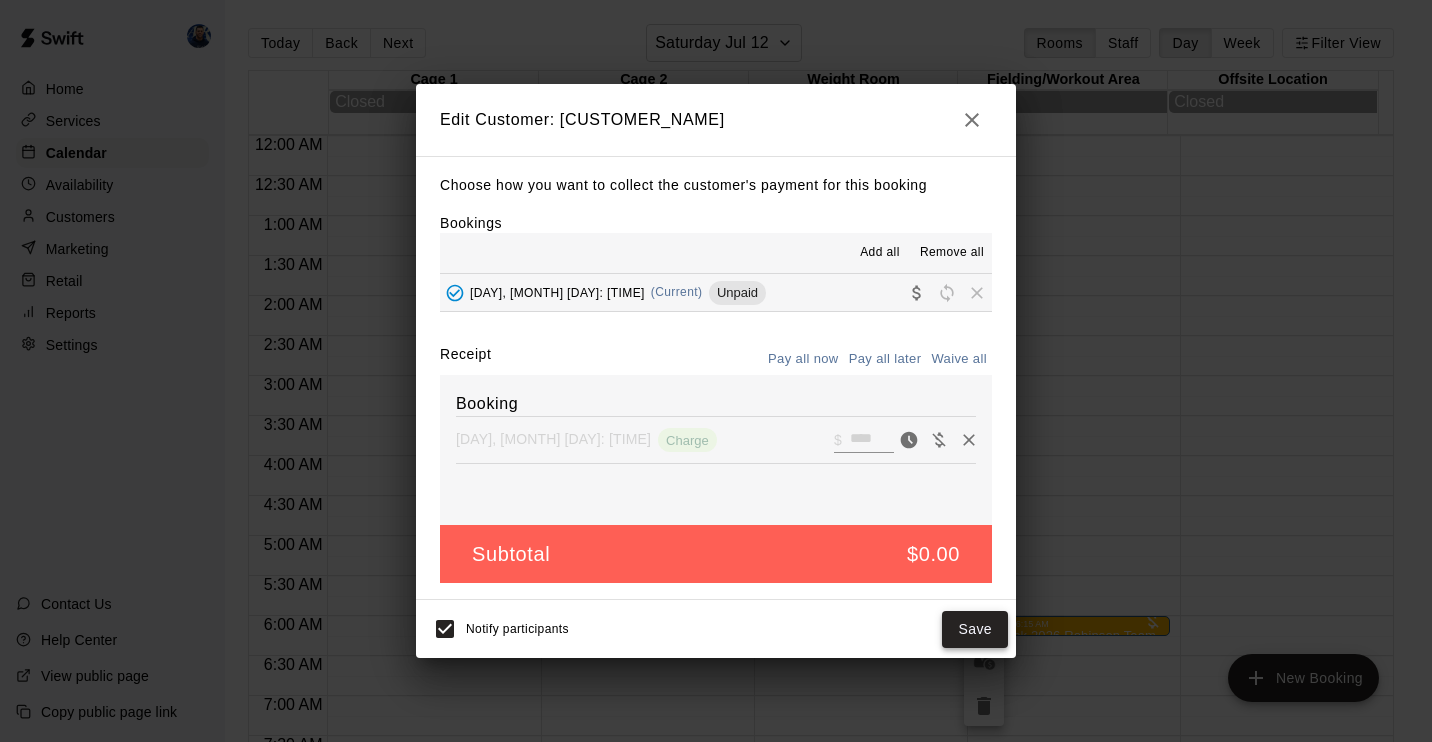 click on "Save" at bounding box center (975, 629) 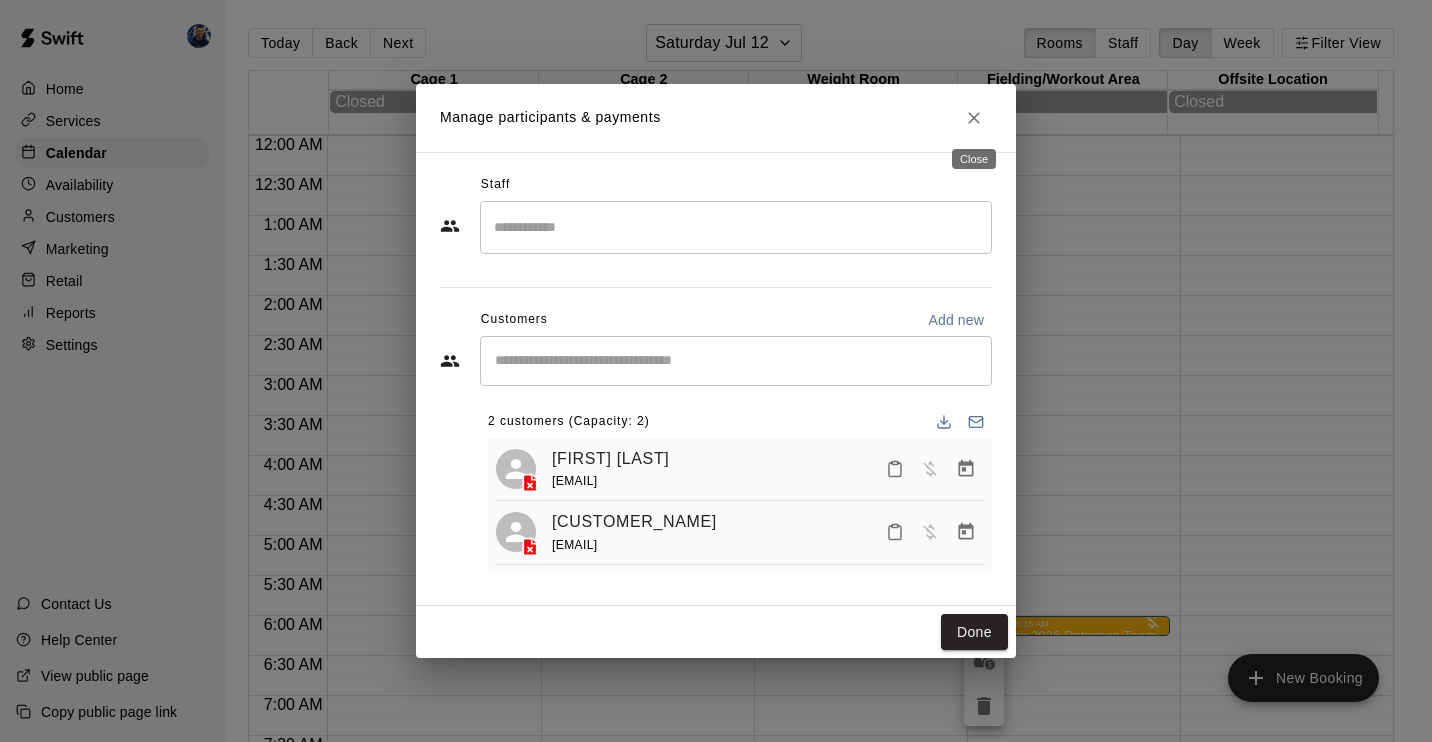 click 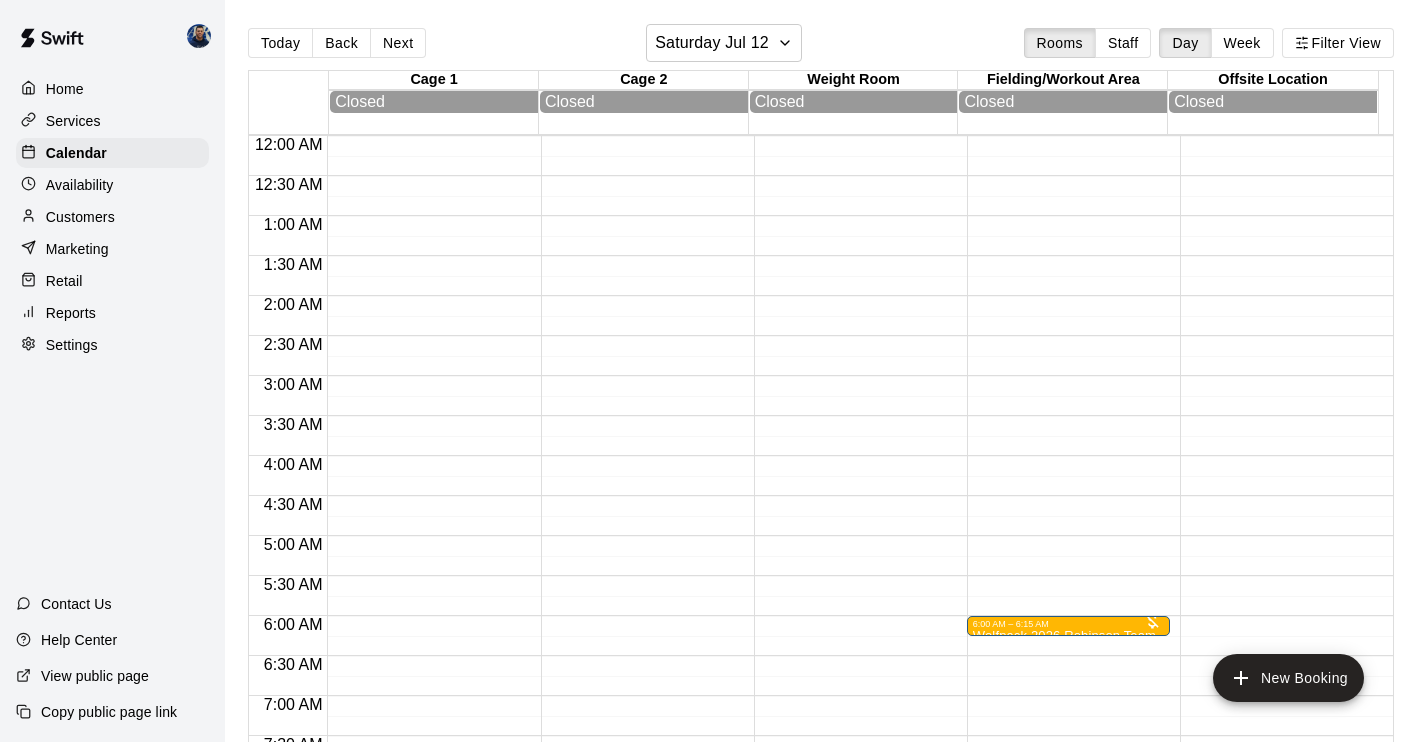 click on "Services" at bounding box center (73, 121) 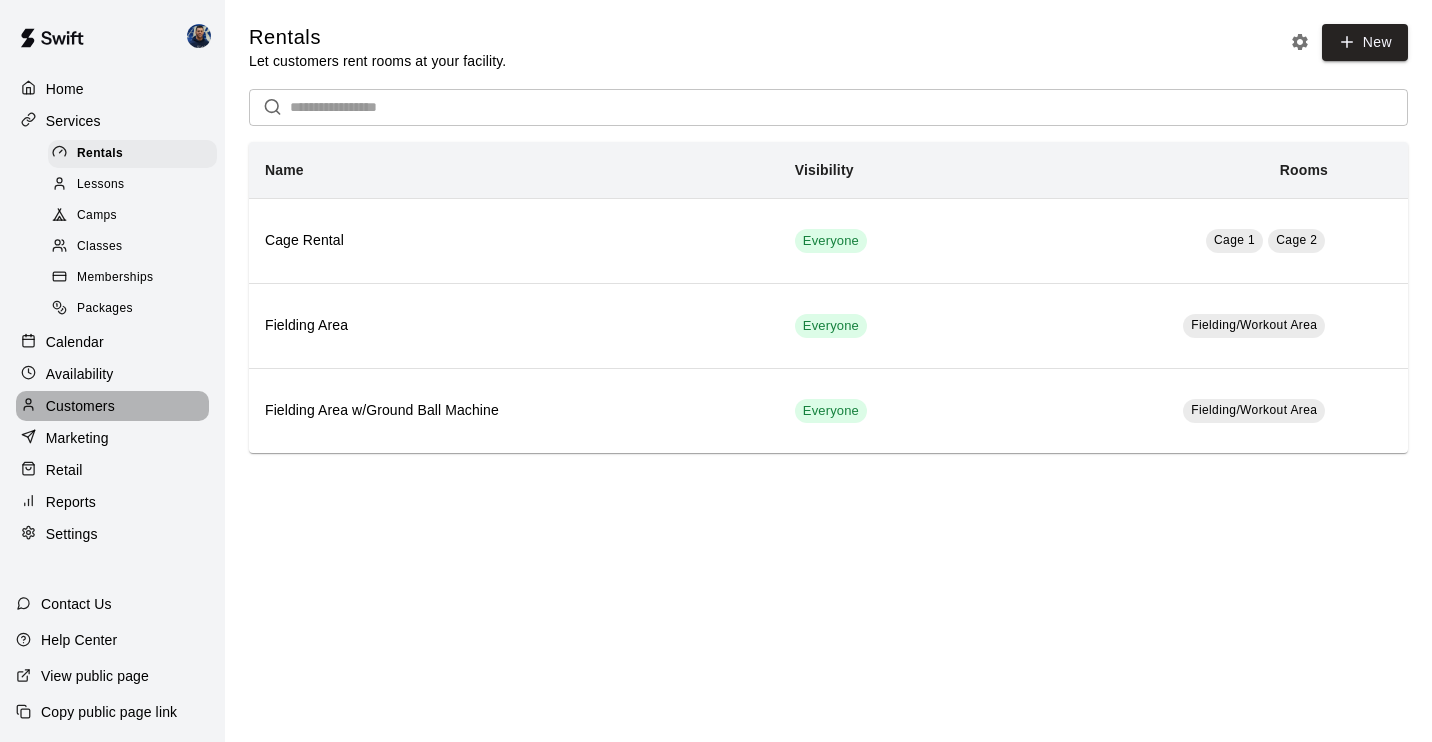 click on "Customers" at bounding box center (80, 406) 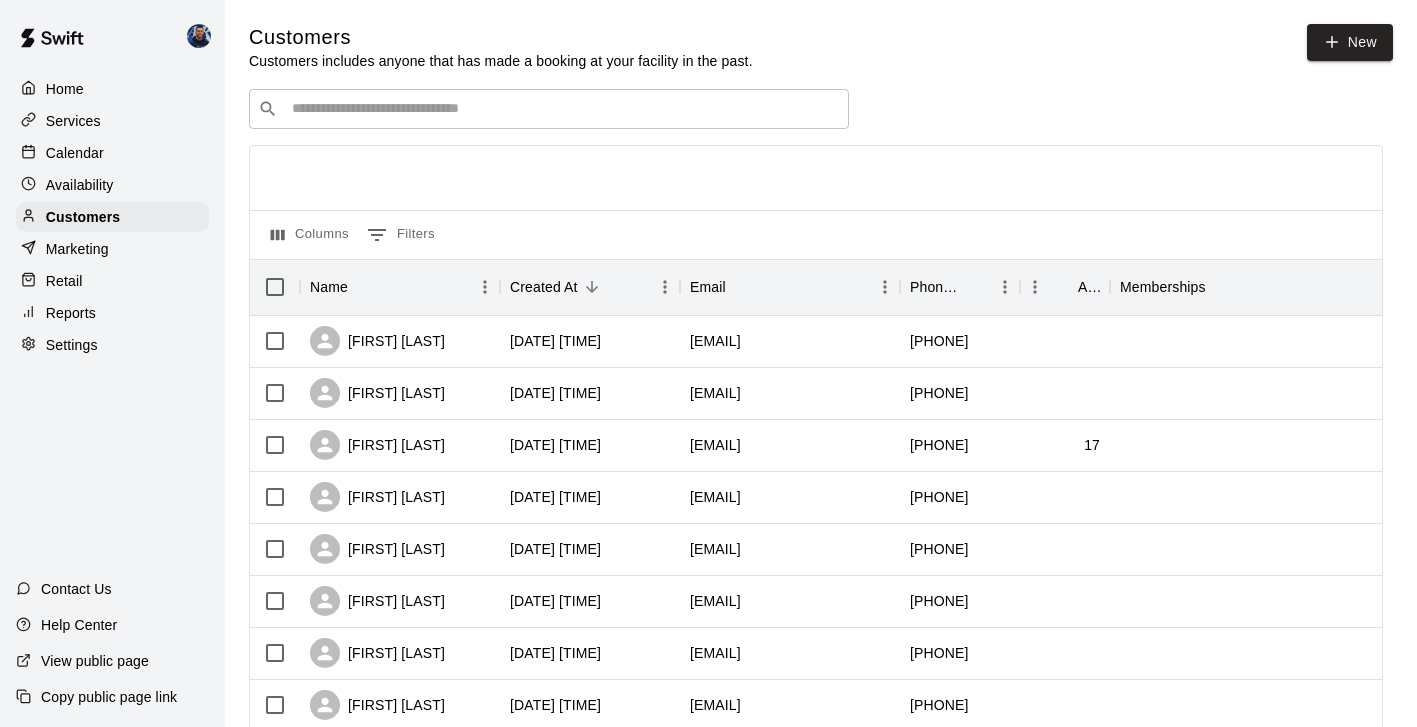 click at bounding box center (563, 109) 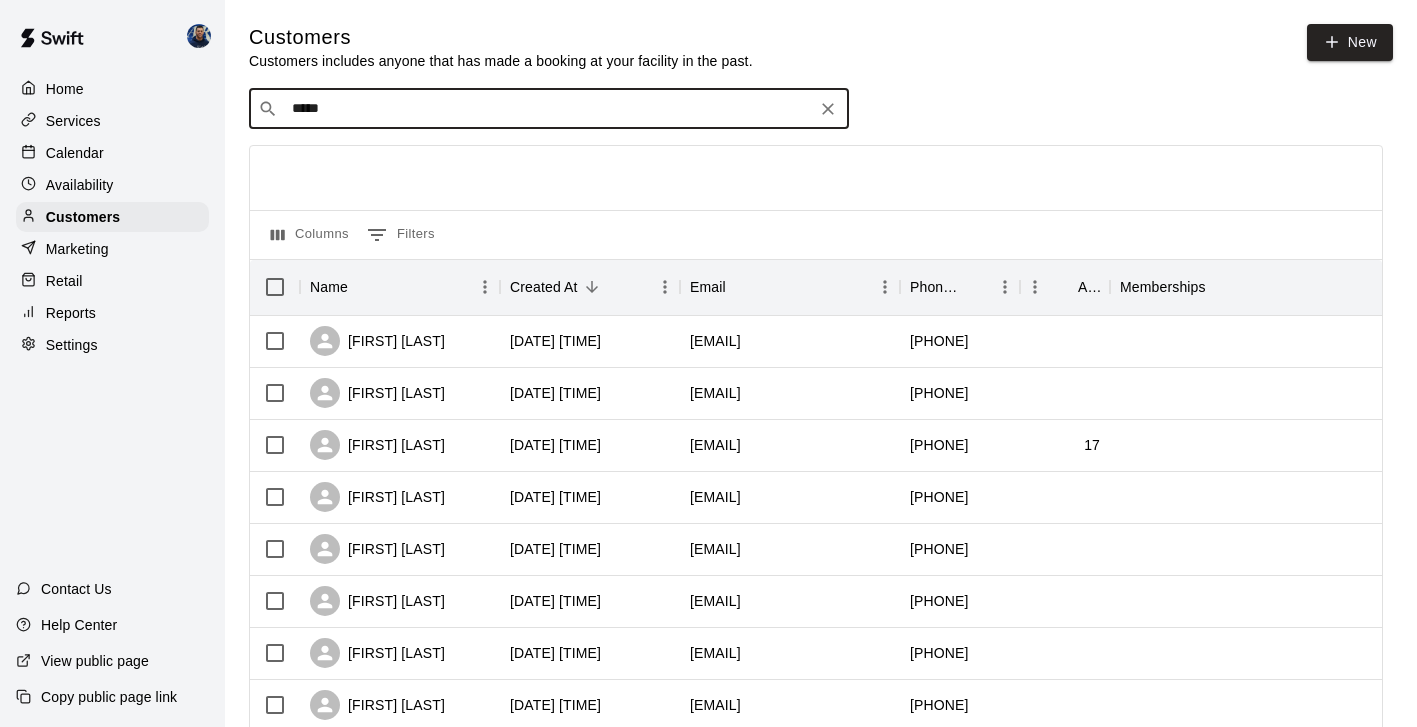 type on "******" 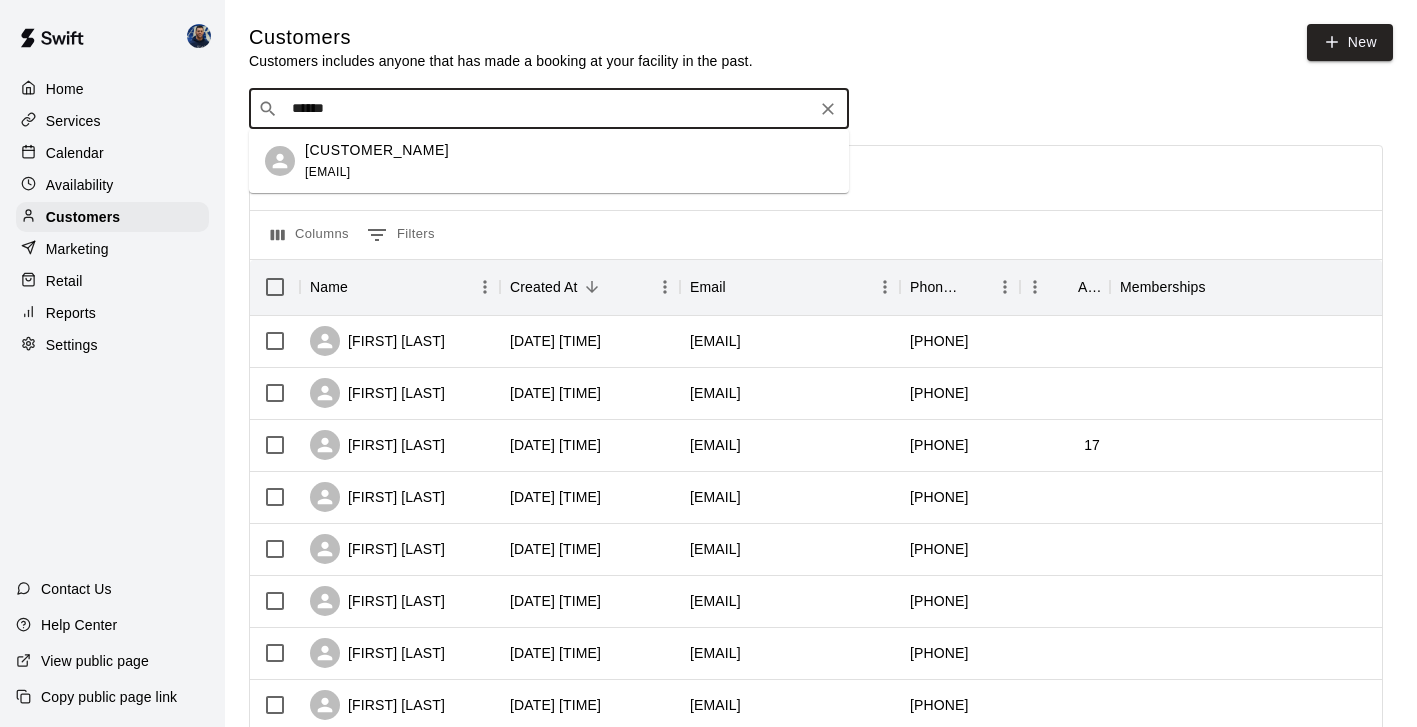 click on "[FIRST]  [LAST]" at bounding box center [377, 150] 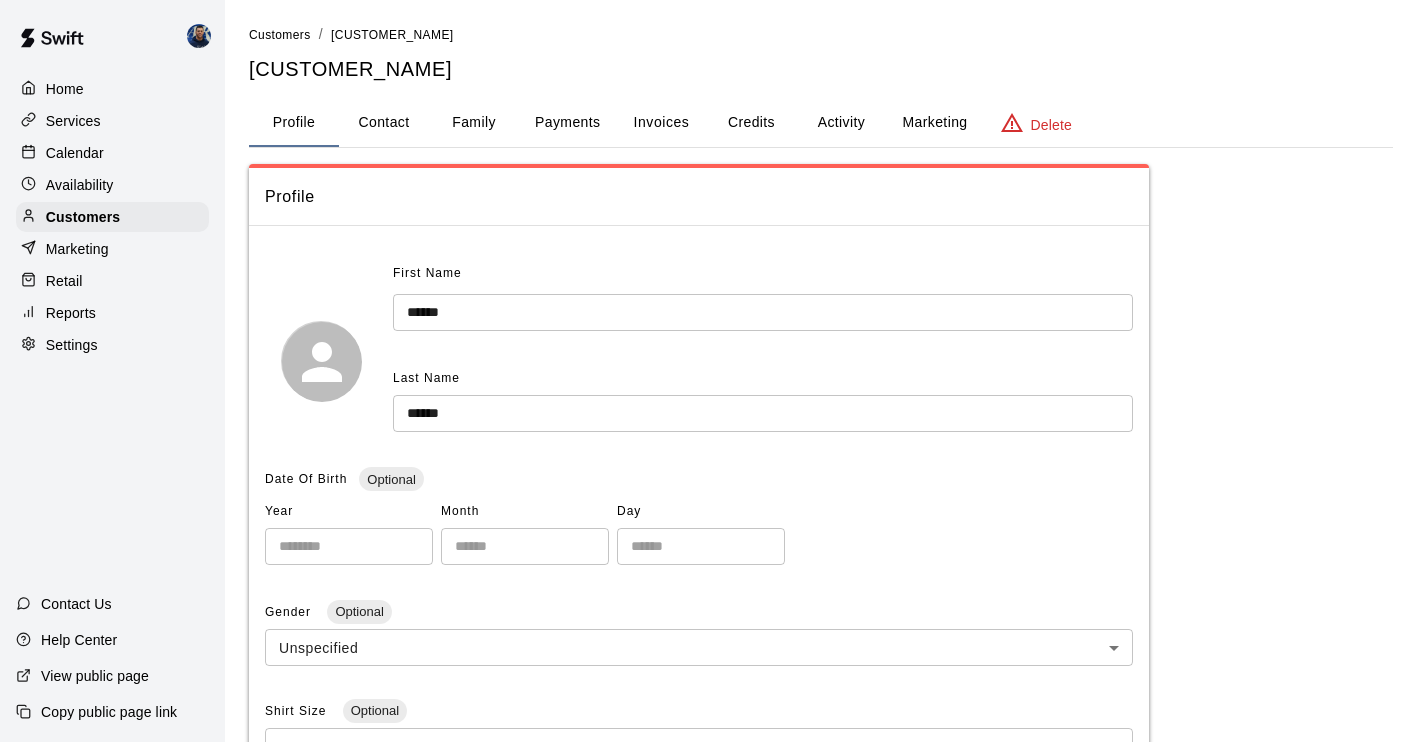 click on "Invoices" at bounding box center [662, 122] 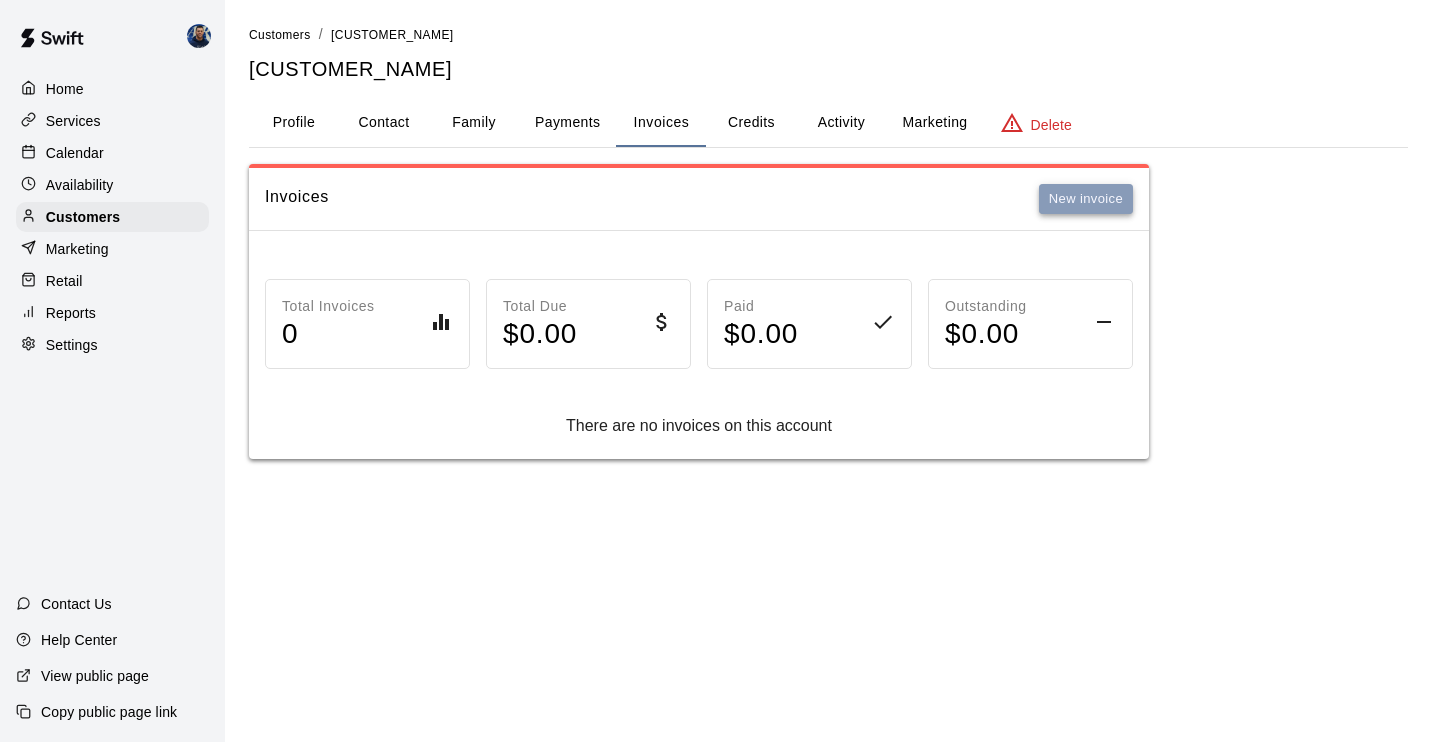 click on "New invoice" at bounding box center [1086, 199] 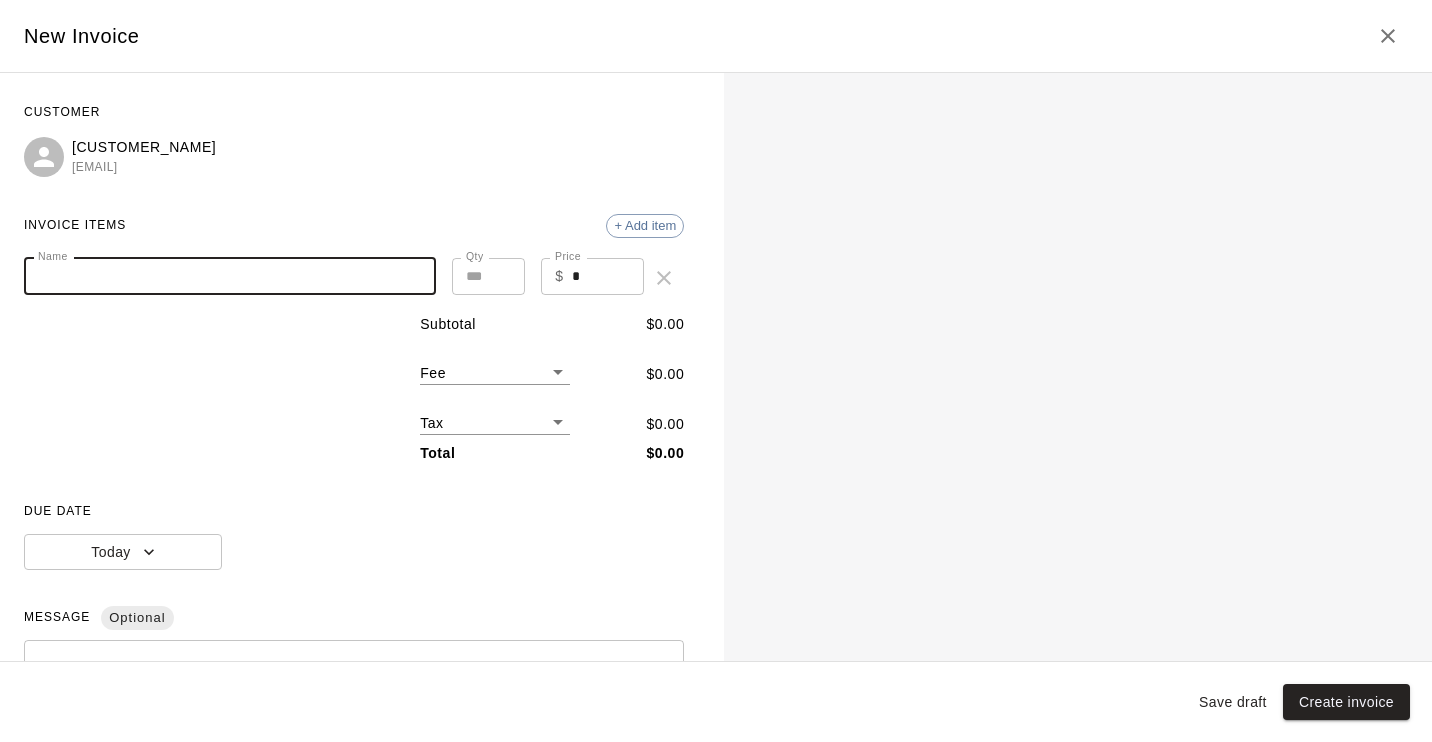 click on "Name" at bounding box center (230, 276) 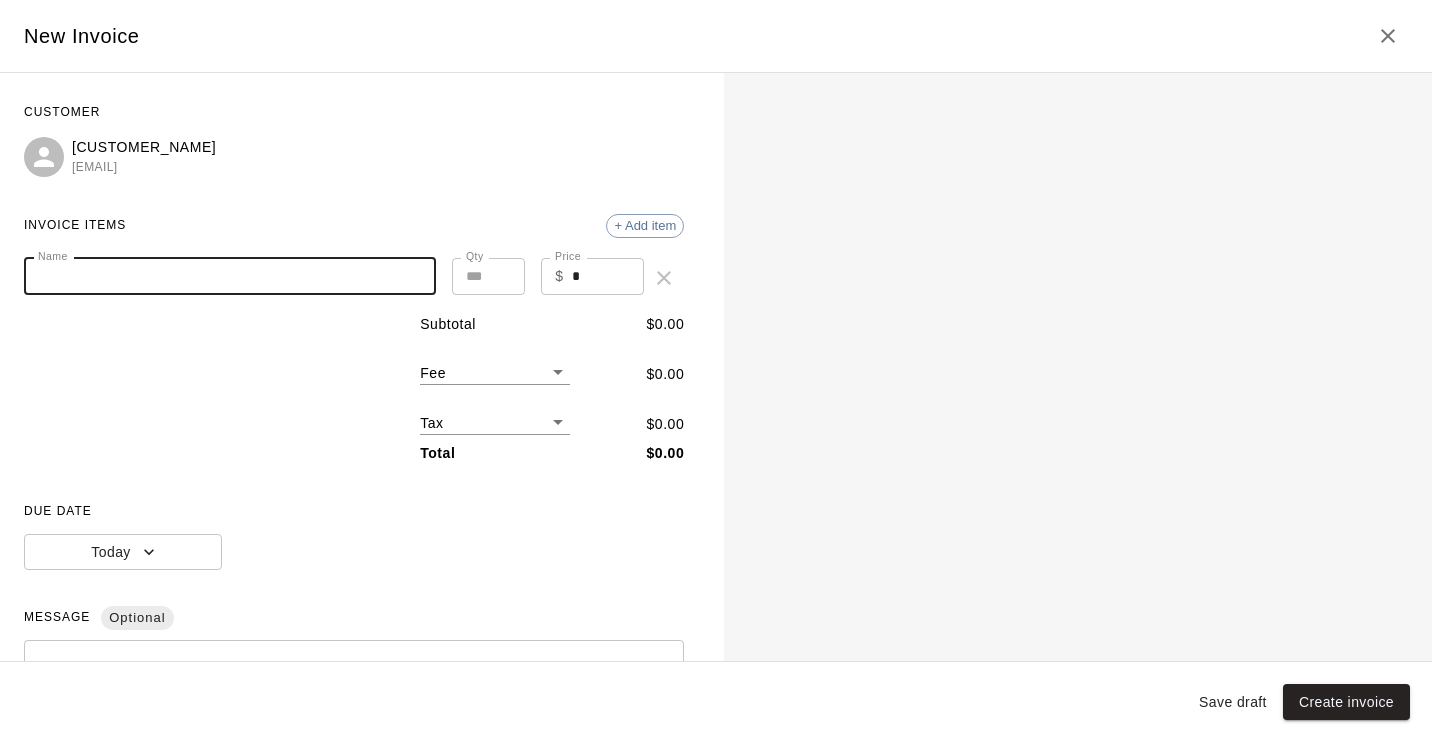 paste on "**********" 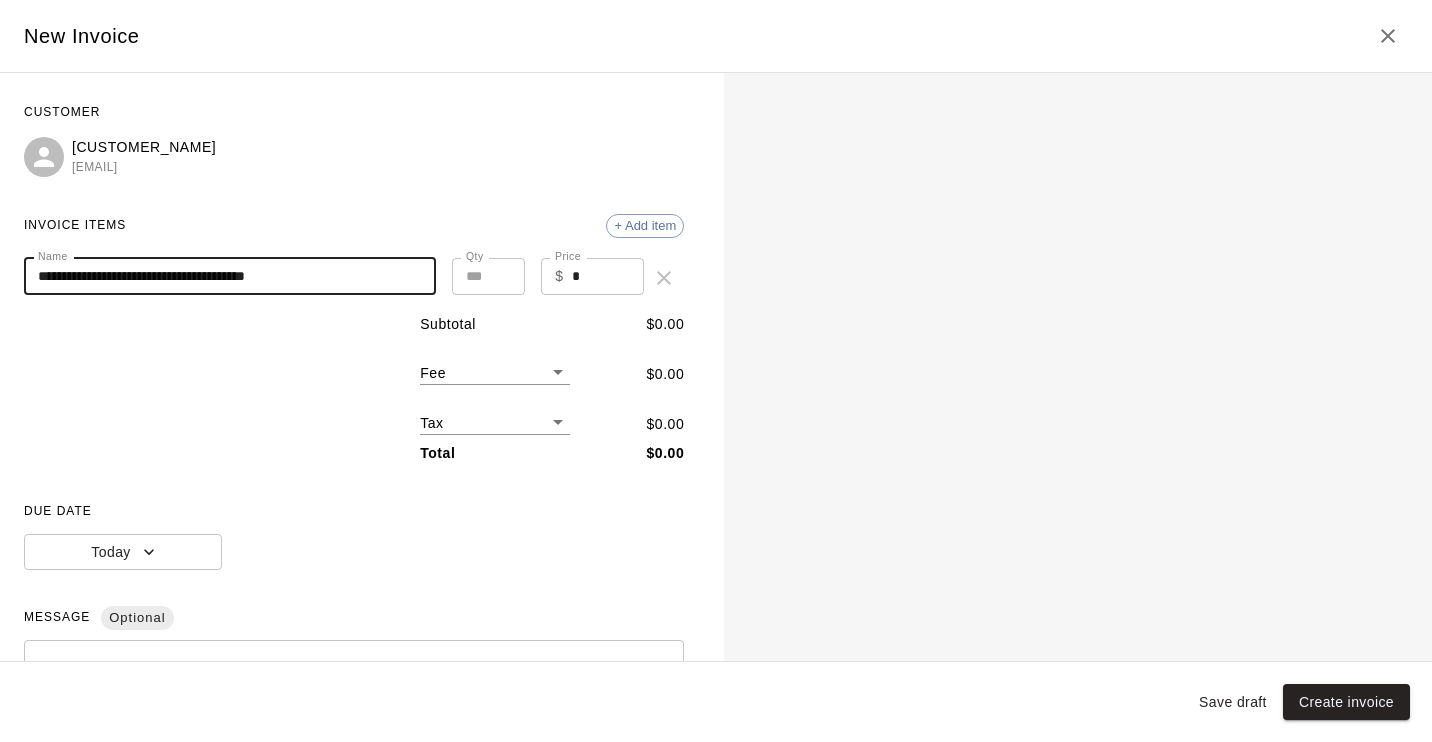type on "**********" 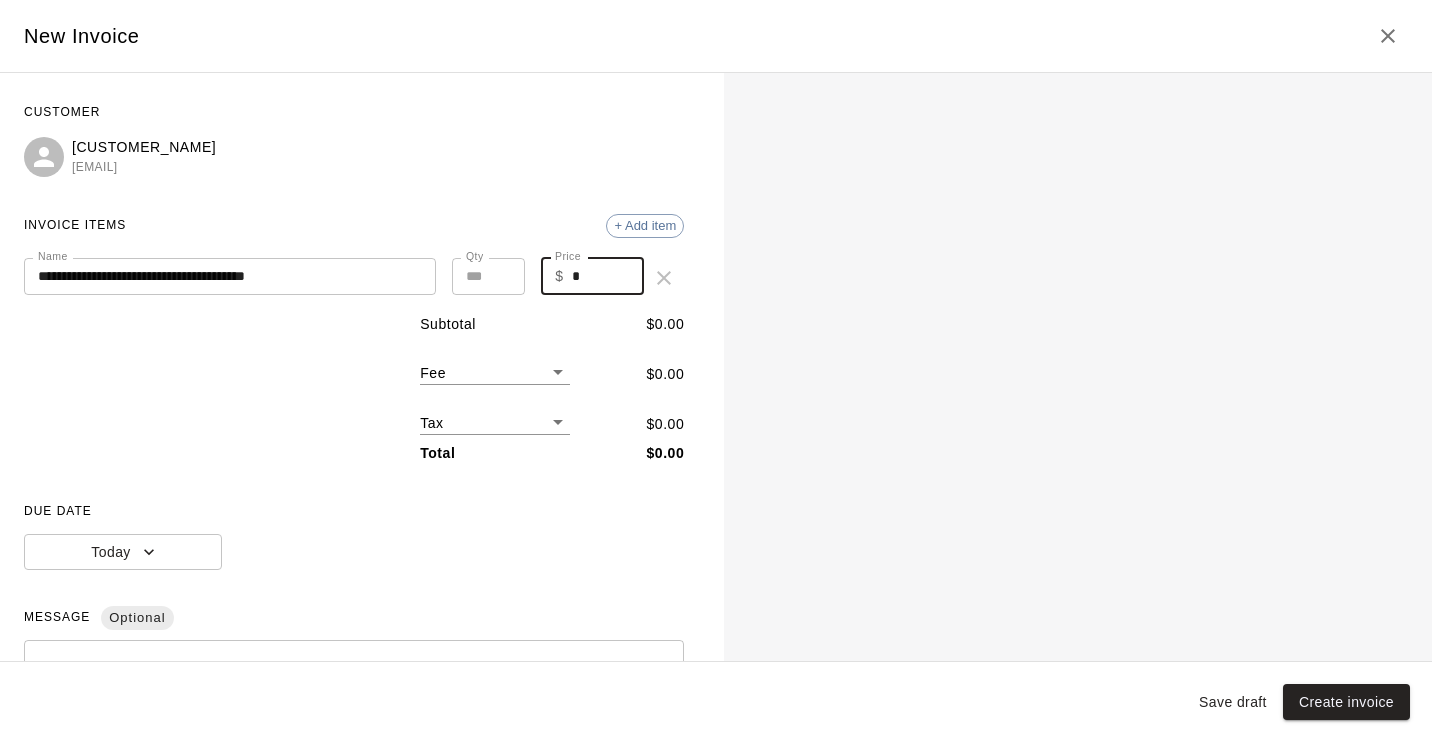 drag, startPoint x: 594, startPoint y: 280, endPoint x: 558, endPoint y: 278, distance: 36.05551 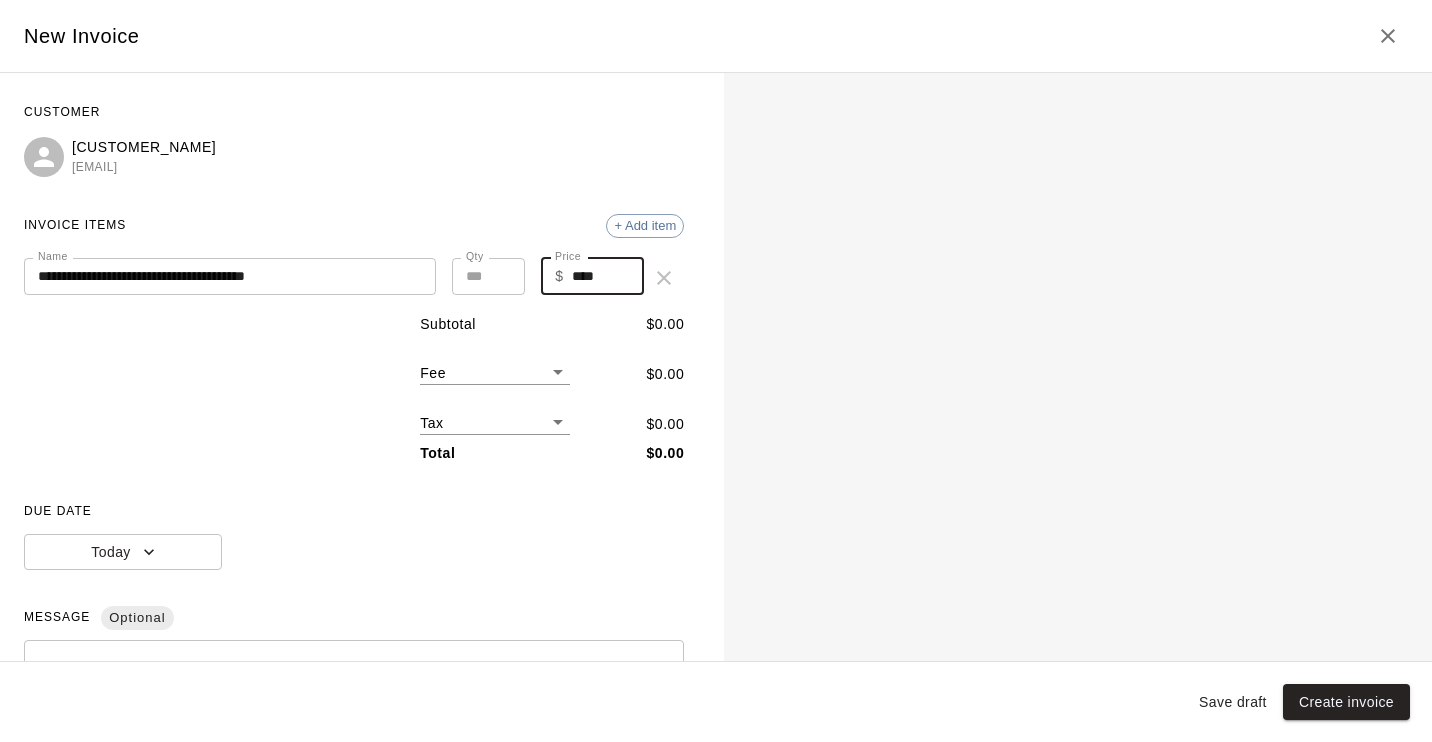 type on "****" 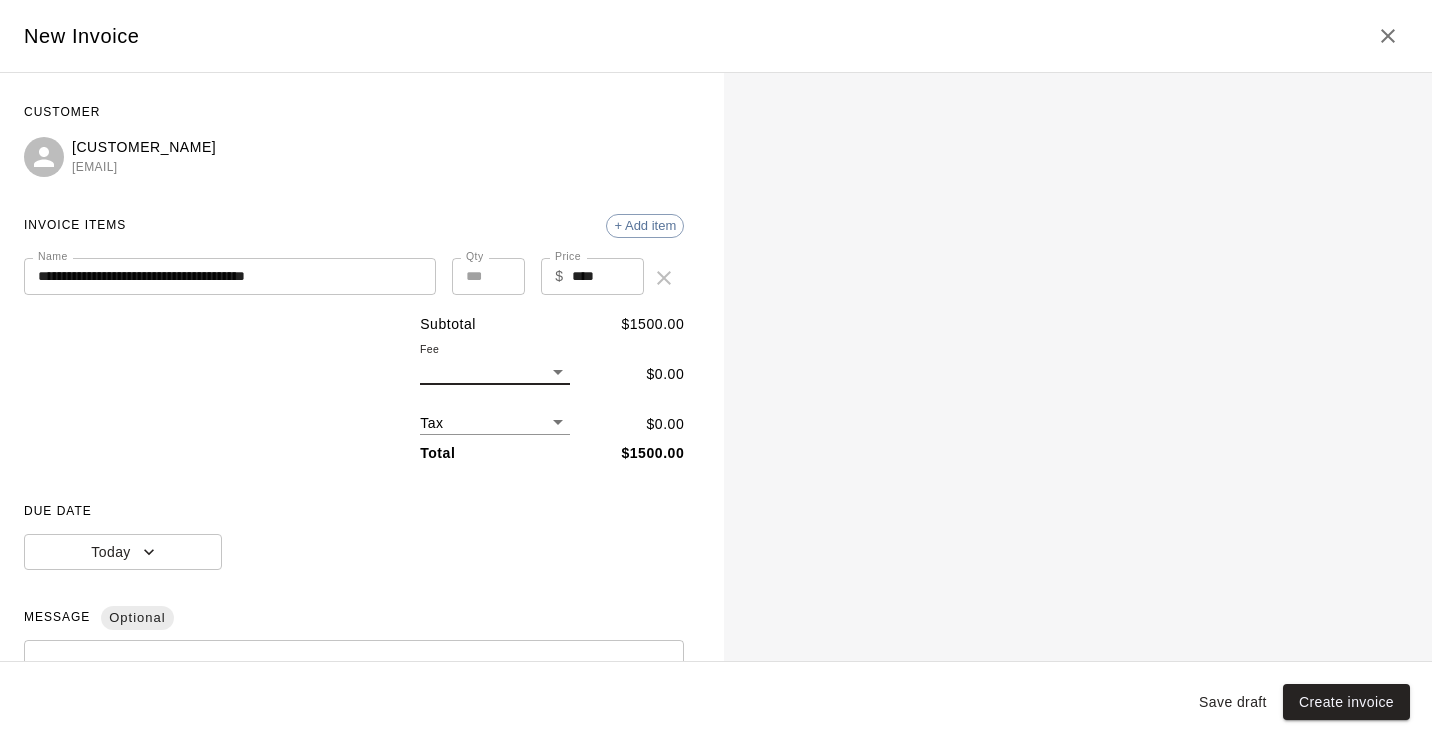 click on "**********" at bounding box center [716, 249] 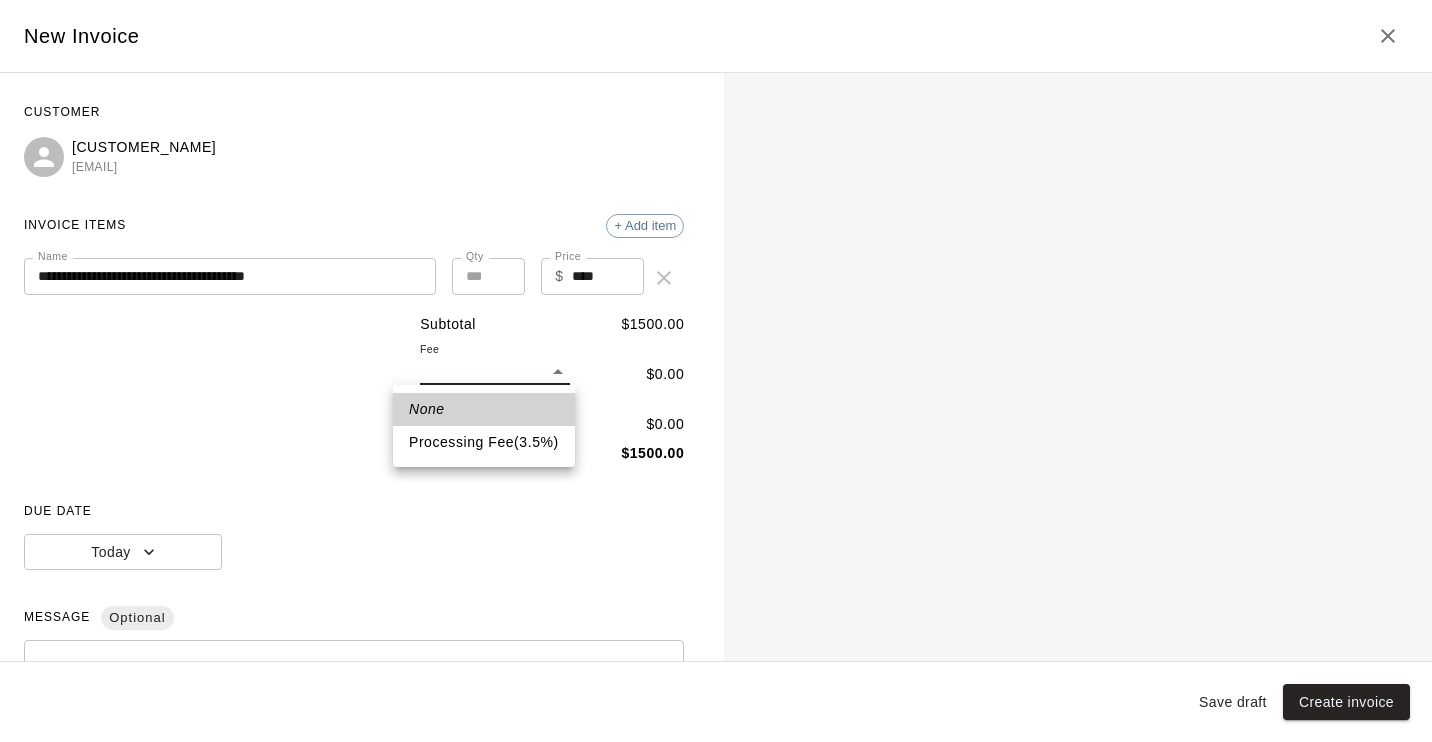 click on "Processing Fee  ( 3.5 % )" at bounding box center [484, 442] 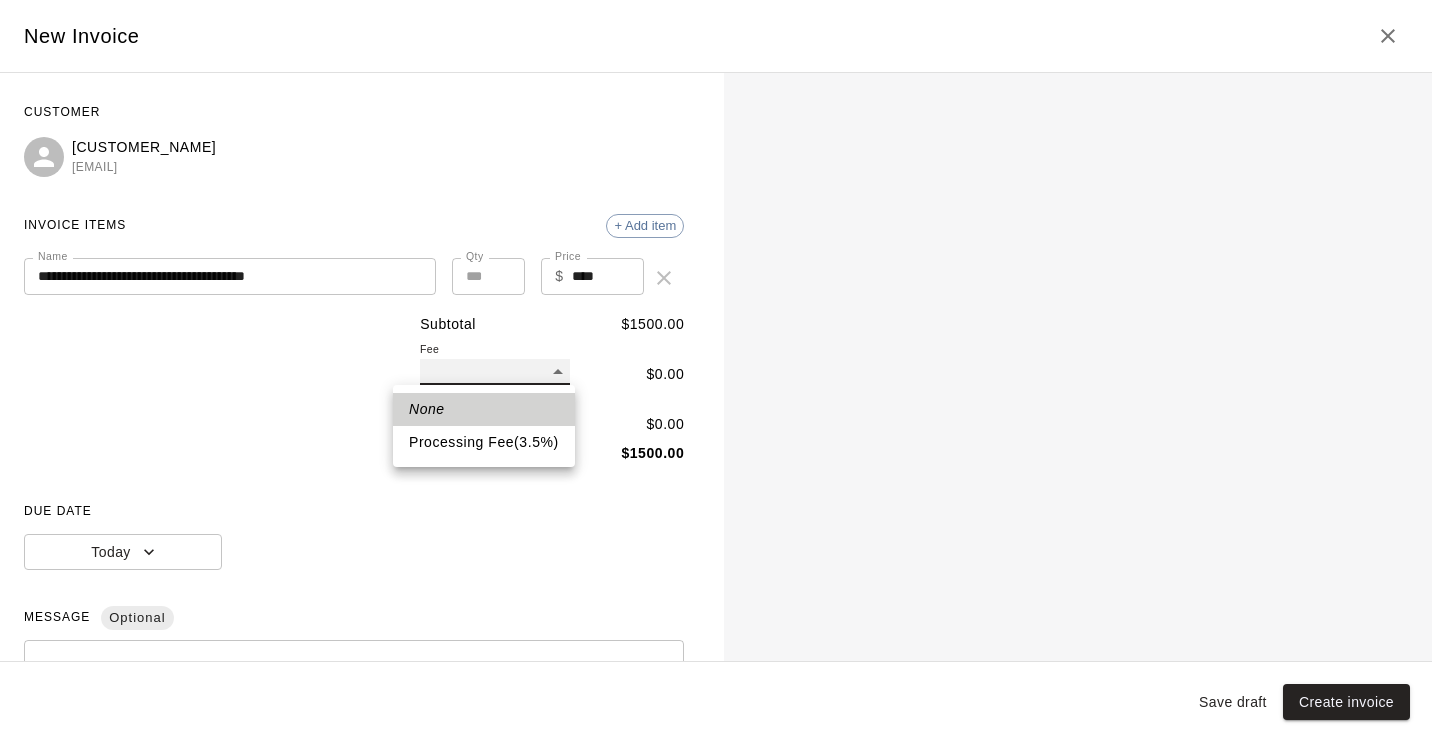 type on "**" 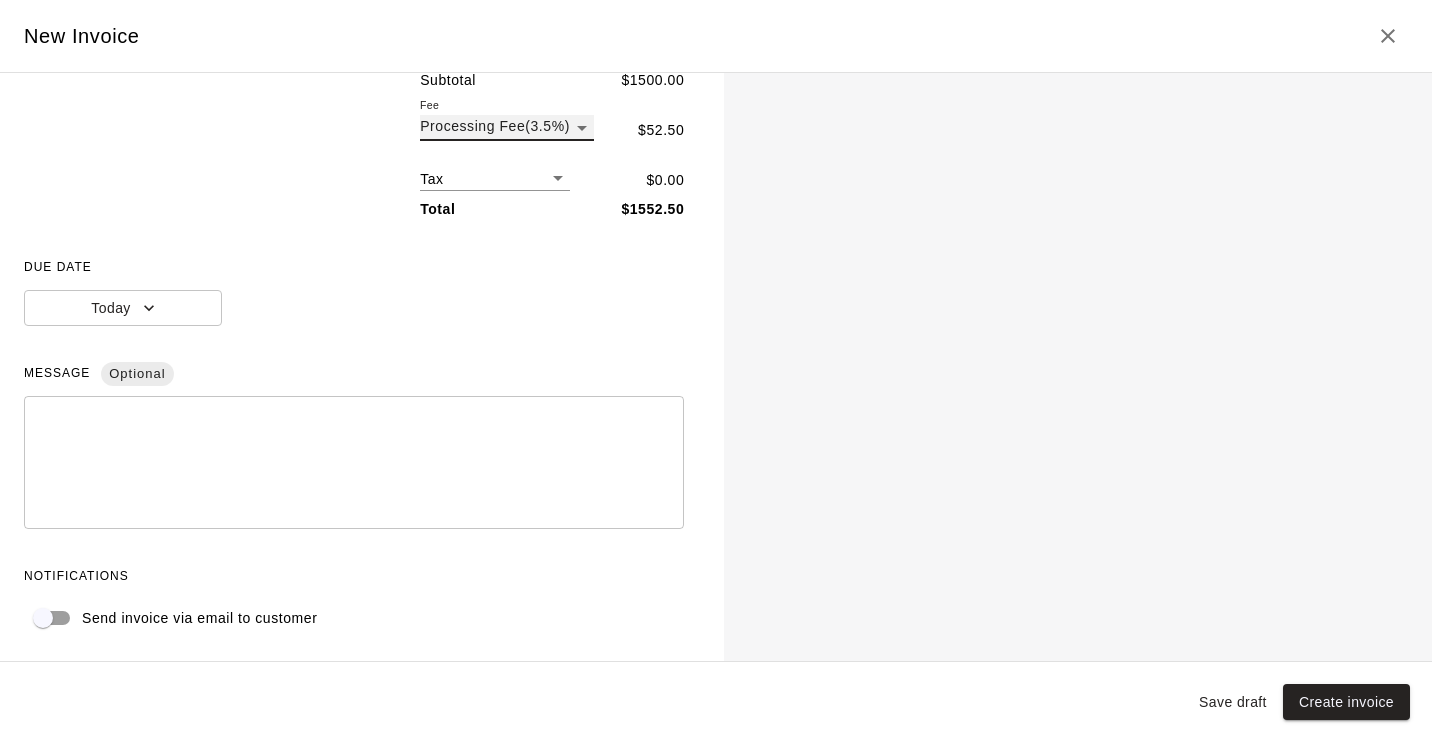 scroll, scrollTop: 0, scrollLeft: 0, axis: both 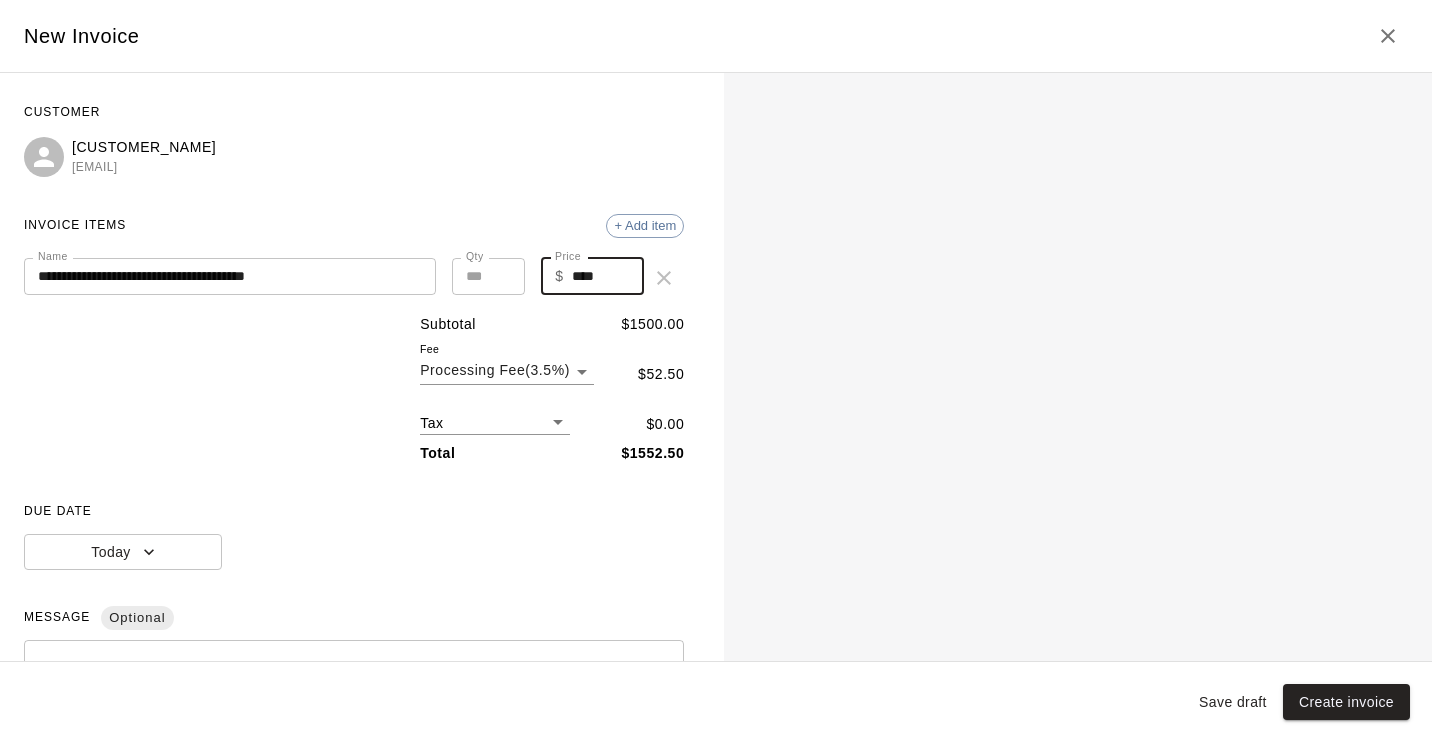 drag, startPoint x: 574, startPoint y: 277, endPoint x: 599, endPoint y: 273, distance: 25.317978 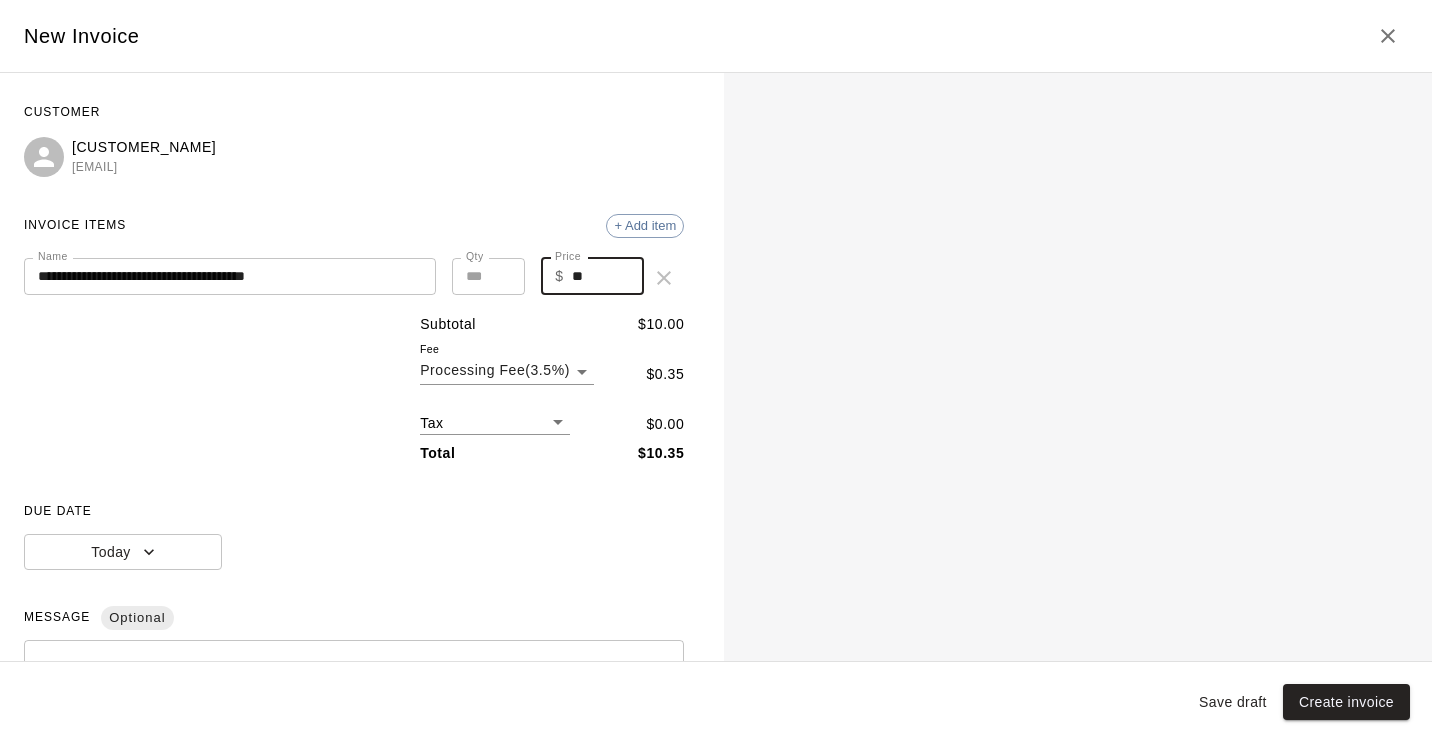 type on "**" 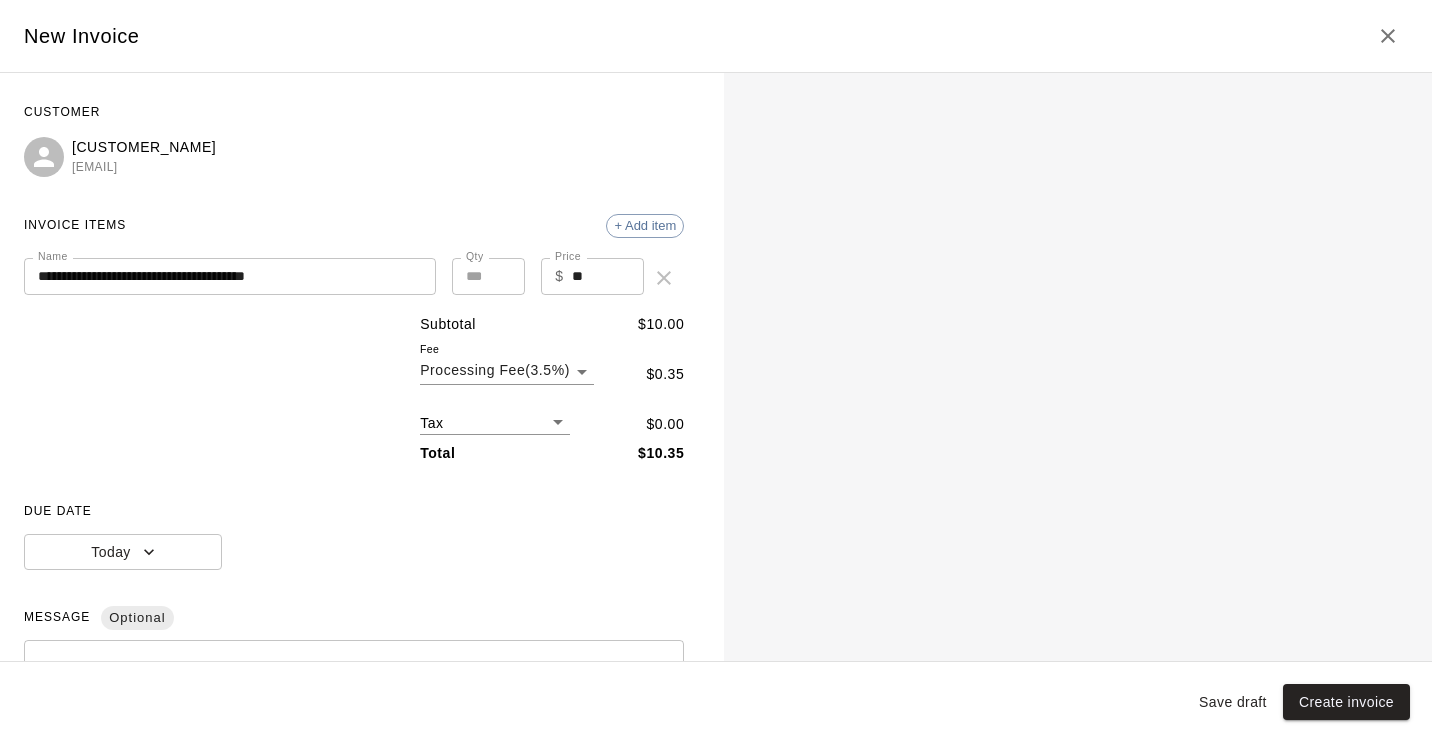 click on "DUE DATE" at bounding box center [354, 512] 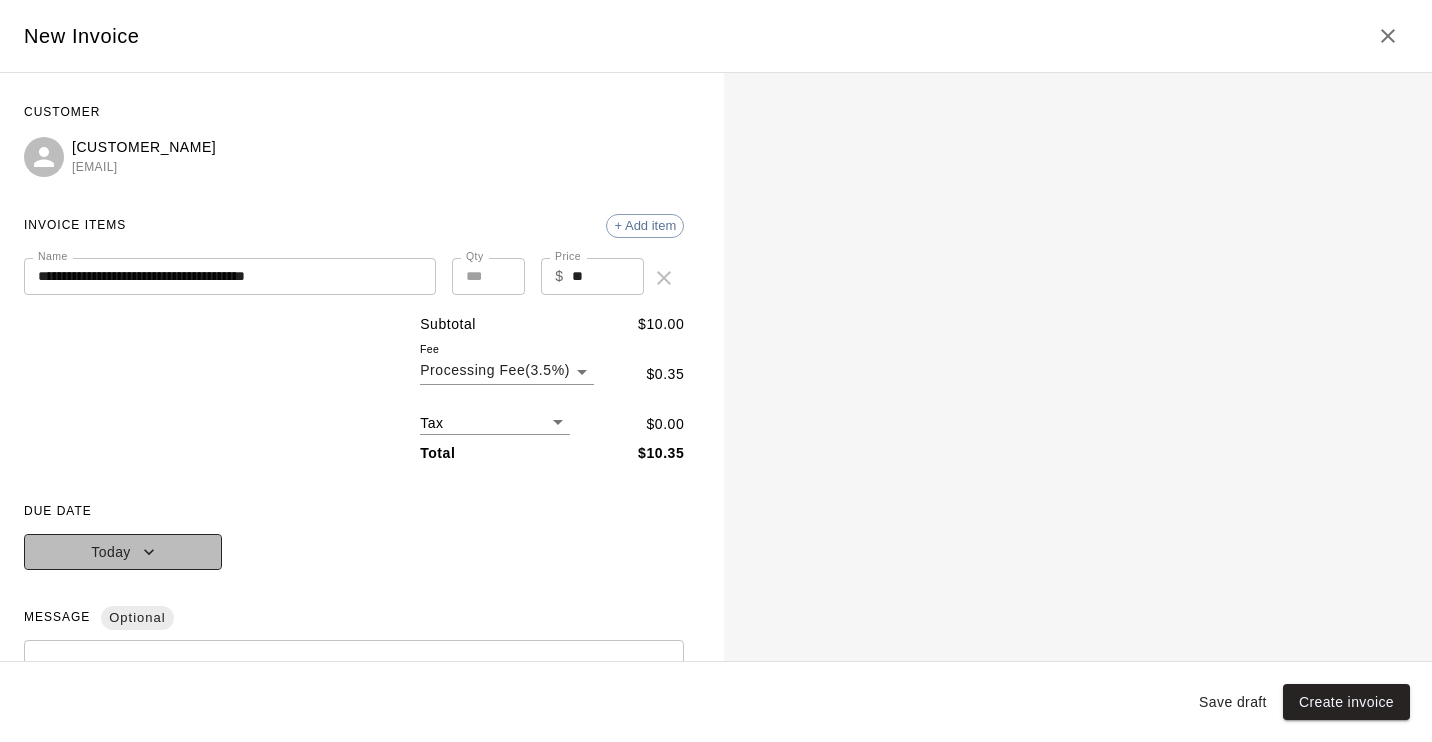 click 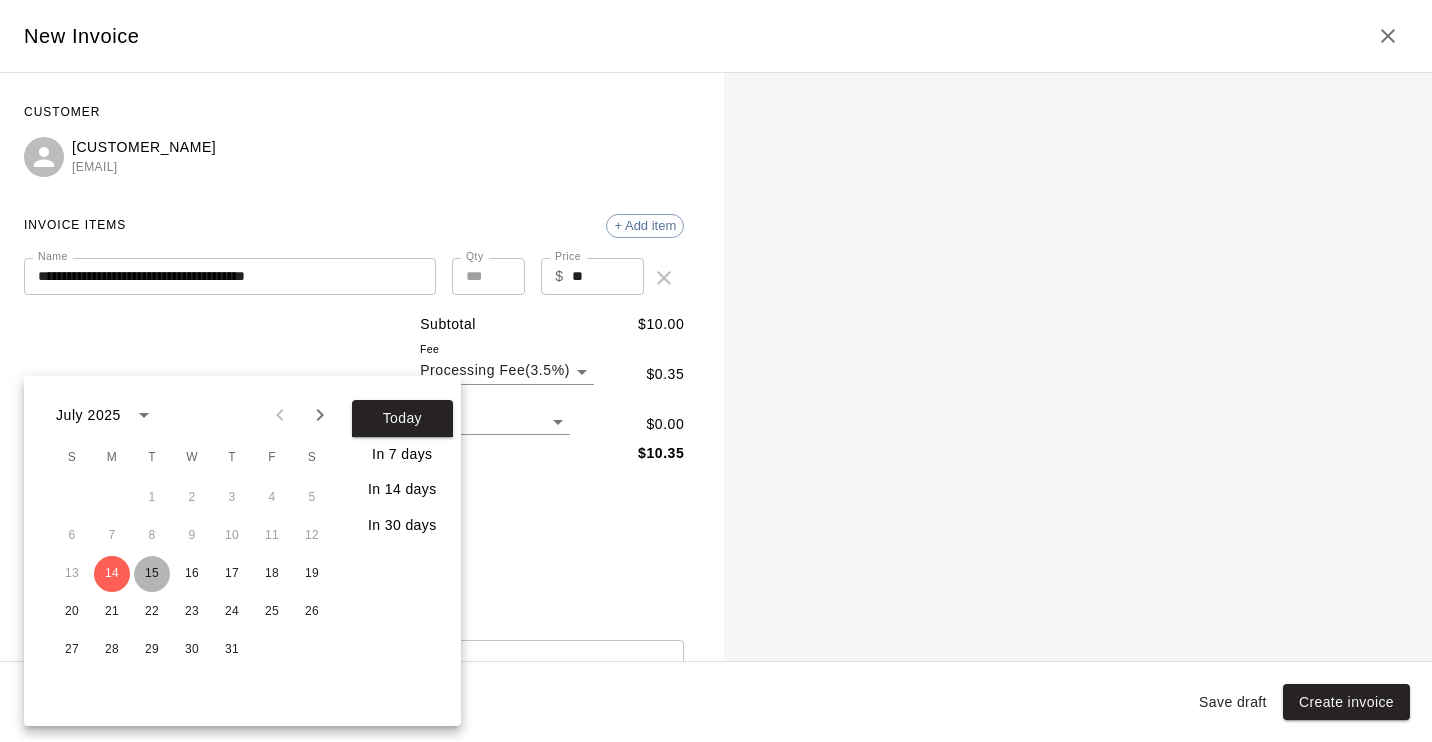click on "15" at bounding box center (152, 574) 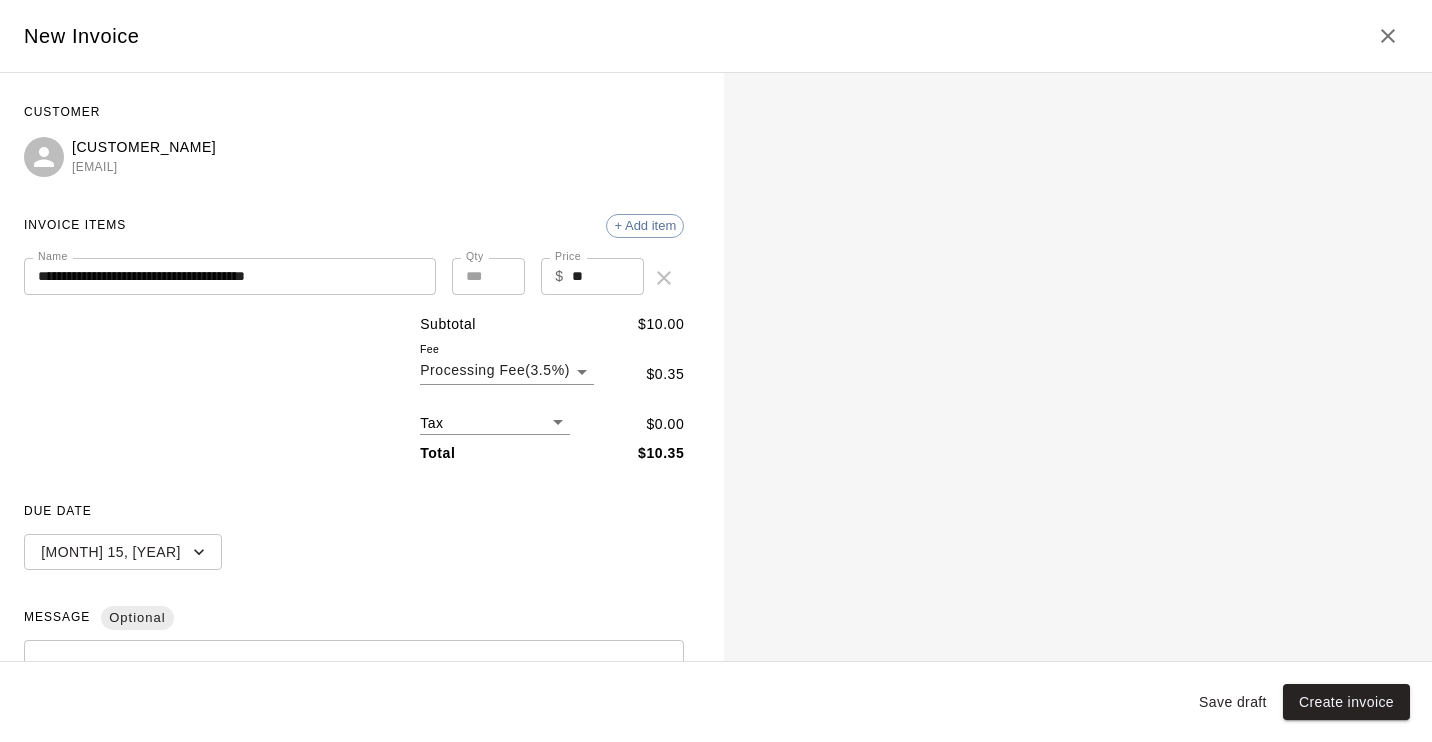 click on "DUE DATE Jul 15, 2025" at bounding box center (354, 533) 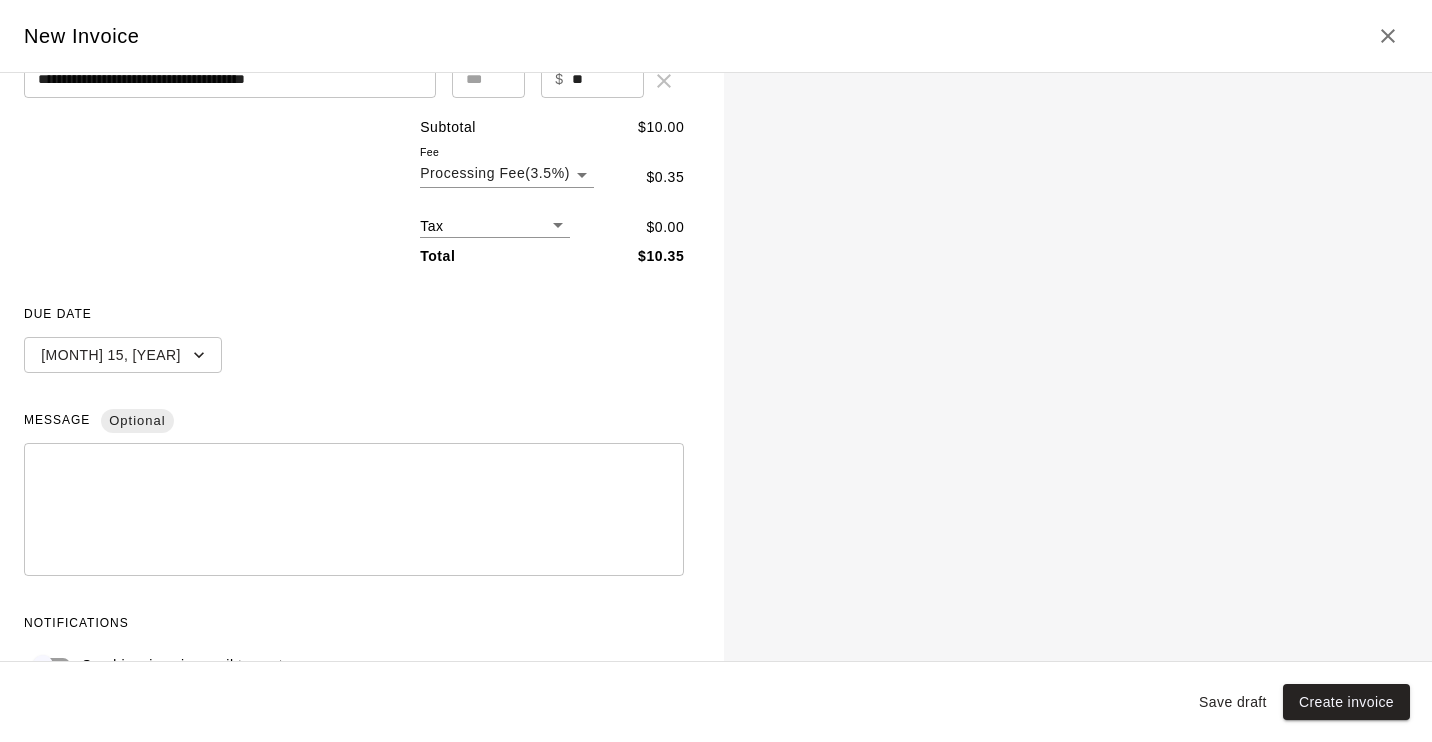 scroll, scrollTop: 244, scrollLeft: 0, axis: vertical 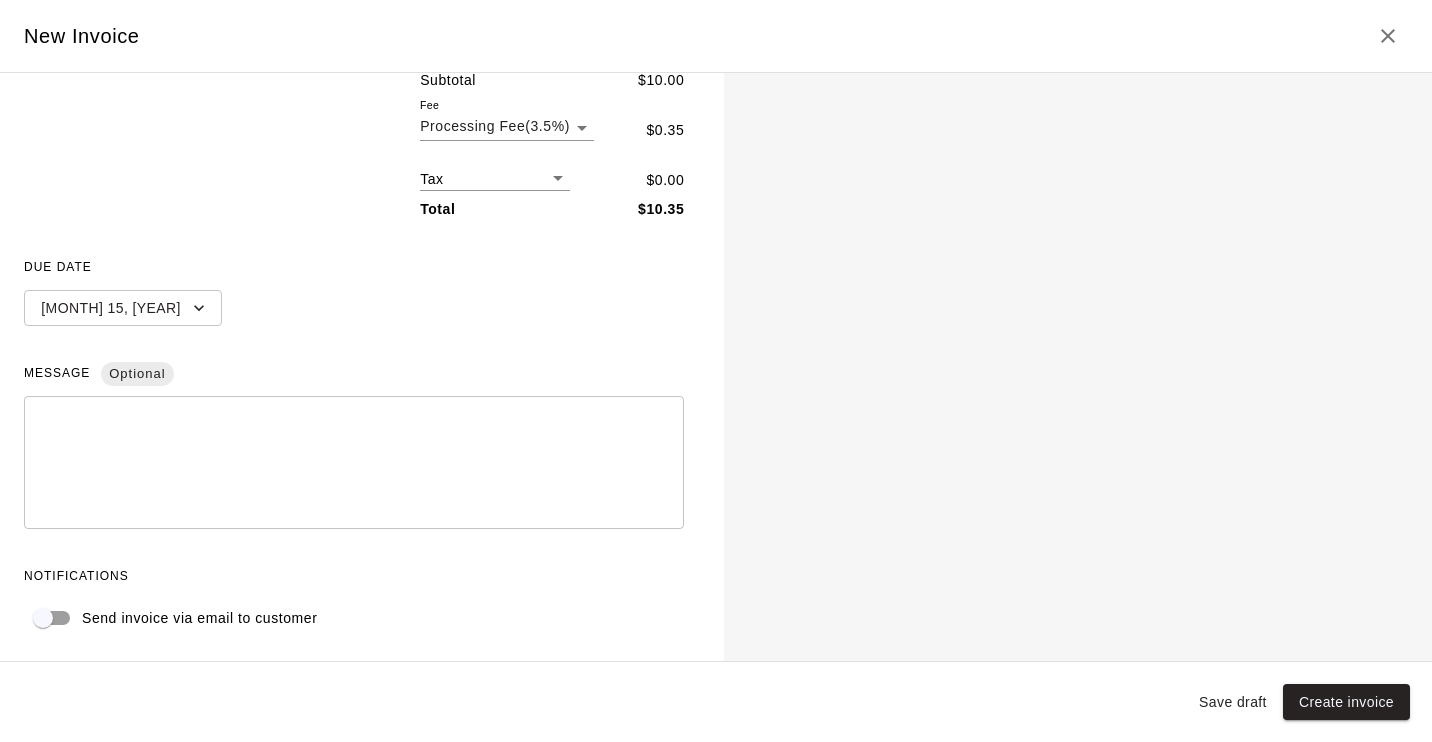 click at bounding box center (354, 463) 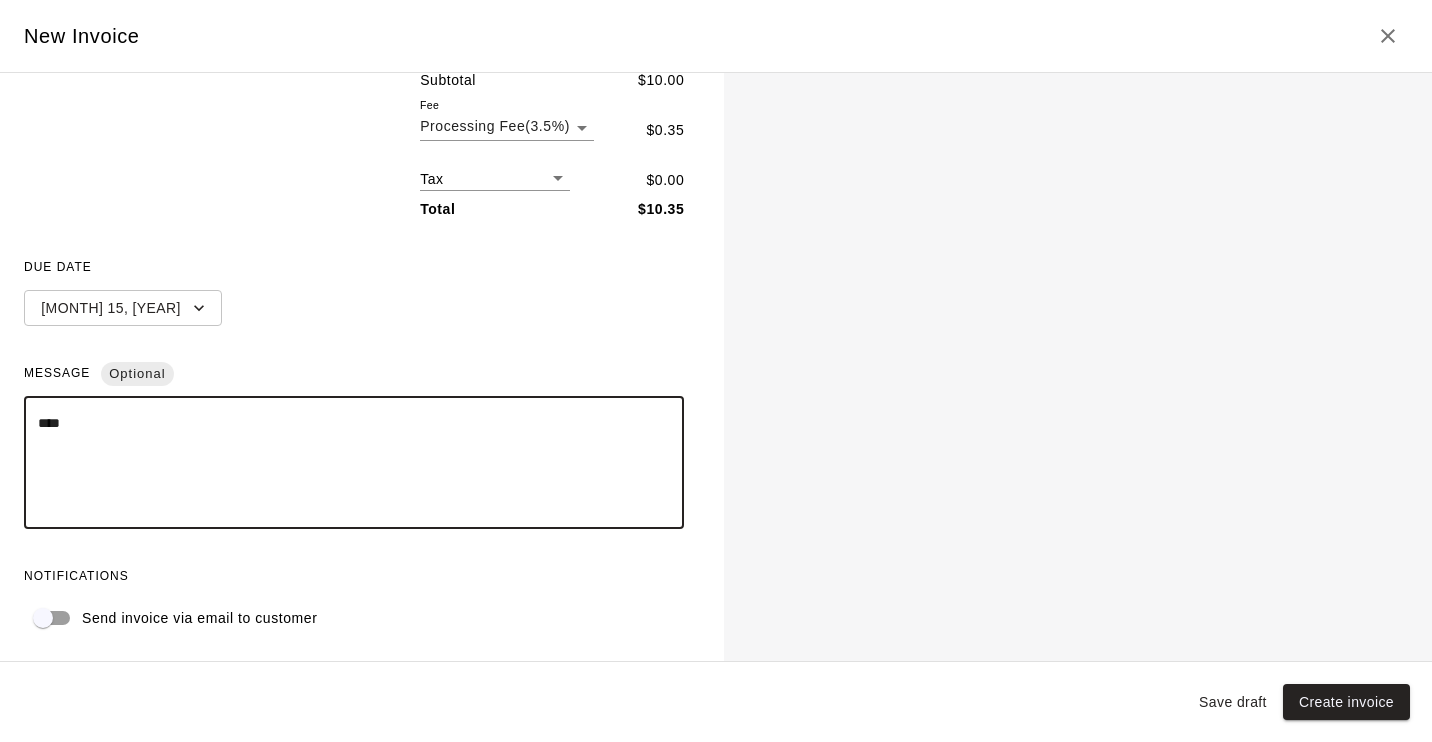type on "****" 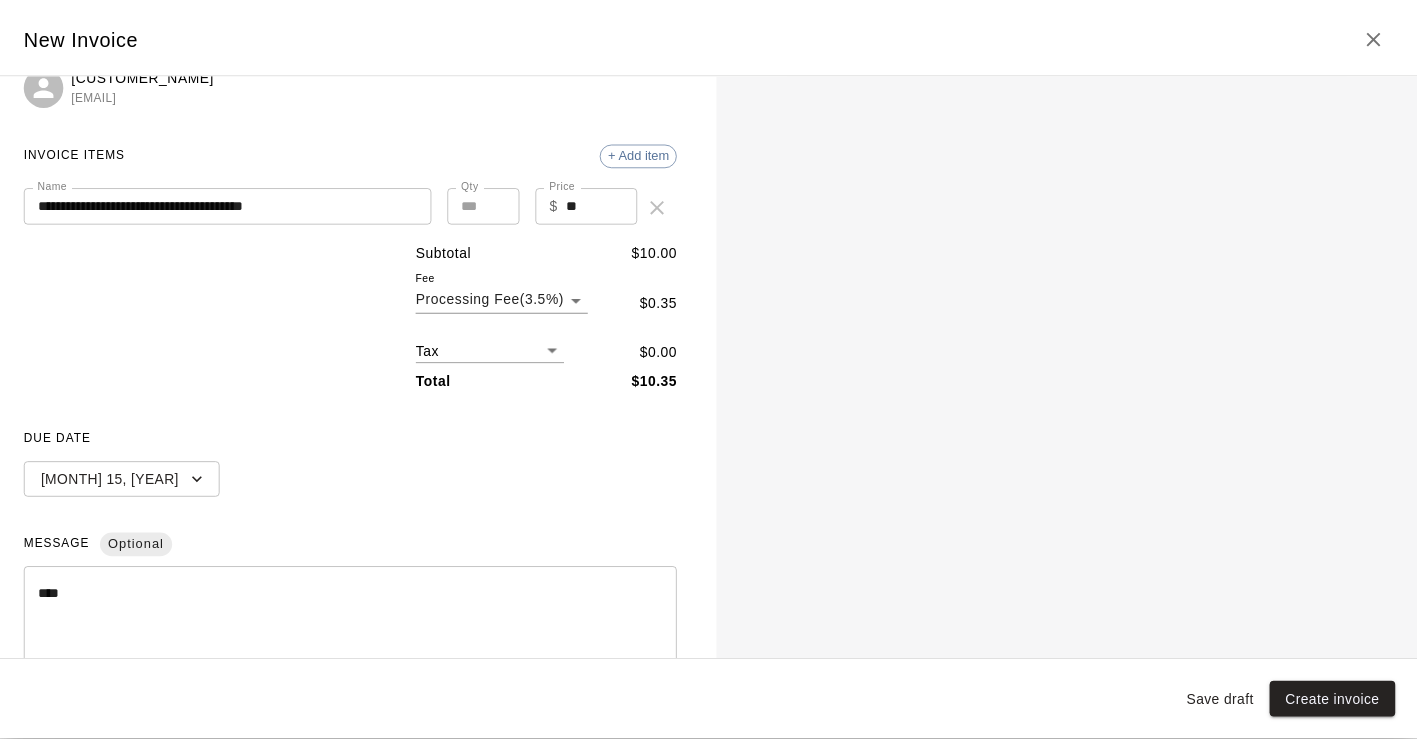 scroll, scrollTop: 49, scrollLeft: 0, axis: vertical 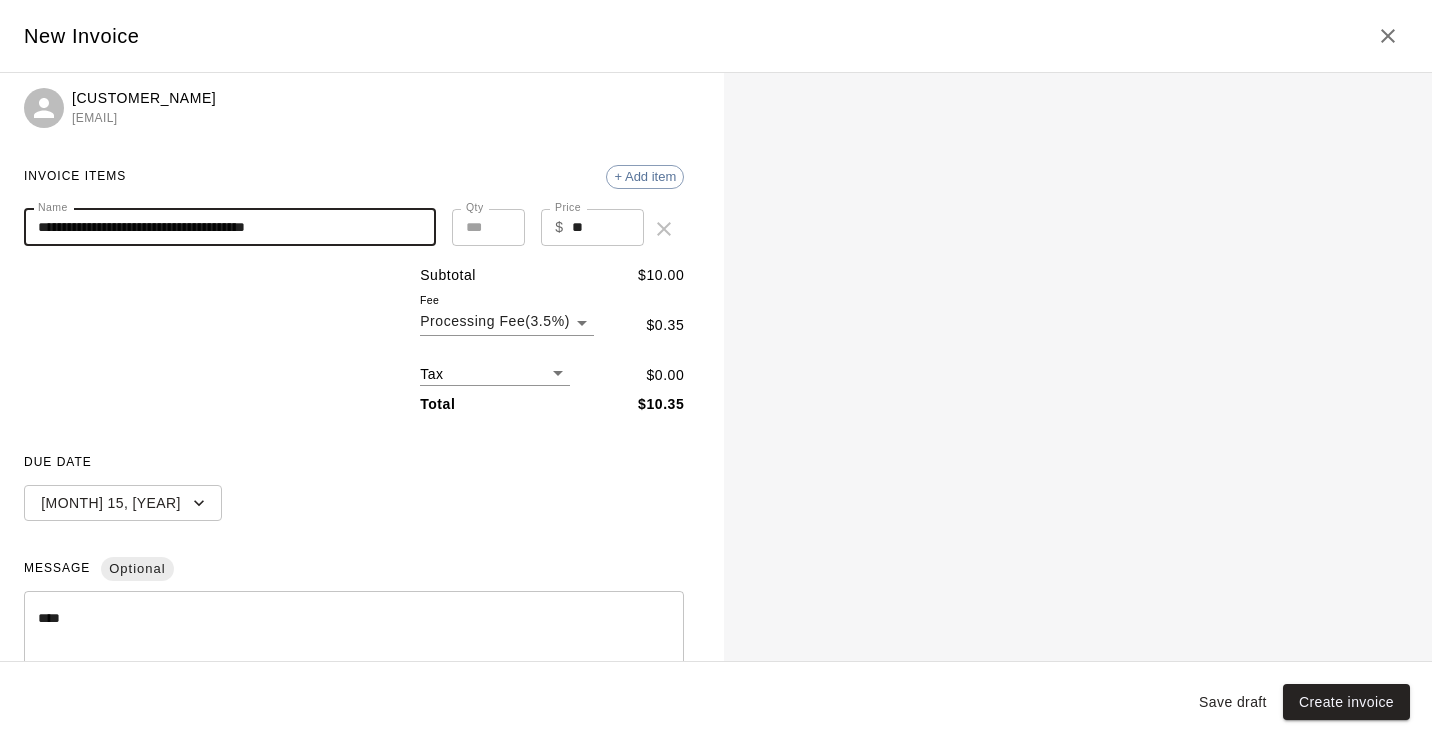 click on "**********" at bounding box center [230, 227] 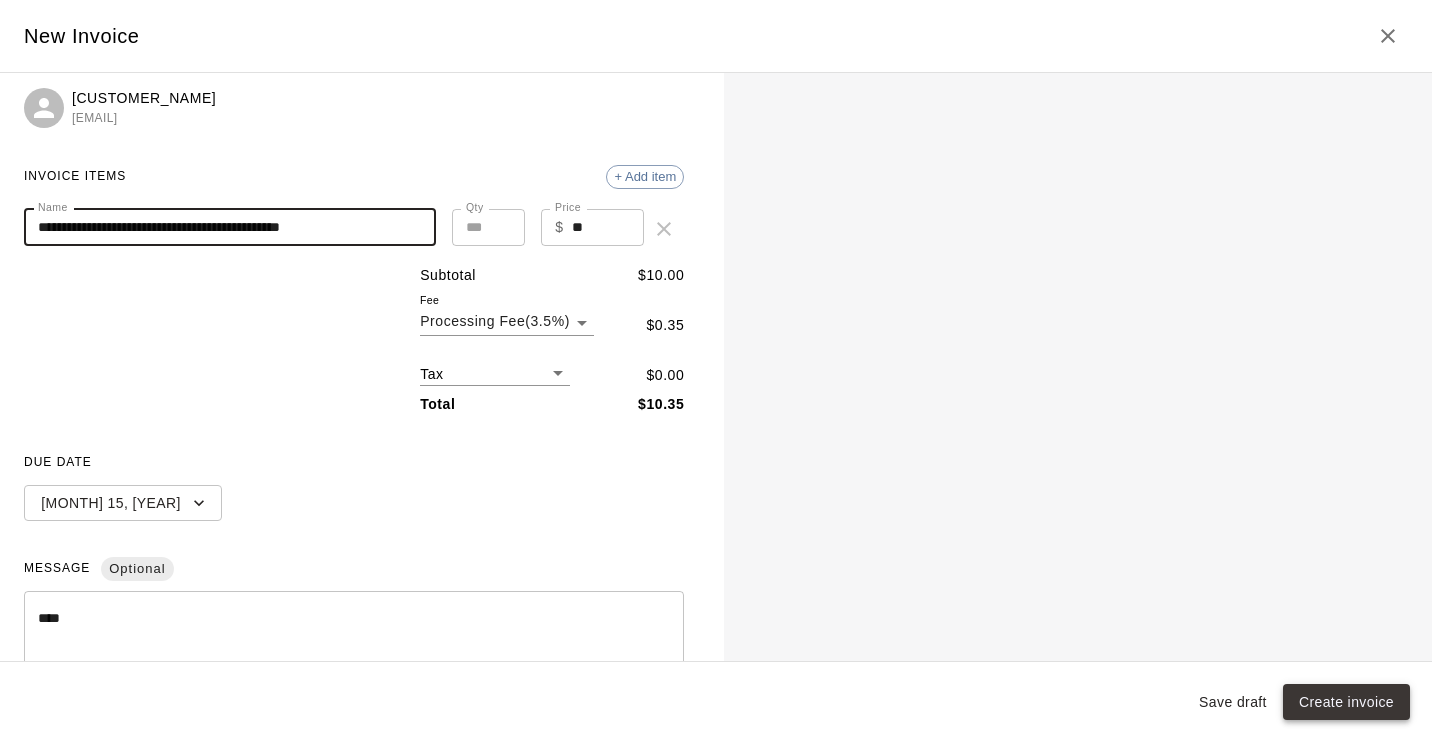 type on "**********" 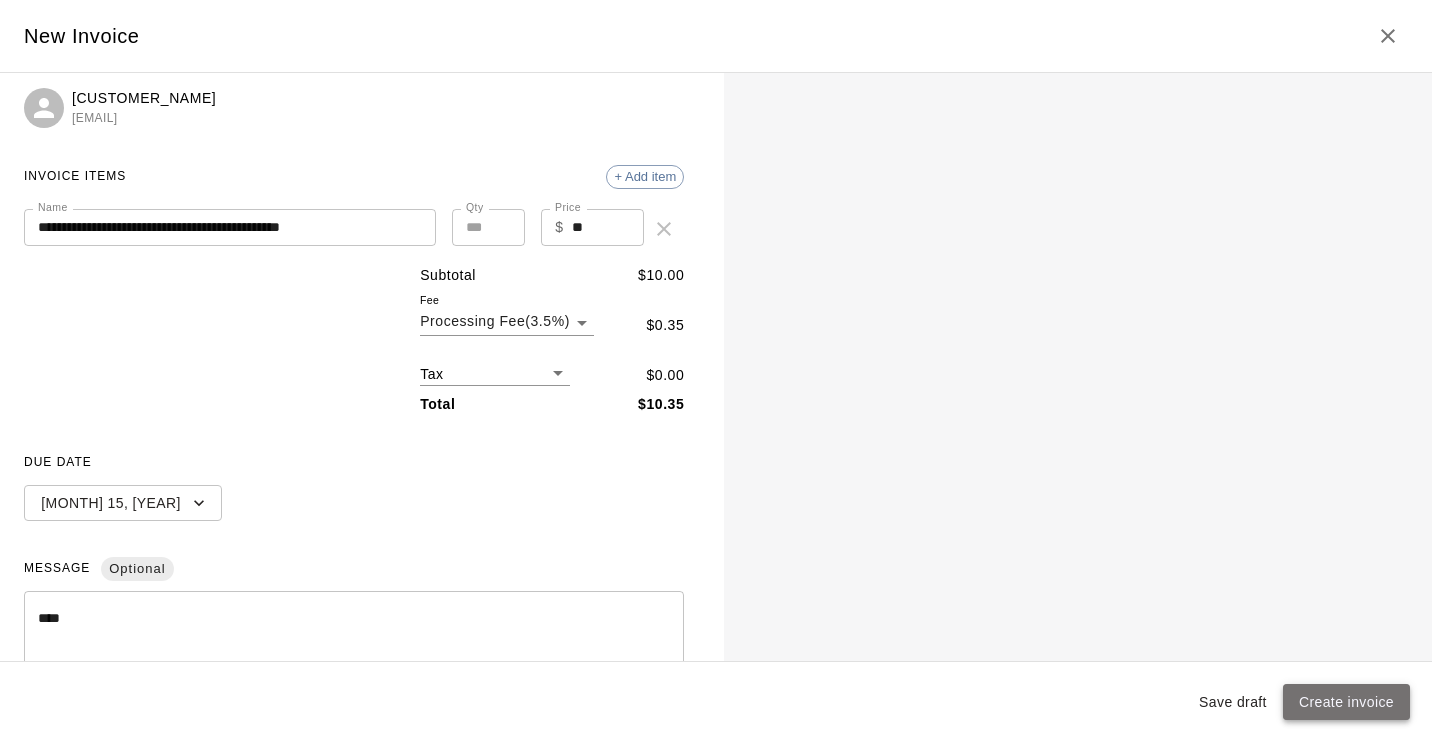 click on "Create invoice" at bounding box center [1346, 702] 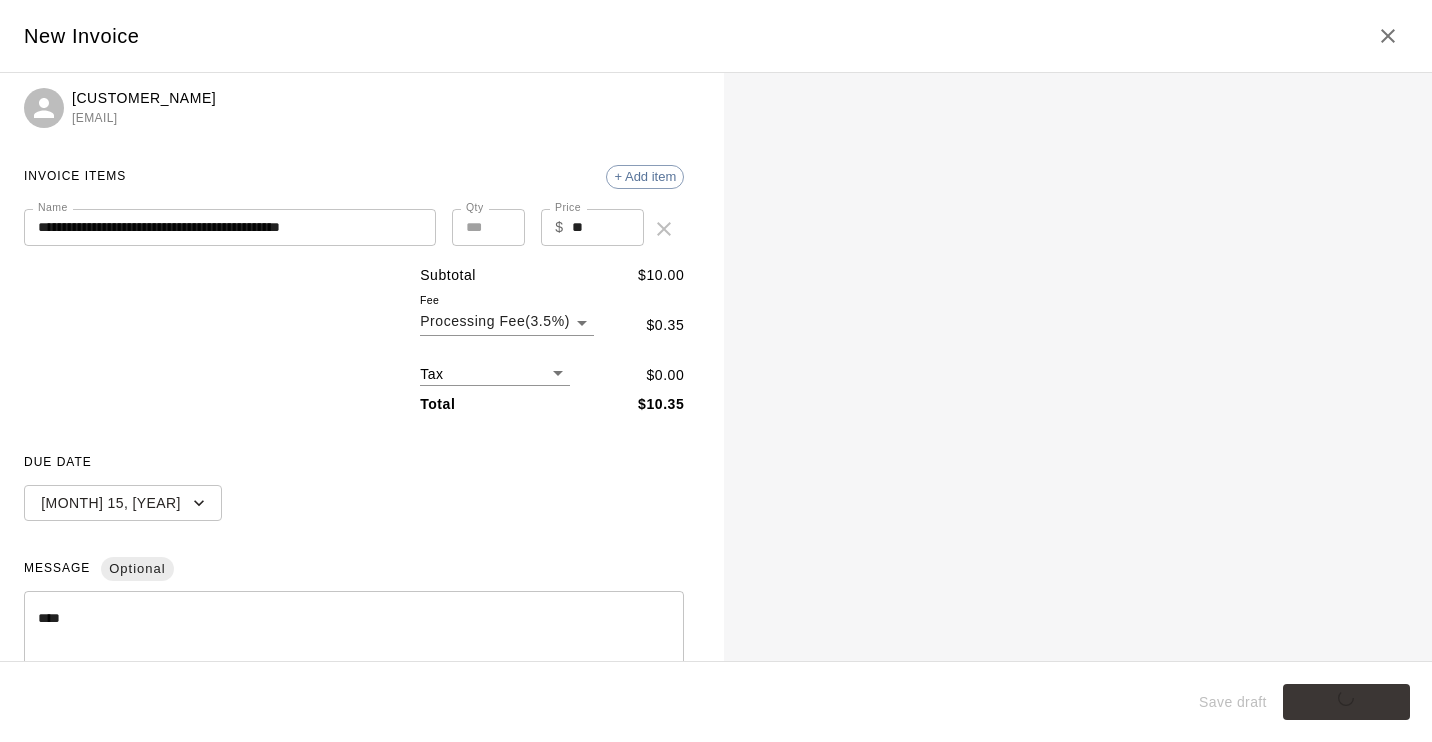 type 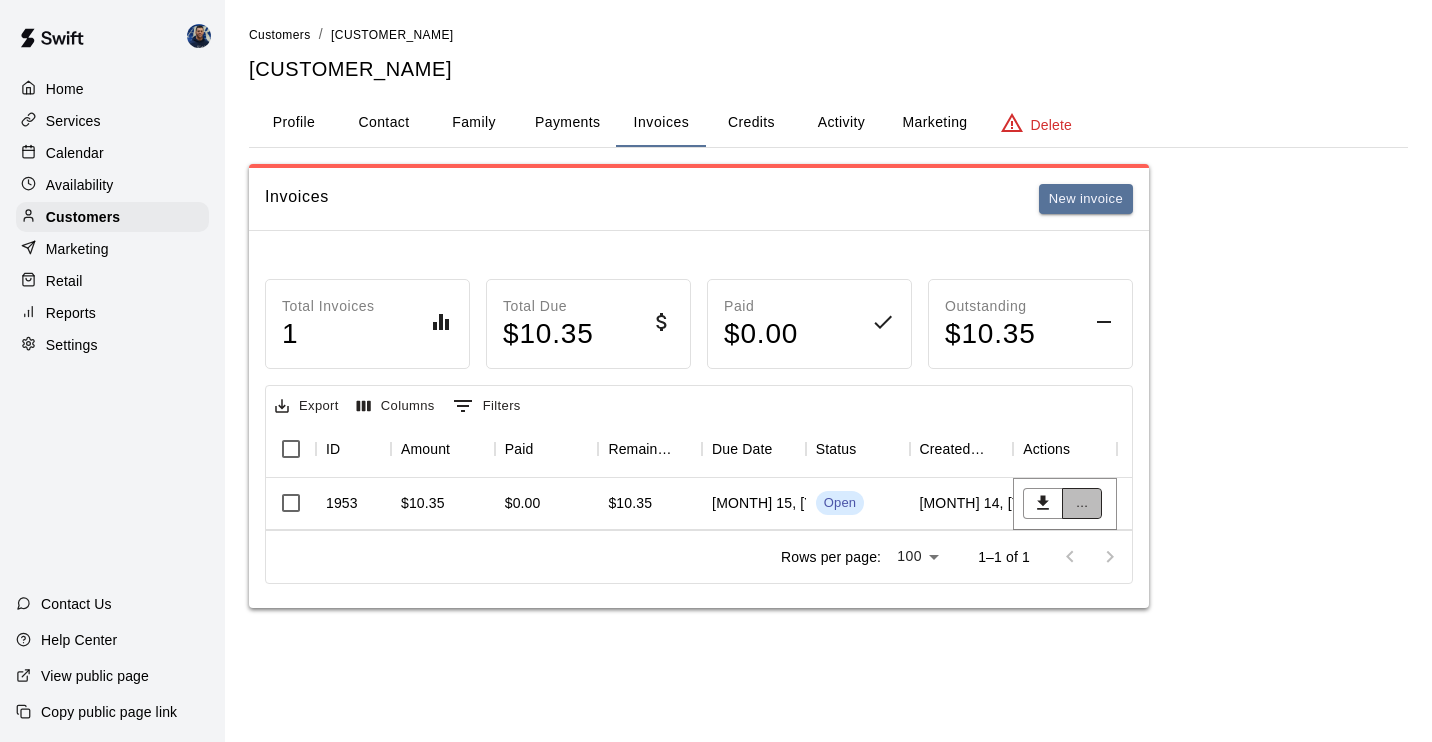 click on "..." at bounding box center (1082, 503) 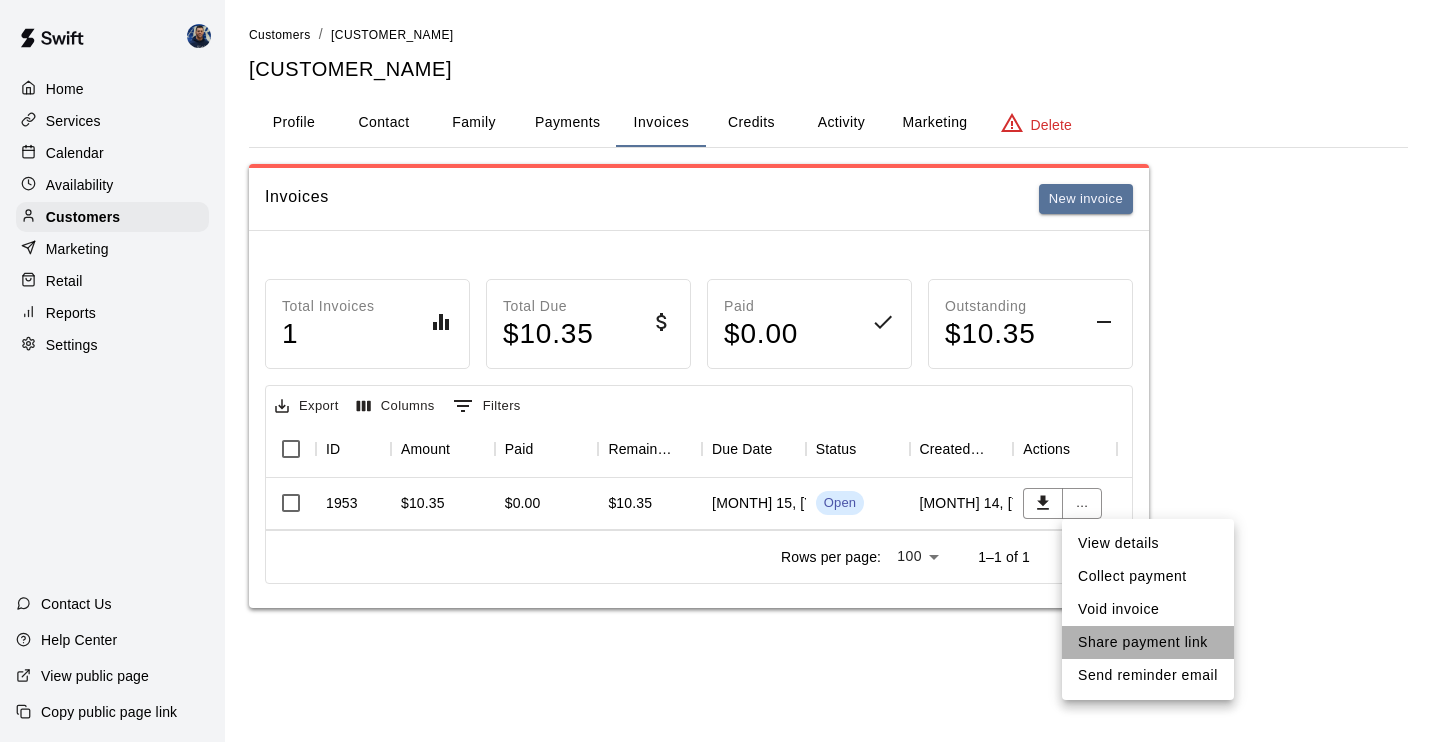 click on "Share payment link" at bounding box center [1148, 642] 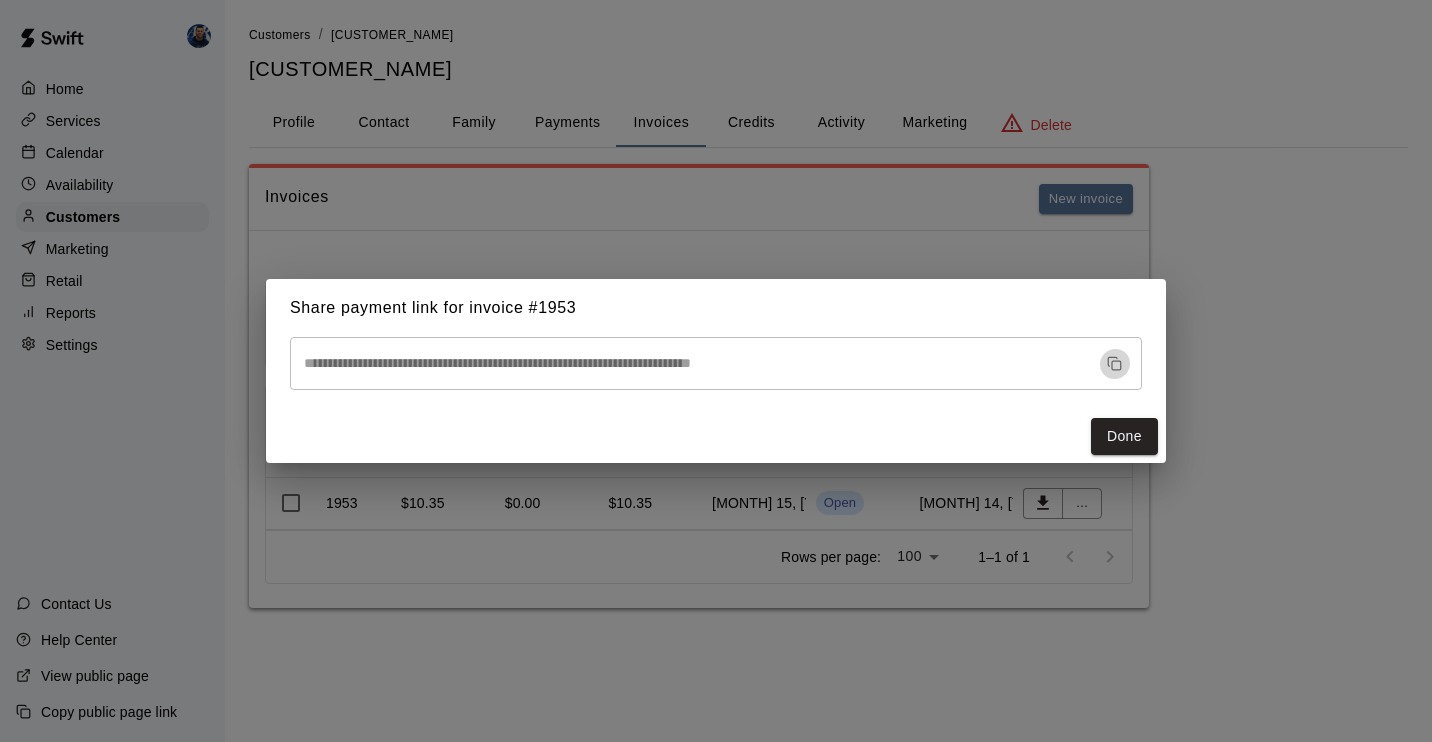 click at bounding box center (1114, 363) 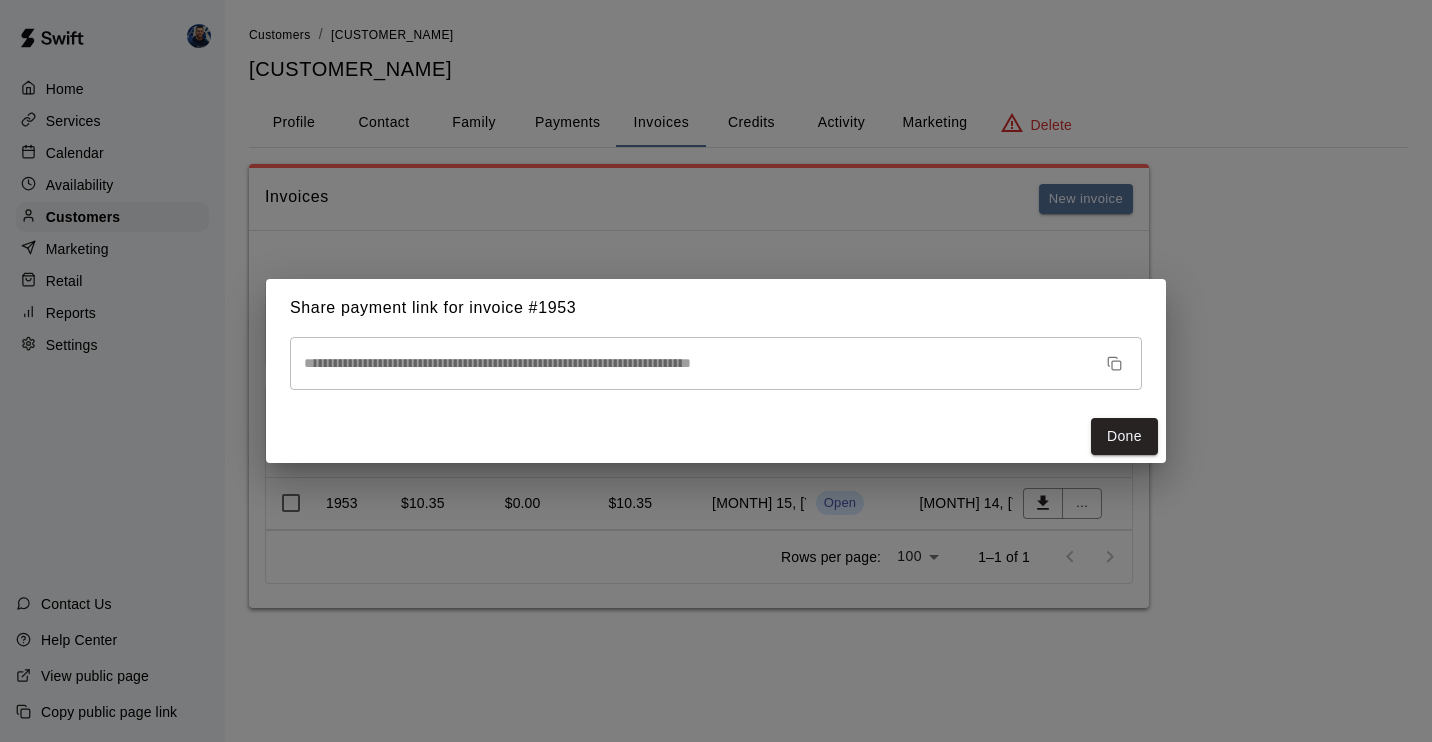 drag, startPoint x: 1125, startPoint y: 440, endPoint x: 1031, endPoint y: 441, distance: 94.00532 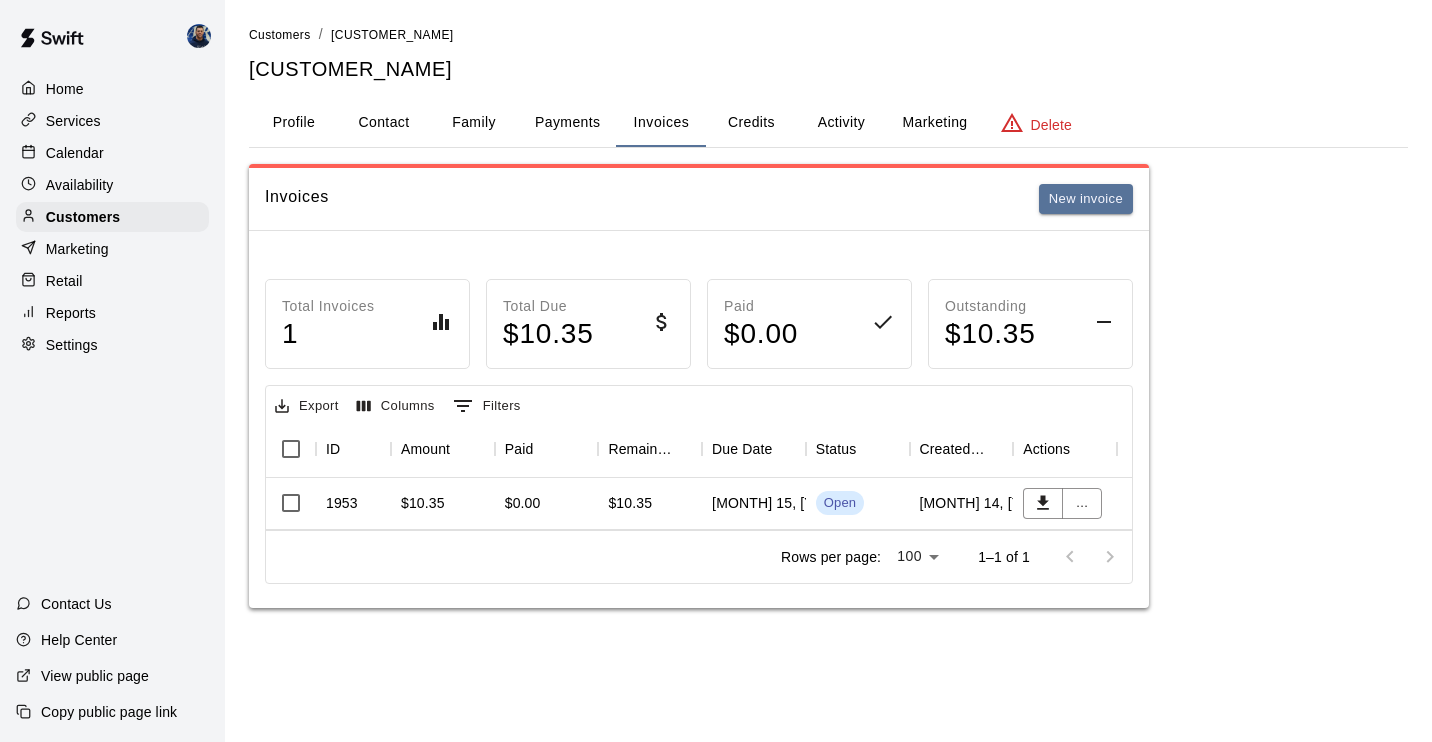 click on "Payments" at bounding box center [567, 123] 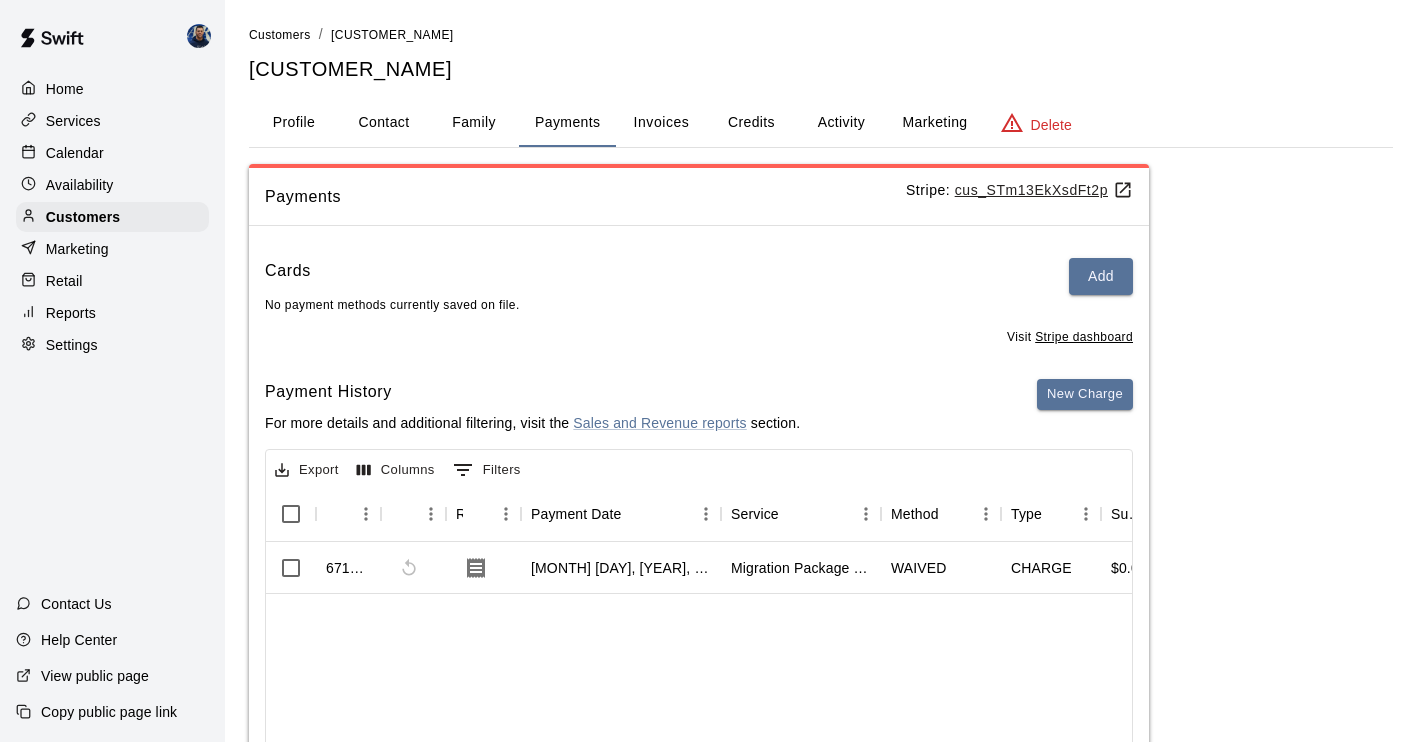 click on "Activity" at bounding box center (841, 123) 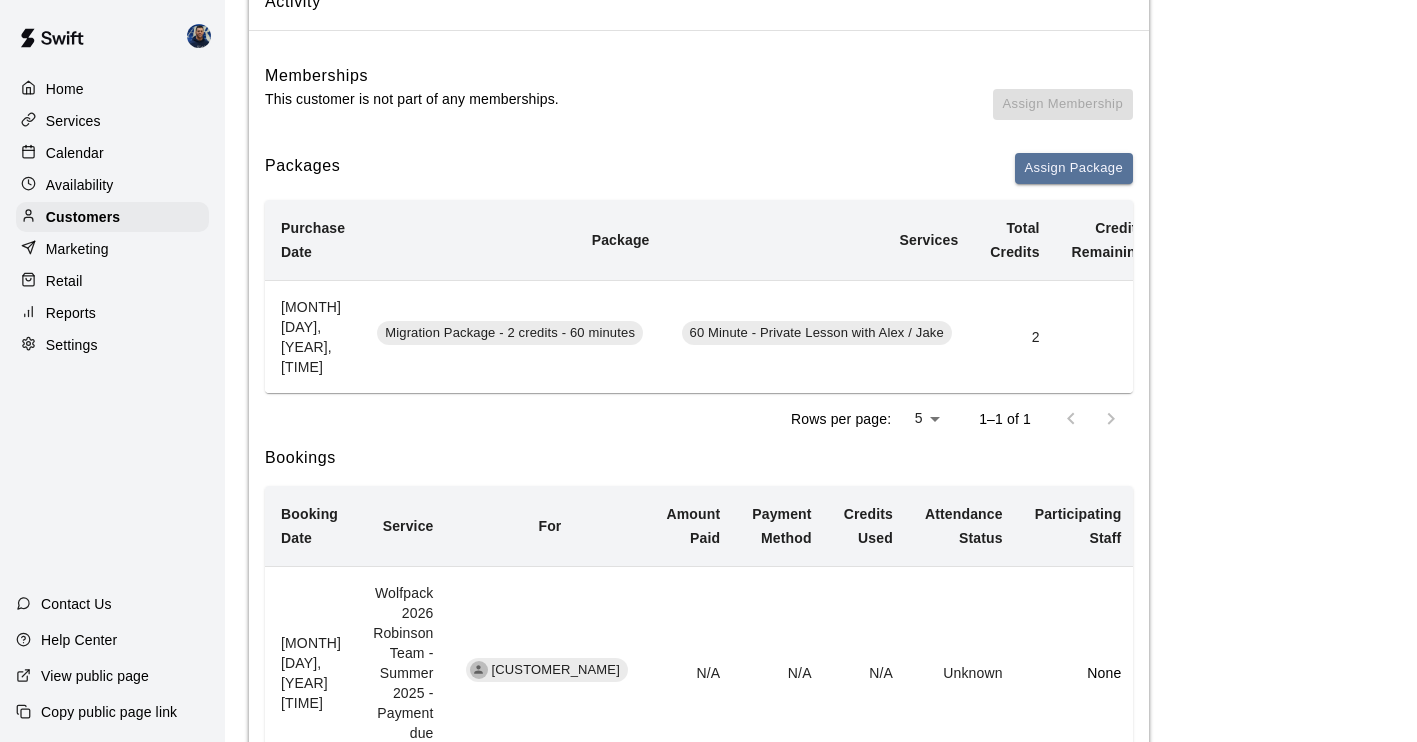 scroll, scrollTop: 262, scrollLeft: 0, axis: vertical 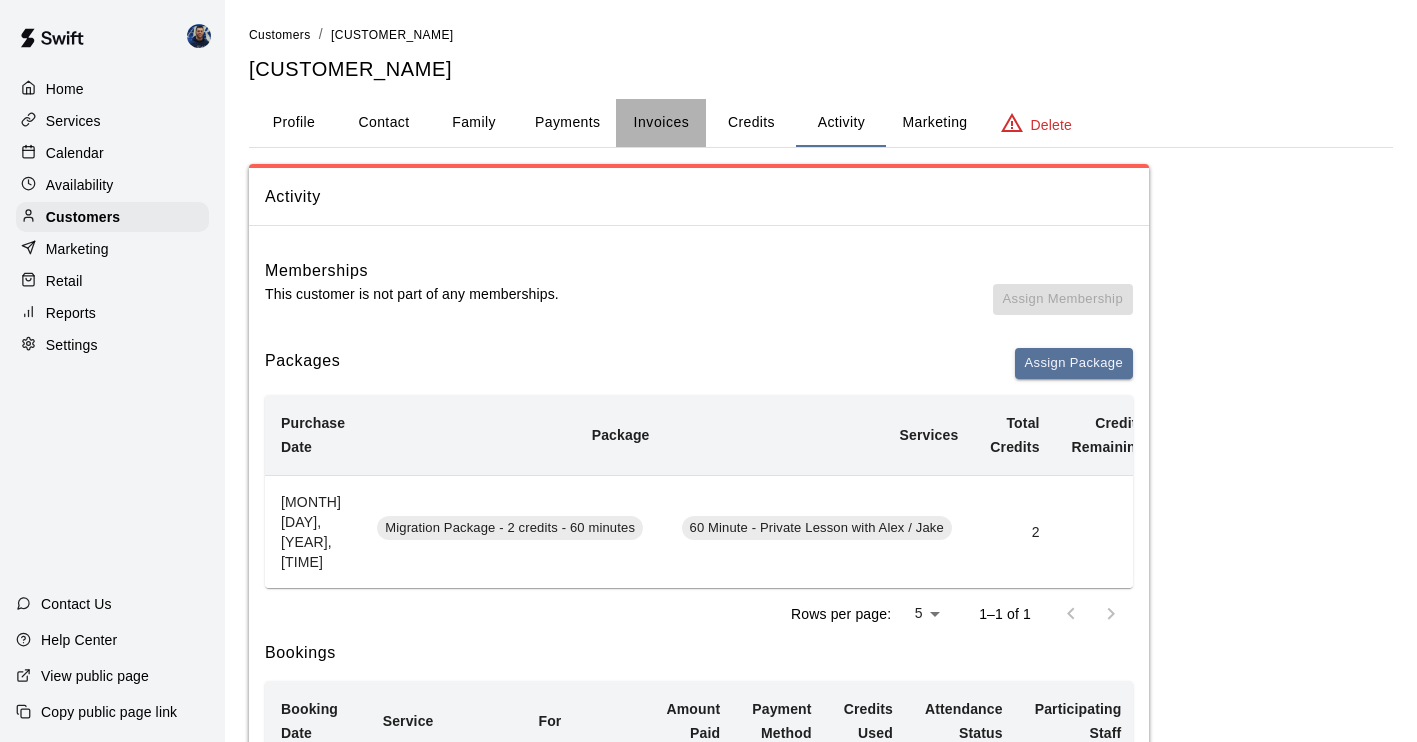 click on "Invoices" at bounding box center [662, 122] 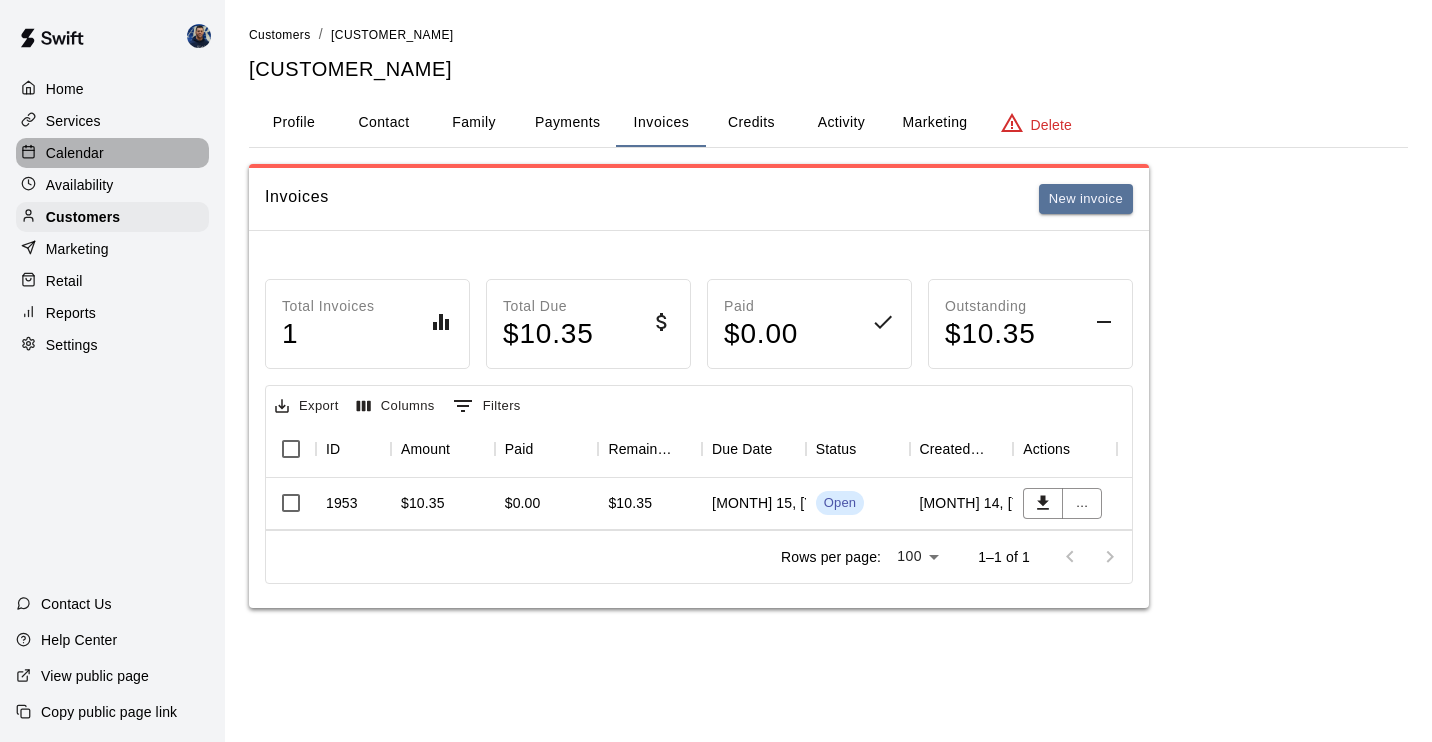click on "Calendar" at bounding box center [75, 153] 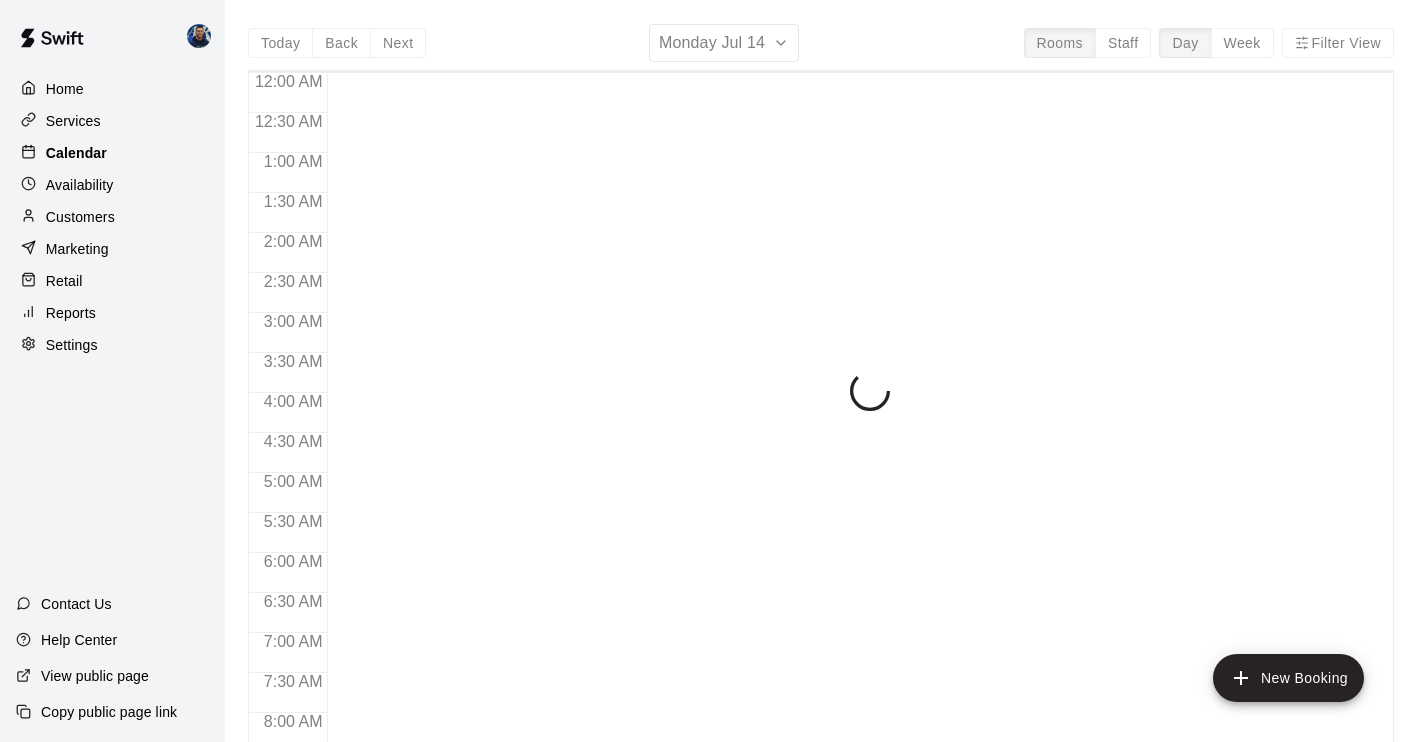 scroll, scrollTop: 1177, scrollLeft: 0, axis: vertical 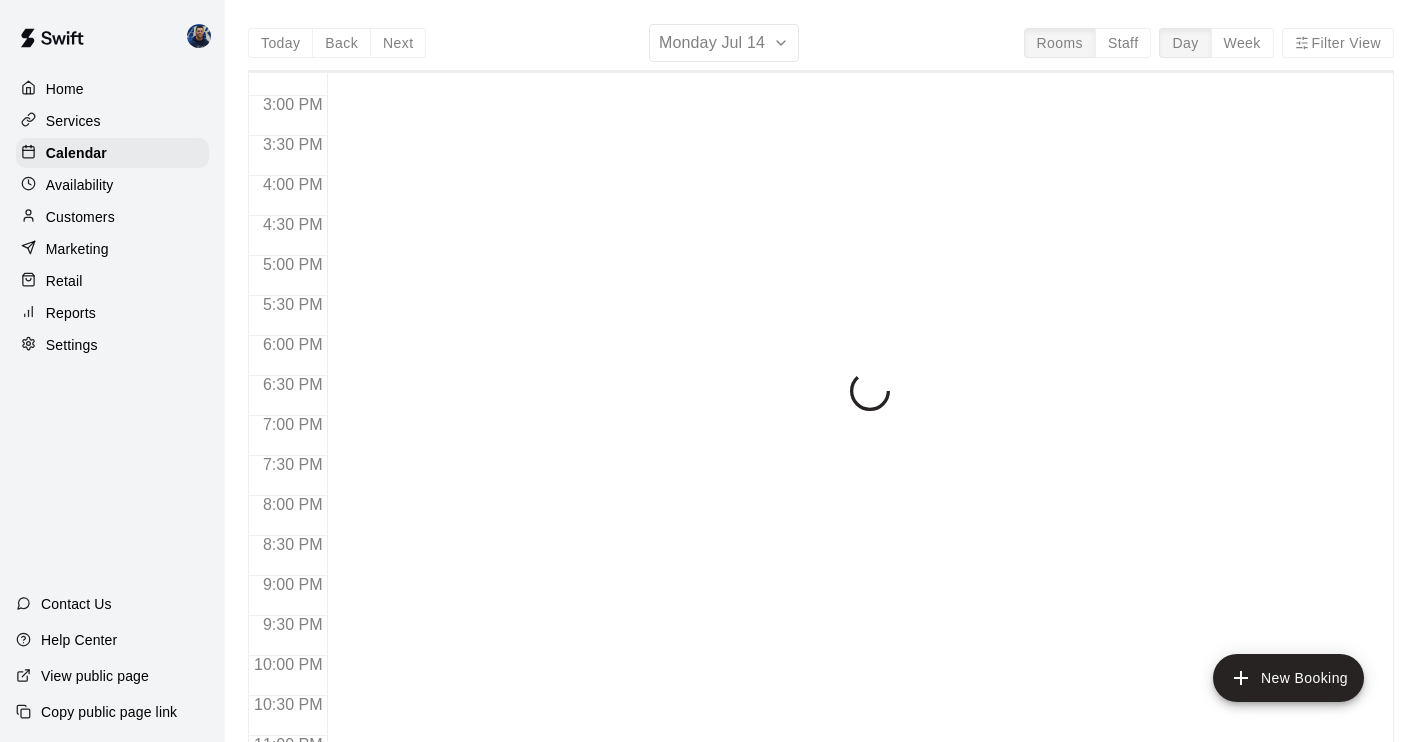 click on "Today Back Next Monday Jul 14 Rooms Staff Day Week Filter View 12:00 AM 12:30 AM 1:00 AM 1:30 AM 2:00 AM 2:30 AM 3:00 AM 3:30 AM 4:00 AM 4:30 AM 5:00 AM 5:30 AM 6:00 AM 6:30 AM 7:00 AM 7:30 AM 8:00 AM 8:30 AM 9:00 AM 9:30 AM 10:00 AM 10:30 AM 11:00 AM 11:30 AM 12:00 PM 12:30 PM 1:00 PM 1:30 PM 2:00 PM 2:30 PM 3:00 PM 3:30 PM 4:00 PM 4:30 PM 5:00 PM 5:30 PM 6:00 PM 6:30 PM 7:00 PM 7:30 PM 8:00 PM 8:30 PM 9:00 PM 9:30 PM 10:00 PM 10:30 PM 11:00 PM 11:30 PM" at bounding box center (821, 395) 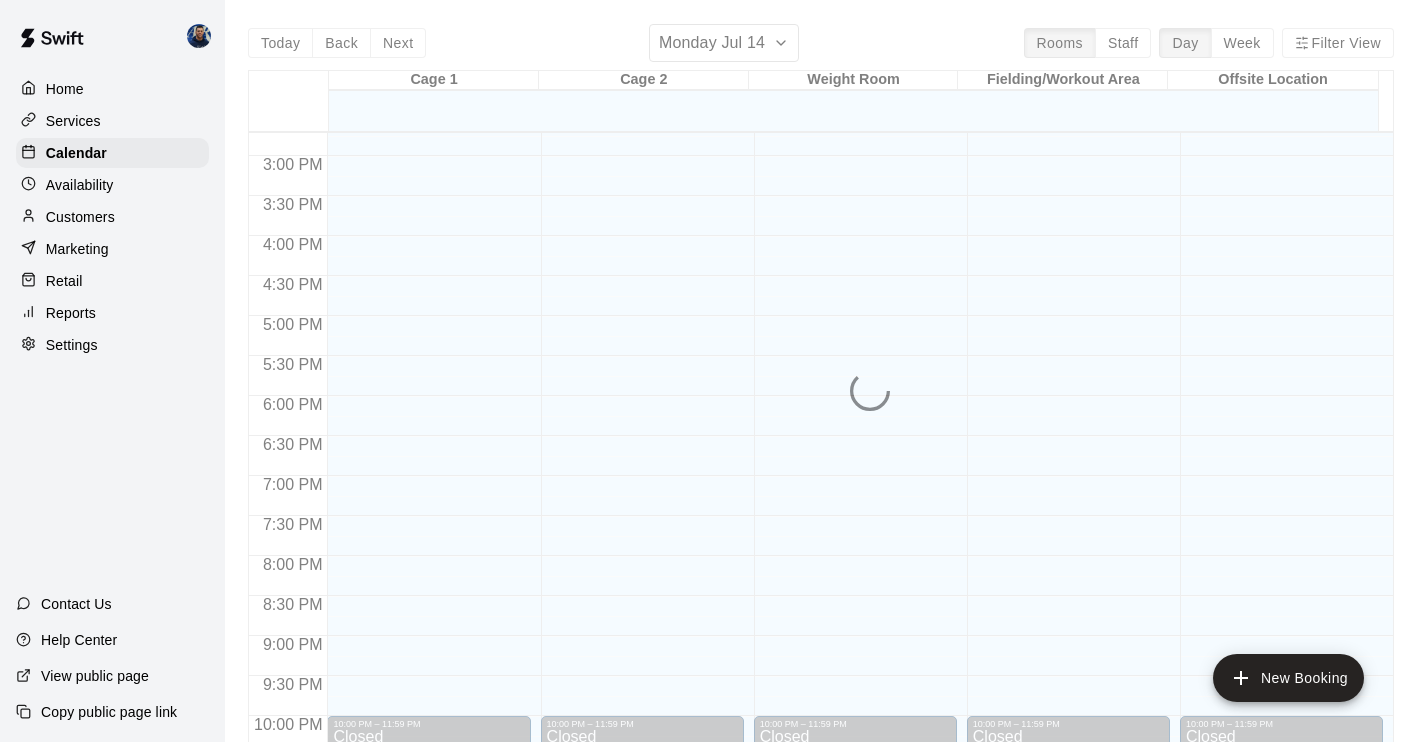 click on "Today Back Next Monday Jul 14 Rooms Staff Day Week Filter View Cage 1 14 Mon Cage 2 14 Mon Weight Room 14 Mon Fielding/Workout Area 14 Mon Offsite Location 14 Mon 12:00 AM 12:30 AM 1:00 AM 1:30 AM 2:00 AM 2:30 AM 3:00 AM 3:30 AM 4:00 AM 4:30 AM 5:00 AM 5:30 AM 6:00 AM 6:30 AM 7:00 AM 7:30 AM 8:00 AM 8:30 AM 9:00 AM 9:30 AM 10:00 AM 10:30 AM 11:00 AM 11:30 AM 12:00 PM 12:30 PM 1:00 PM 1:30 PM 2:00 PM 2:30 PM 3:00 PM 3:30 PM 4:00 PM 4:30 PM 5:00 PM 5:30 PM 6:00 PM 6:30 PM 7:00 PM 7:30 PM 8:00 PM 8:30 PM 9:00 PM 9:30 PM 10:00 PM 10:30 PM 11:00 PM 11:30 PM 12:00 AM – 2:00 PM Closed 10:00 PM – 11:59 PM Closed 12:00 AM – 2:00 PM Closed 10:00 PM – 11:59 PM Closed 12:00 AM – 2:00 PM Closed 10:00 PM – 11:59 PM Closed 12:00 AM – 2:00 PM Closed 10:00 PM – 11:59 PM Closed 12:00 AM – 2:00 PM Closed 10:00 PM – 11:59 PM Closed" at bounding box center (821, 395) 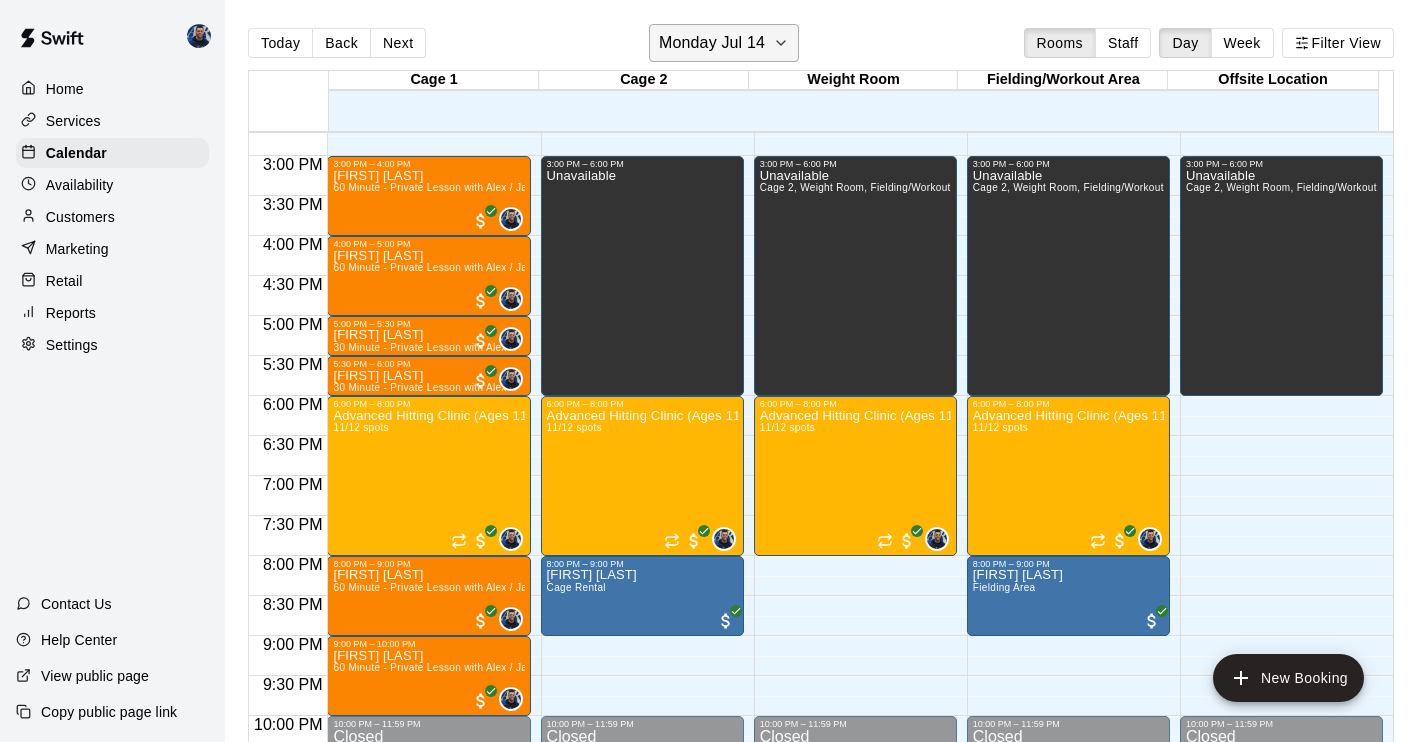 click 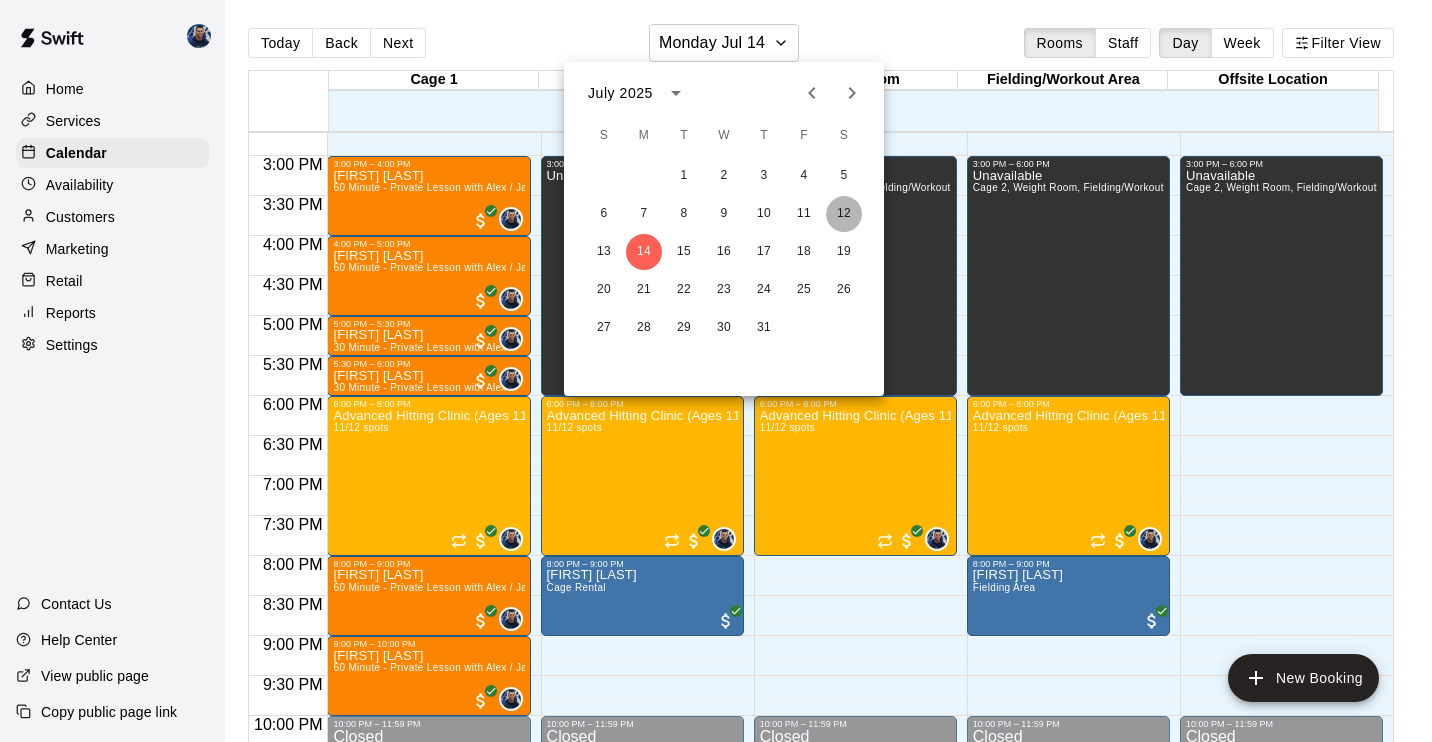 click on "12" at bounding box center (844, 214) 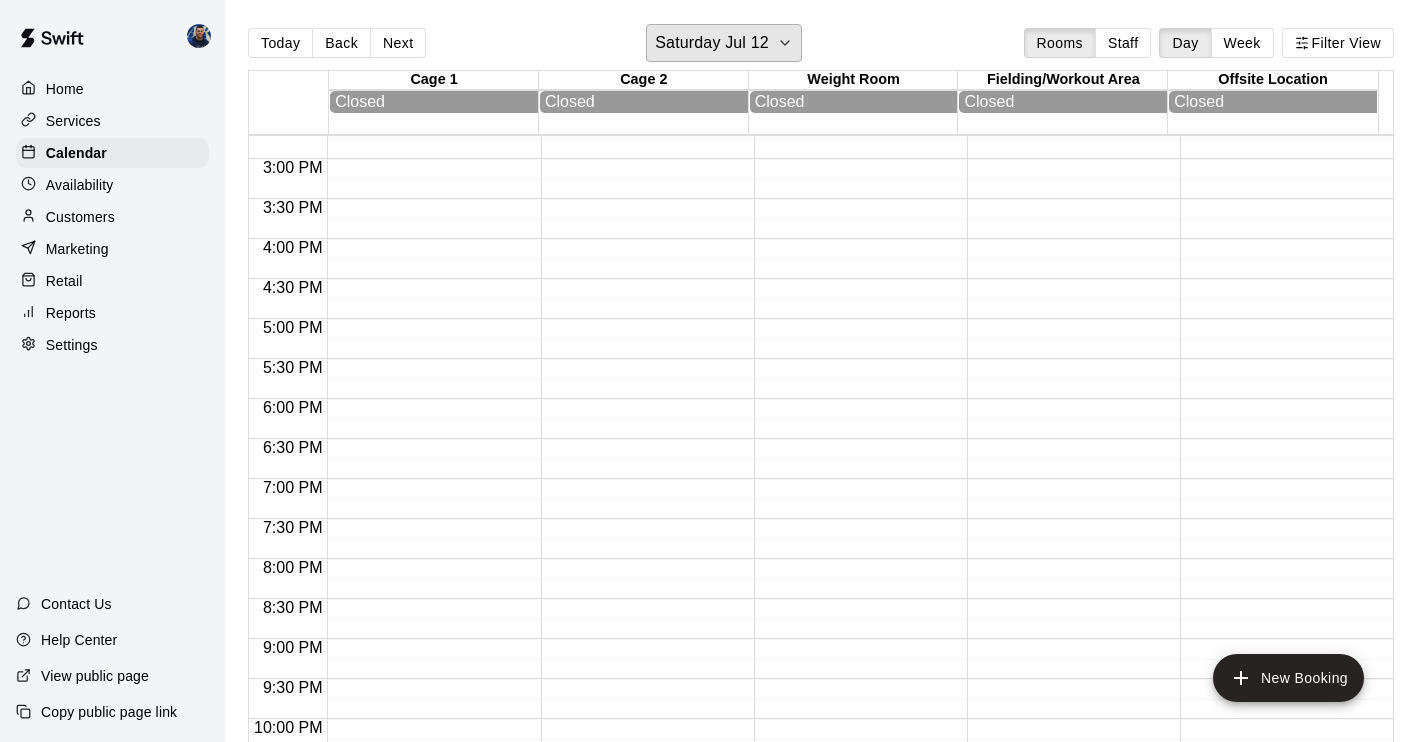 scroll, scrollTop: 1291, scrollLeft: 0, axis: vertical 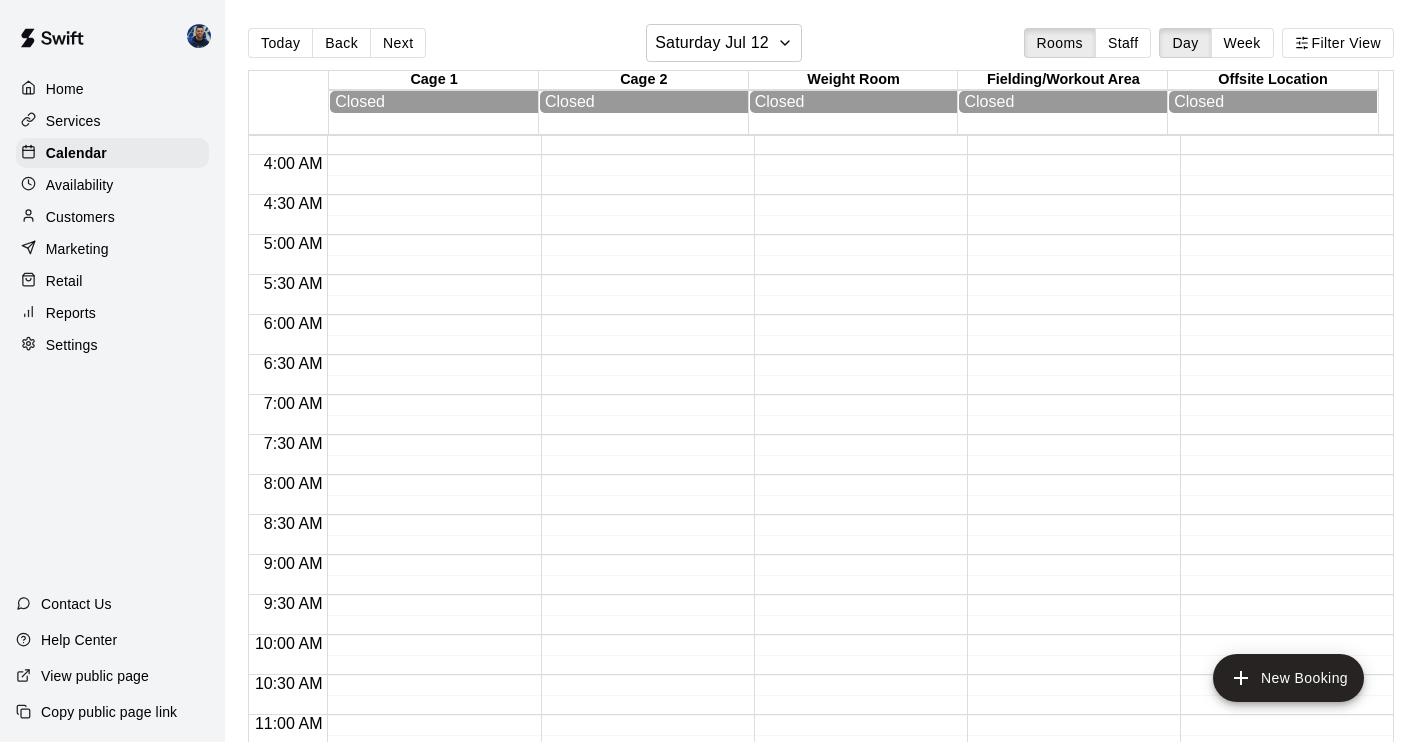 click on "6:00 AM – 6:15 AM" at bounding box center (1068, 323) 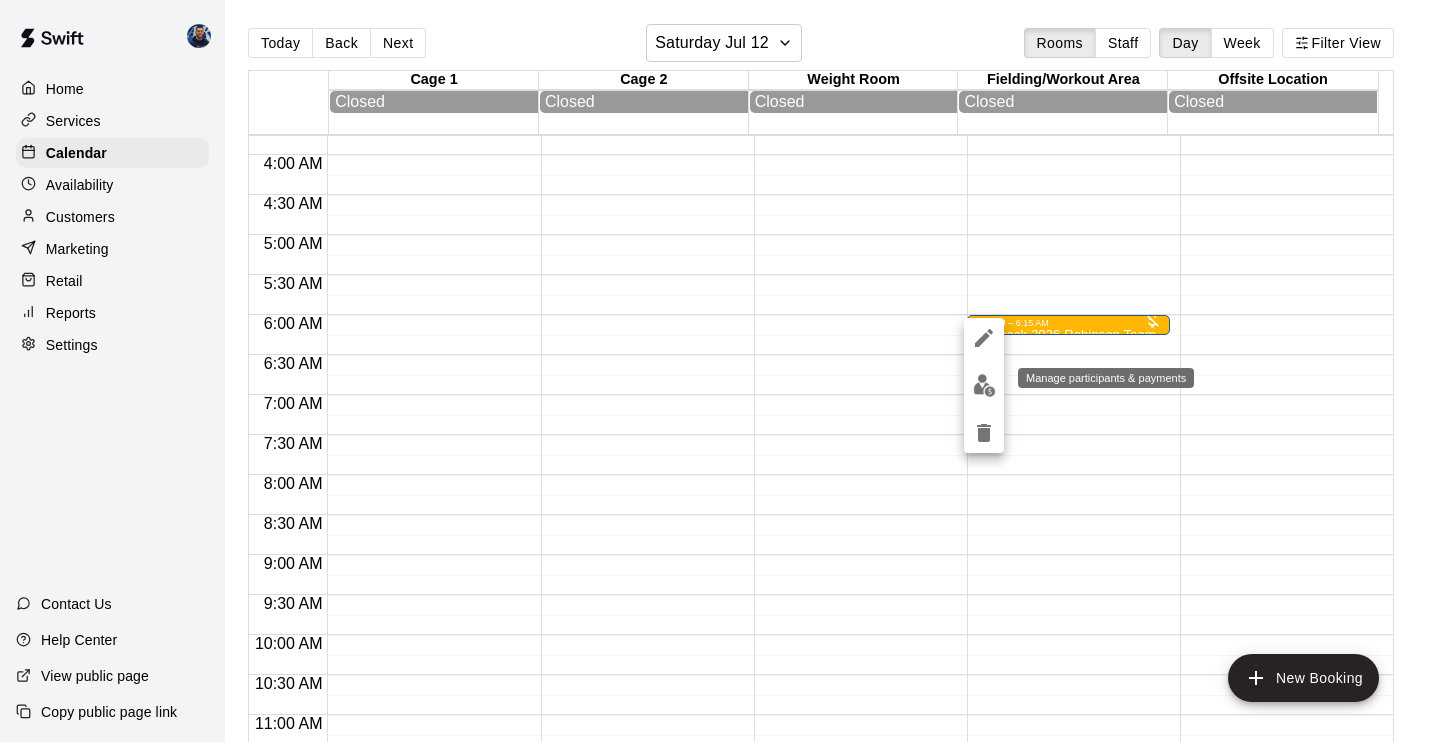 click at bounding box center (984, 385) 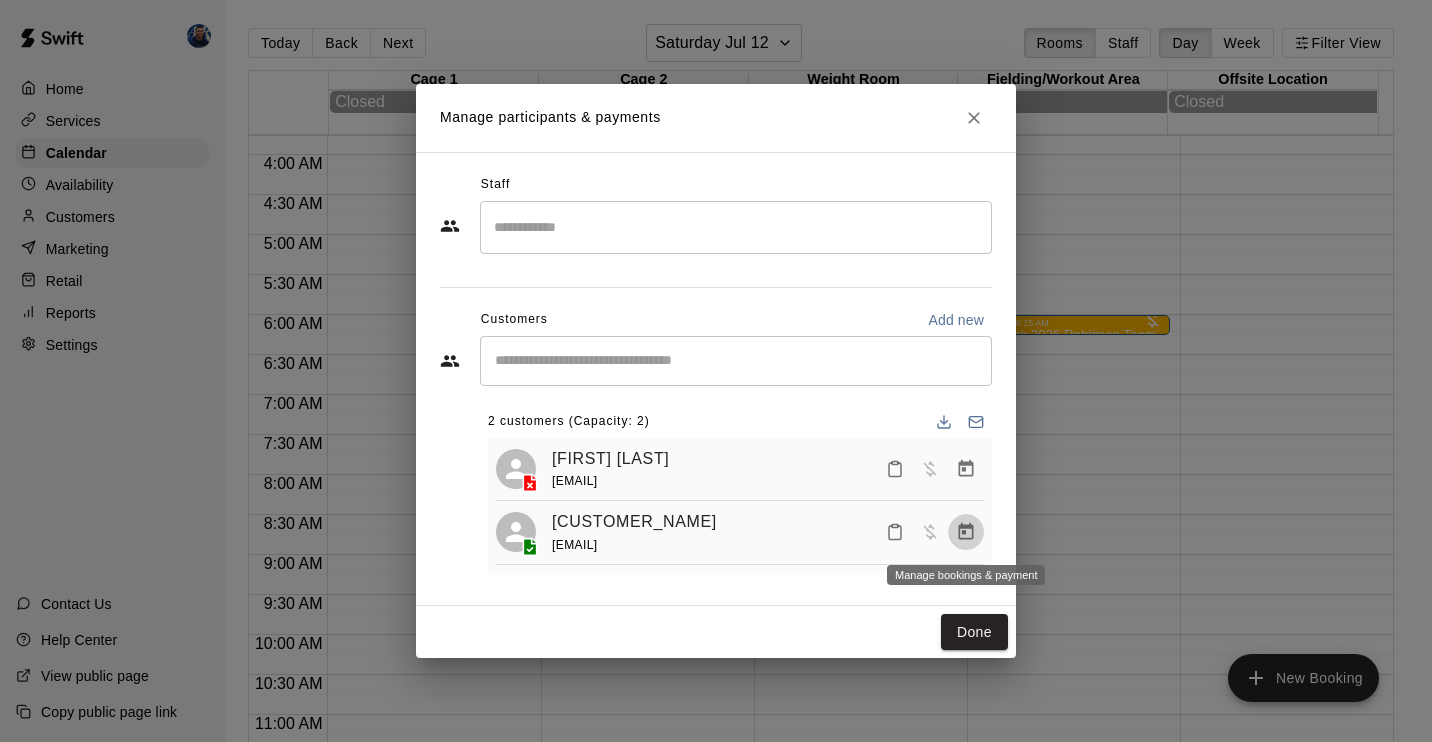 click 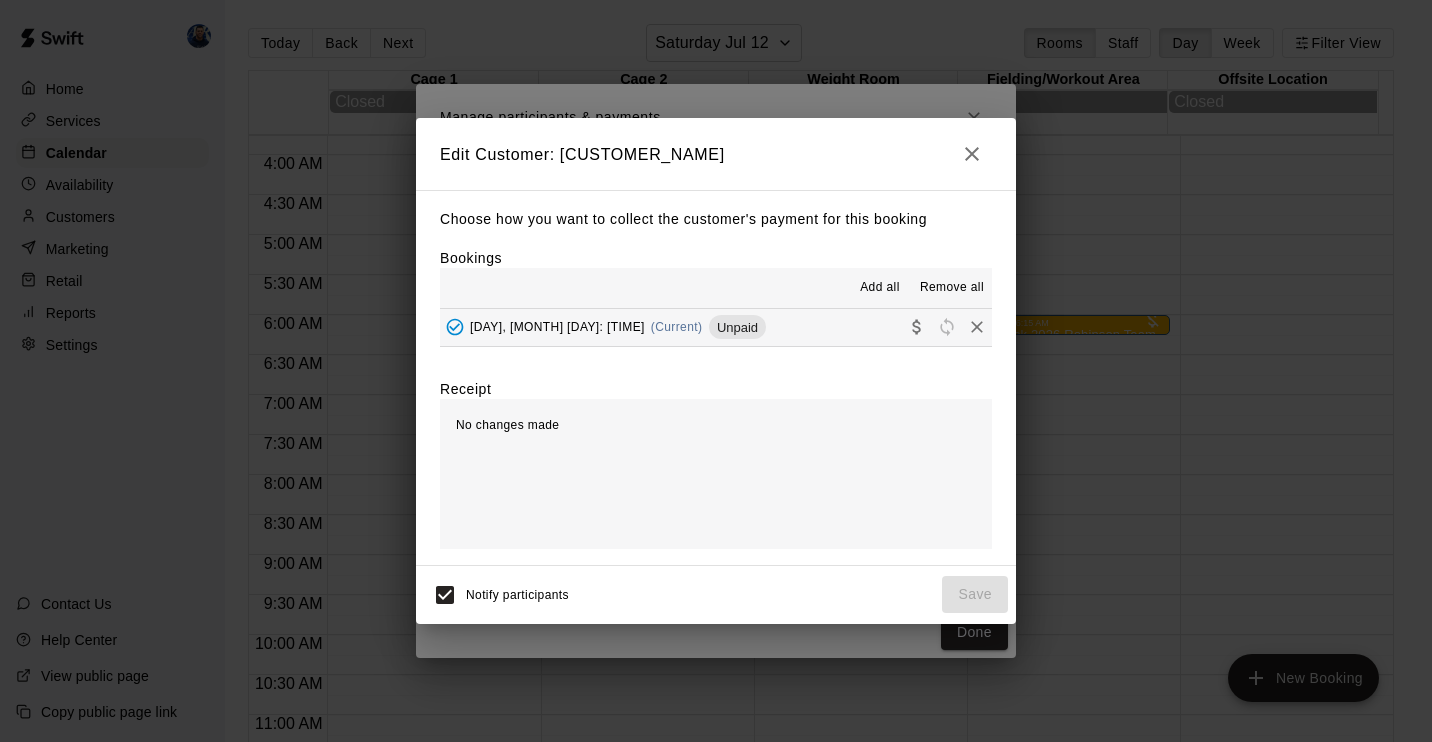 click on "(Current)" at bounding box center (677, 327) 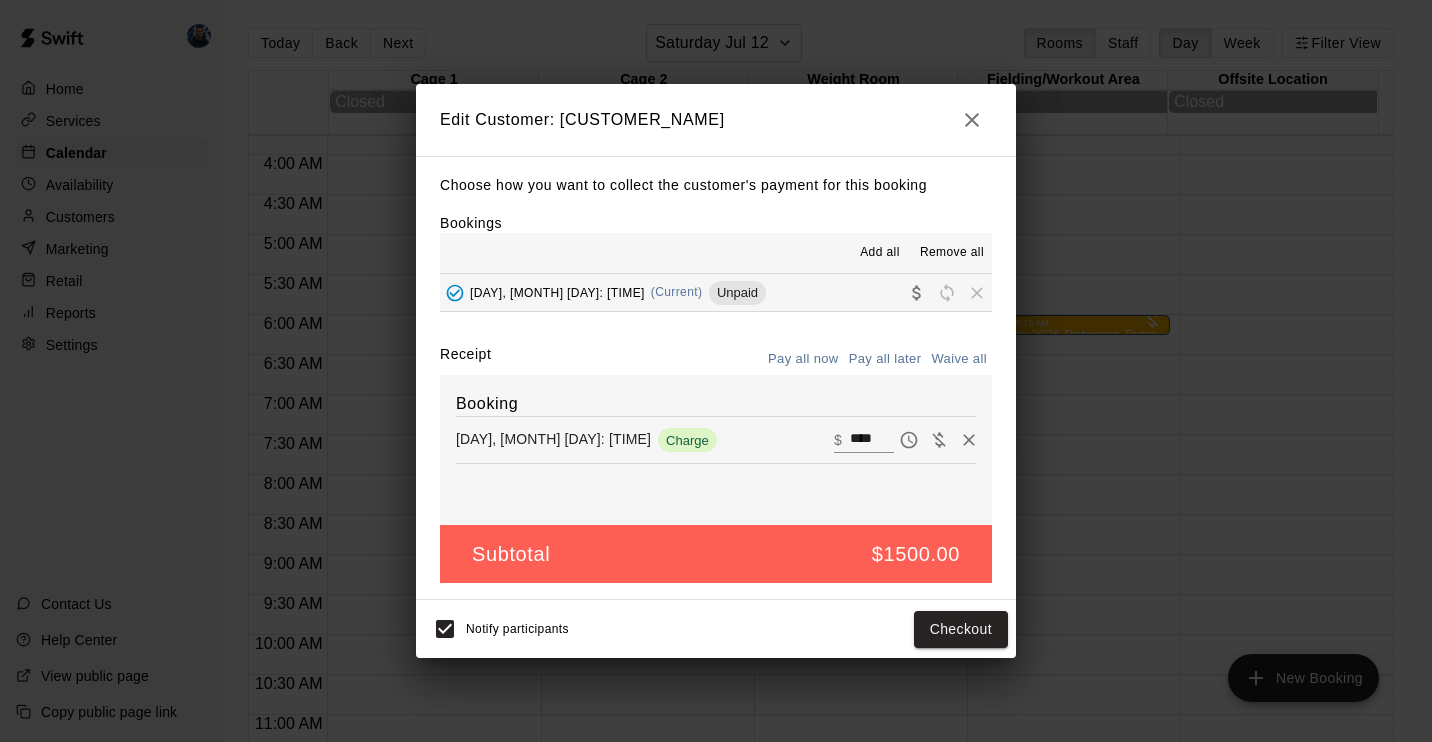 click on "Edit Customer: Vicki  Toohig Choose how you want to collect the customer's payment for this booking Bookings Add all Remove all Saturday, July 12: 06:00 AM (Current) Unpaid Receipt Pay all now Pay all later Waive all Booking Saturday, July 12: 06:00 AM Charge ​ $ **** Subtotal $1500.00 Notify participants Checkout" at bounding box center [716, 371] 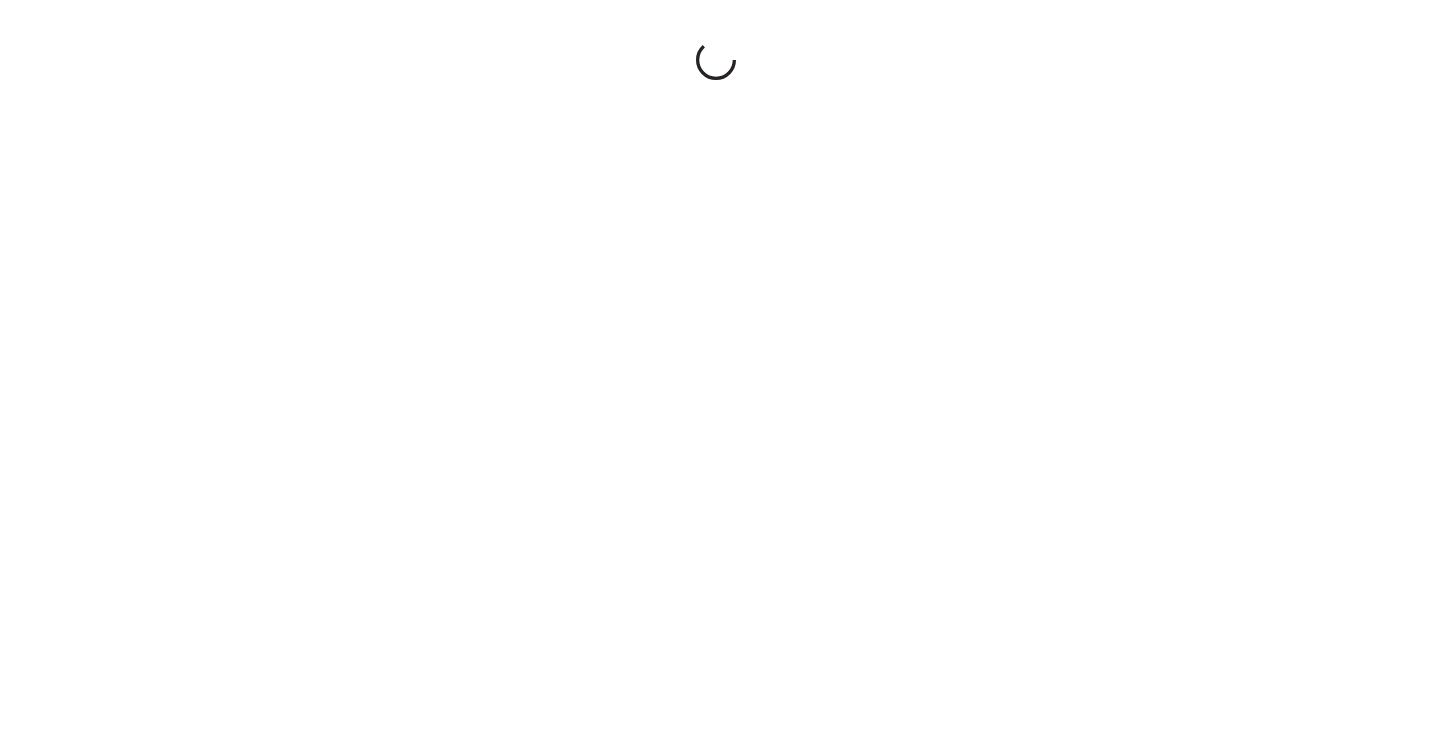 scroll, scrollTop: 0, scrollLeft: 0, axis: both 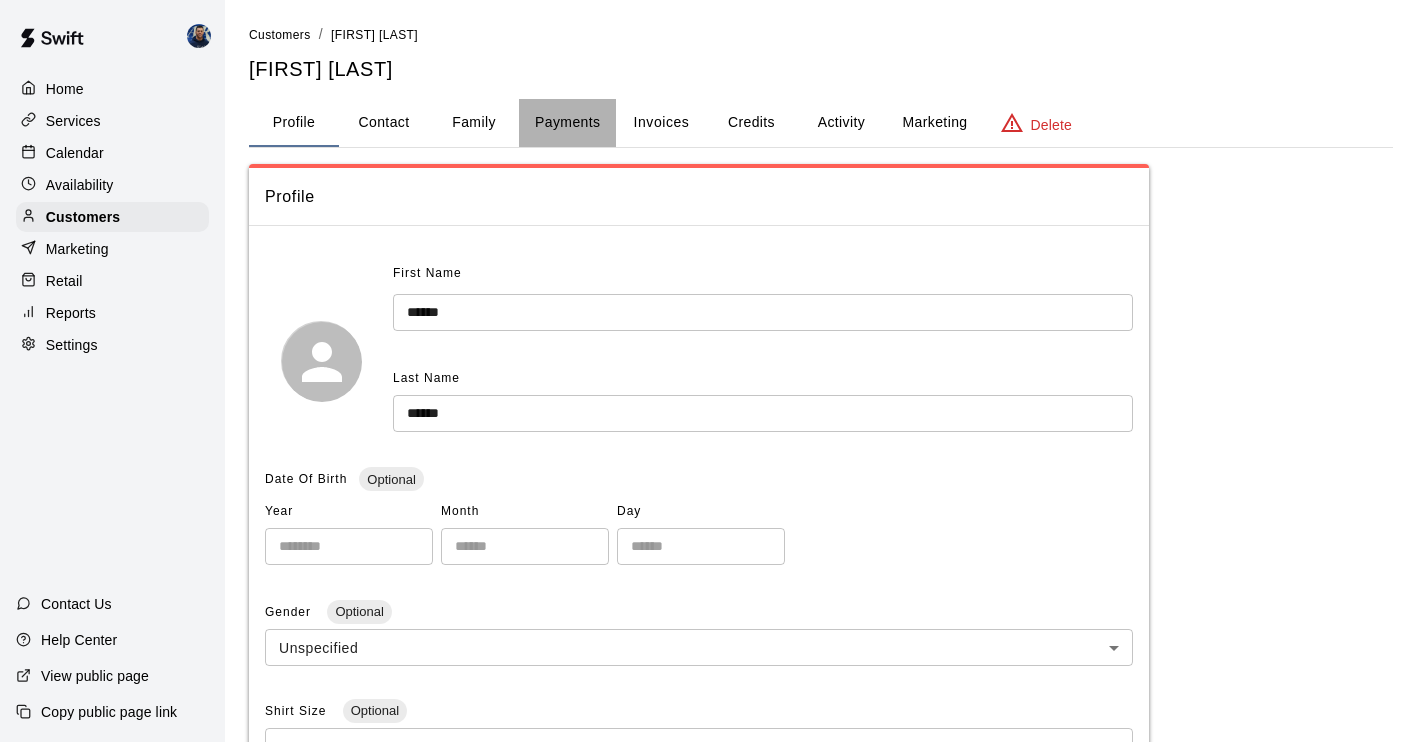 click on "Payments" at bounding box center [567, 123] 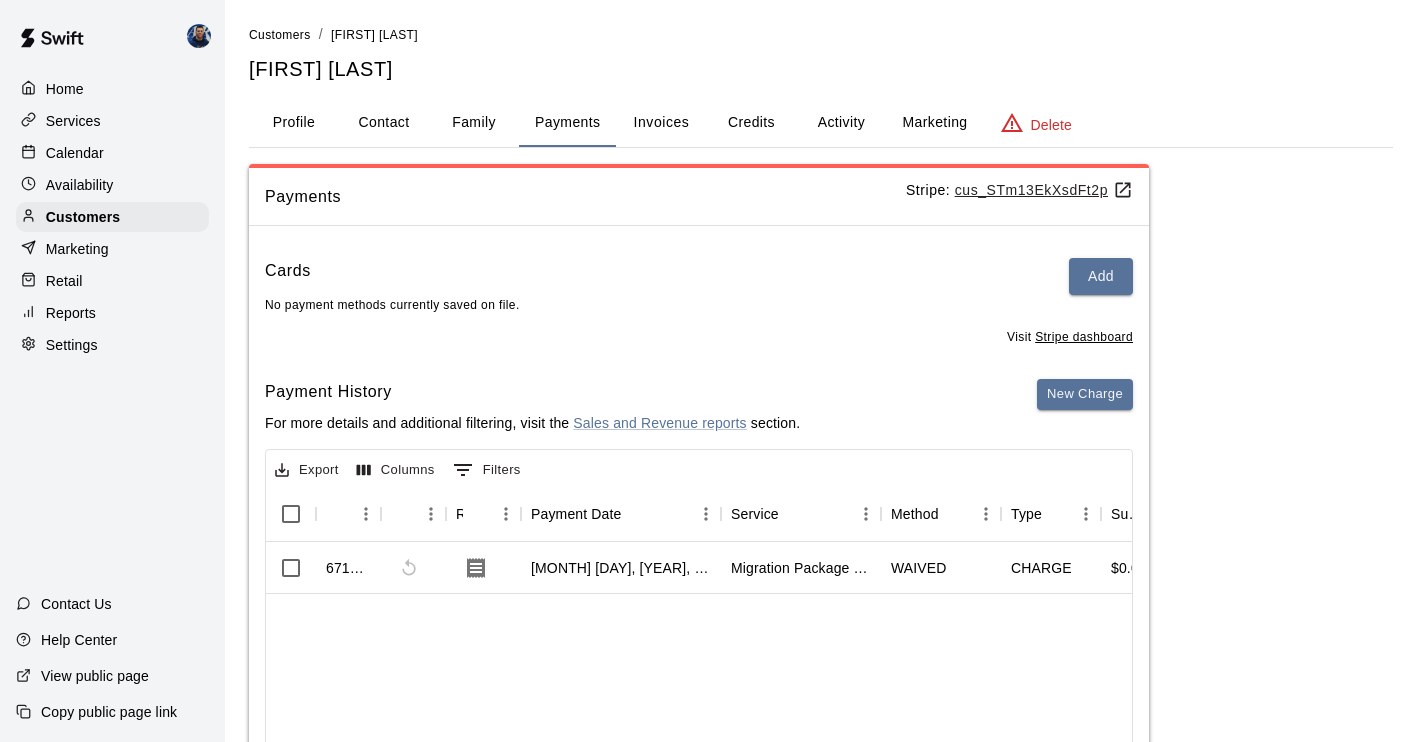 click on "Invoices" at bounding box center [662, 122] 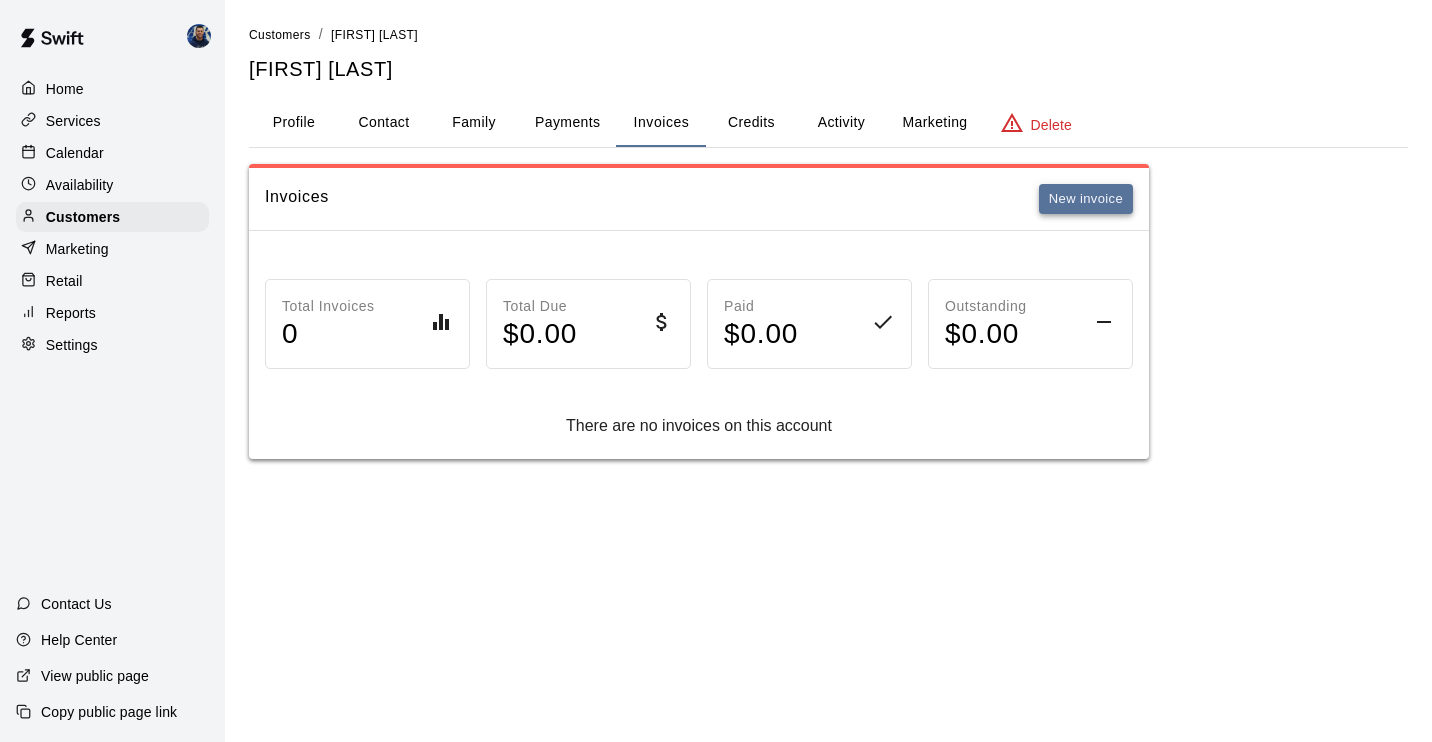 click on "New invoice" at bounding box center (1086, 199) 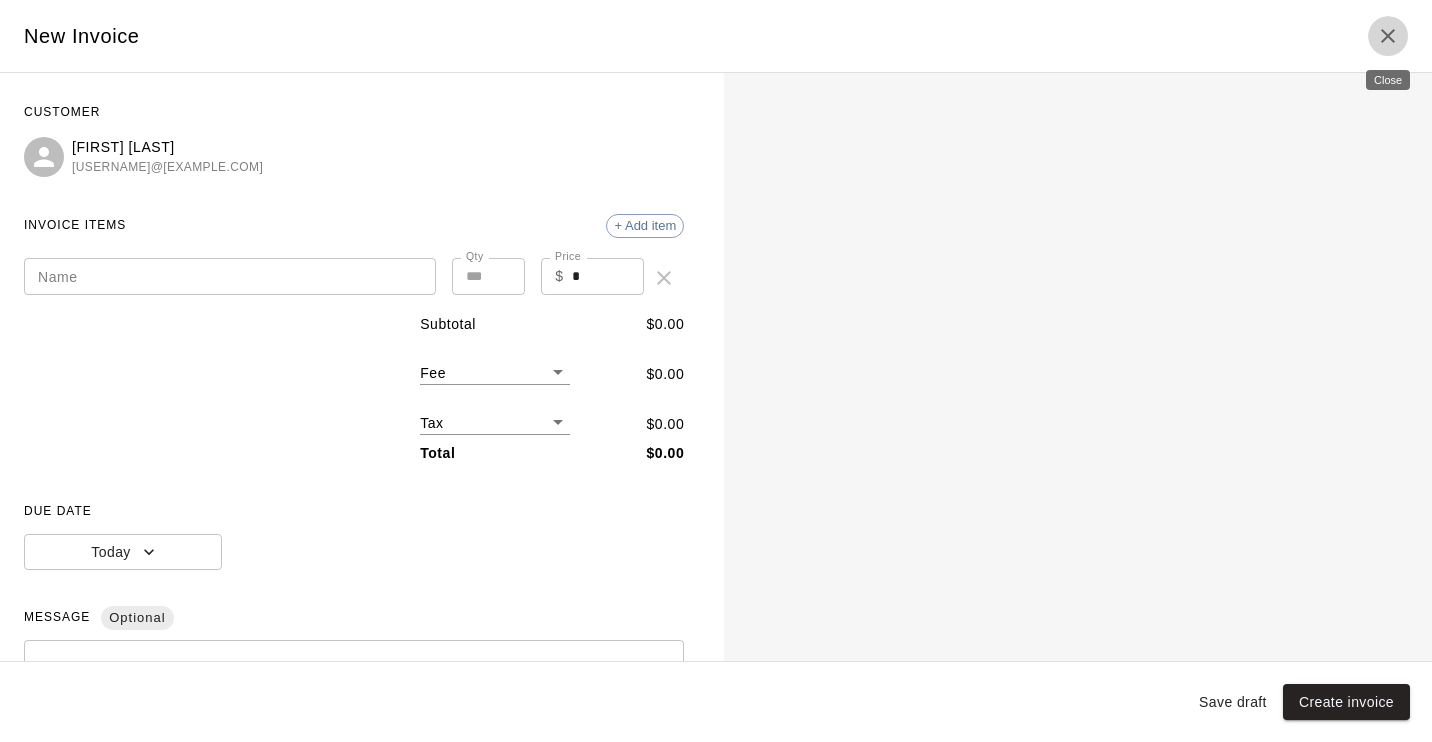 click 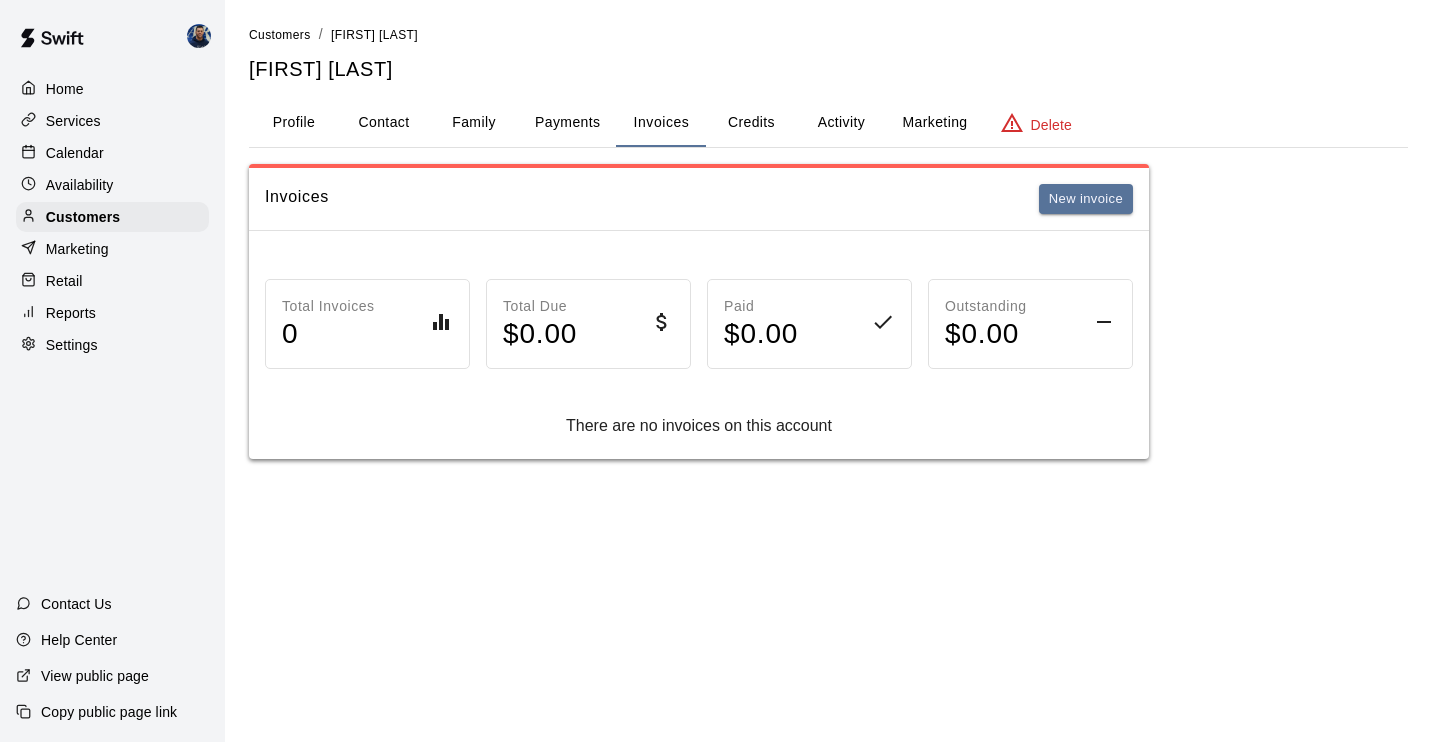 click on "Payments" at bounding box center (567, 123) 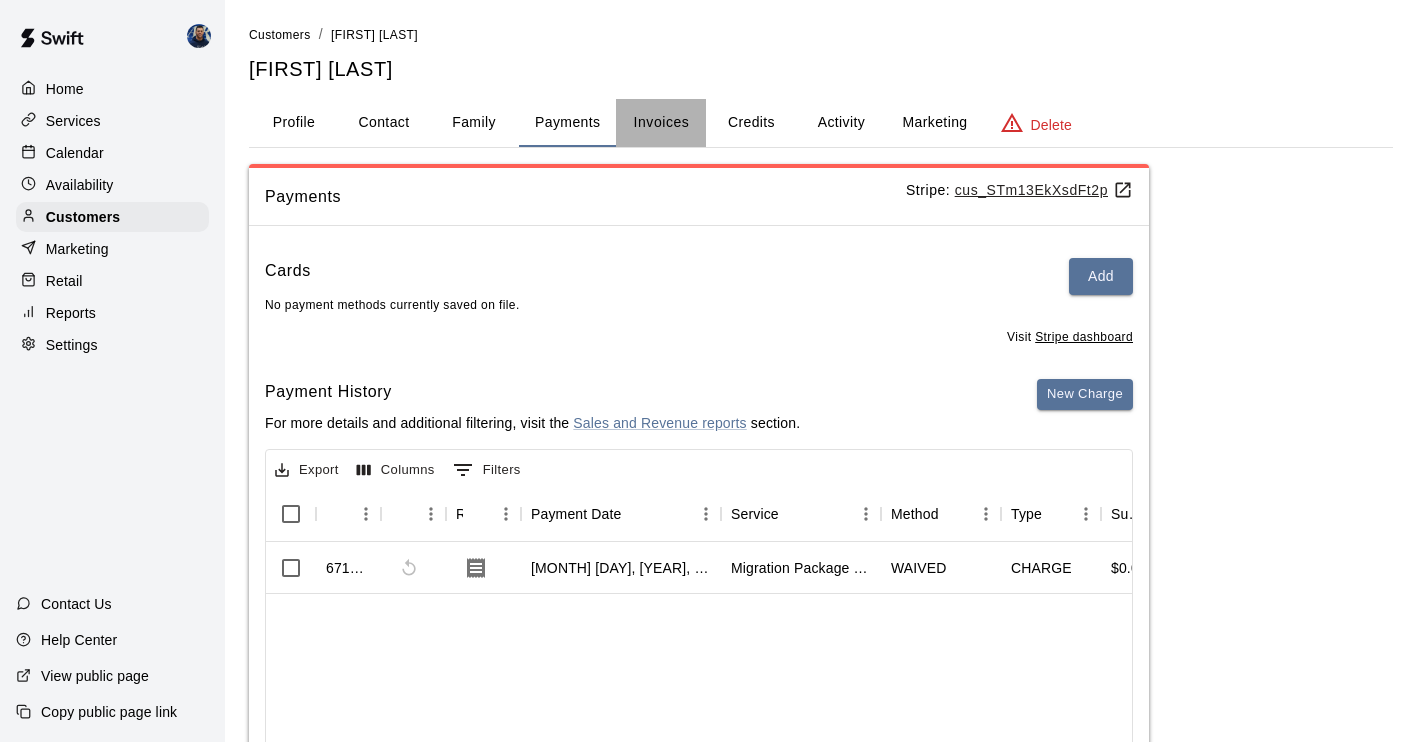 click on "Invoices" at bounding box center (662, 122) 